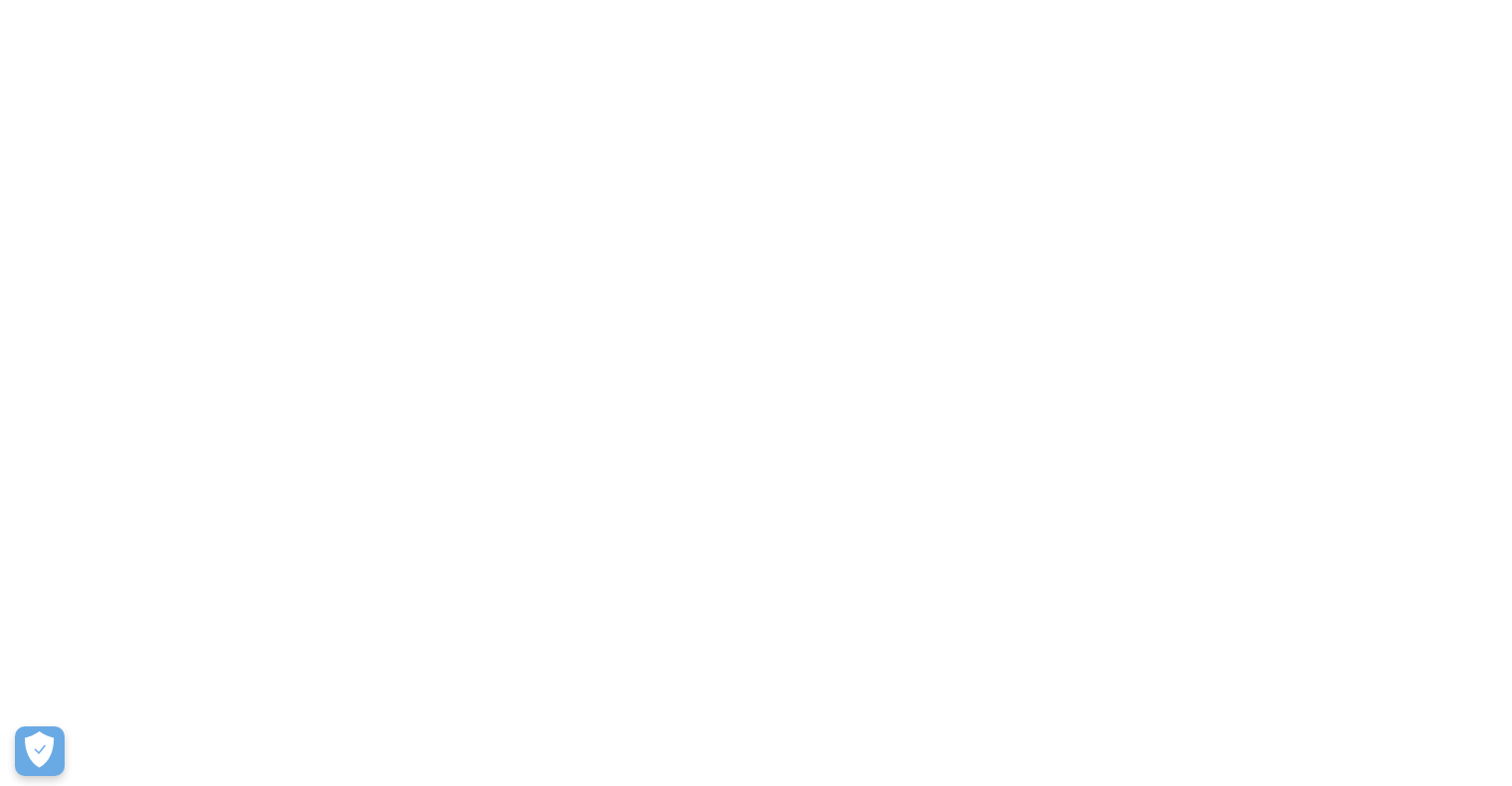 scroll, scrollTop: 0, scrollLeft: 0, axis: both 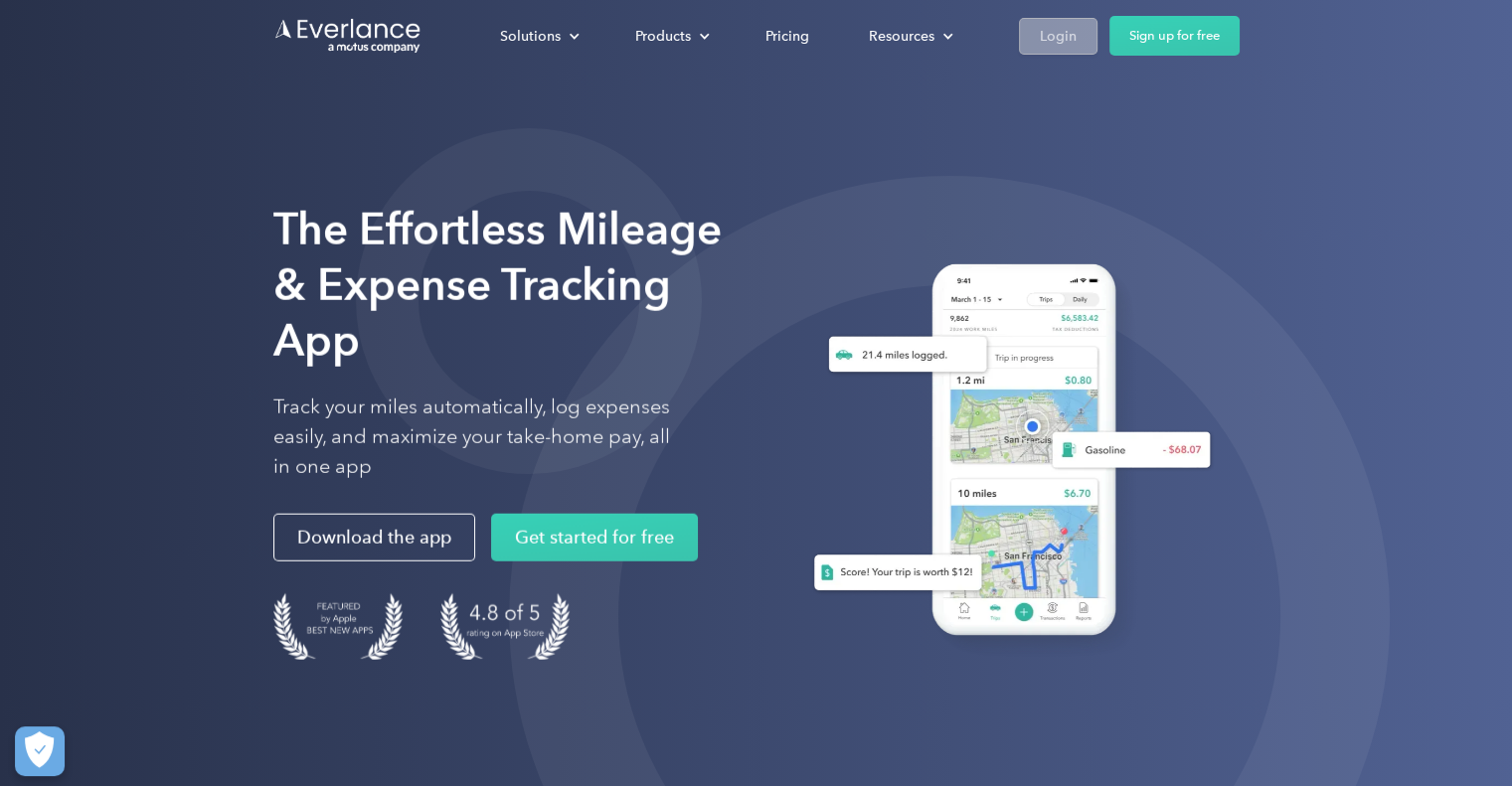 click on "Login" at bounding box center [1058, 36] 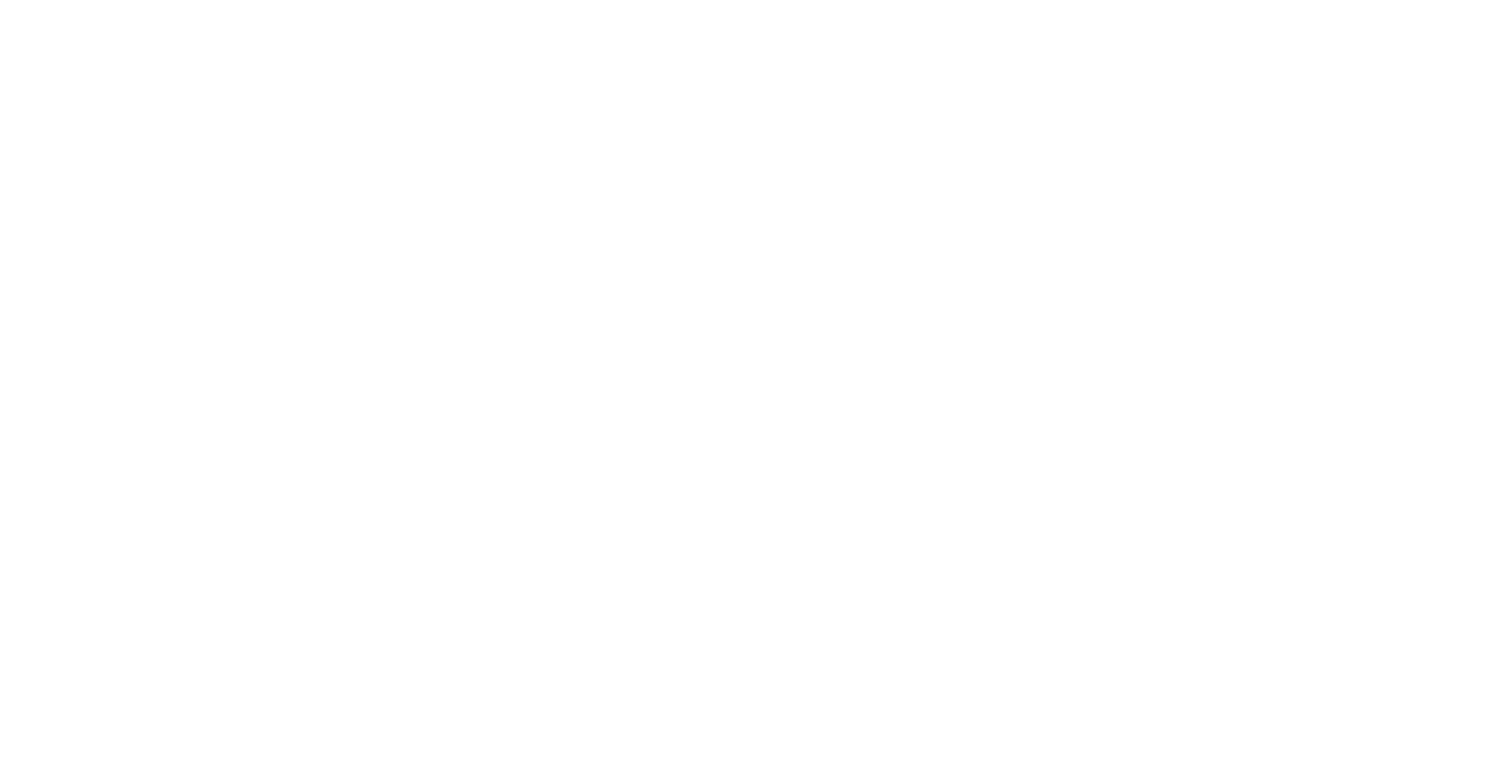 scroll, scrollTop: 0, scrollLeft: 0, axis: both 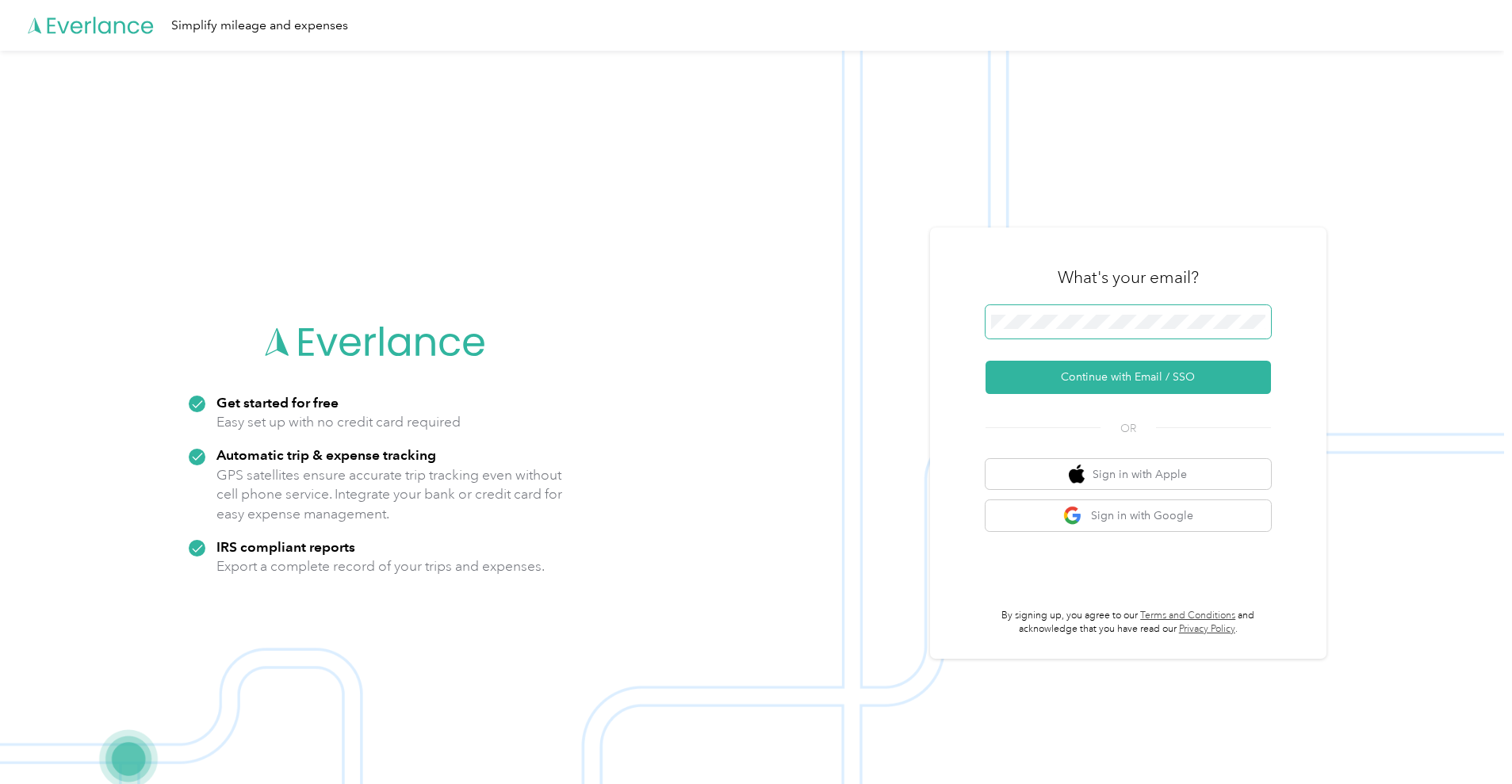 click on "Continue with Email / SSO" at bounding box center [1128, 377] 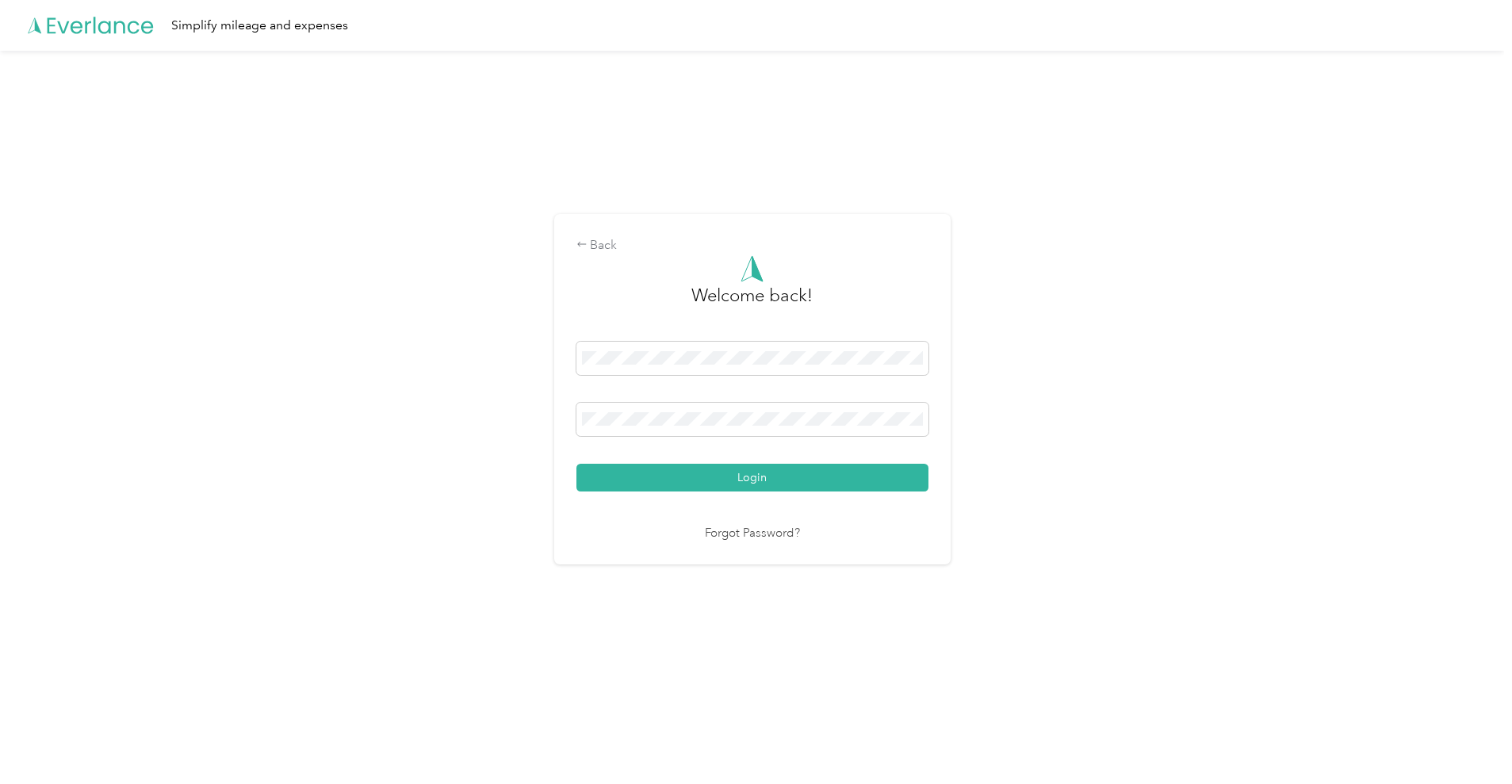 click on "Login" at bounding box center (752, 477) 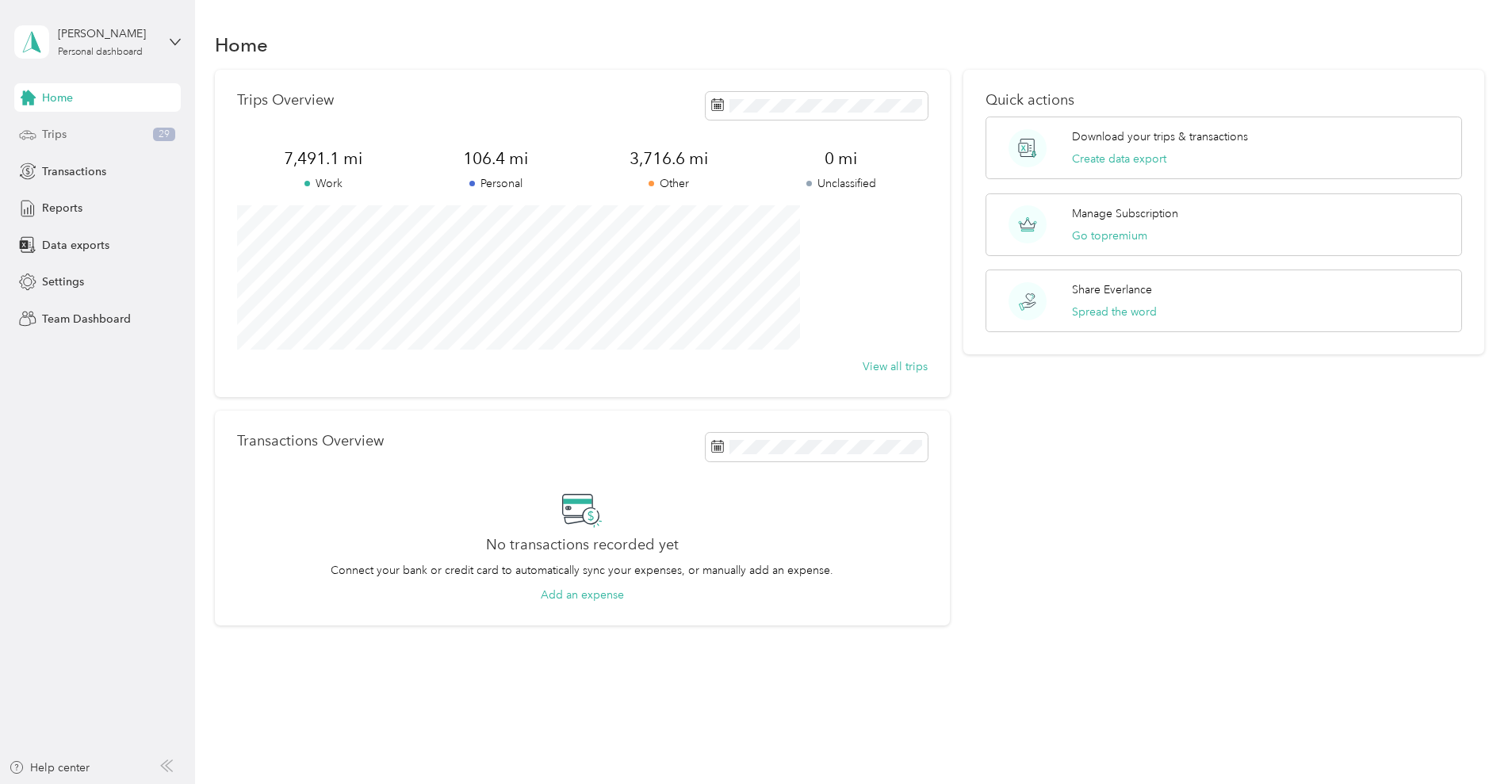 click on "Trips 29" at bounding box center [98, 135] 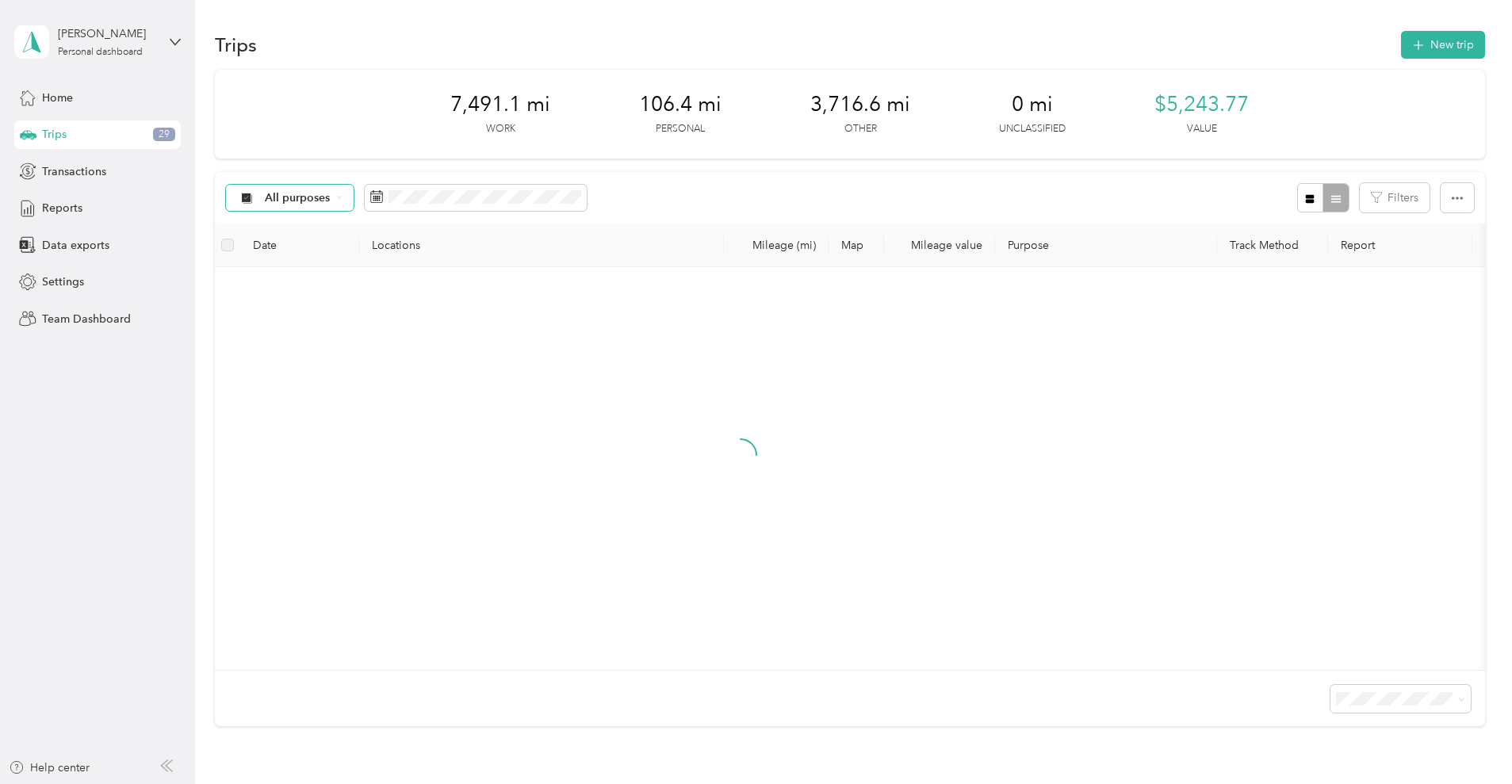 click on "All purposes" at bounding box center [290, 198] 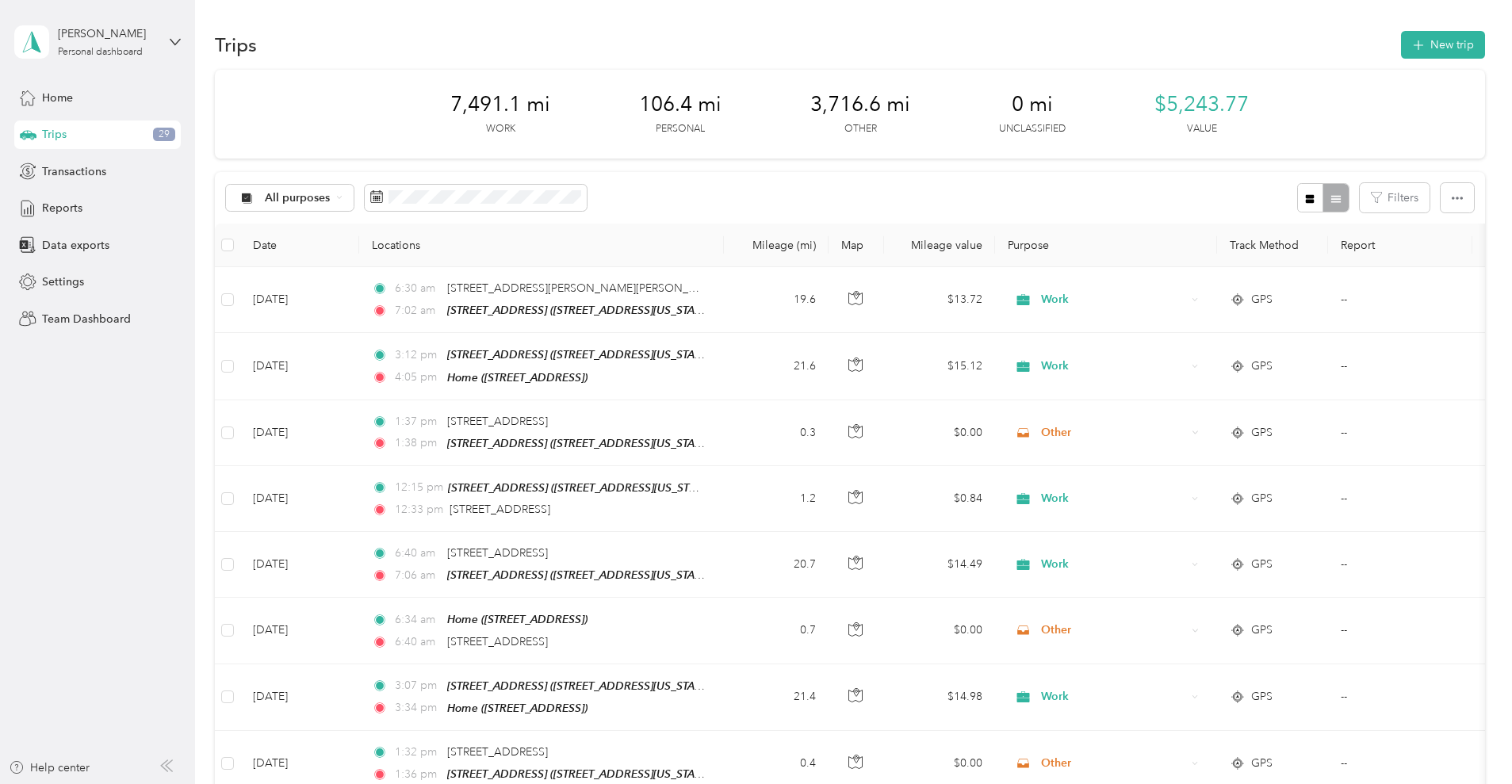 click on "Work" at bounding box center [395, 274] 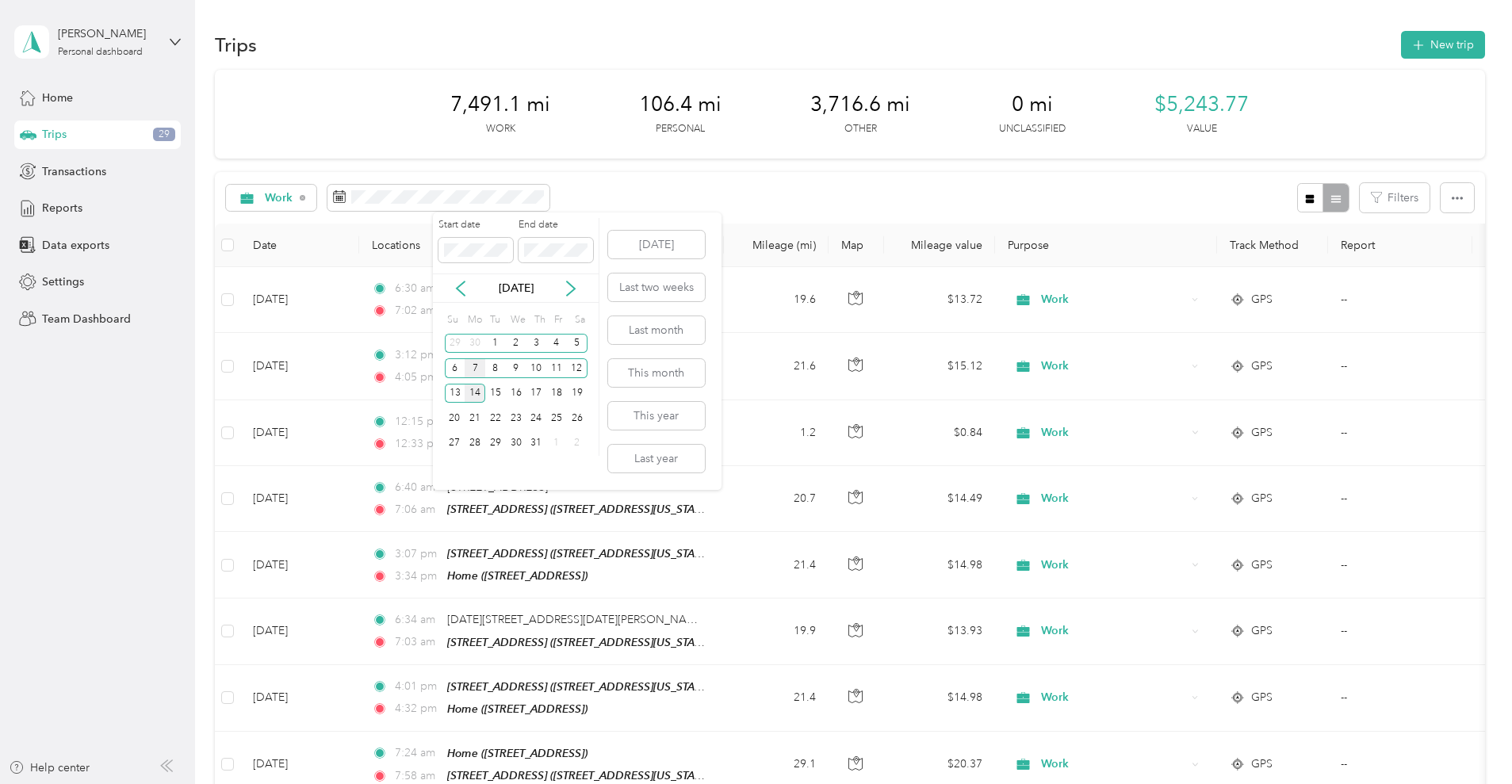 click on "7" at bounding box center (475, 368) 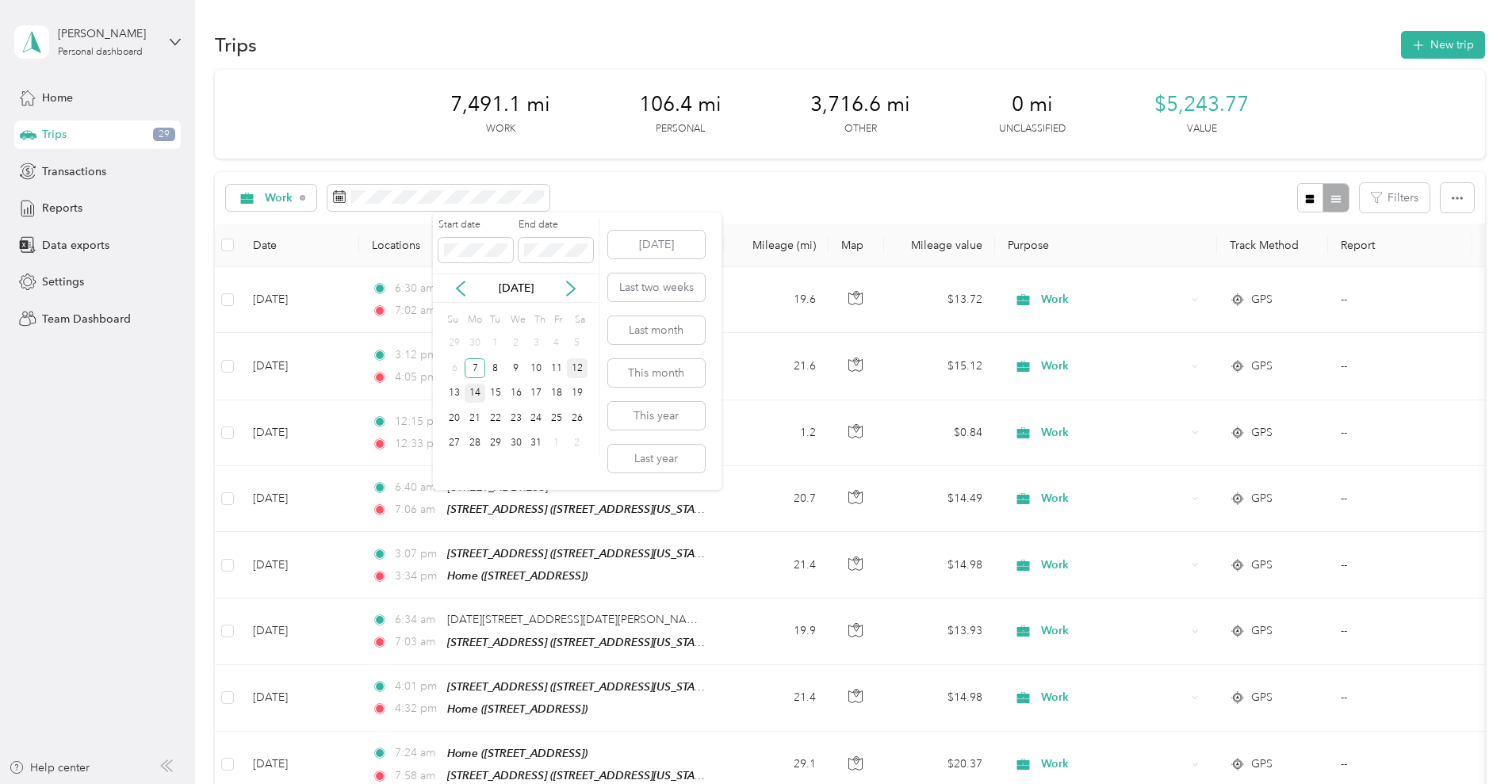click on "12" at bounding box center [577, 368] 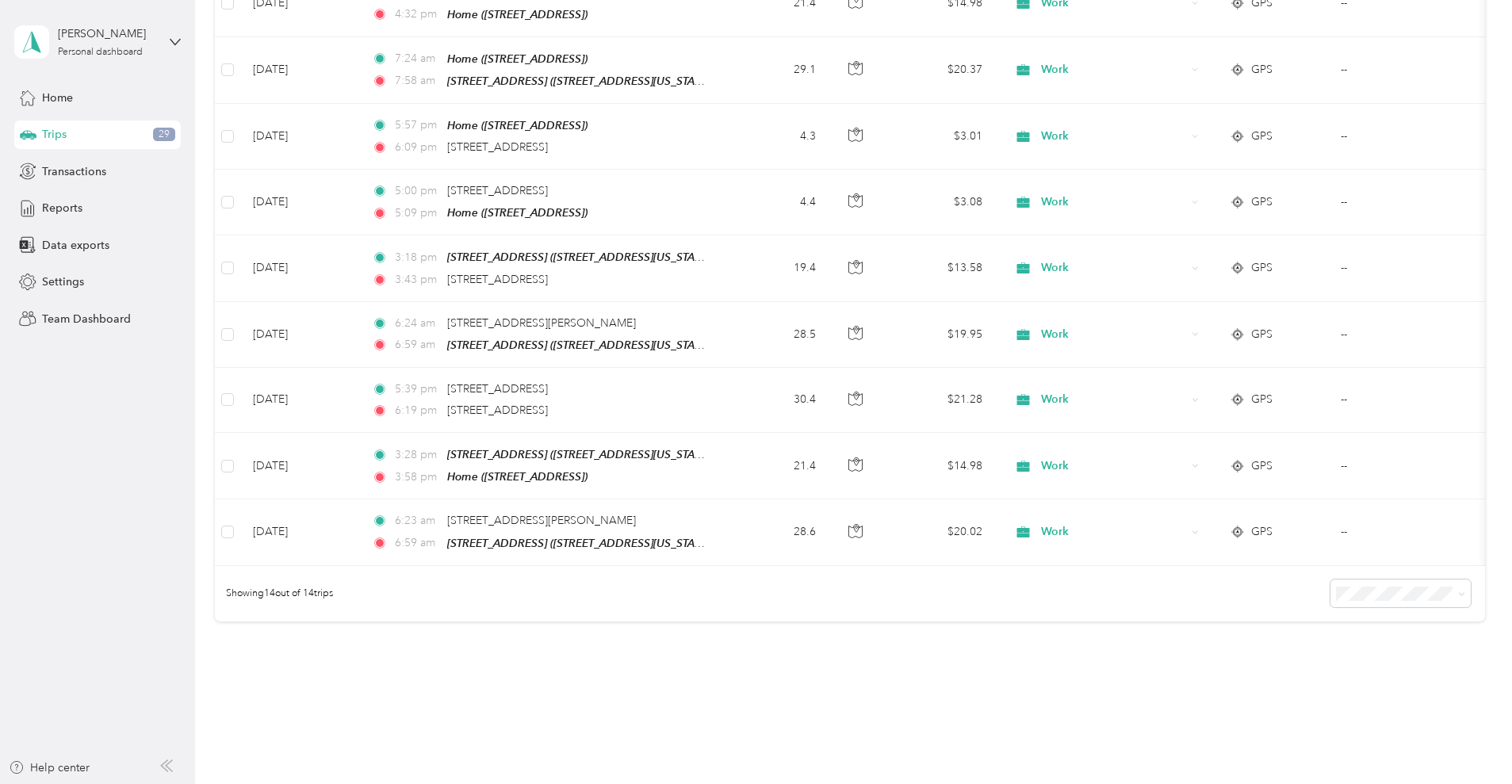 scroll, scrollTop: 686, scrollLeft: 0, axis: vertical 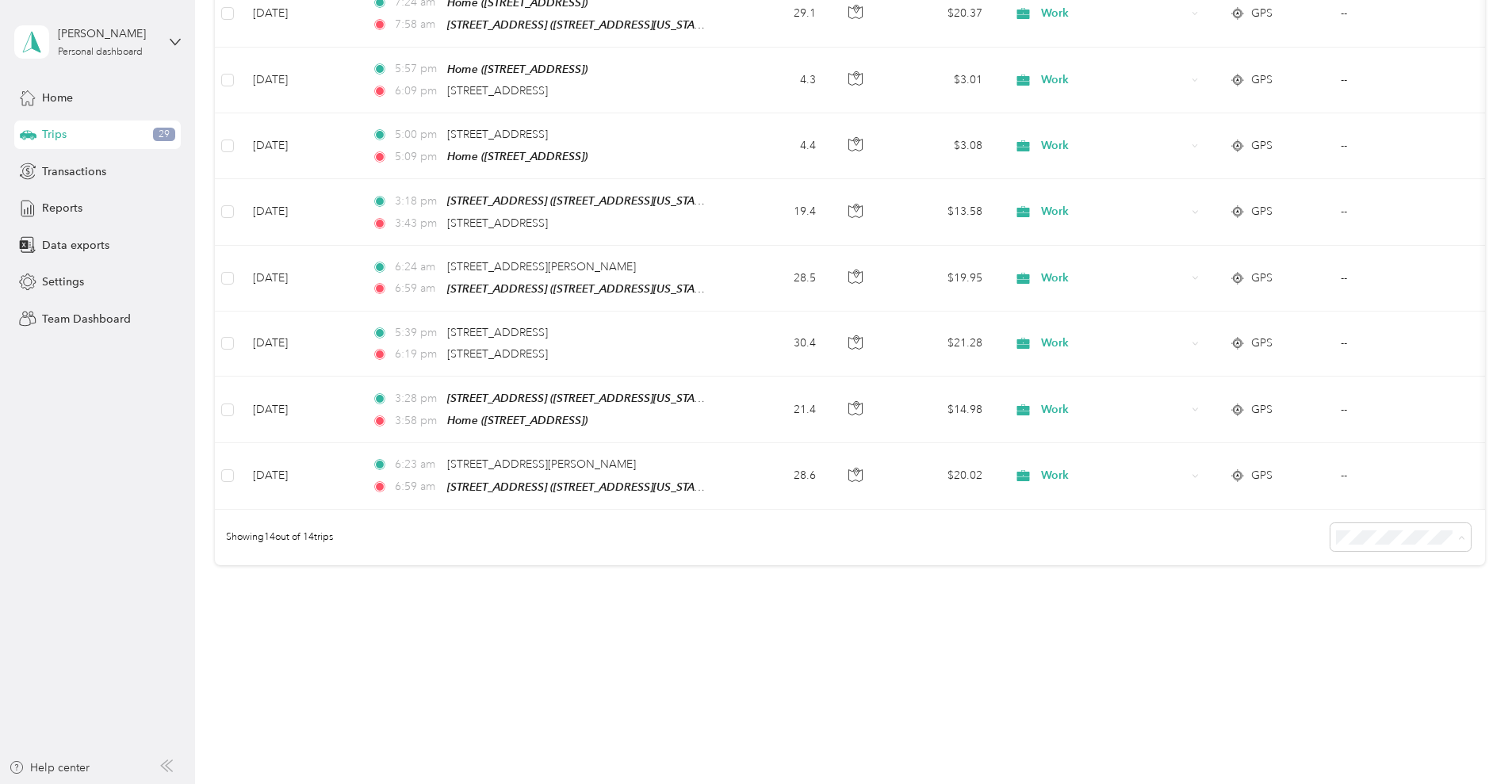 click on "50 per load" at bounding box center (1258, 594) 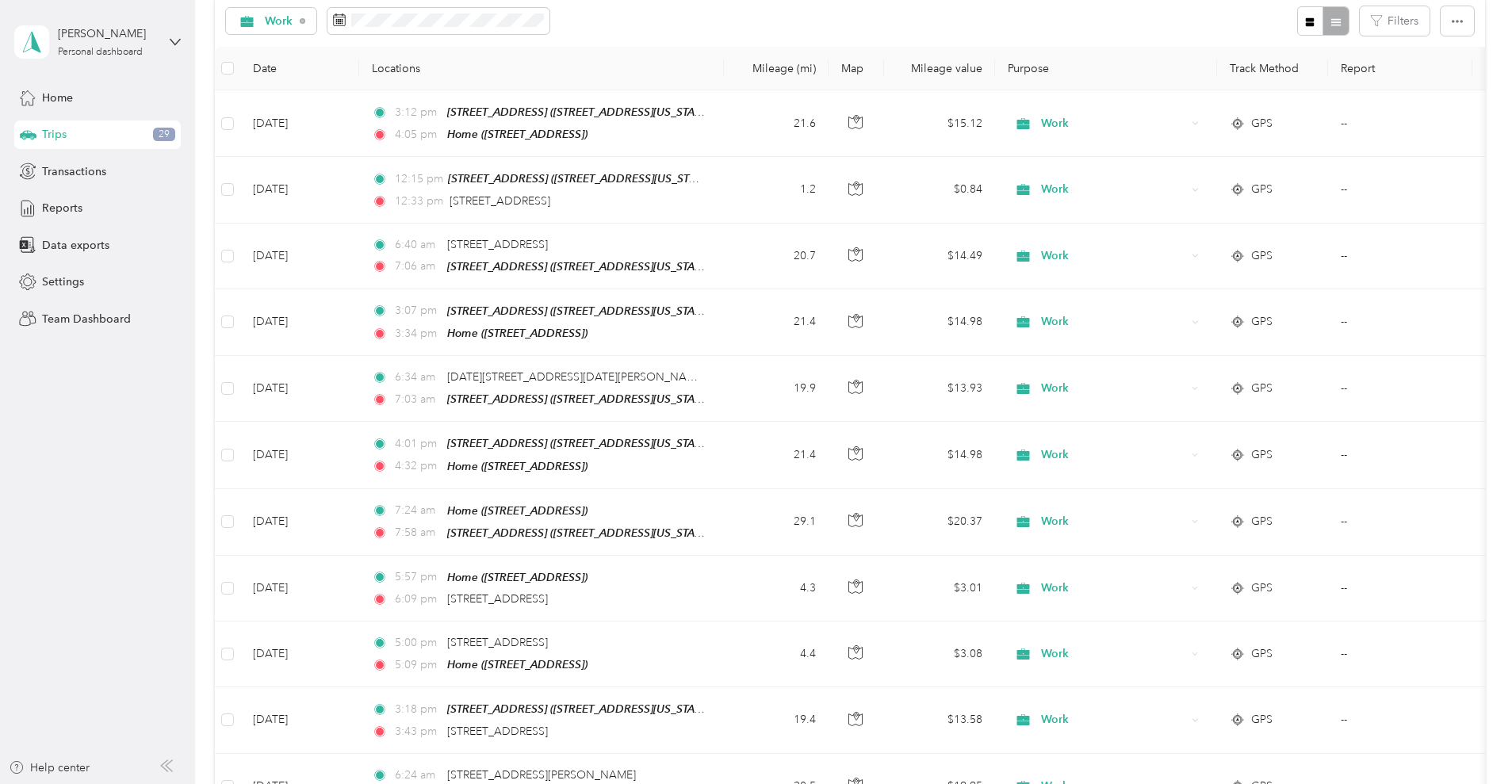 scroll, scrollTop: 686, scrollLeft: 0, axis: vertical 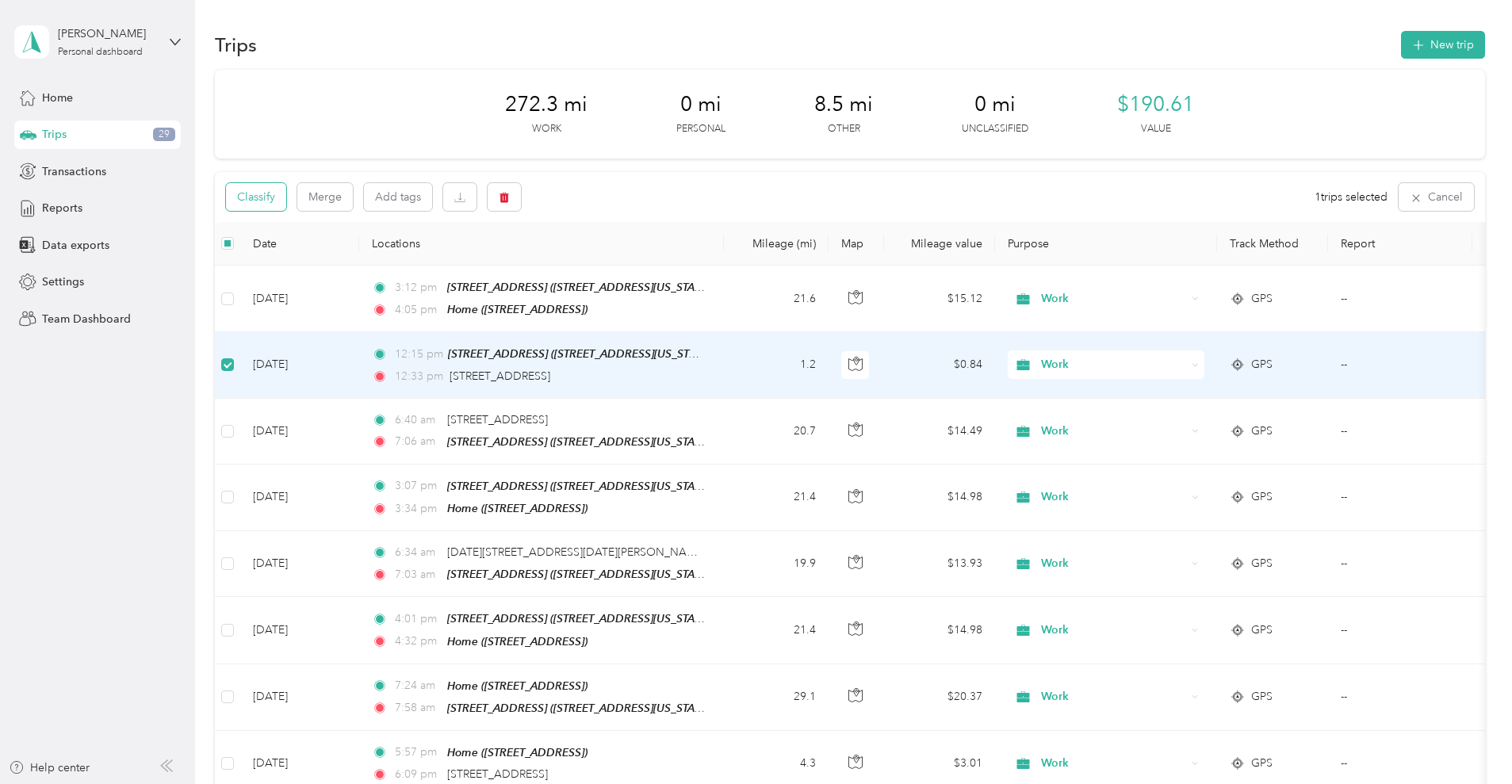 click on "Classify" at bounding box center (256, 197) 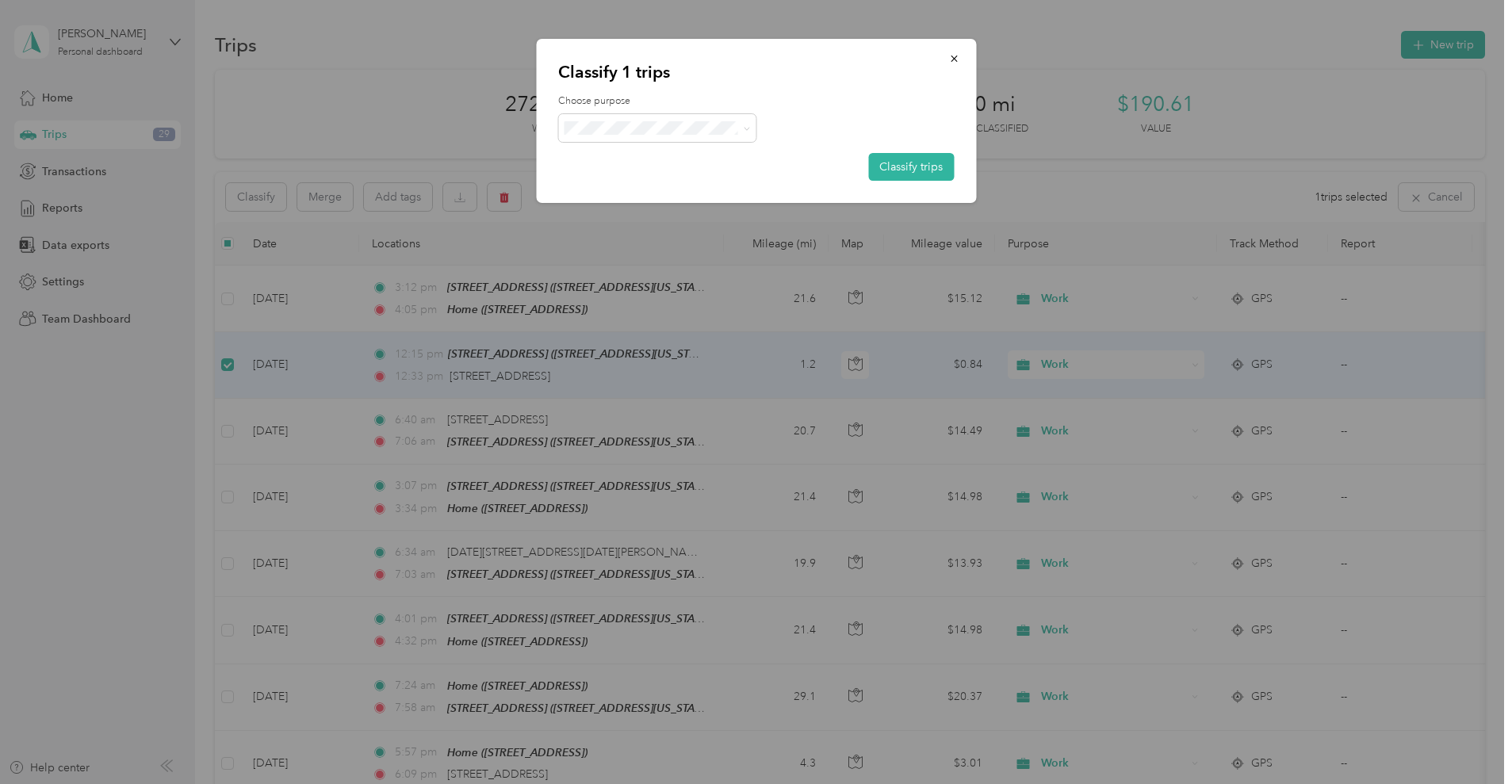 click on "Work Personal Other Charity Medical Moving Commute" at bounding box center (657, 239) 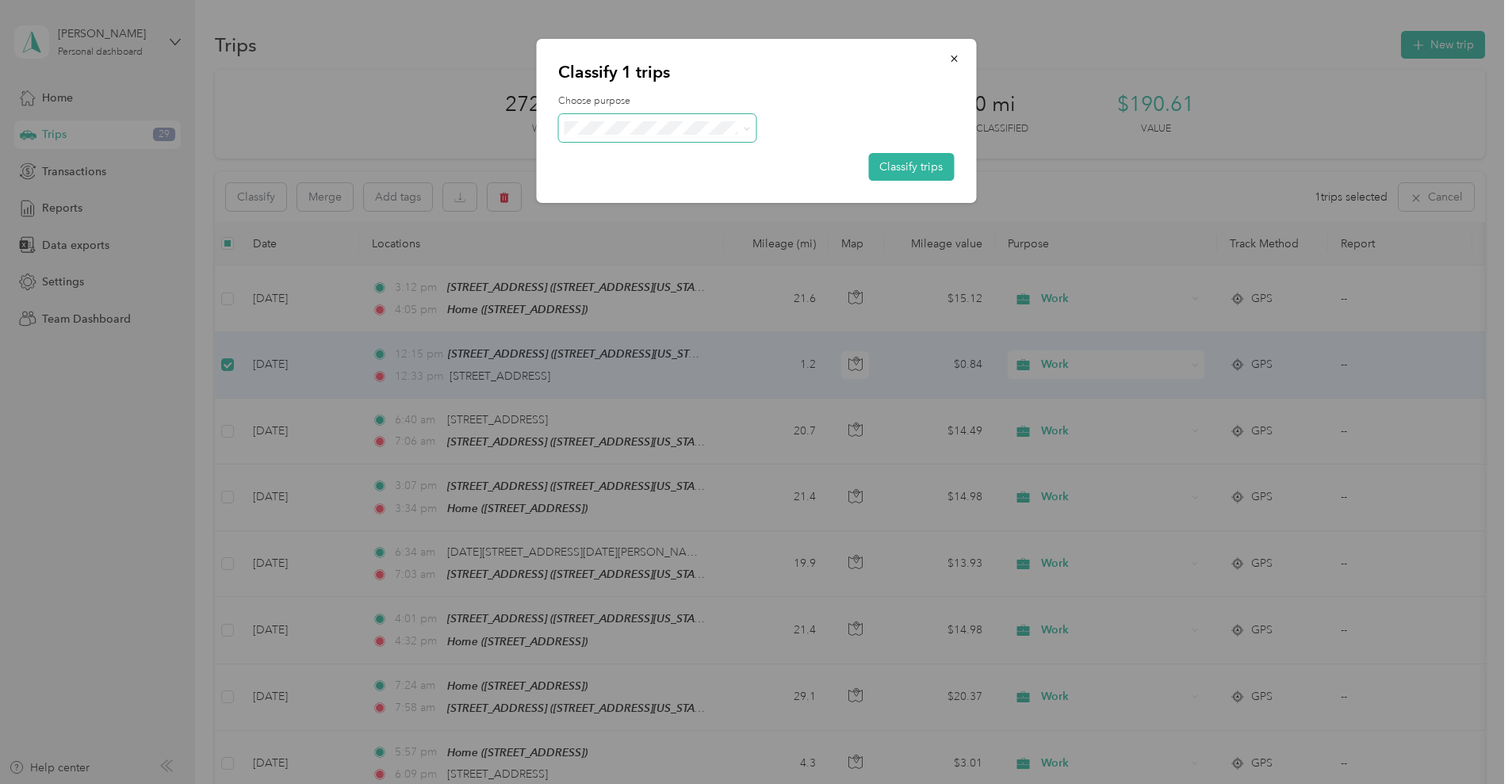 click at bounding box center [657, 128] 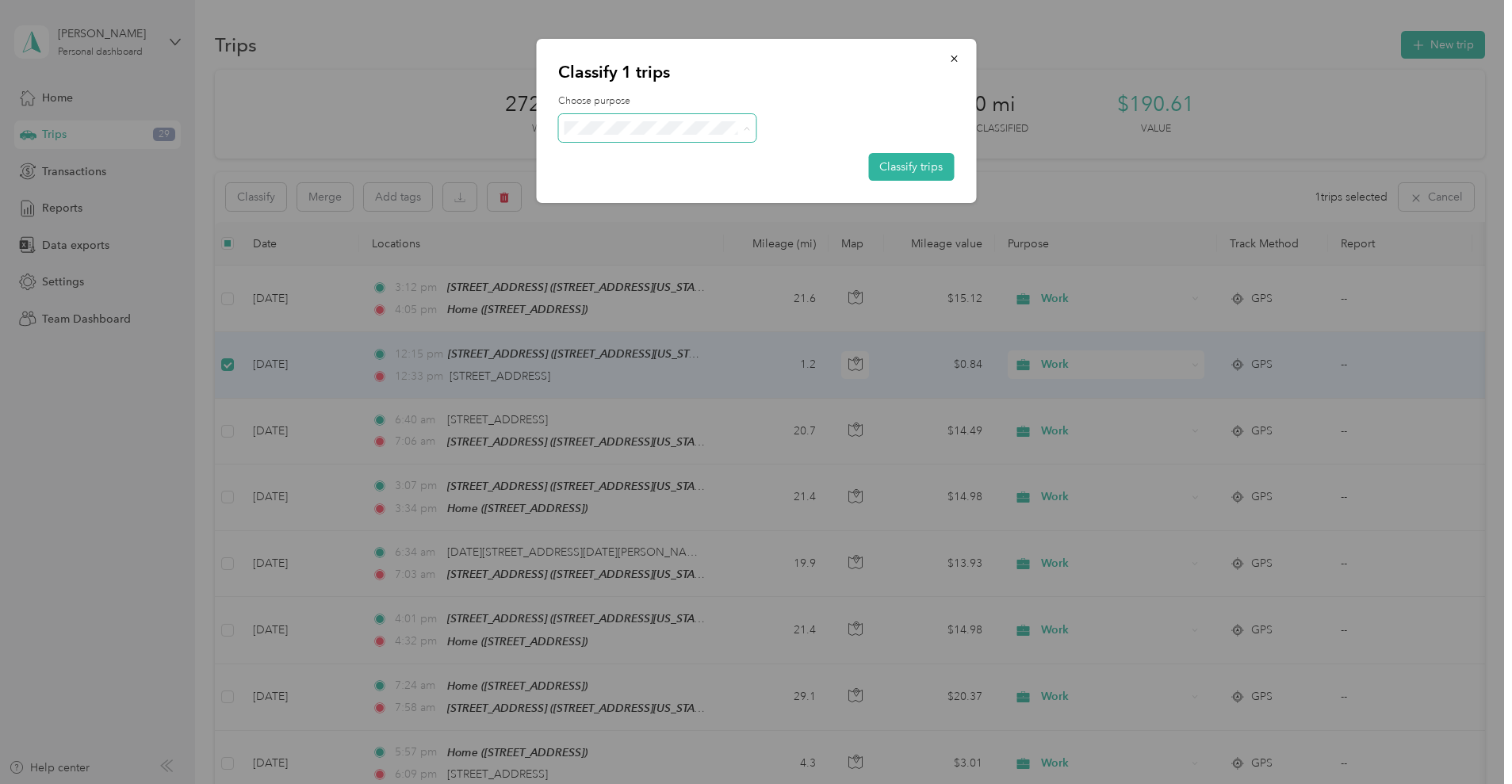 click on "Other" at bounding box center (672, 212) 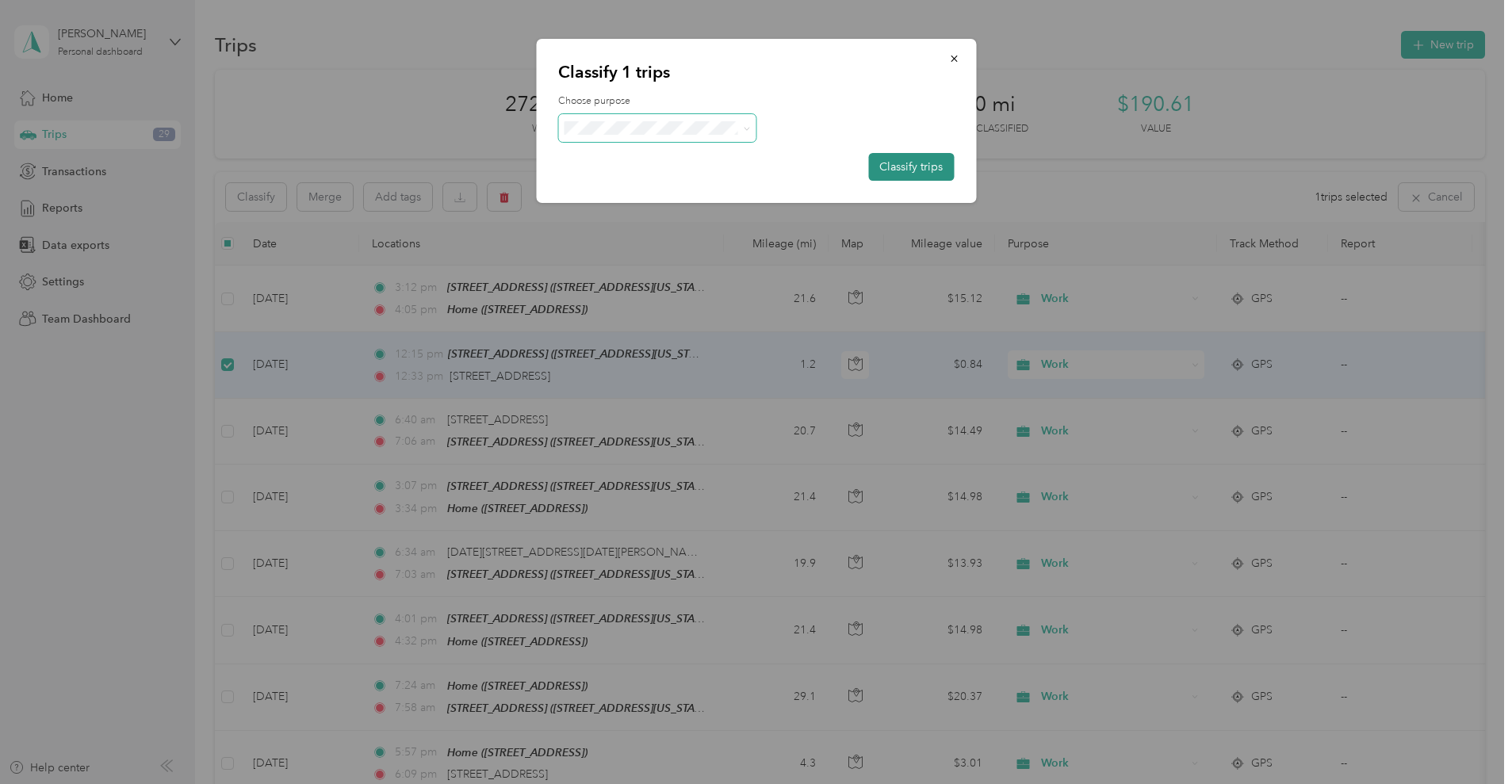 click on "Classify trips" at bounding box center [911, 166] 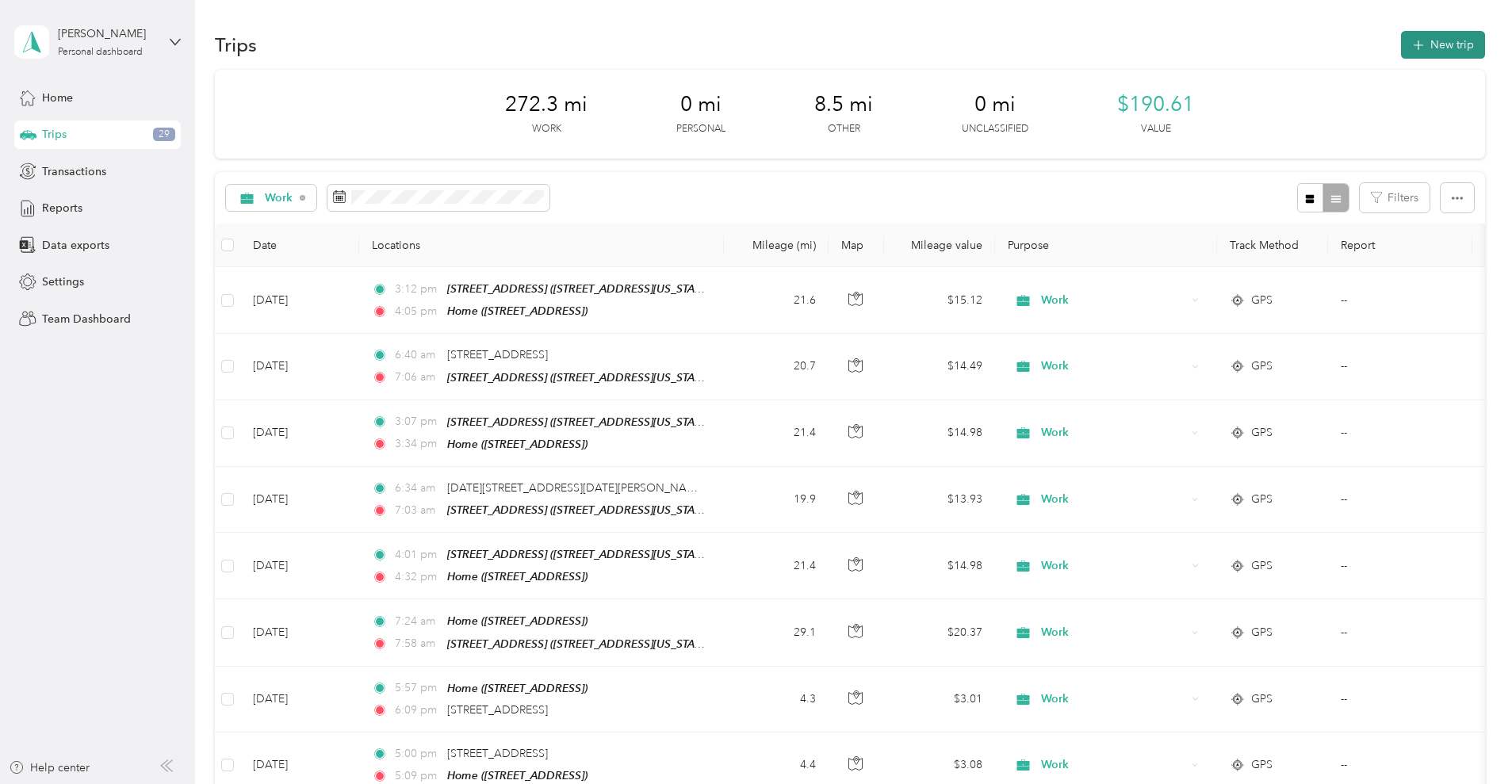 click on "New trip" at bounding box center (1443, 44) 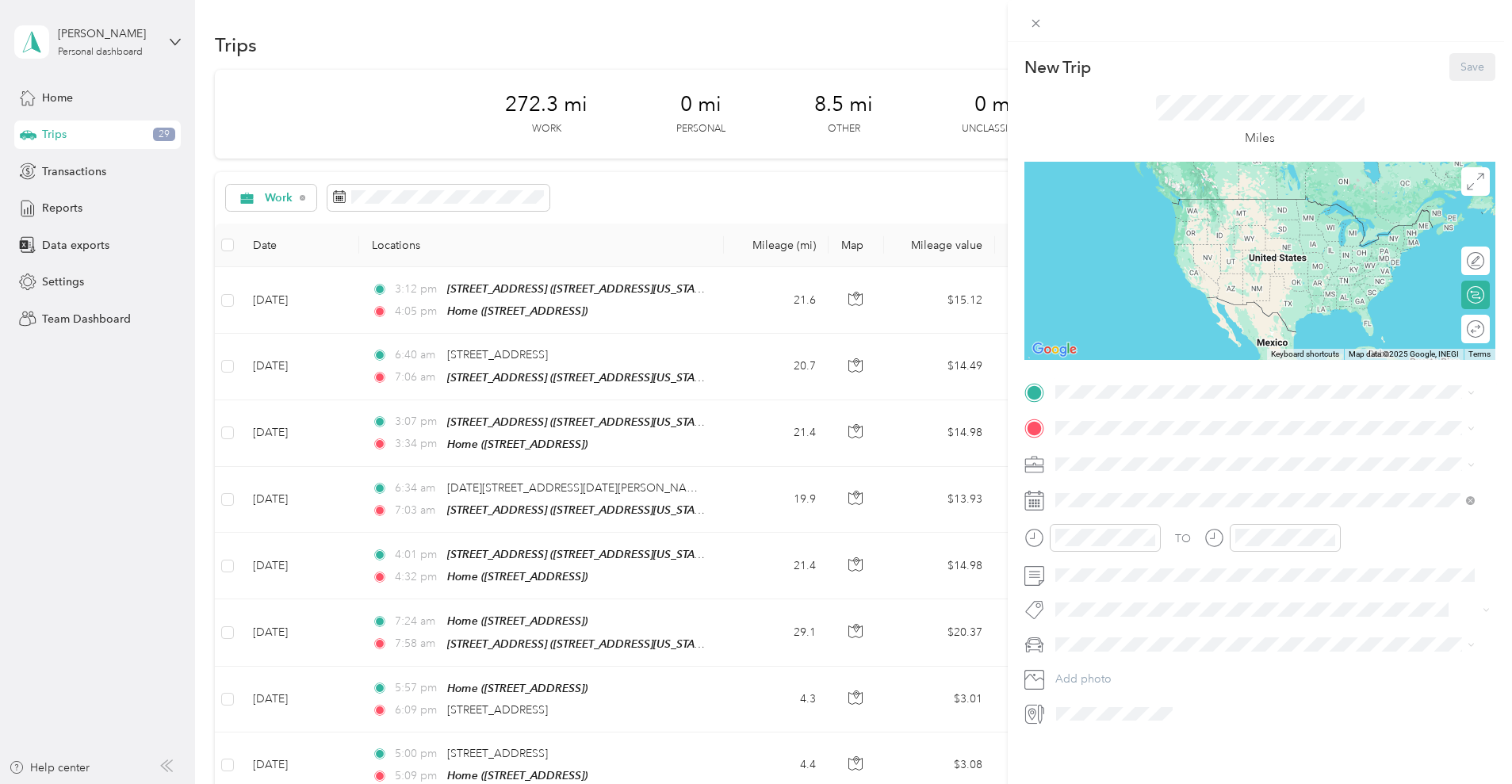 click on "16000 Northwest 59th Avenue, Miami Lakes 16000 Northwest 59th Avenue, 33014, Miami Lakes, Florida, United States" at bounding box center (1265, 455) 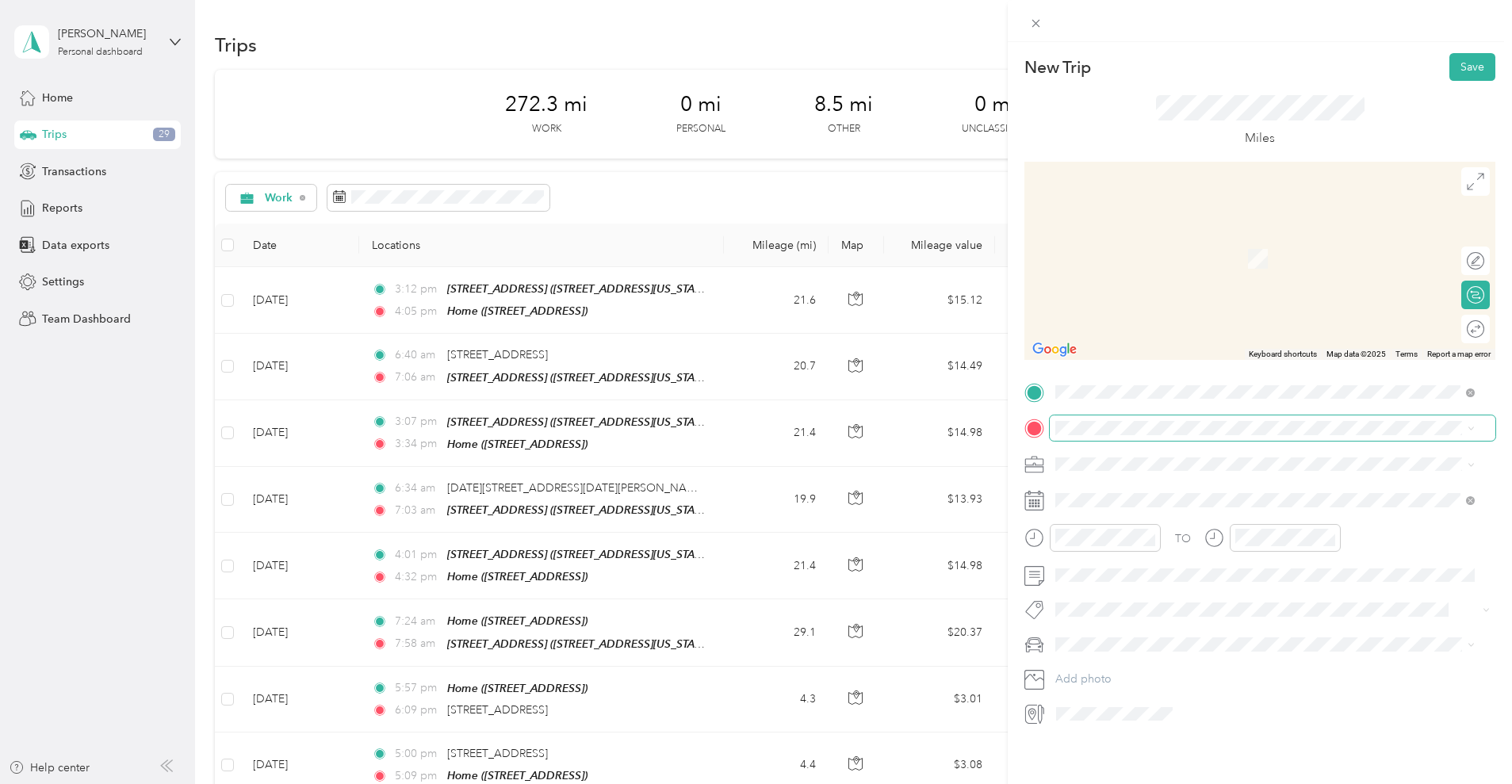 click at bounding box center [1273, 428] 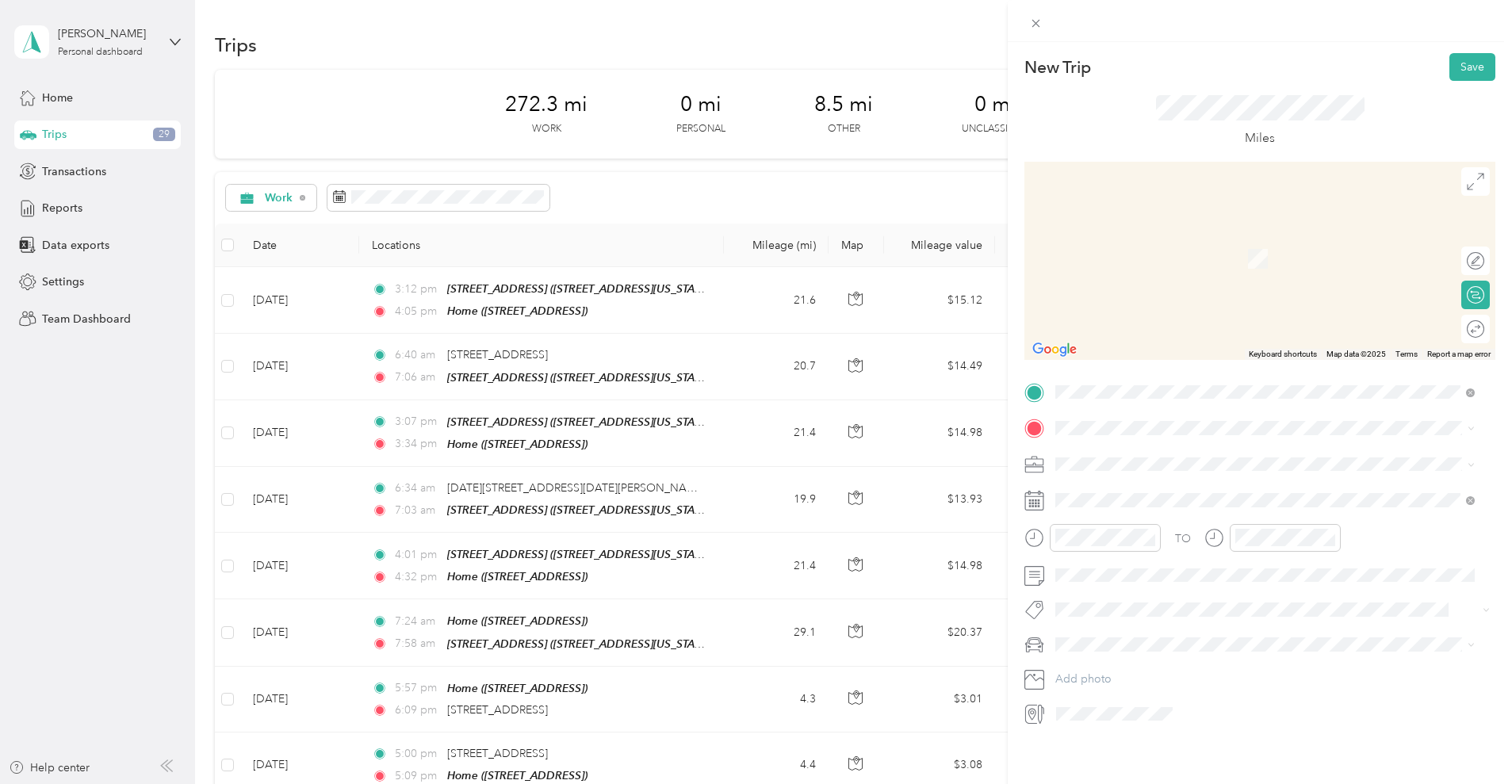 click on "7540 SW 20th St, Plantation, FL, United States , 33317, Plantation, FL, United States" at bounding box center (1135, 551) 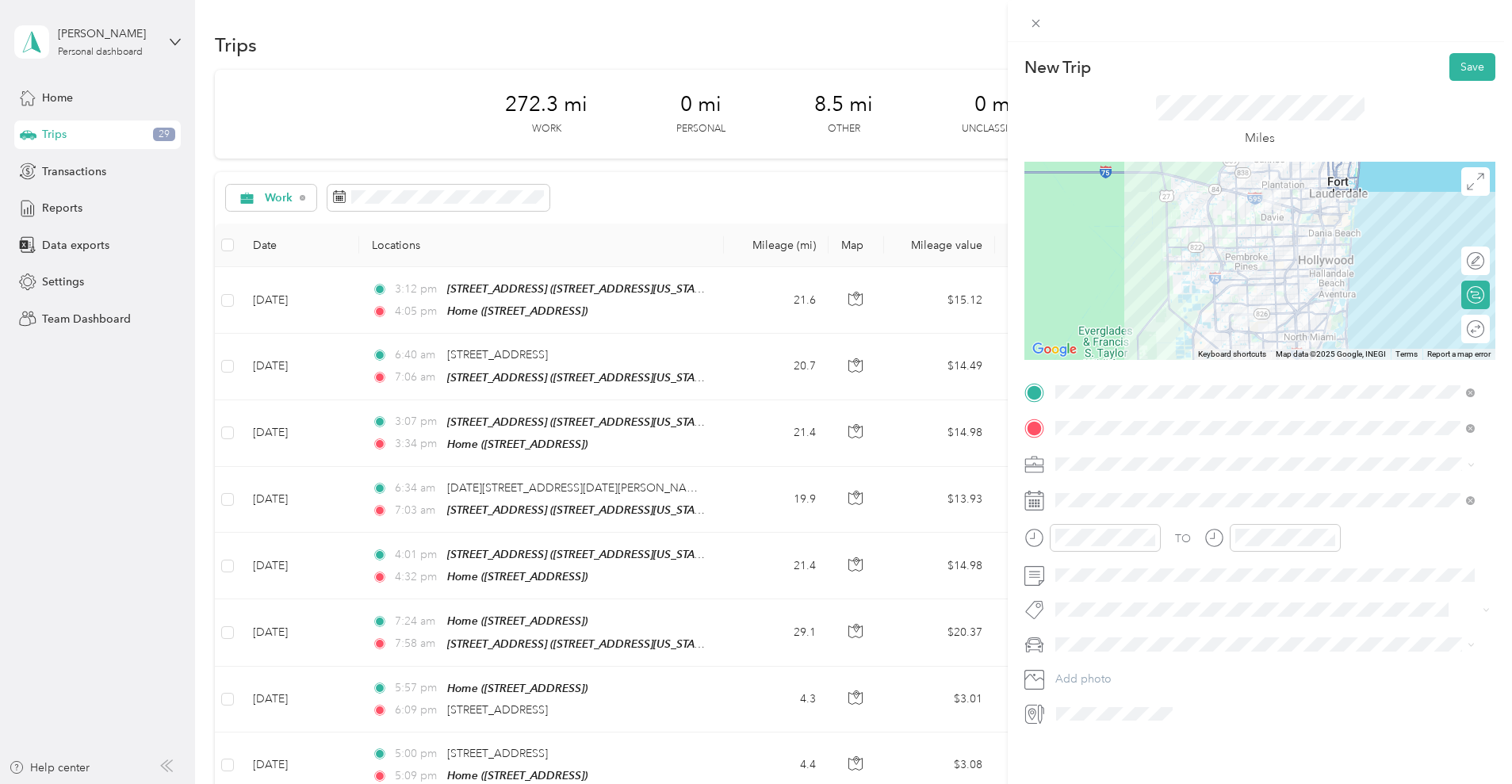 click on "Work" at bounding box center [1265, 491] 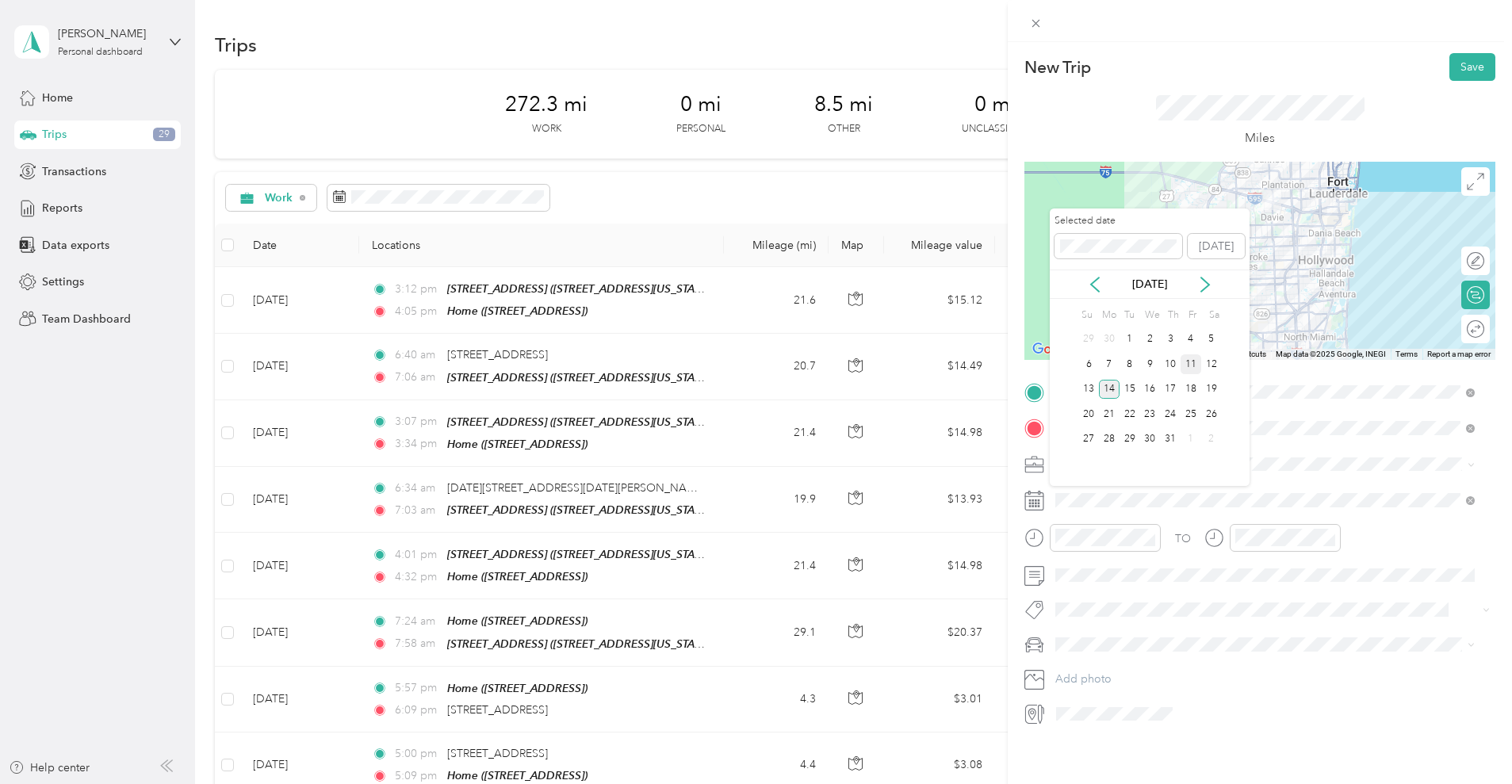 click on "11" at bounding box center (1191, 364) 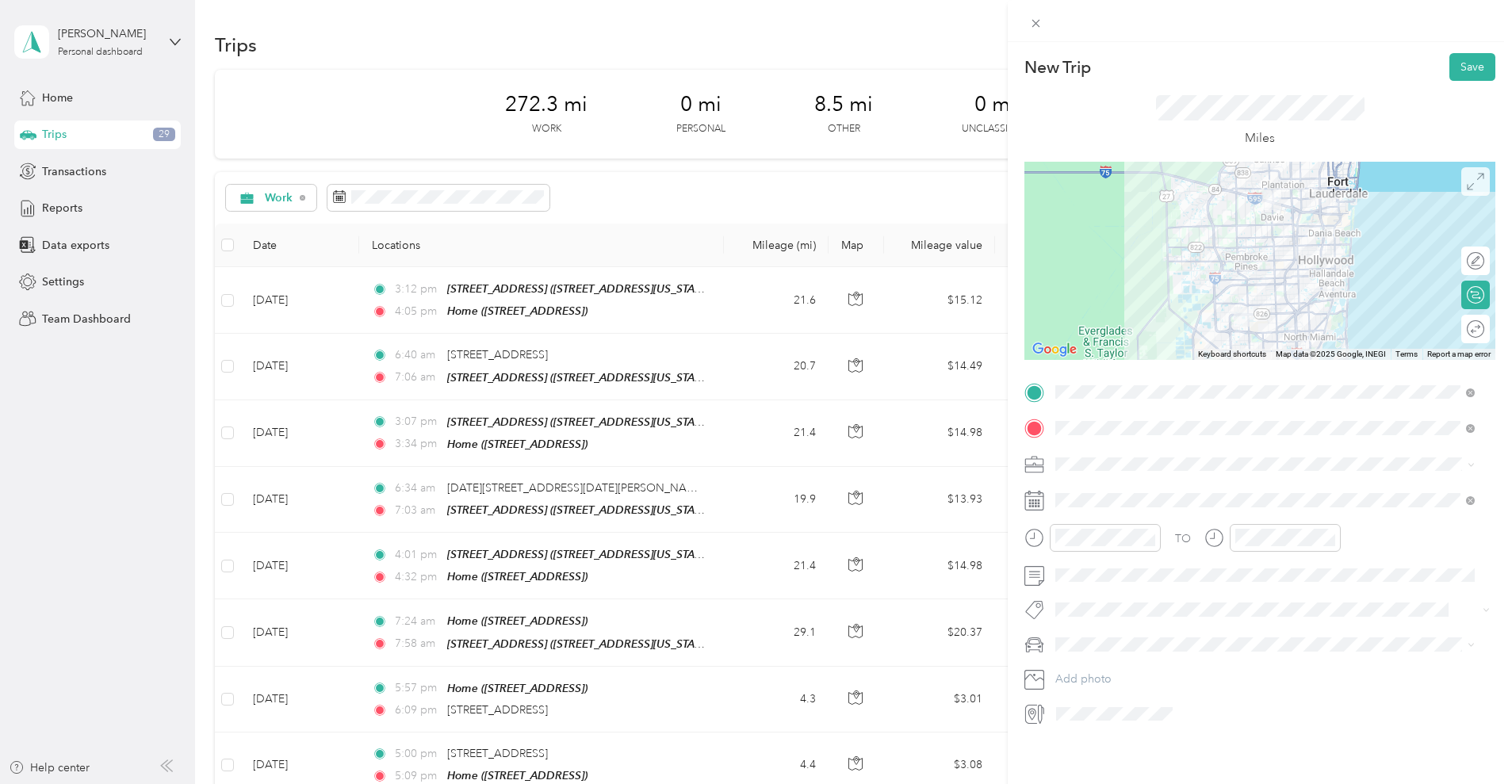 click at bounding box center (1476, 182) 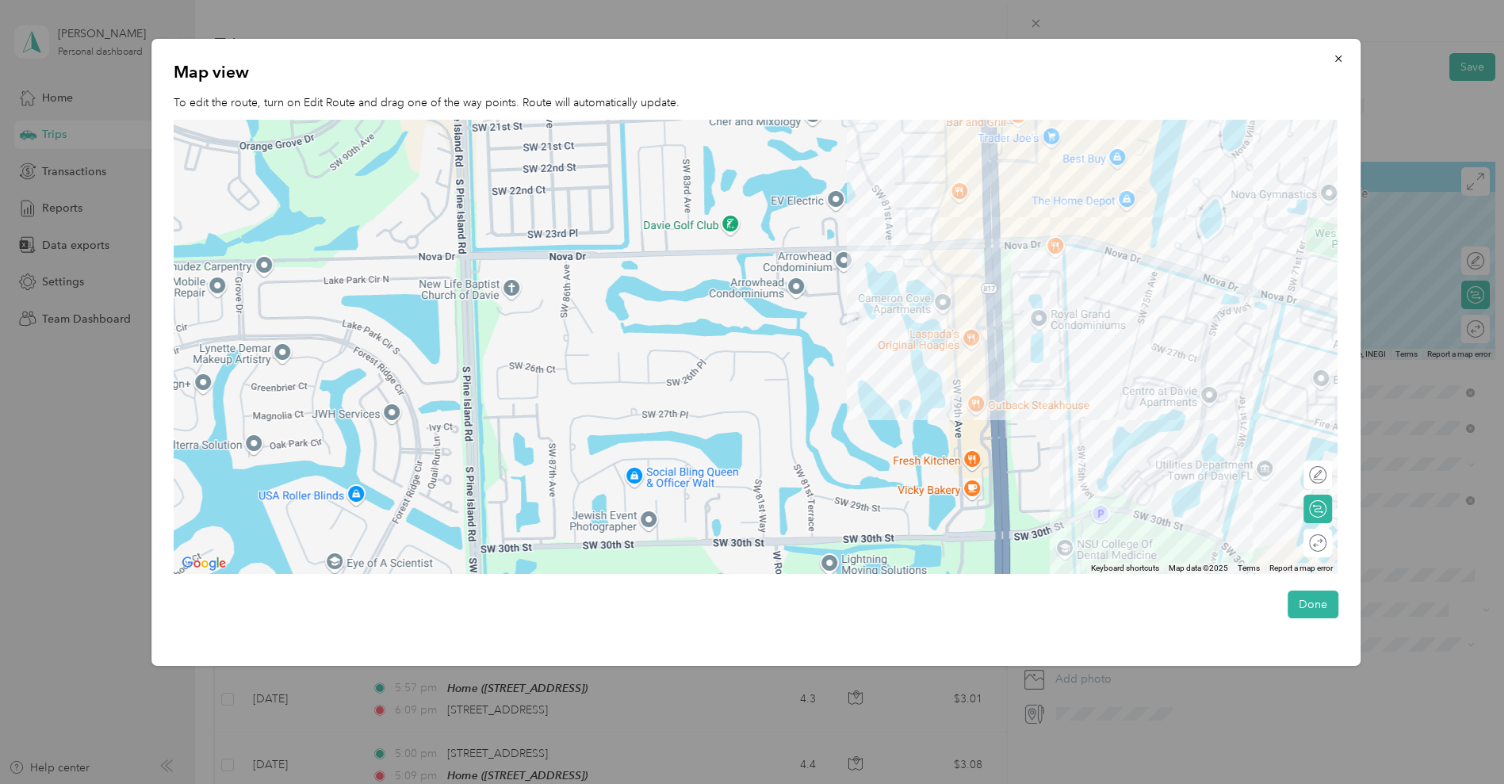 drag, startPoint x: 884, startPoint y: 278, endPoint x: 889, endPoint y: 830, distance: 552.0226 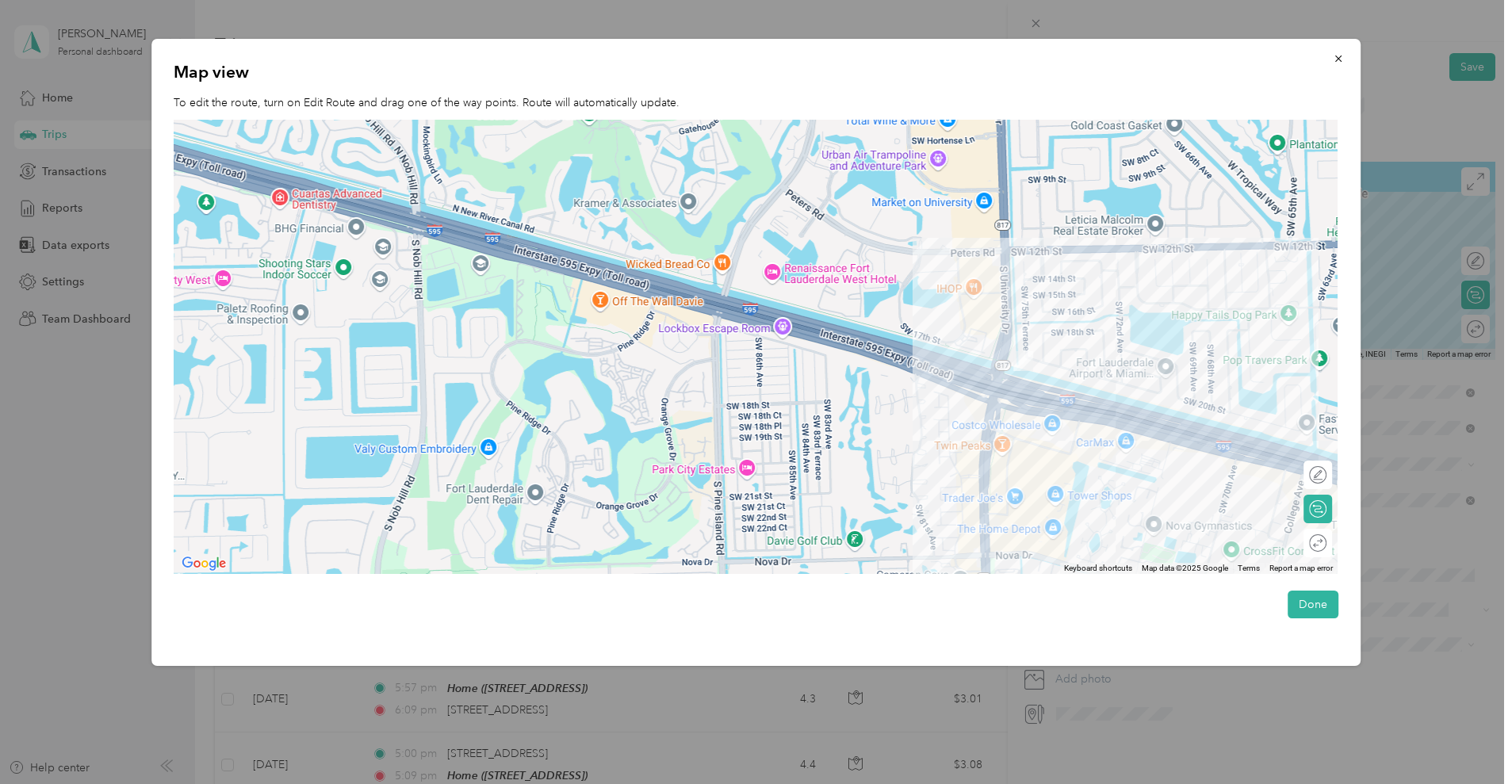 drag, startPoint x: 913, startPoint y: 133, endPoint x: 980, endPoint y: 370, distance: 246.28845 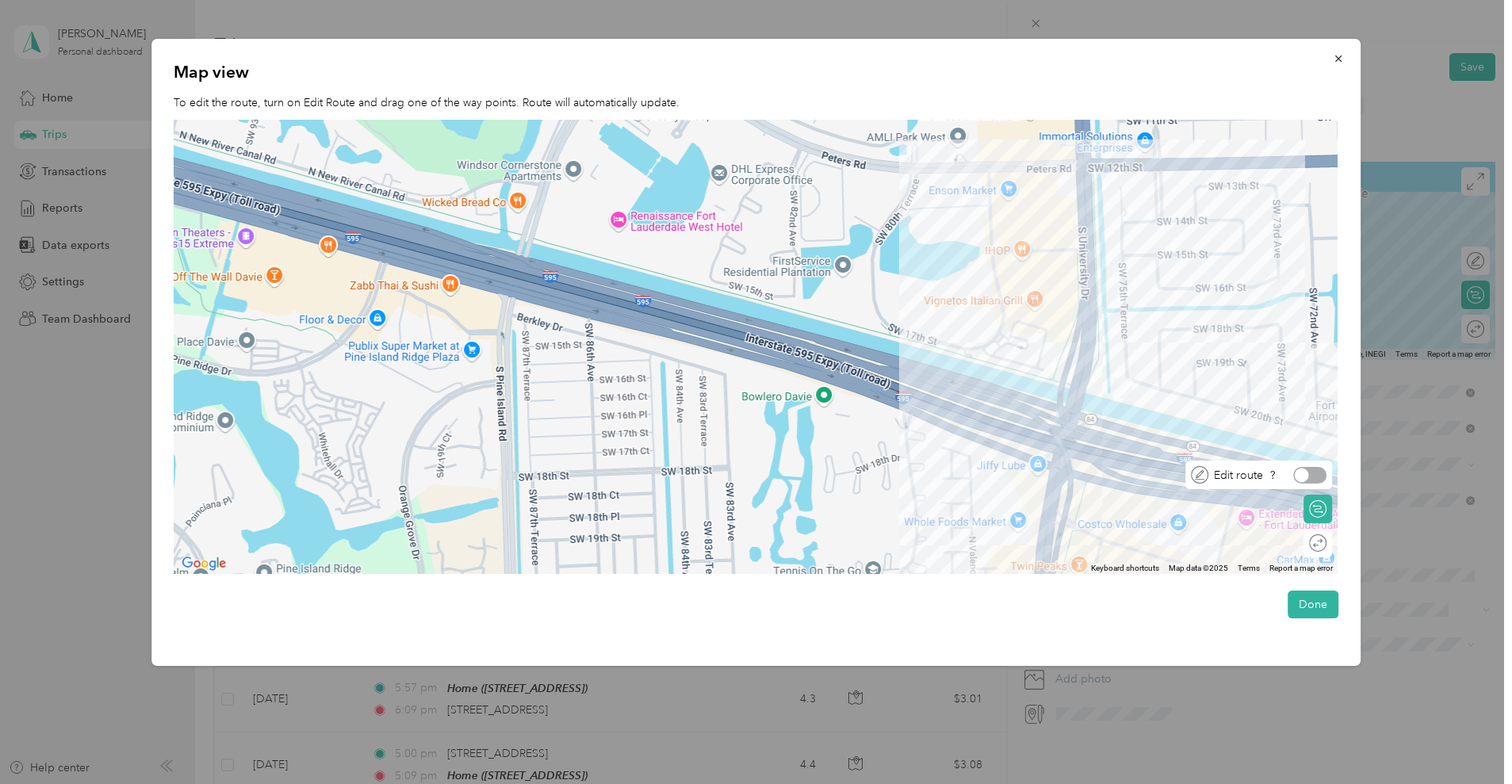 click at bounding box center [1310, 475] 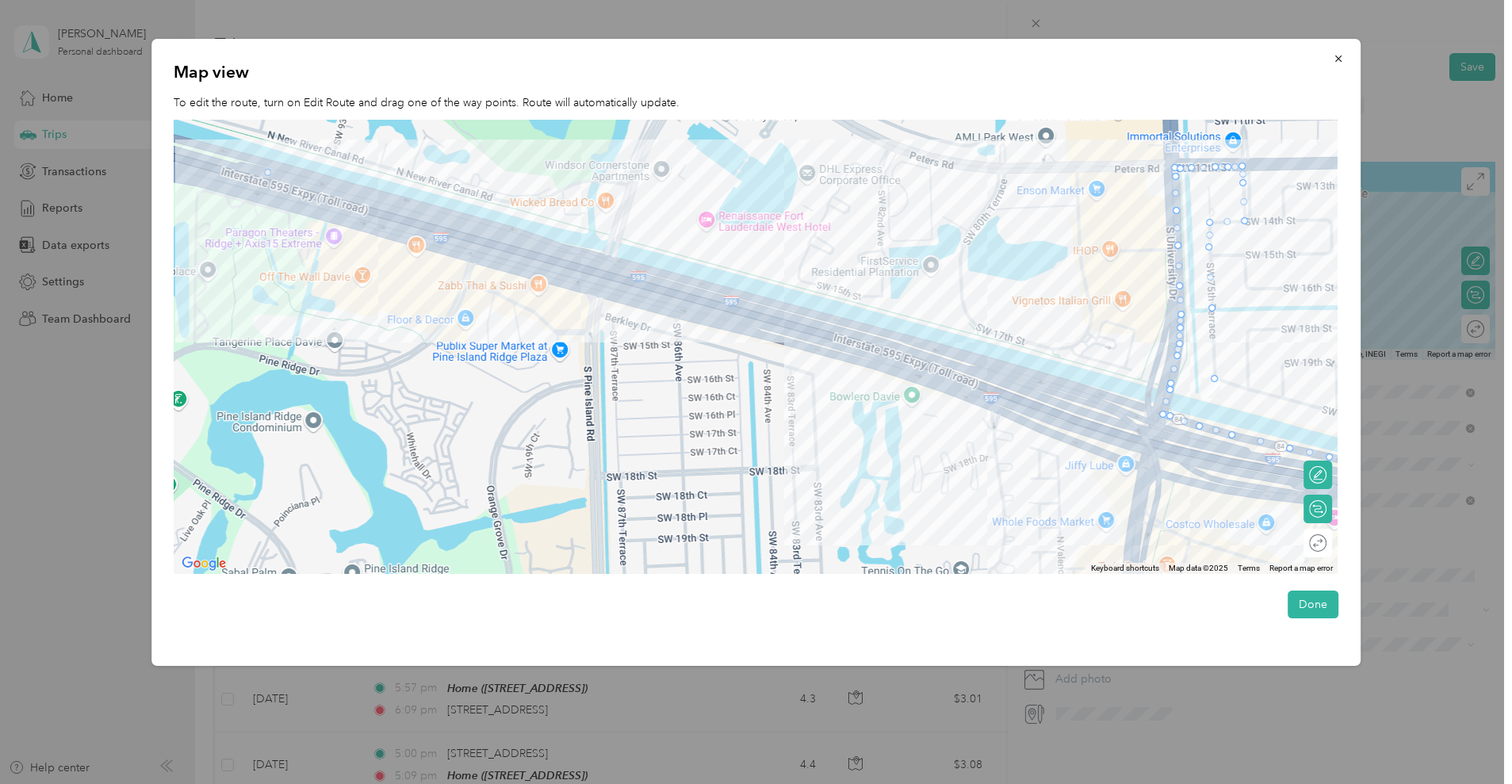drag, startPoint x: 1127, startPoint y: 342, endPoint x: 265, endPoint y: 171, distance: 878.7975 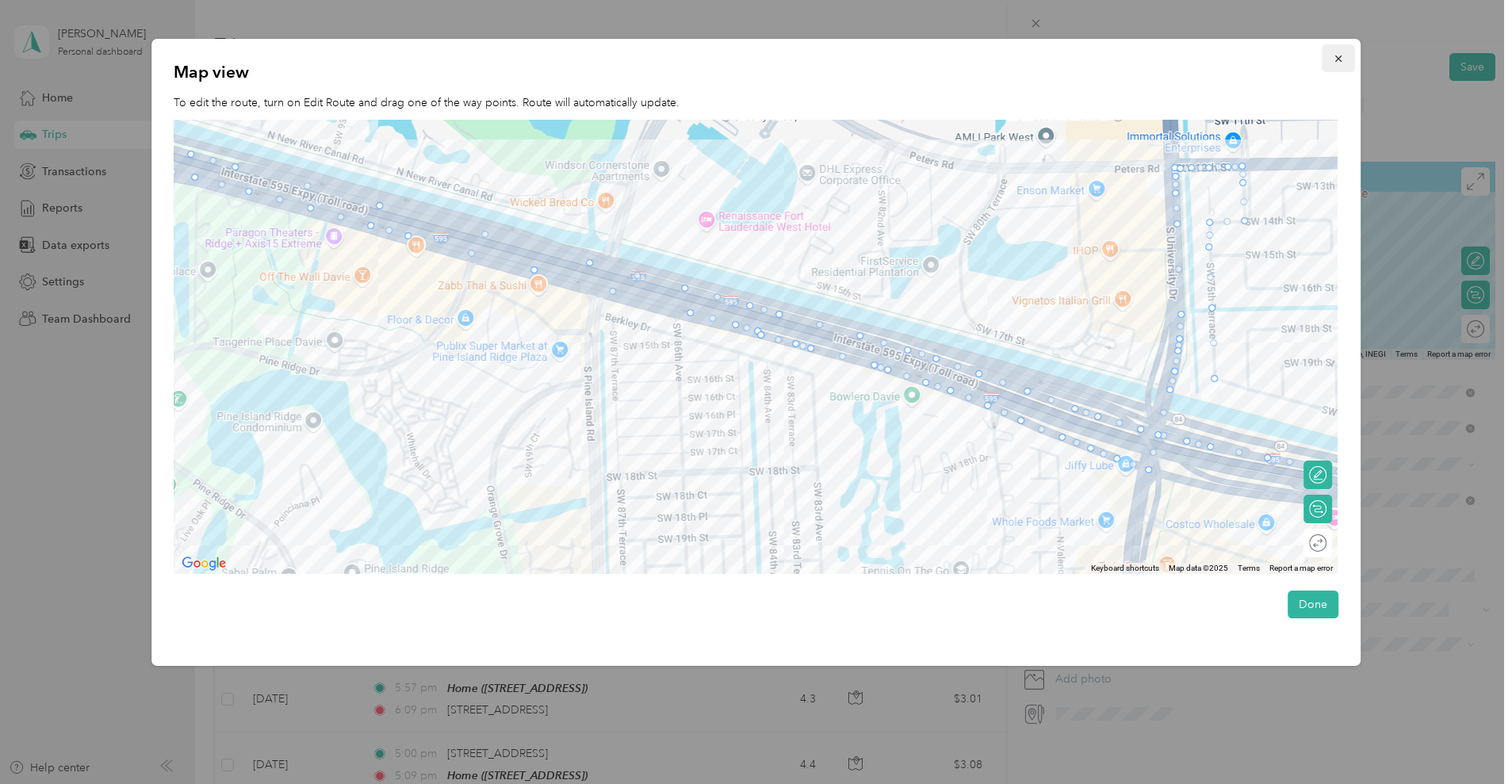 click 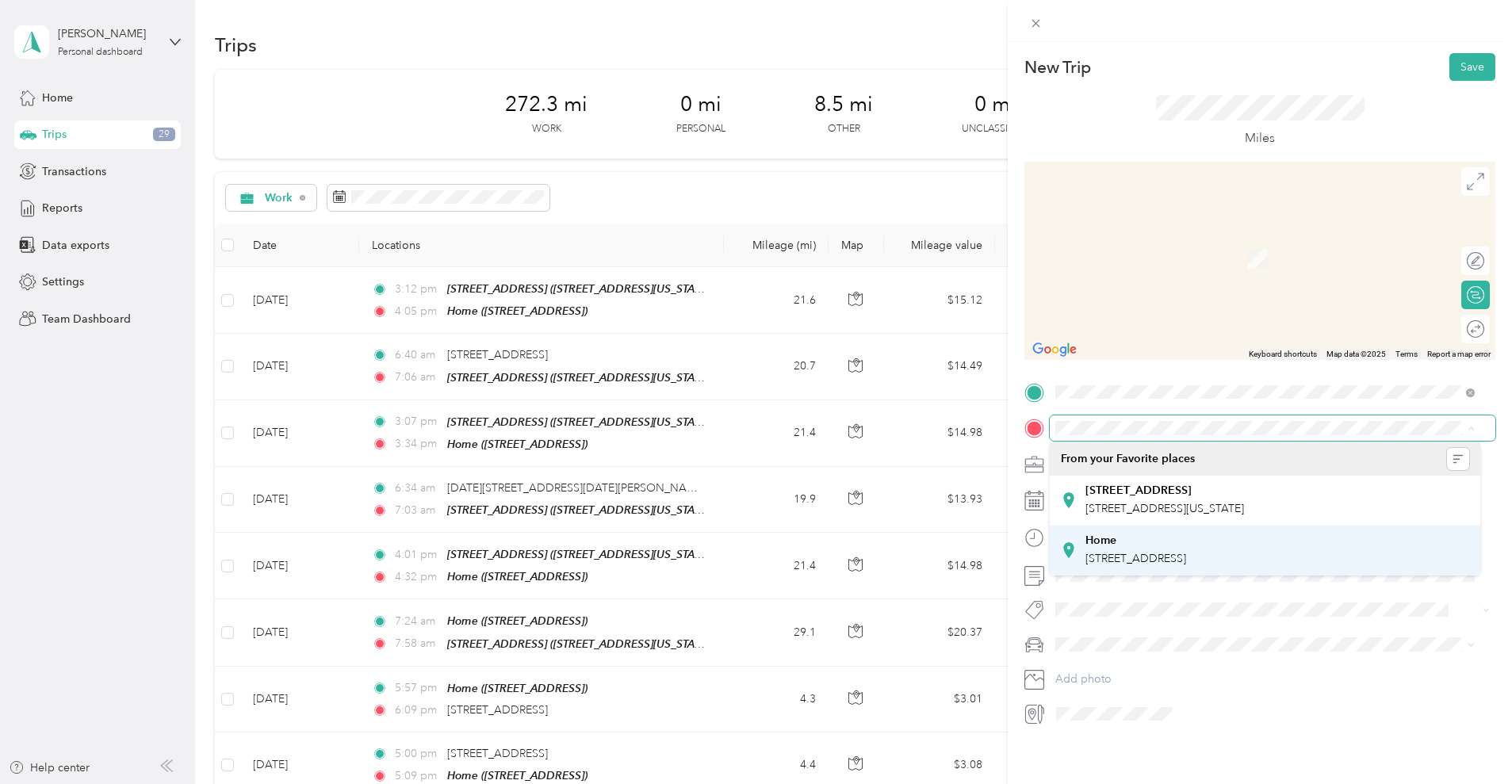 click on "Home 7540 SW 20th St, Plantation, FL, United States , 33317, Plantation, FL, United States" at bounding box center (1135, 550) 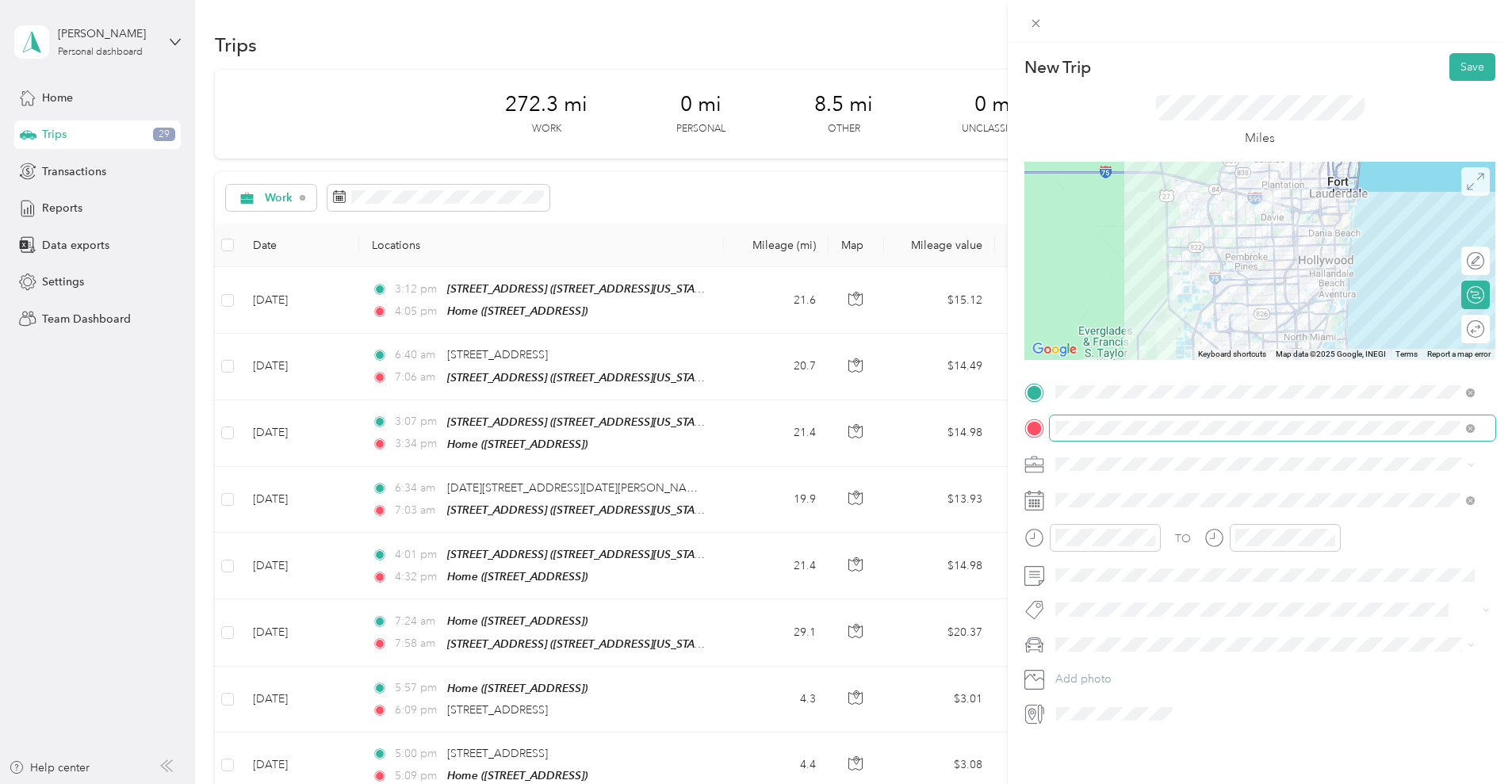 click 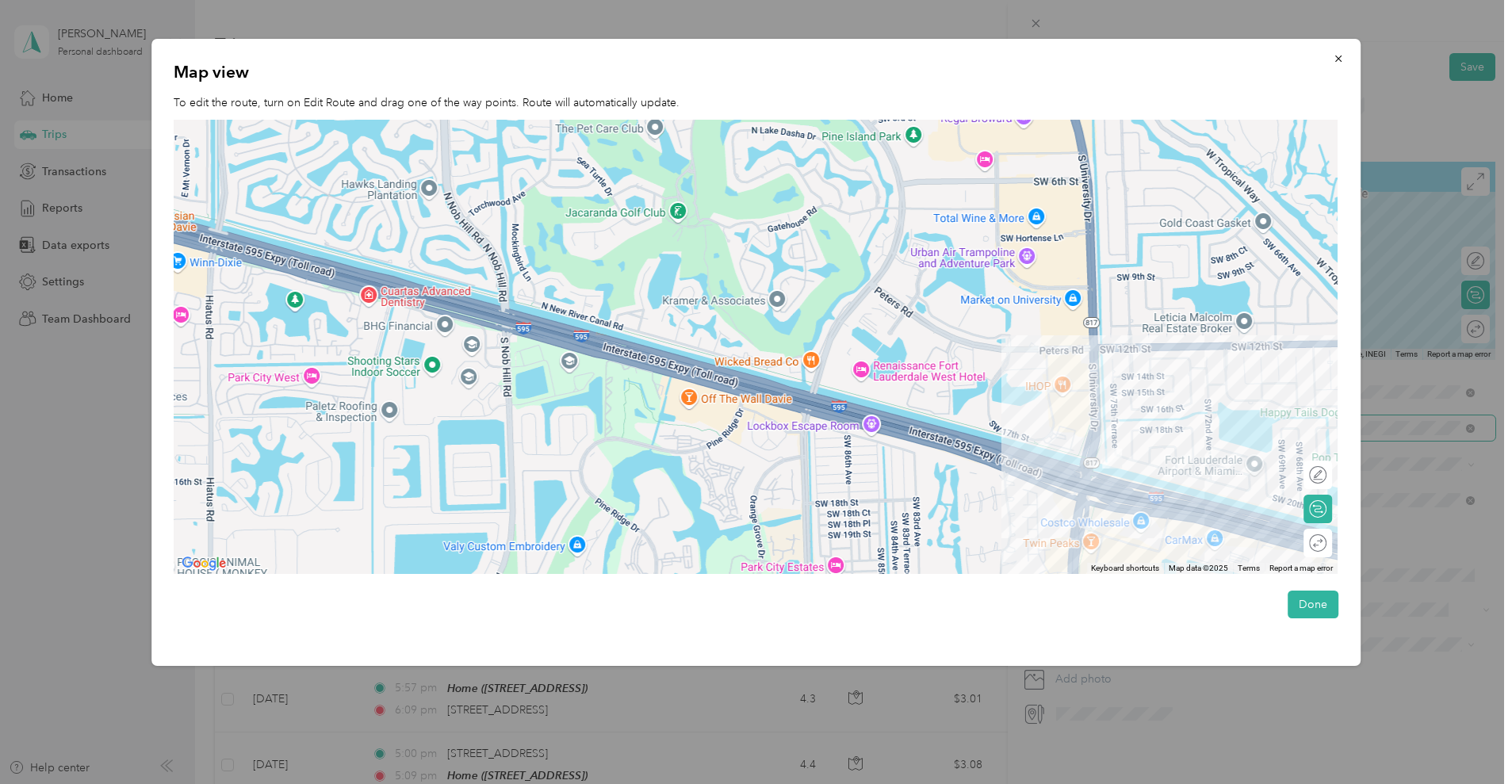 drag, startPoint x: 1087, startPoint y: 415, endPoint x: 1010, endPoint y: 353, distance: 98.85848 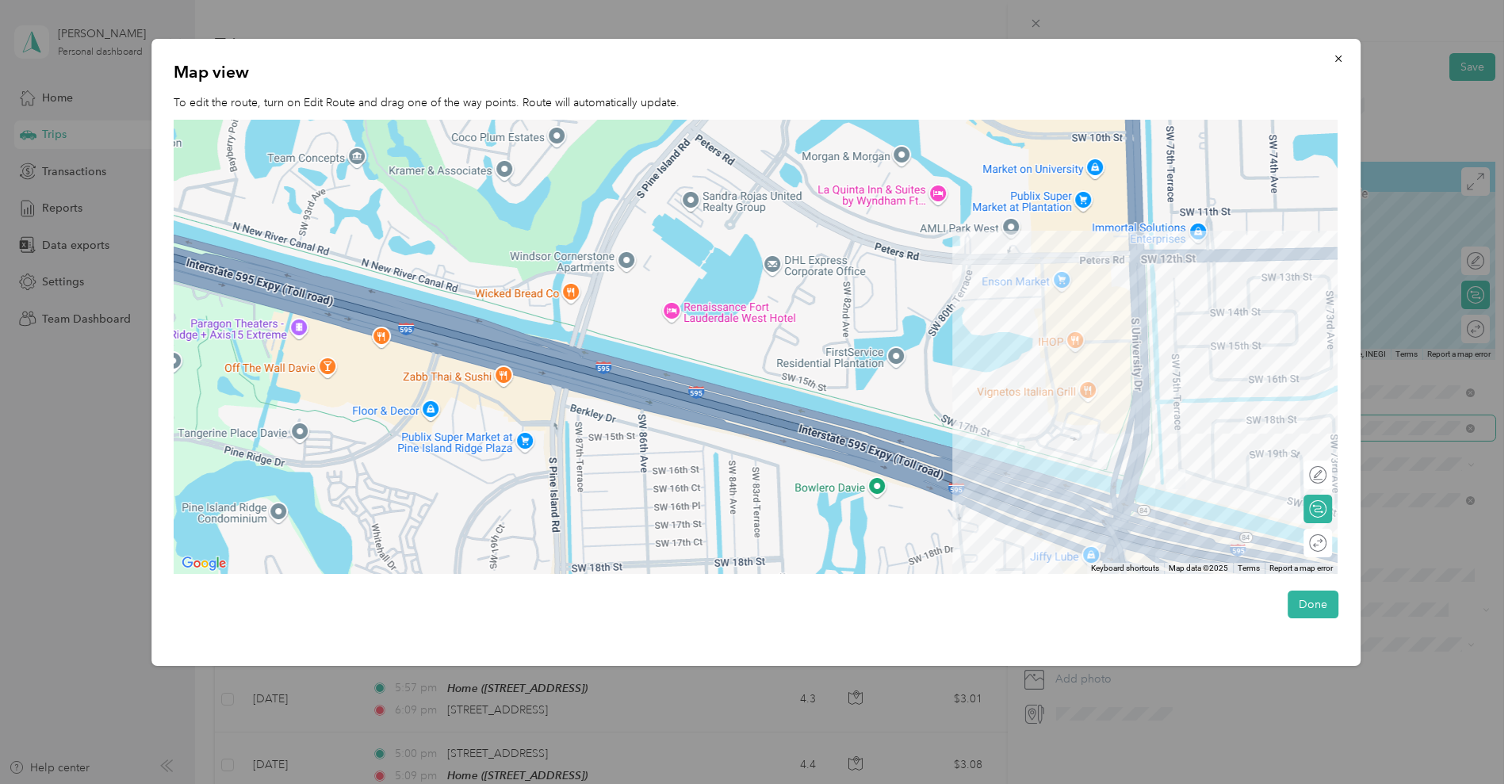 drag, startPoint x: 1014, startPoint y: 395, endPoint x: 1001, endPoint y: 296, distance: 99.8499 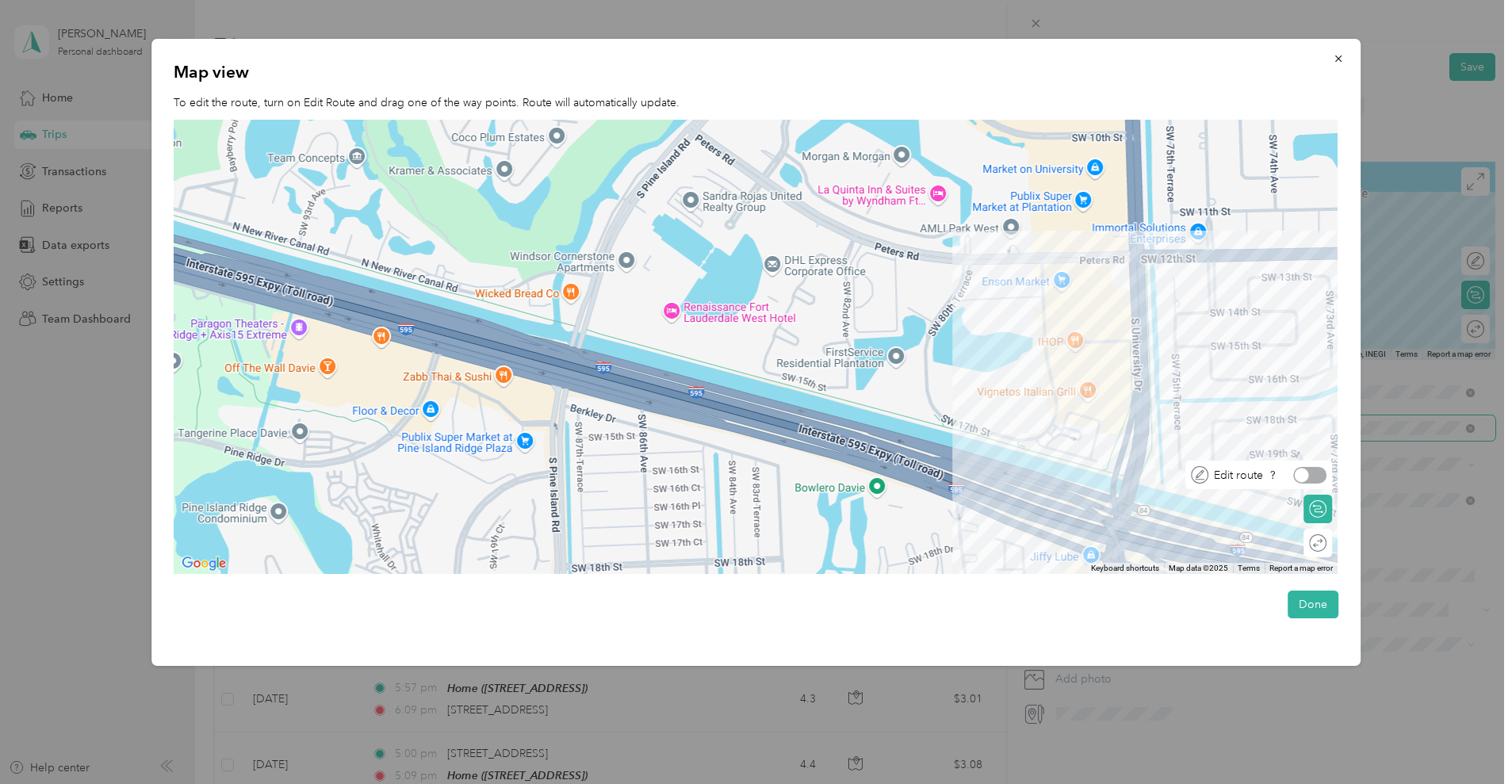 click at bounding box center [1310, 475] 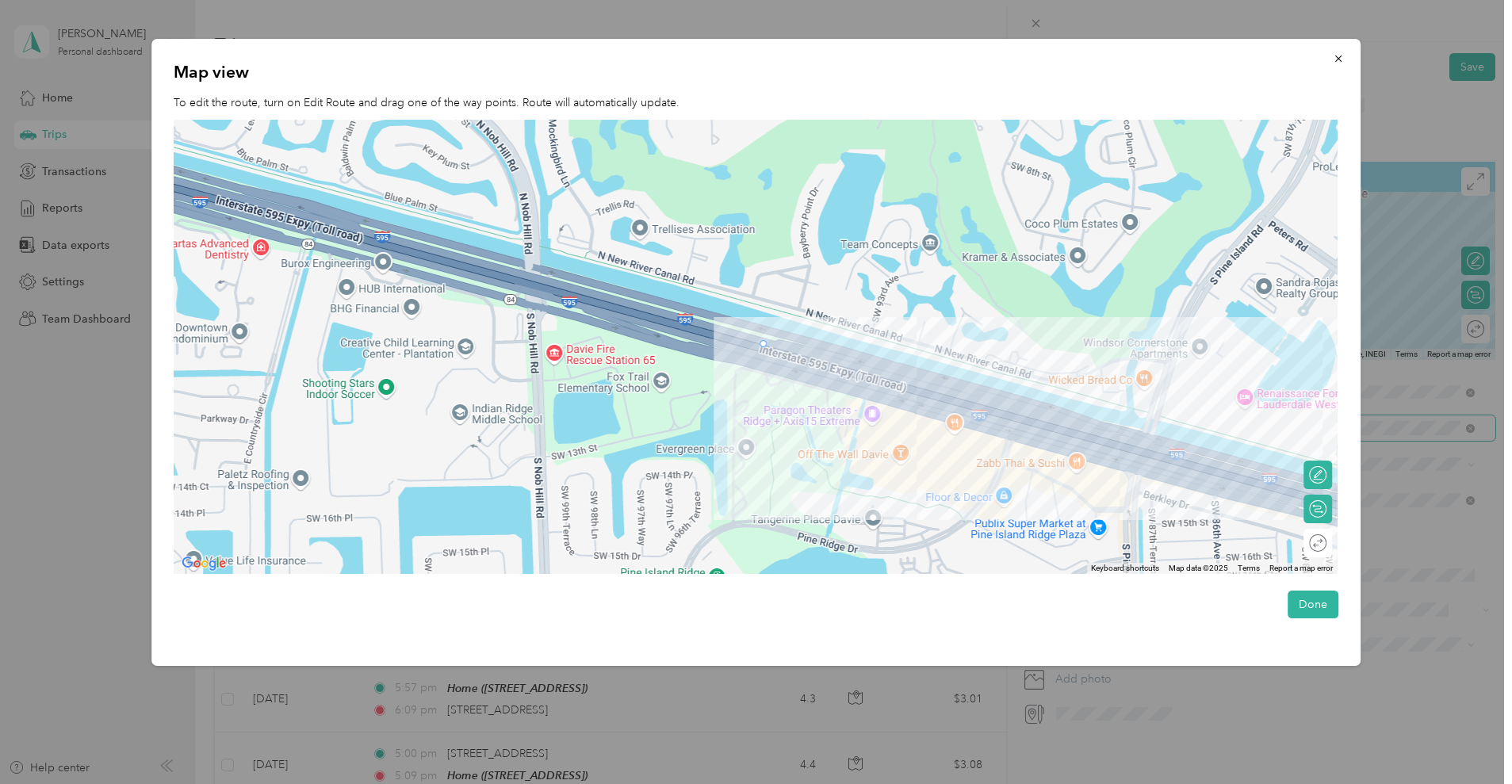 drag, startPoint x: 1177, startPoint y: 399, endPoint x: 758, endPoint y: 342, distance: 422.8593 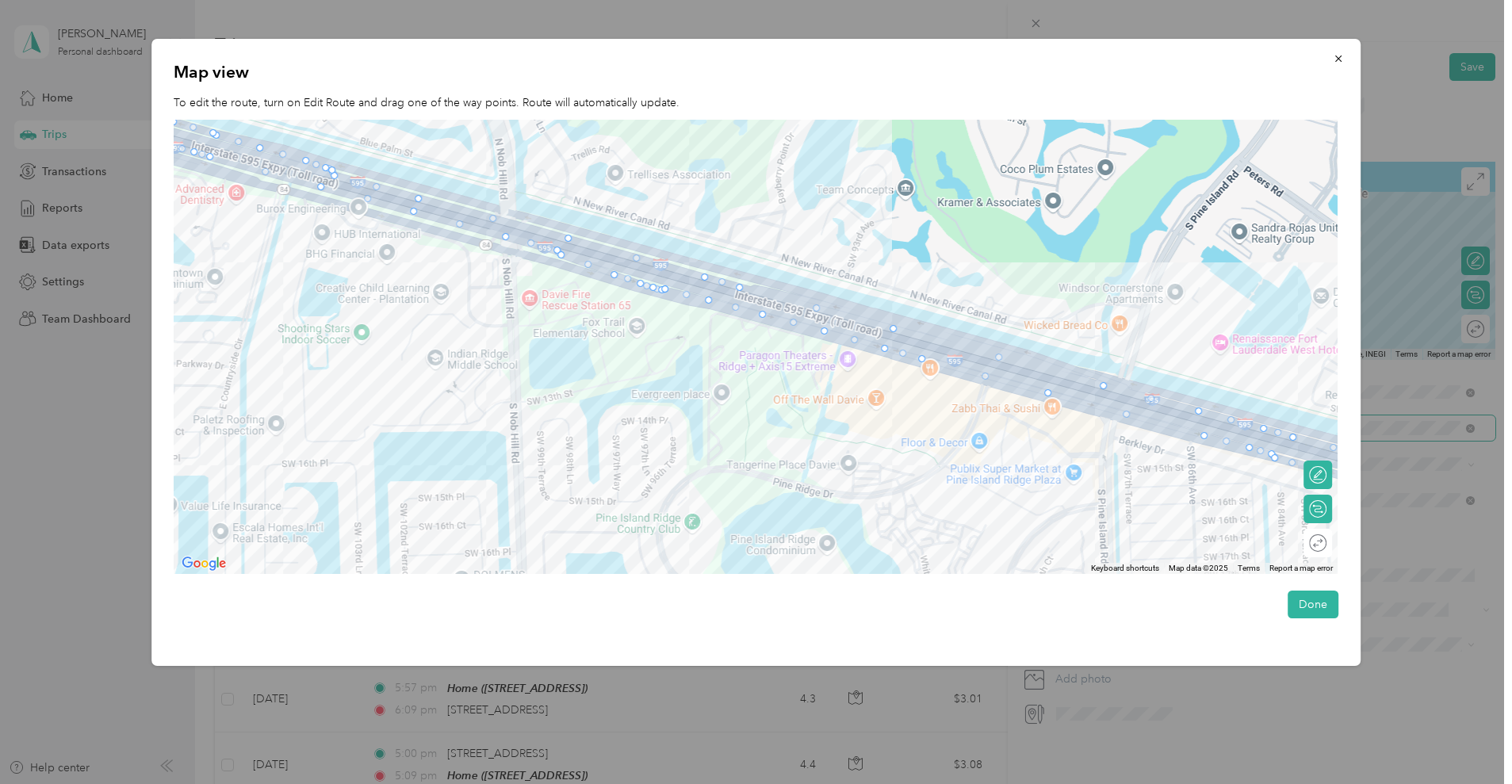drag, startPoint x: 1030, startPoint y: 306, endPoint x: 933, endPoint y: 285, distance: 99.24717 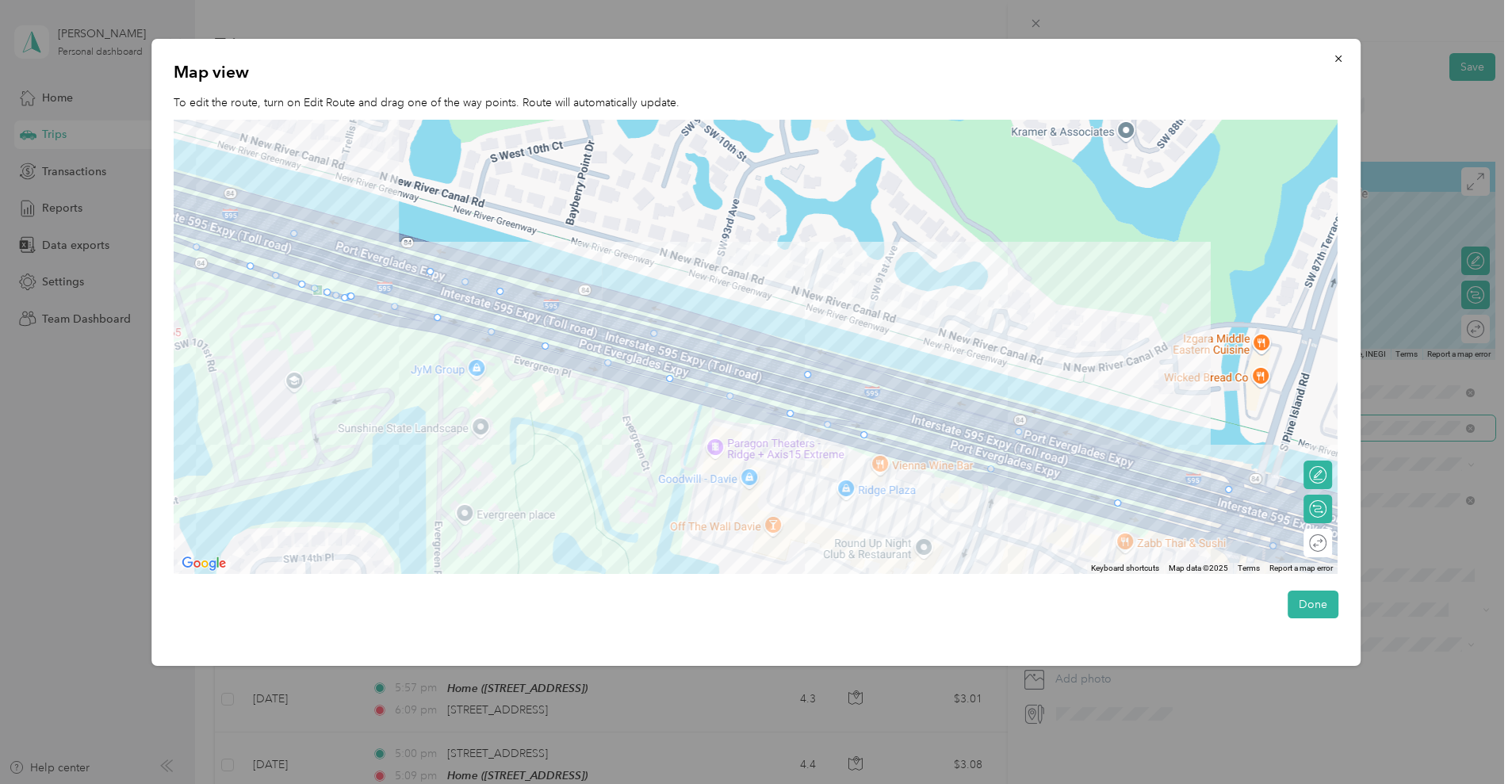 drag, startPoint x: 1046, startPoint y: 380, endPoint x: 988, endPoint y: 338, distance: 71.61006 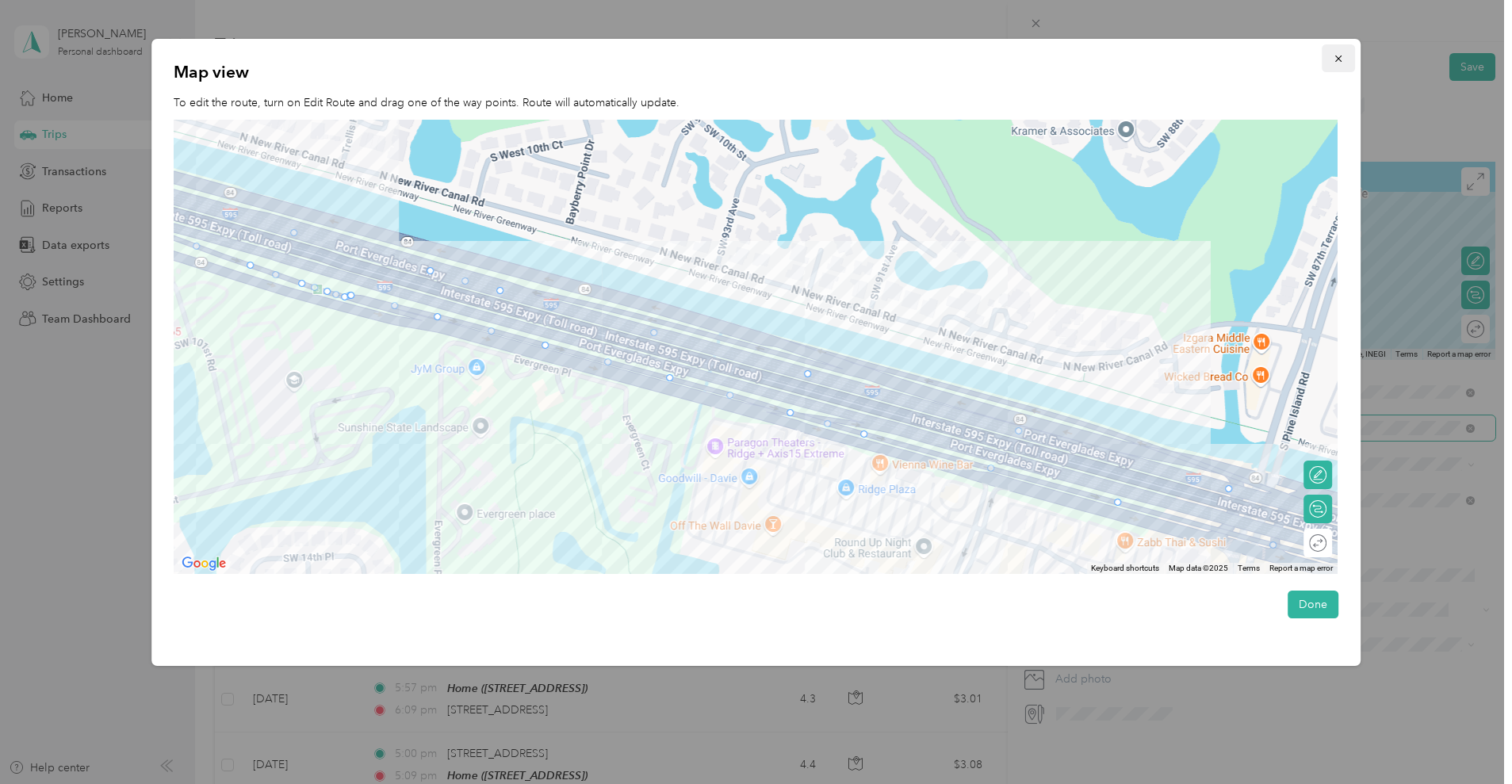 click at bounding box center (1338, 58) 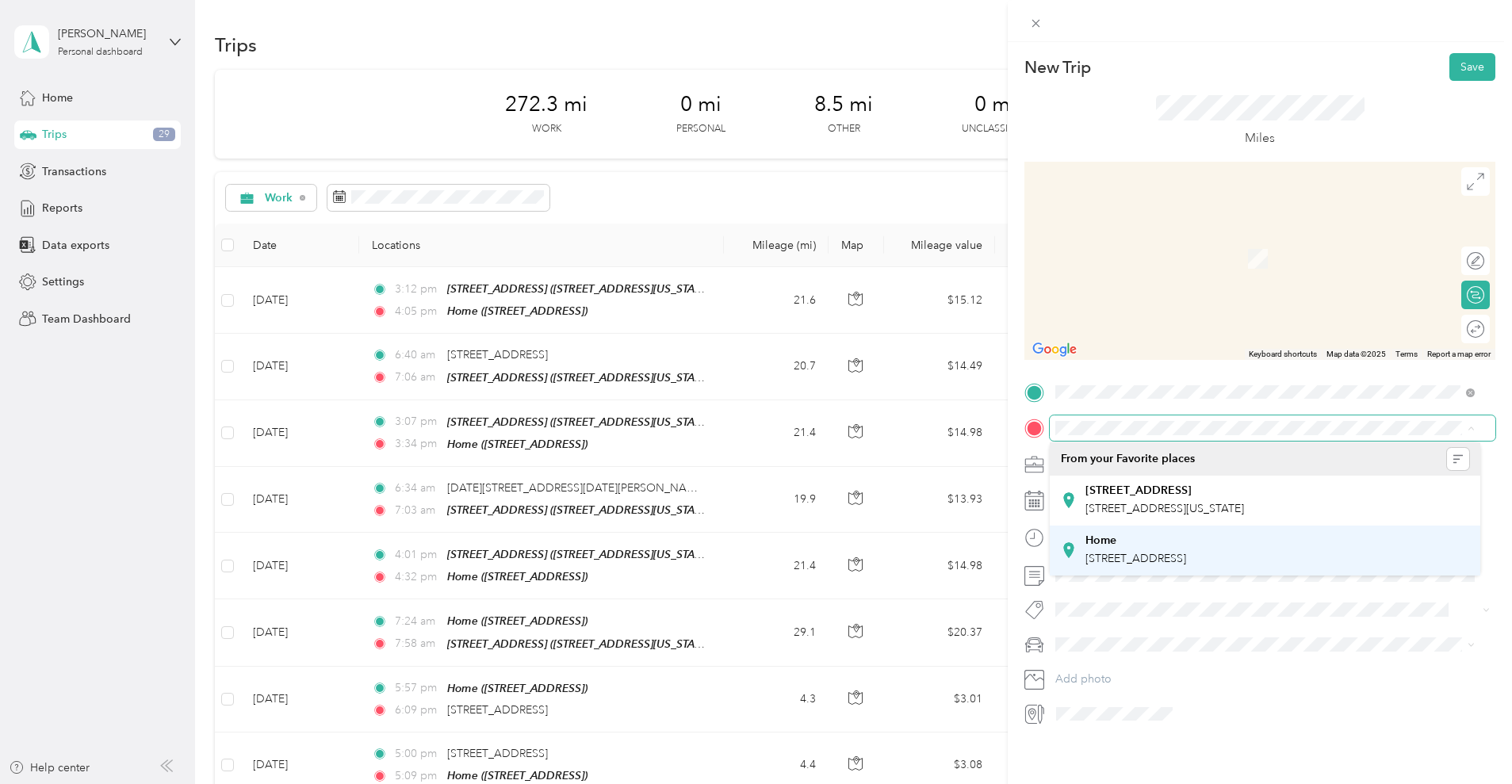 click on "Home" at bounding box center (1135, 541) 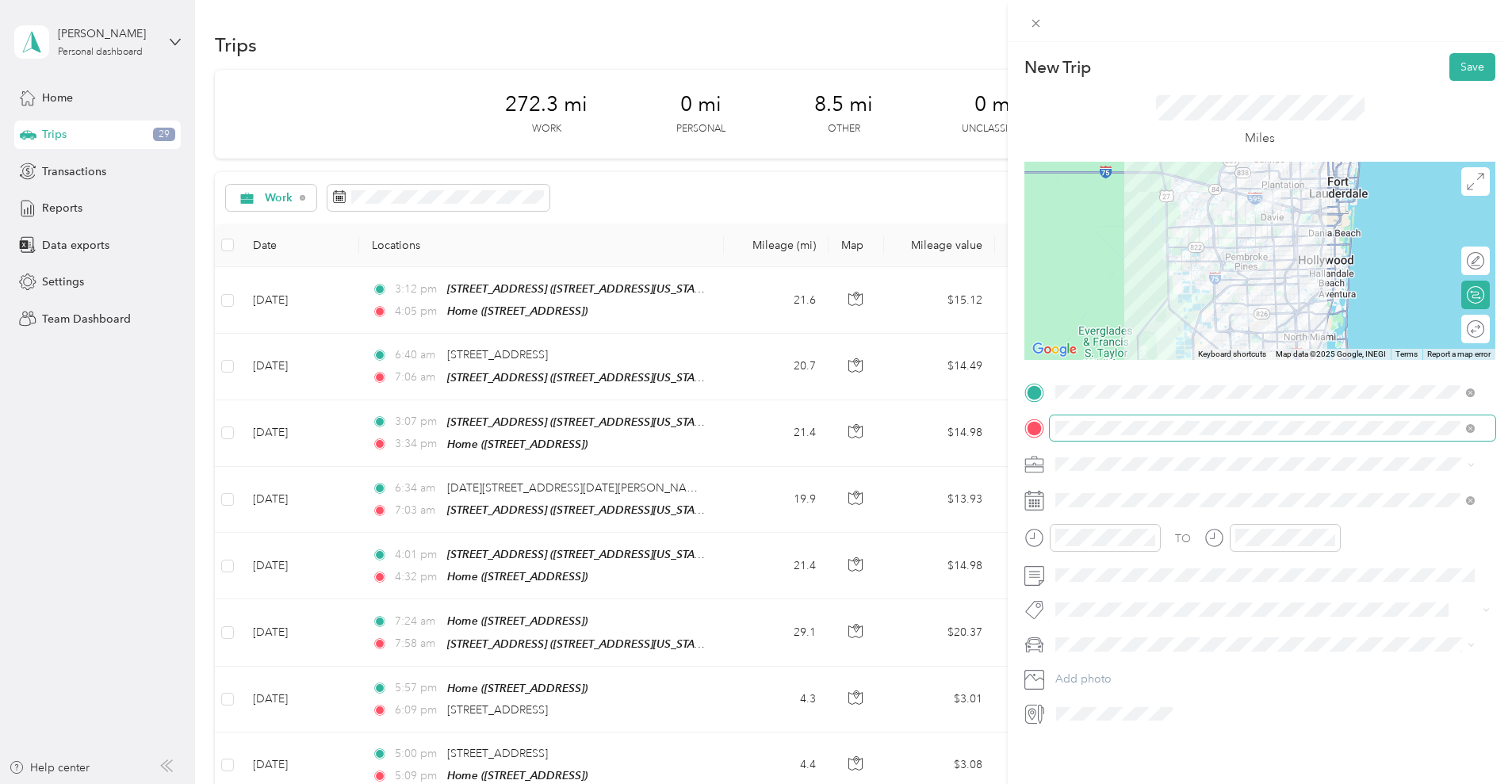 click at bounding box center [1260, 261] 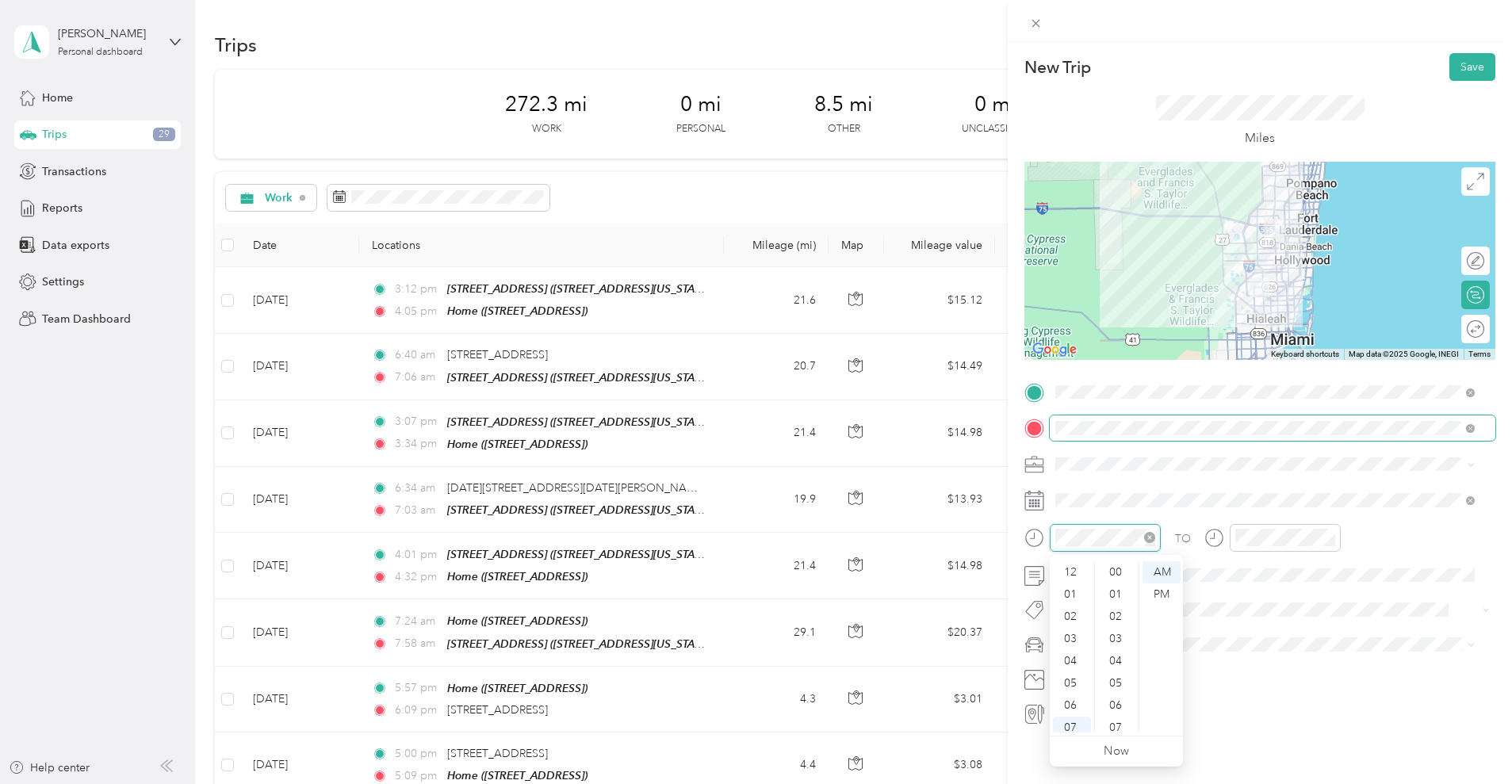 scroll, scrollTop: 932, scrollLeft: 0, axis: vertical 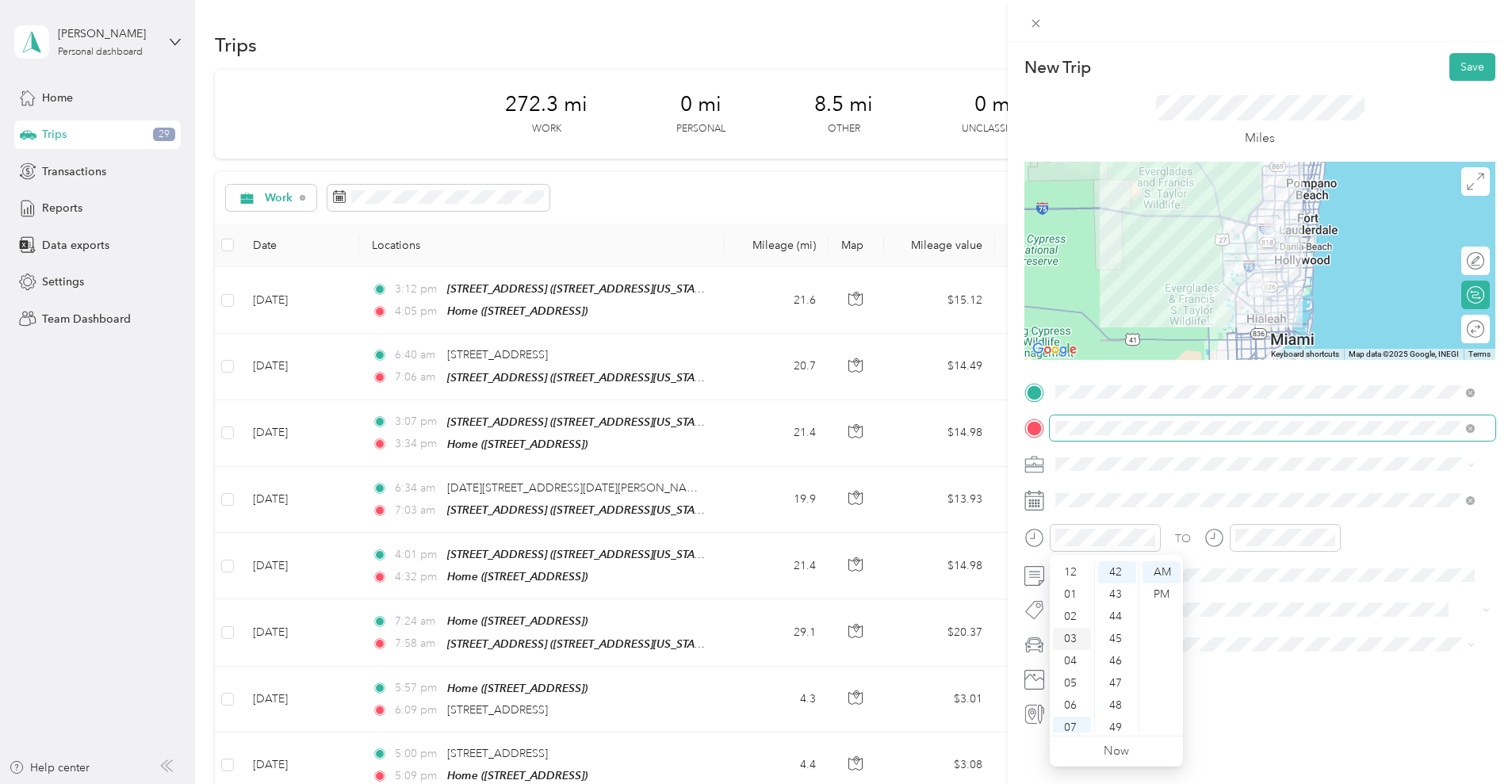 click on "03" at bounding box center [1072, 639] 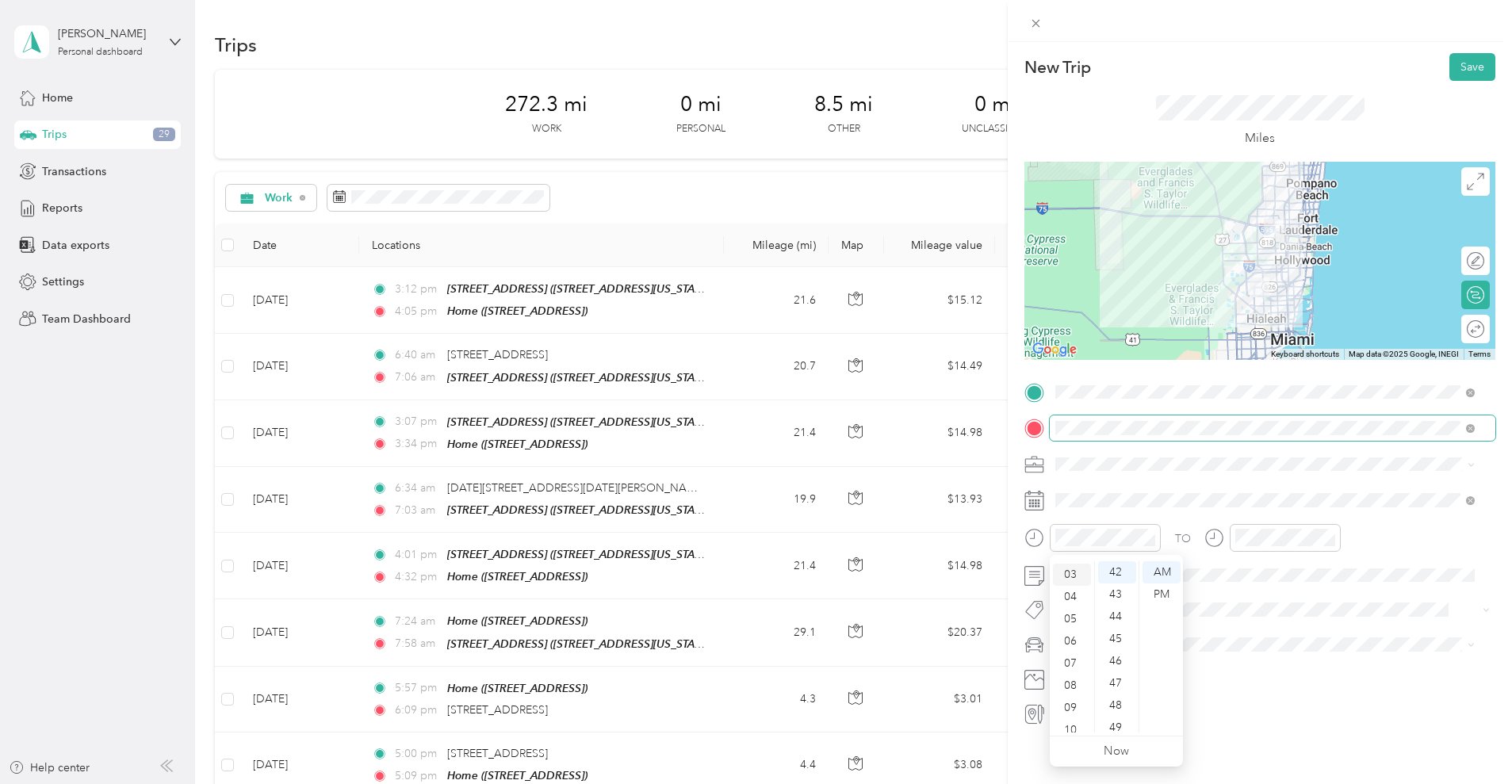 scroll, scrollTop: 67, scrollLeft: 0, axis: vertical 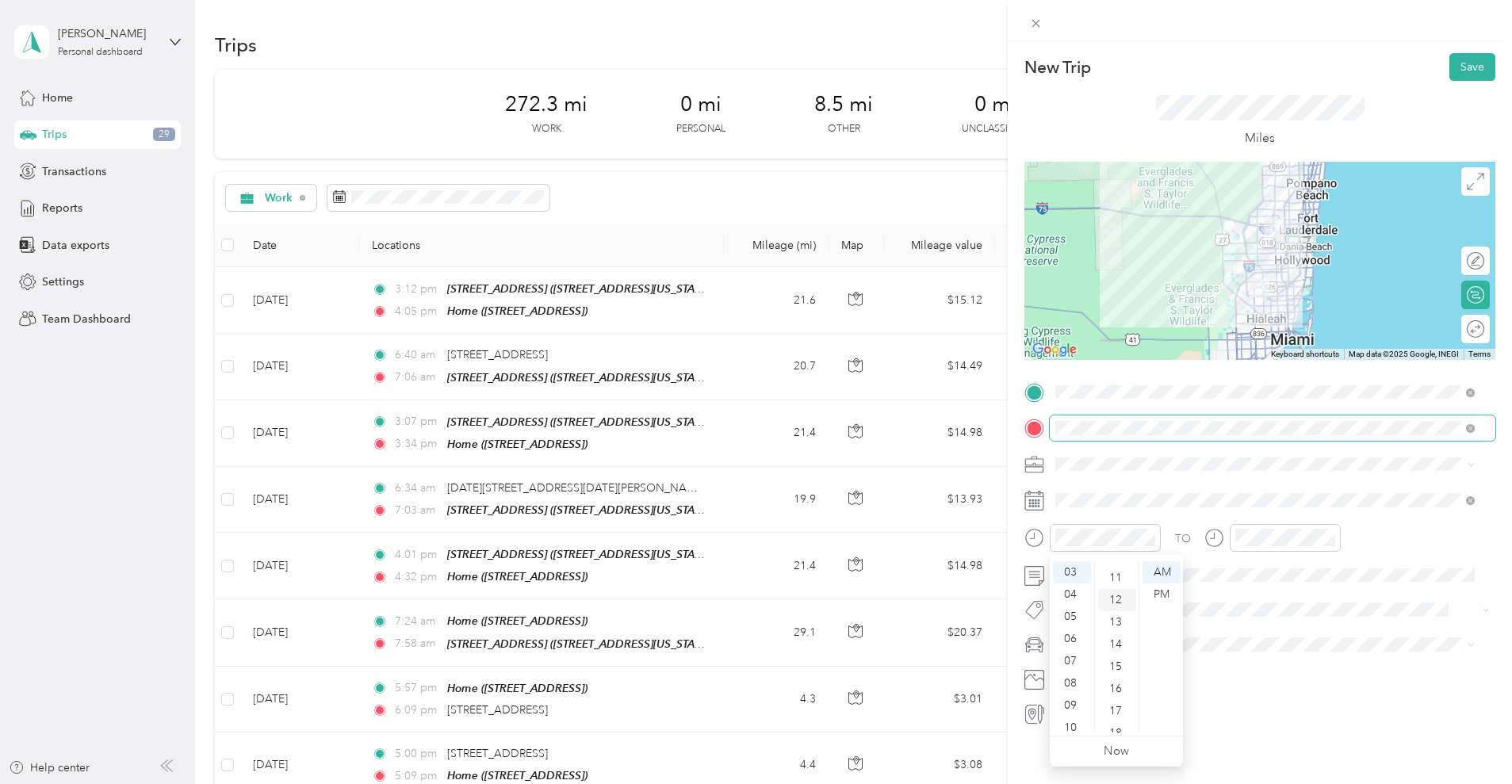 click on "12" at bounding box center [1117, 600] 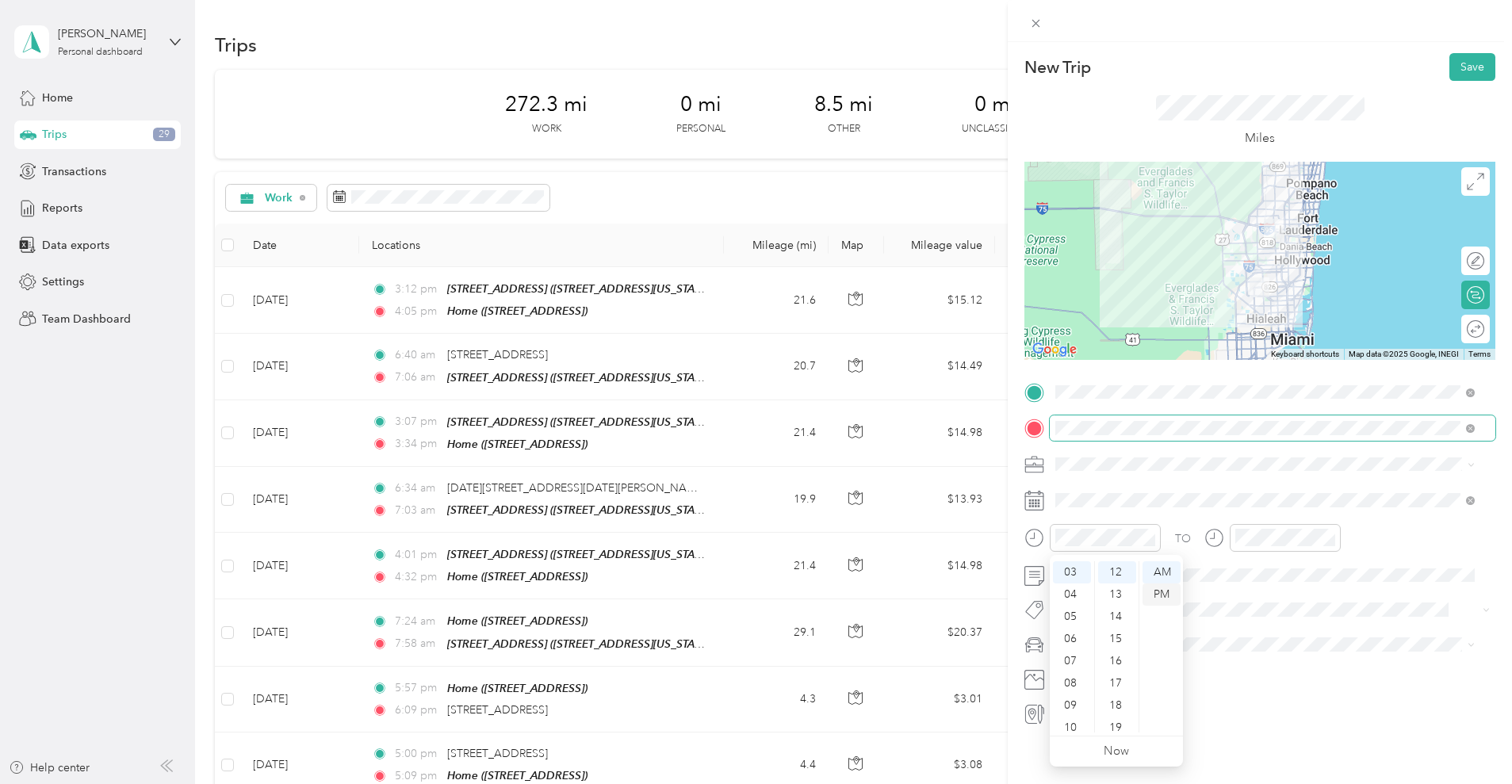 click on "PM" at bounding box center [1162, 595] 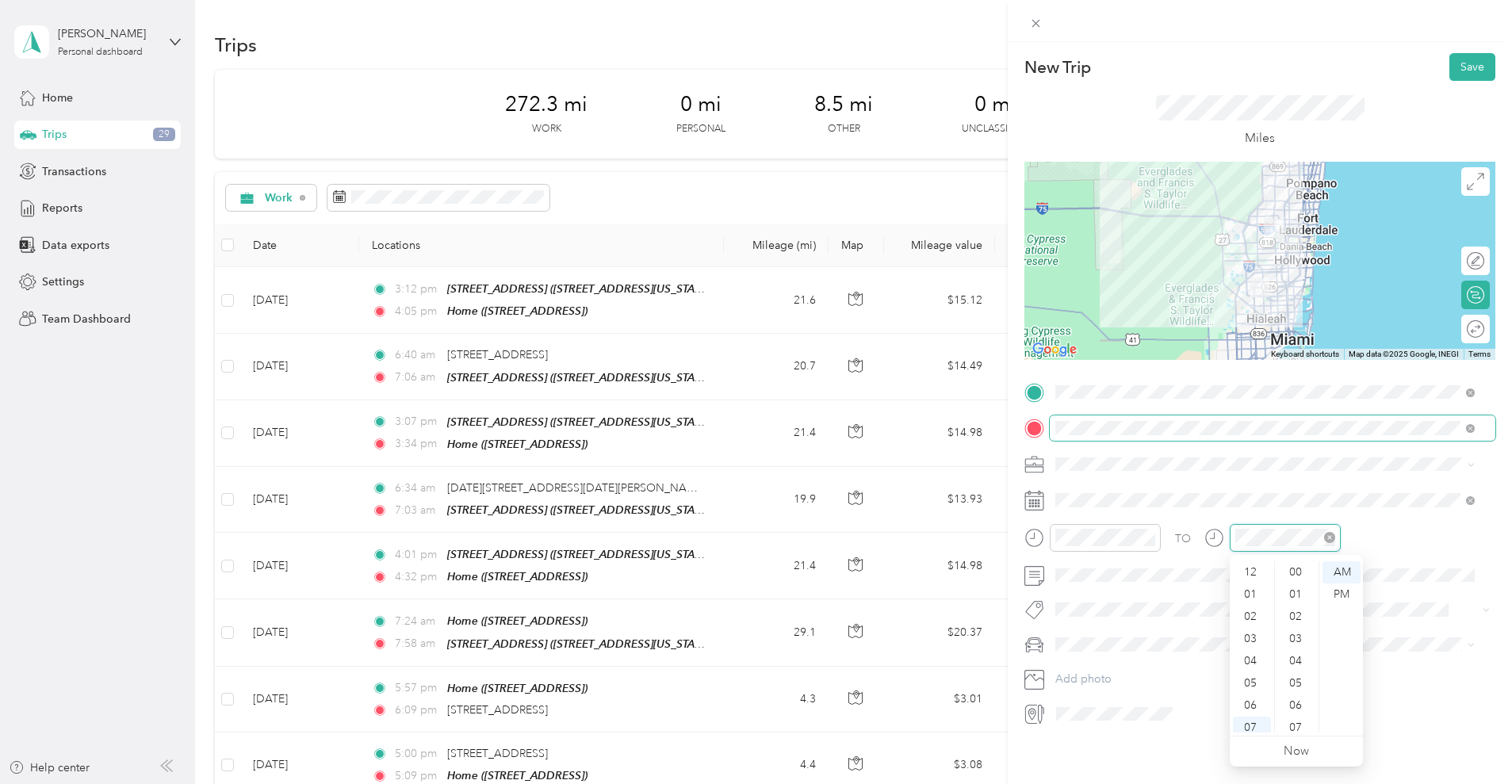 scroll, scrollTop: 932, scrollLeft: 0, axis: vertical 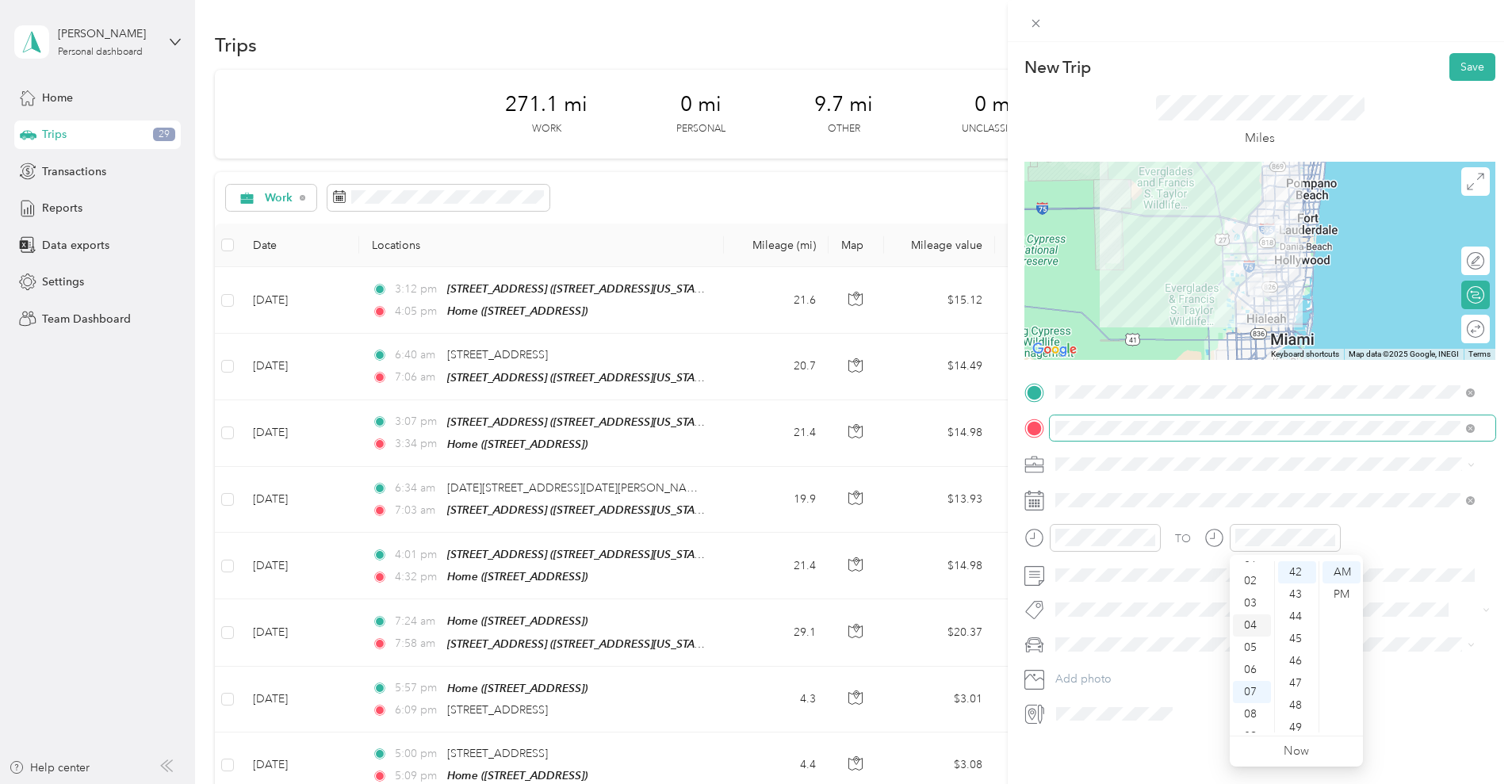 click on "04" at bounding box center [1252, 625] 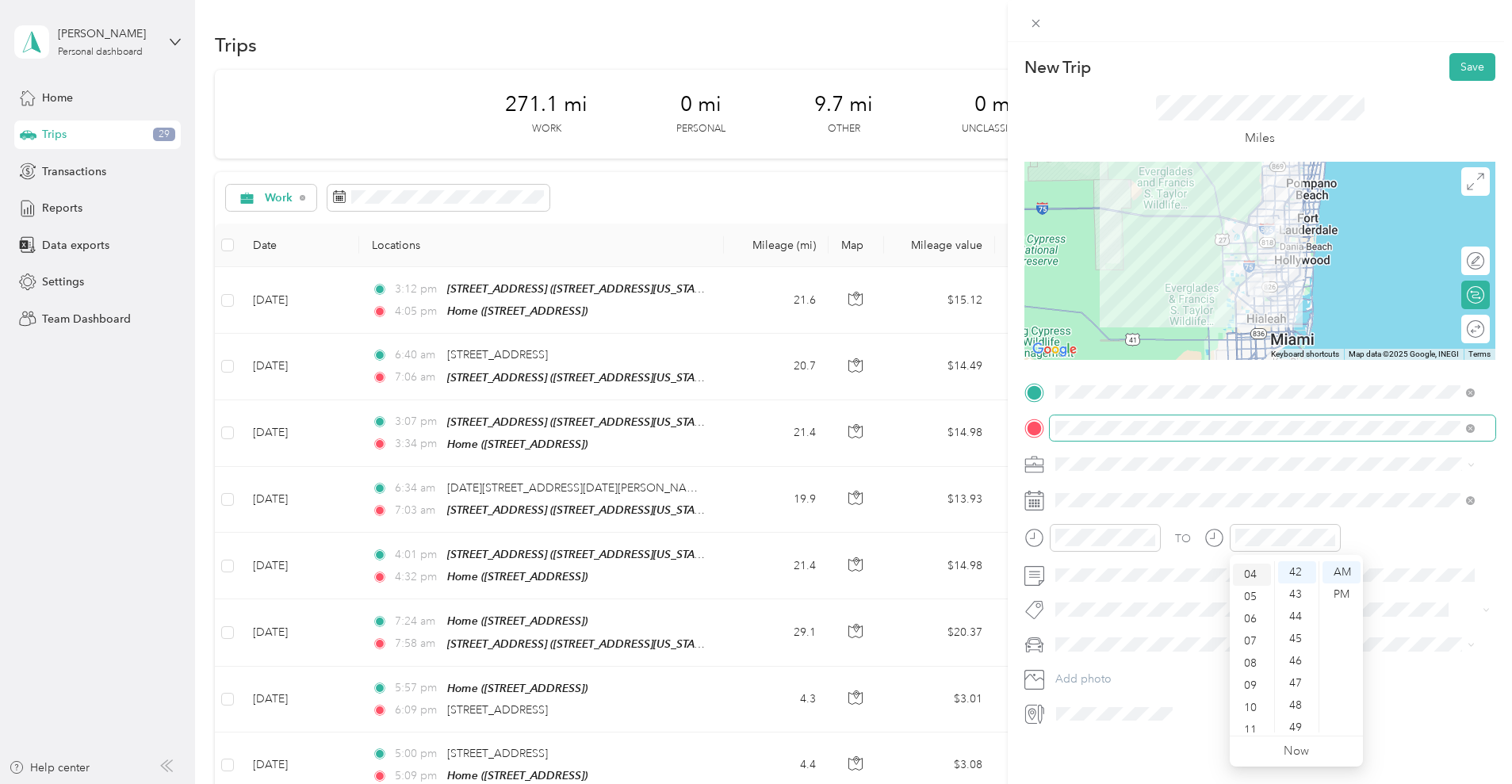 scroll, scrollTop: 89, scrollLeft: 0, axis: vertical 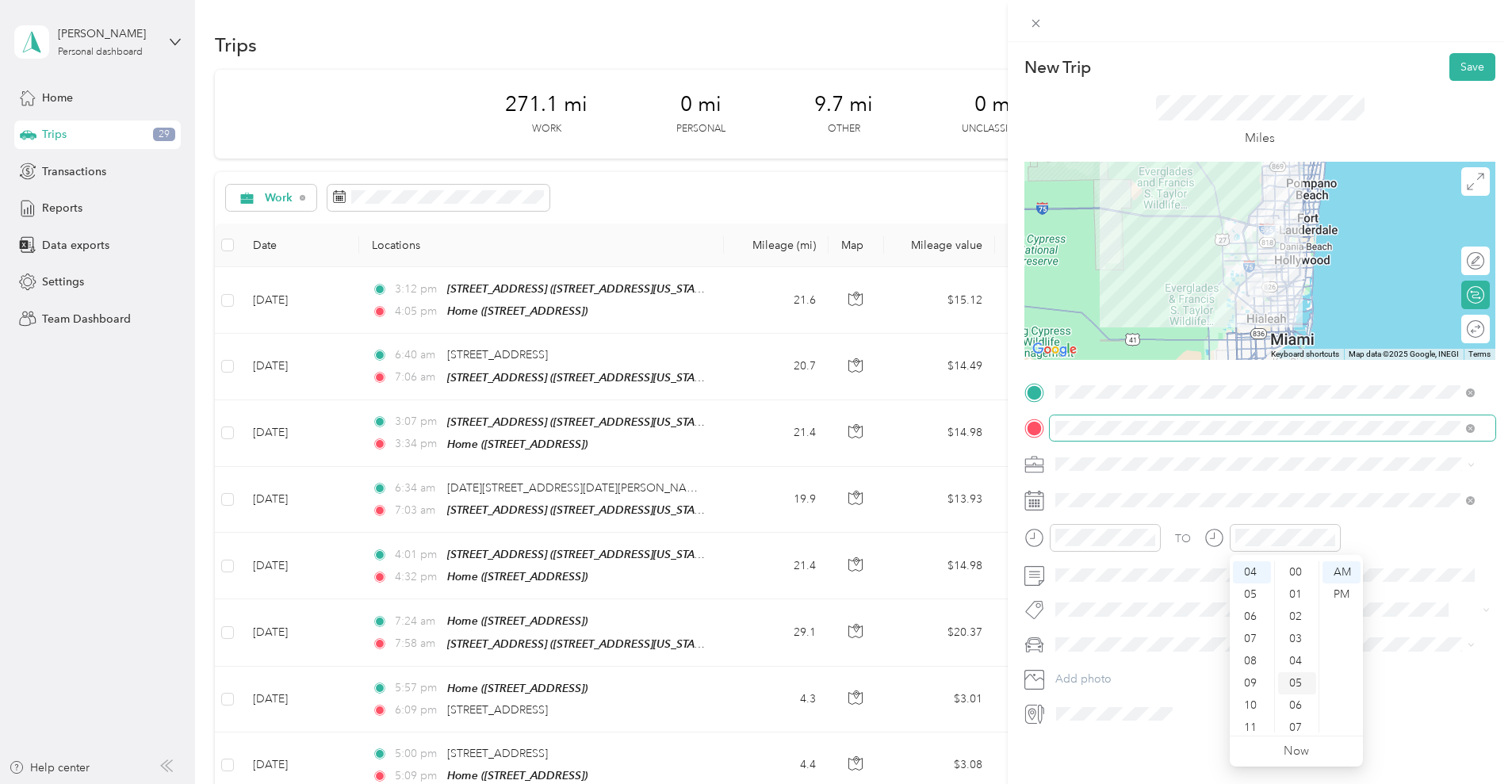 click on "05" at bounding box center (1297, 683) 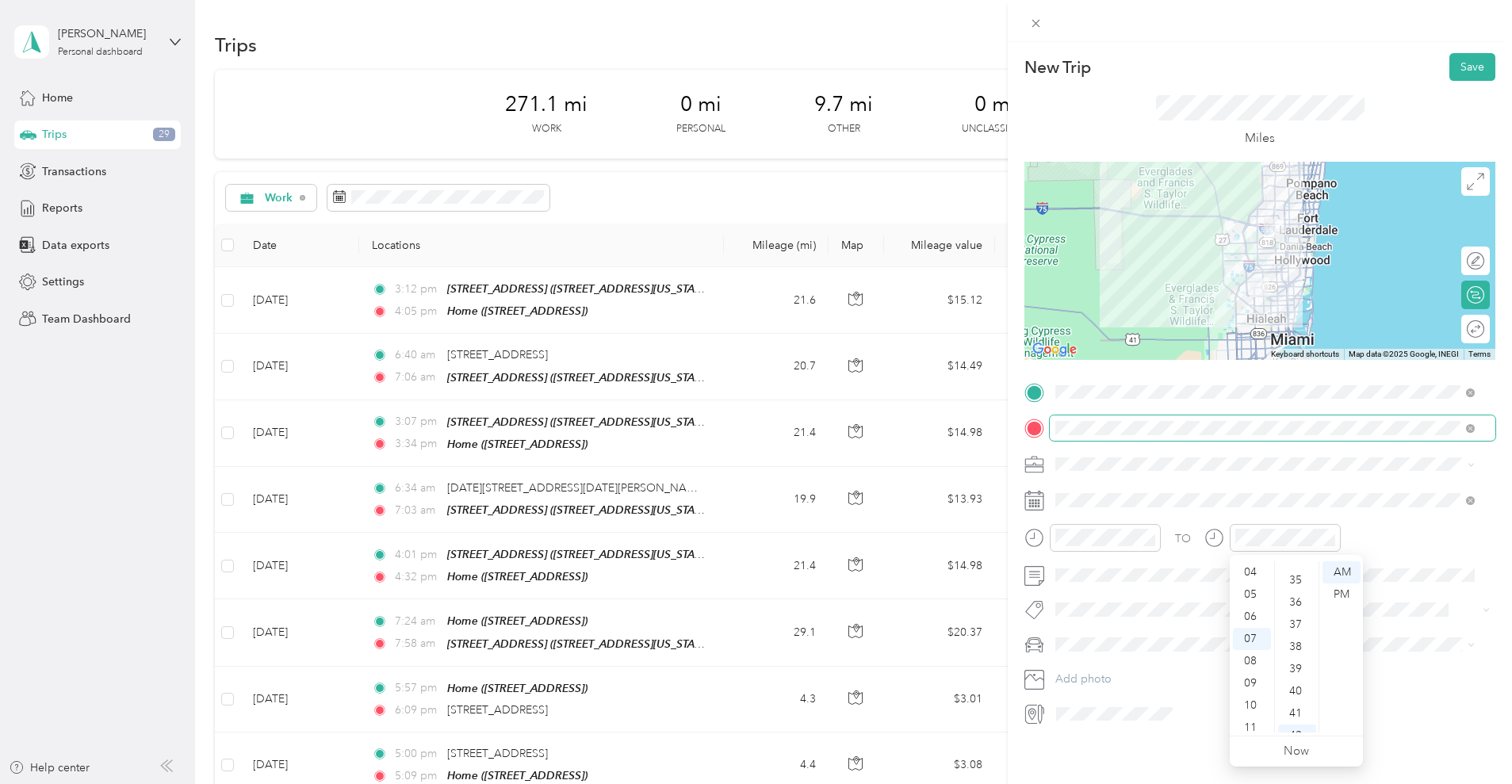 scroll, scrollTop: 95, scrollLeft: 0, axis: vertical 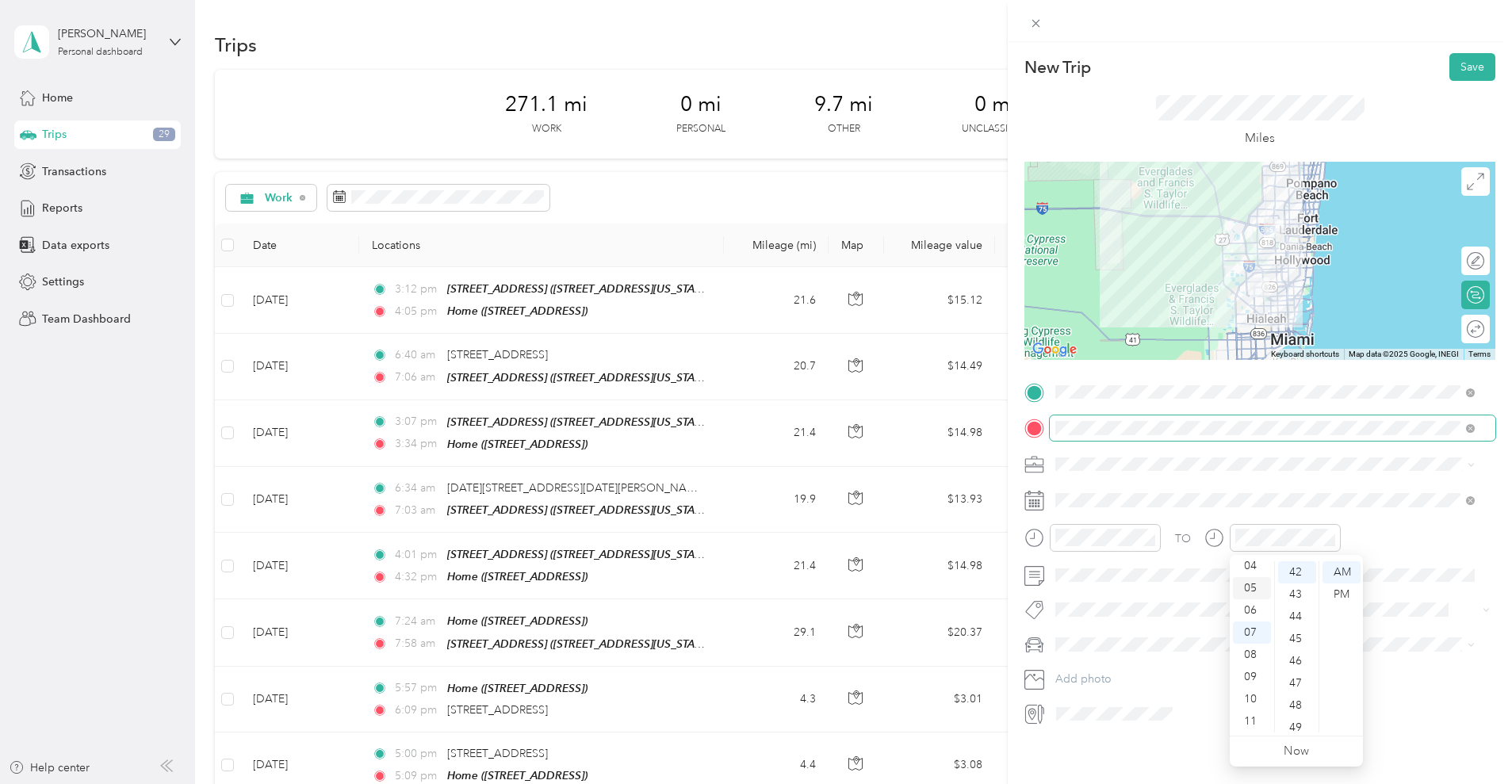 click on "05" at bounding box center (1252, 588) 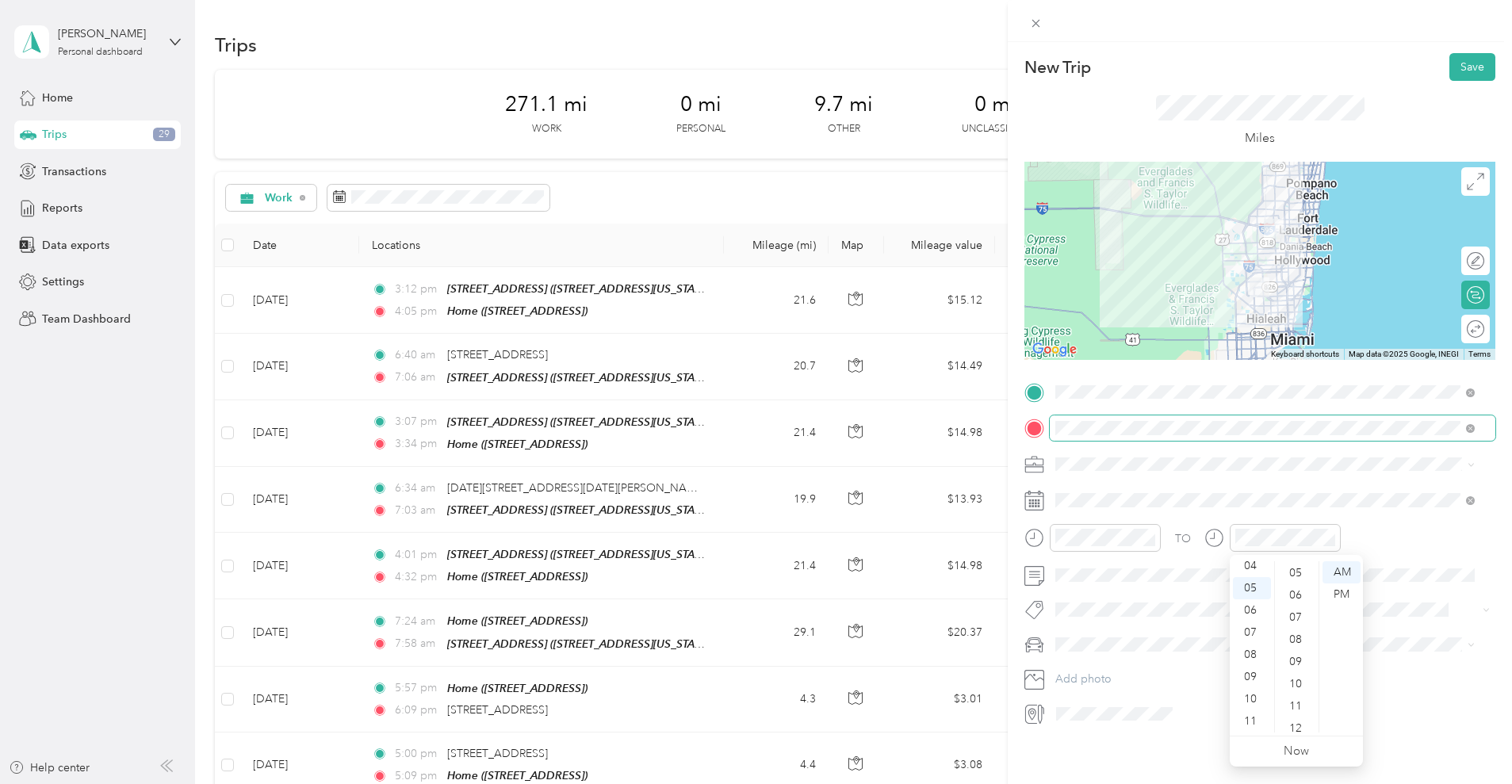 scroll, scrollTop: 0, scrollLeft: 0, axis: both 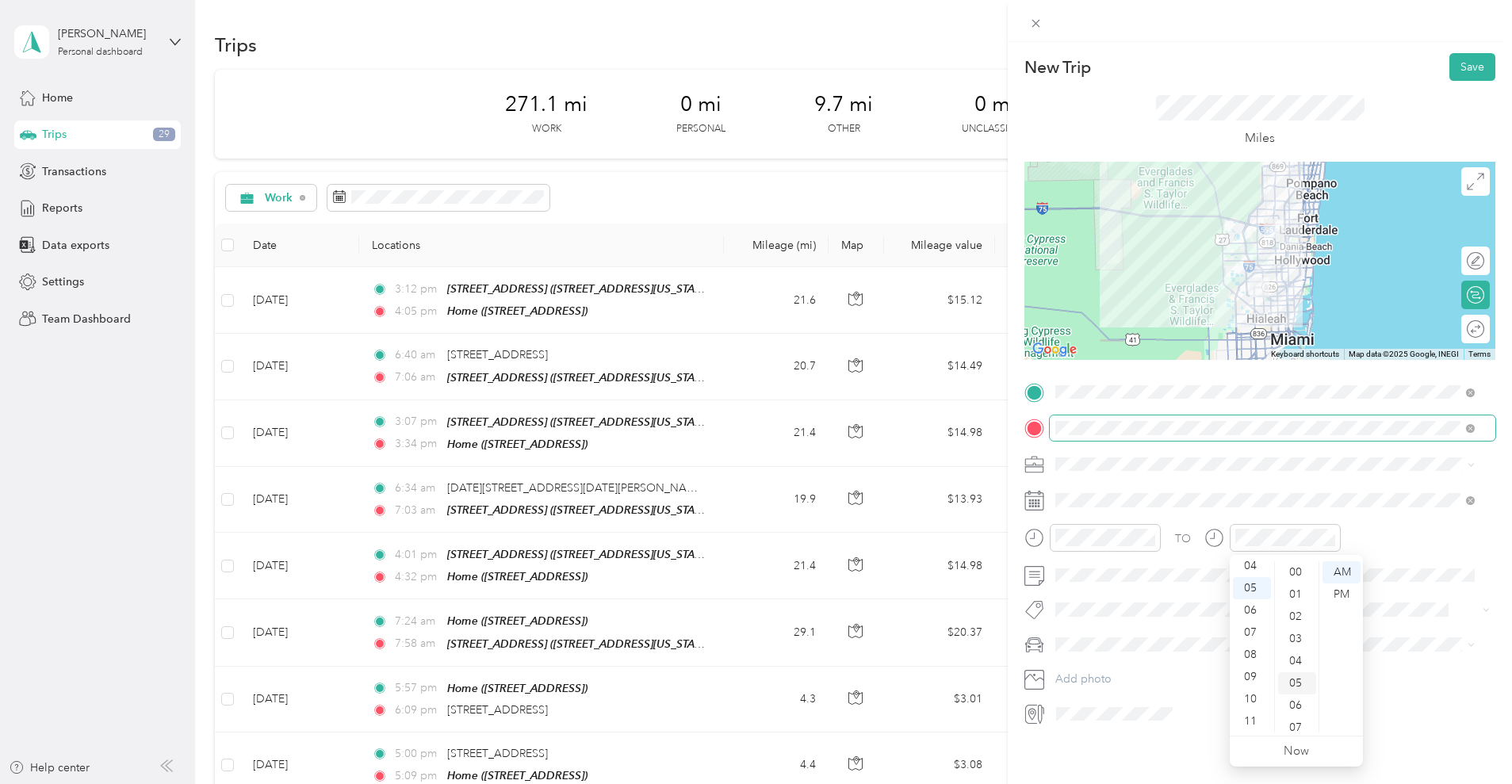 click on "05" at bounding box center (1297, 683) 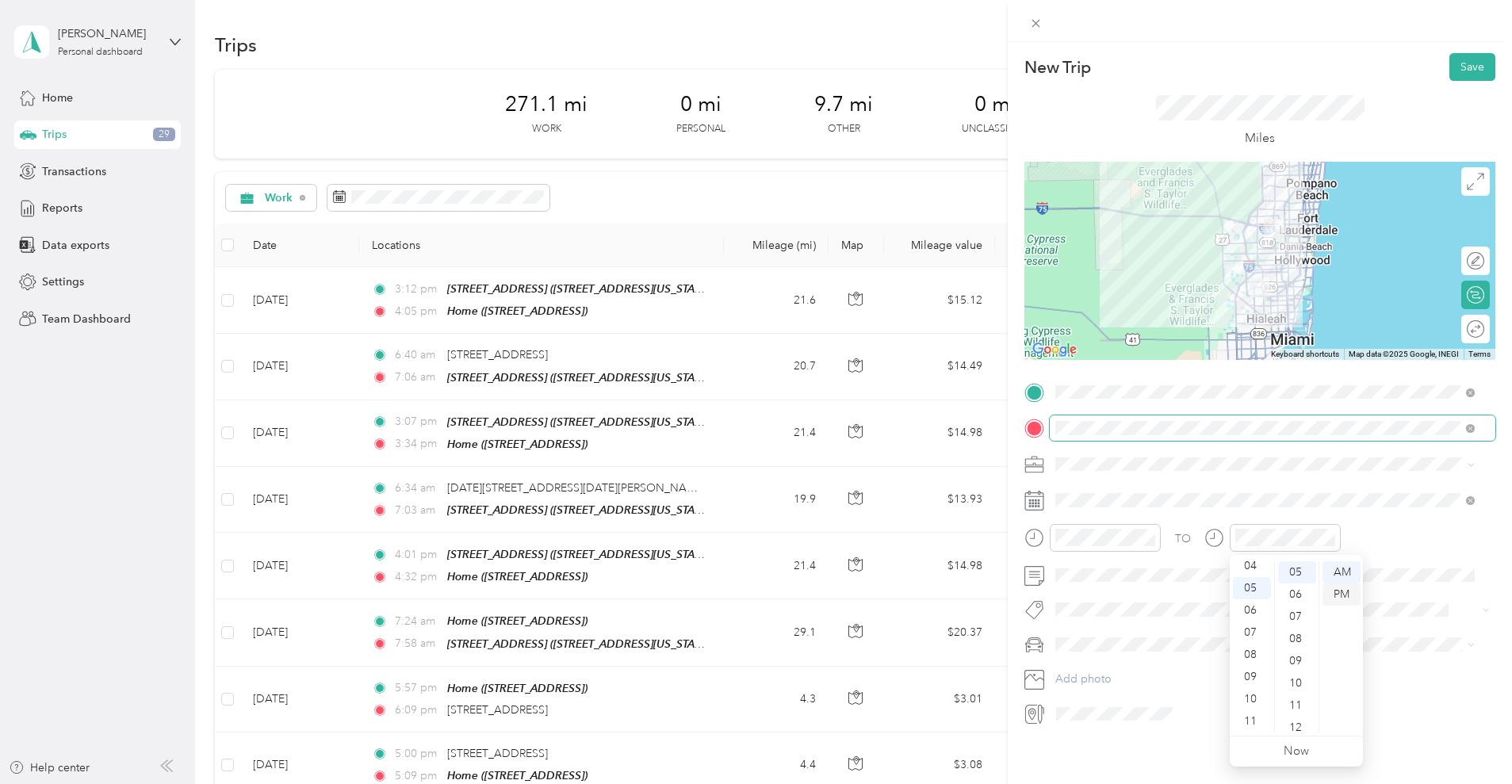 click on "PM" at bounding box center (1342, 595) 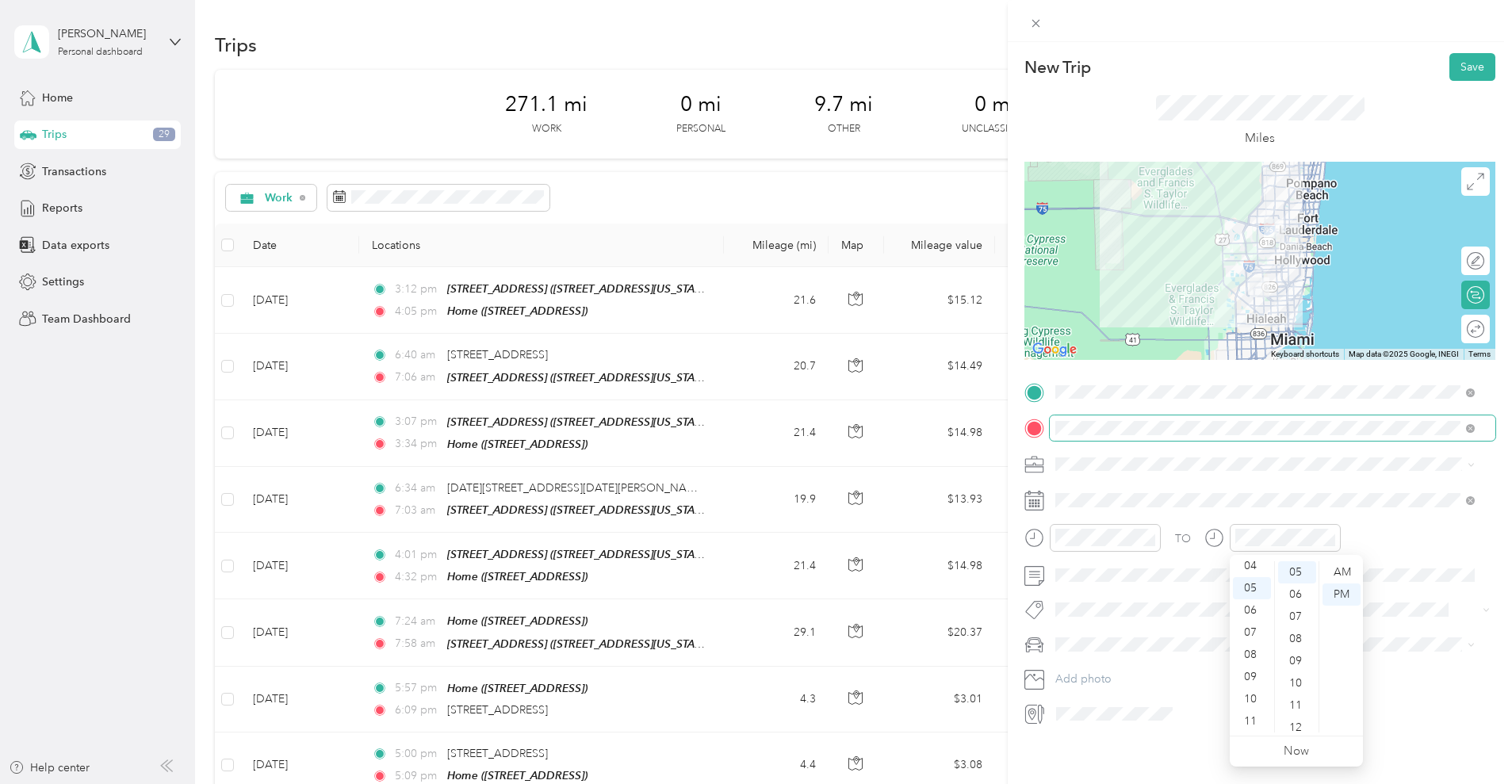 click on "TO" at bounding box center [1260, 543] 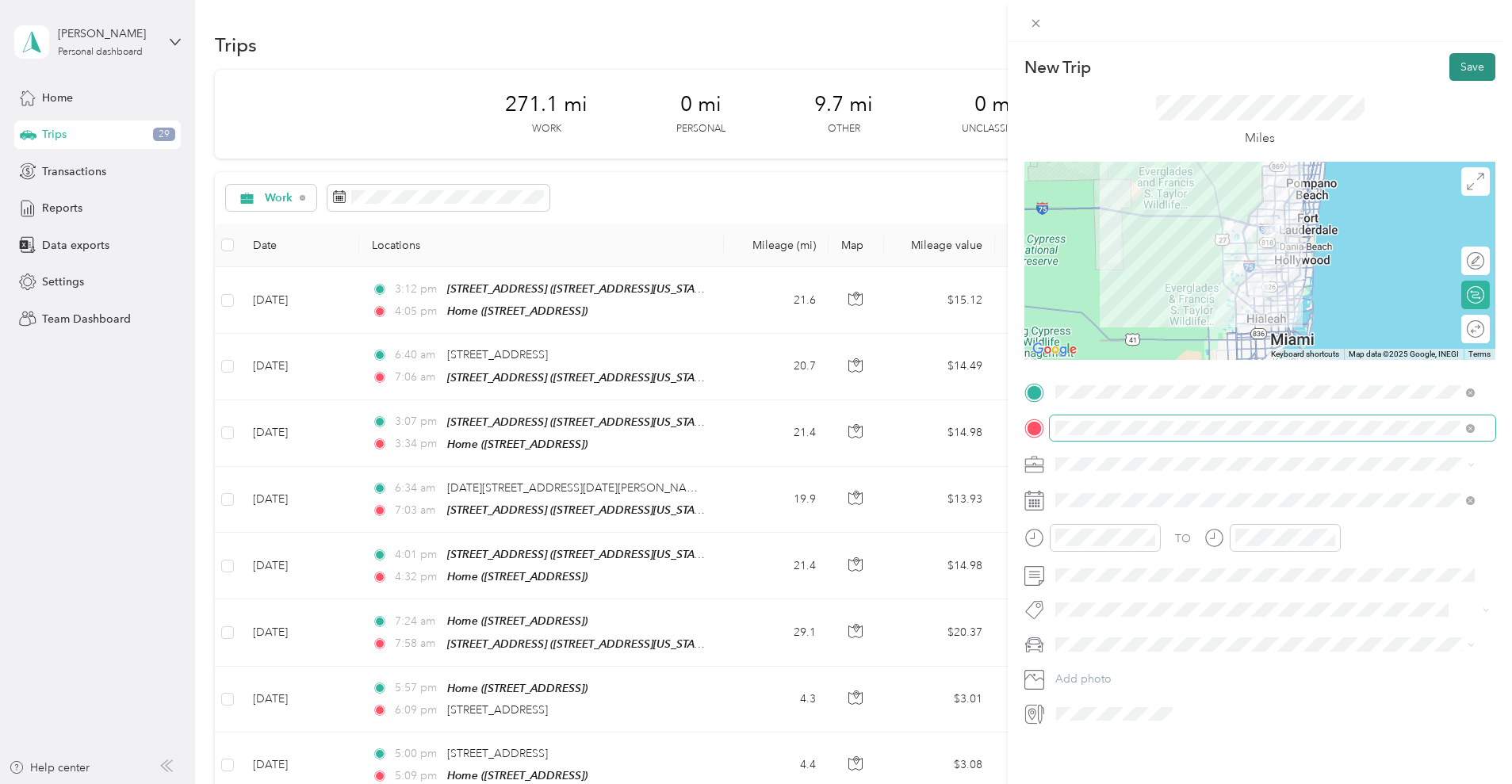 click on "Save" at bounding box center [1472, 67] 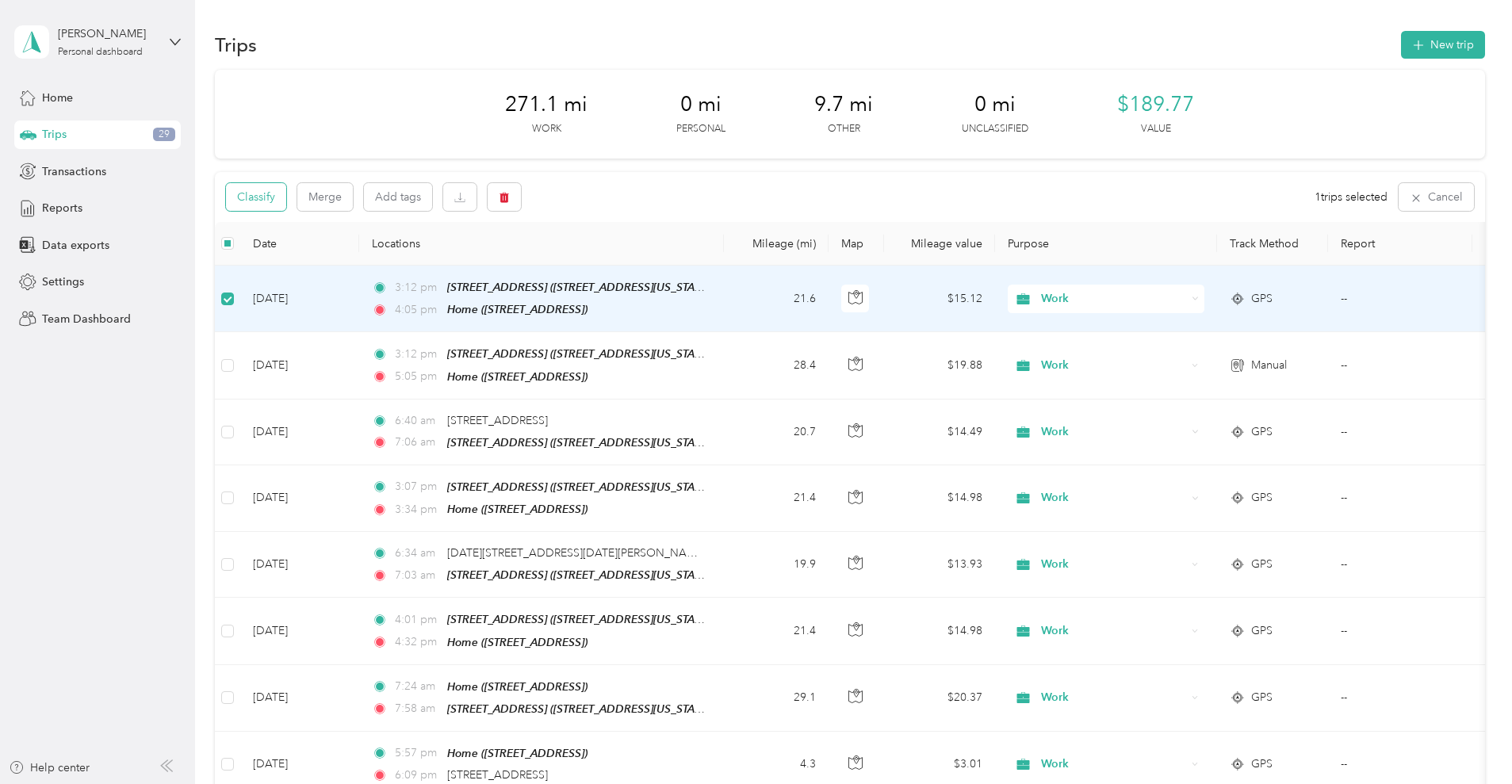 click on "Classify" at bounding box center [256, 197] 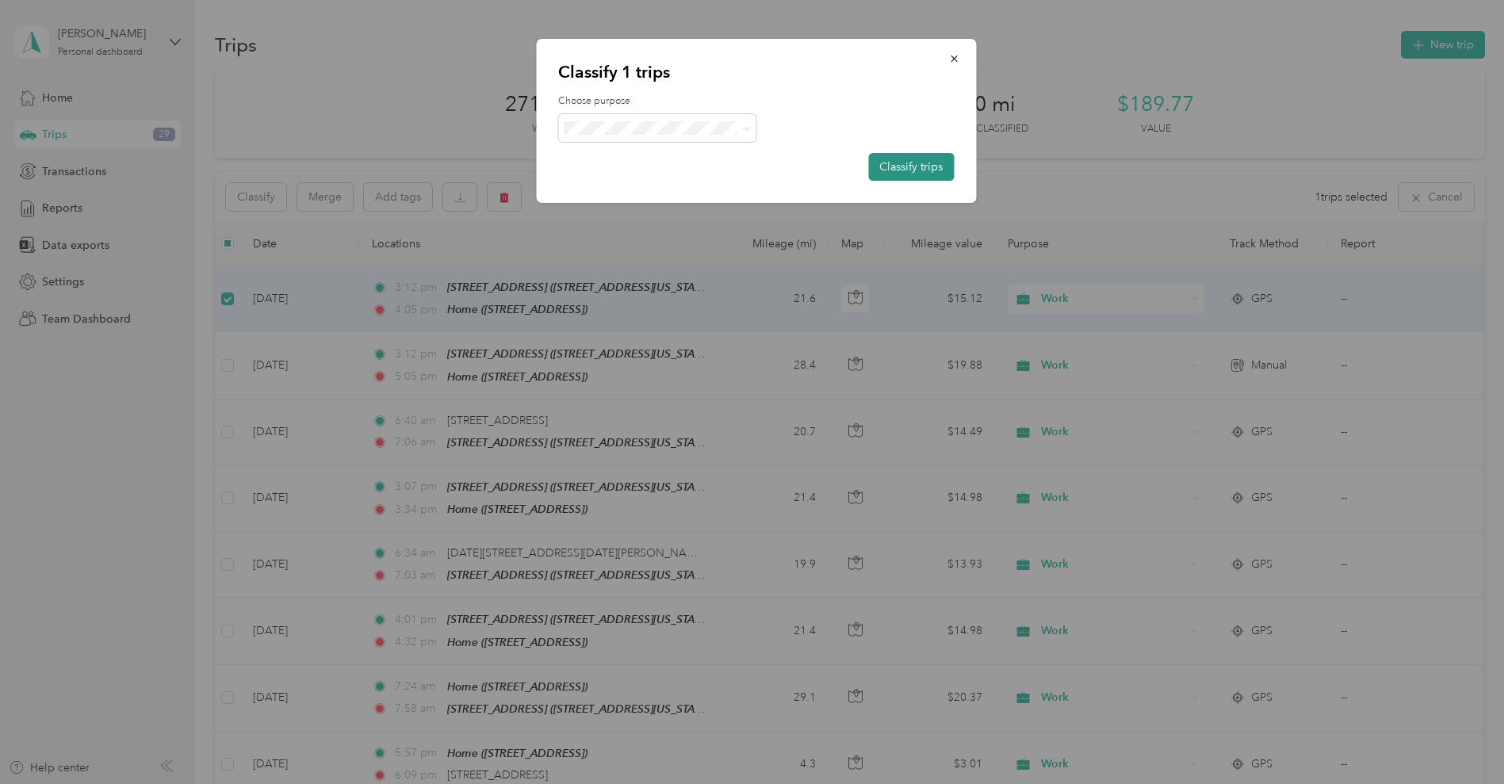 click on "Classify trips" at bounding box center (911, 166) 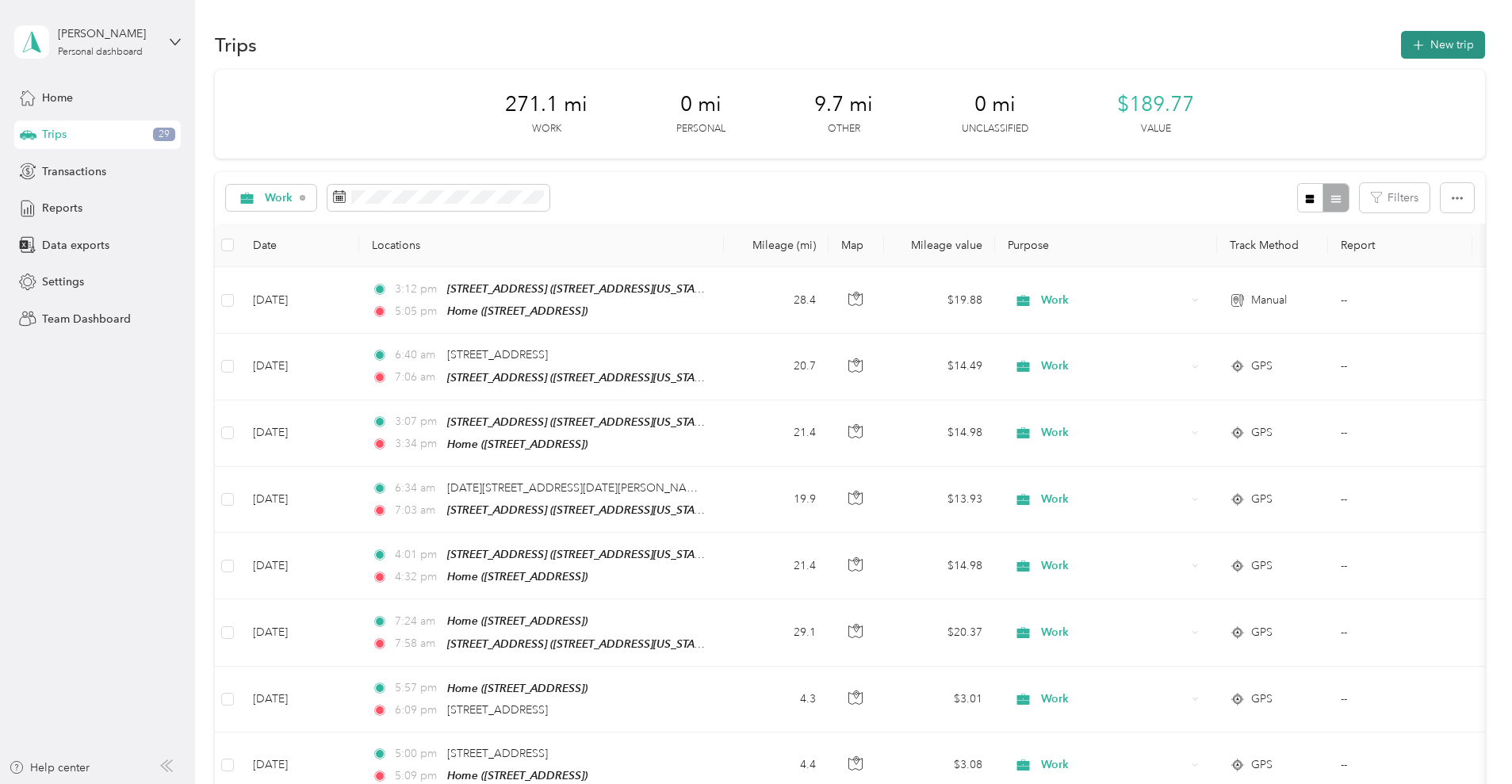 click on "New trip" at bounding box center [1443, 44] 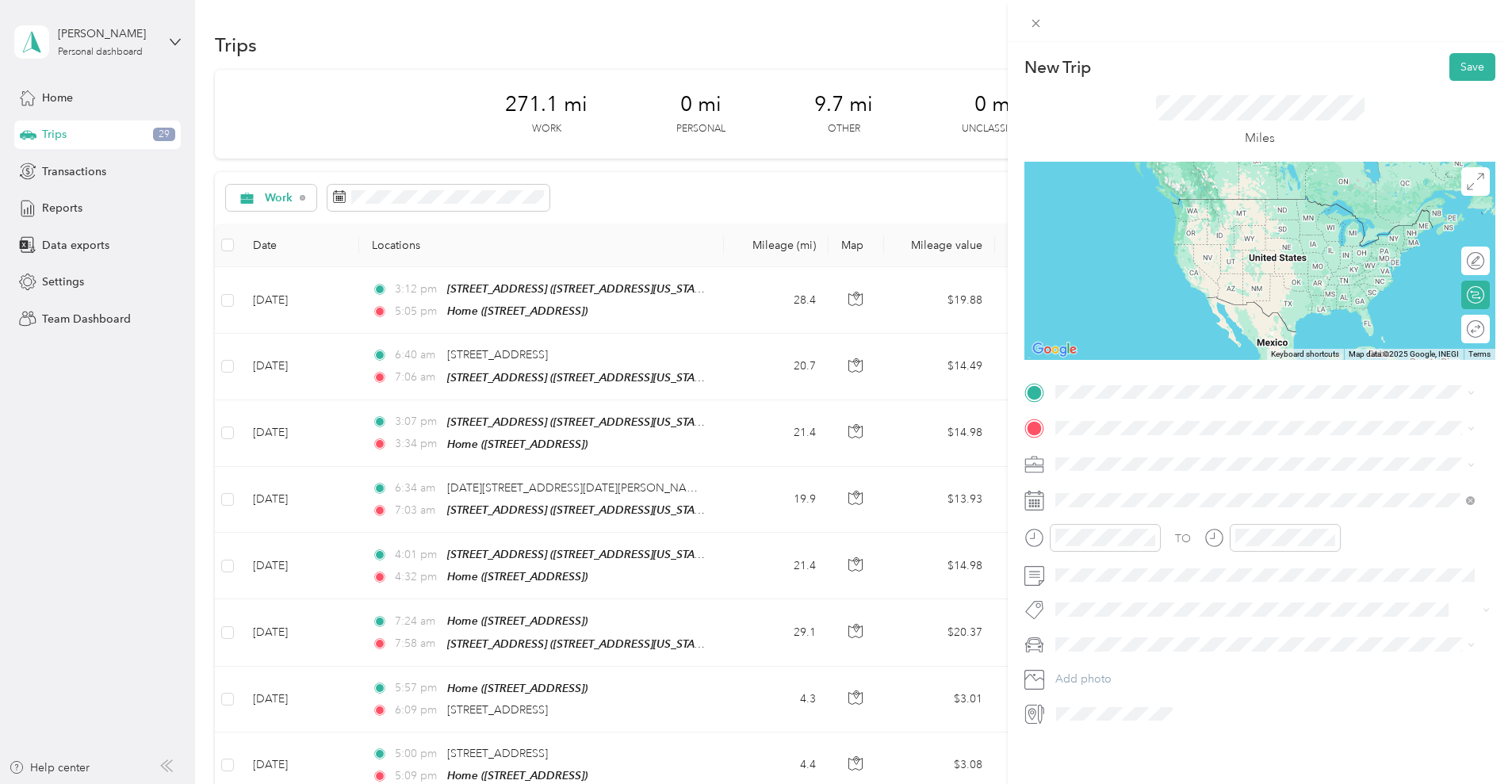 click on "Home 7540 SW 20th St, Plantation, FL, United States , 33317, Plantation, FL, United States" at bounding box center [1135, 505] 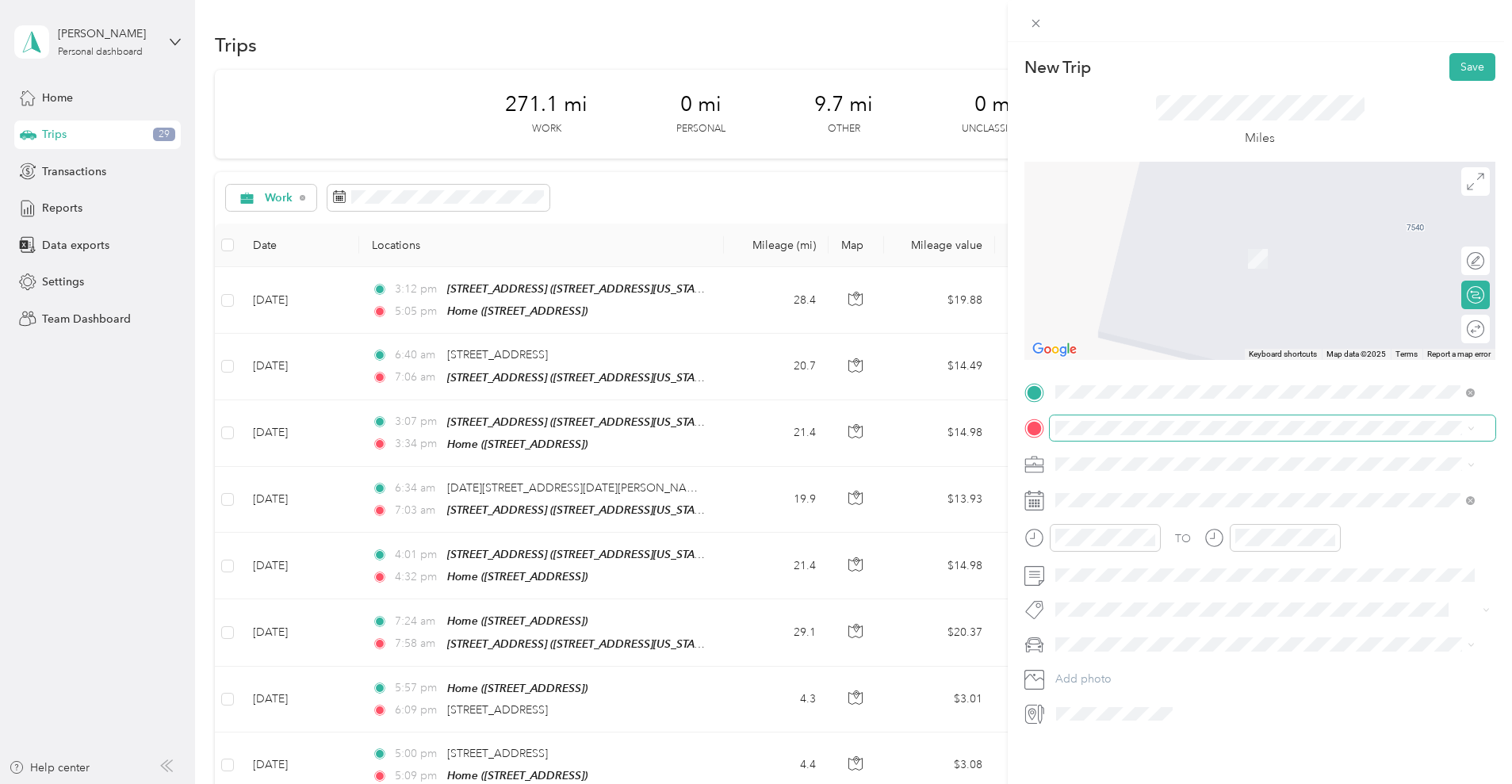 click at bounding box center [1273, 428] 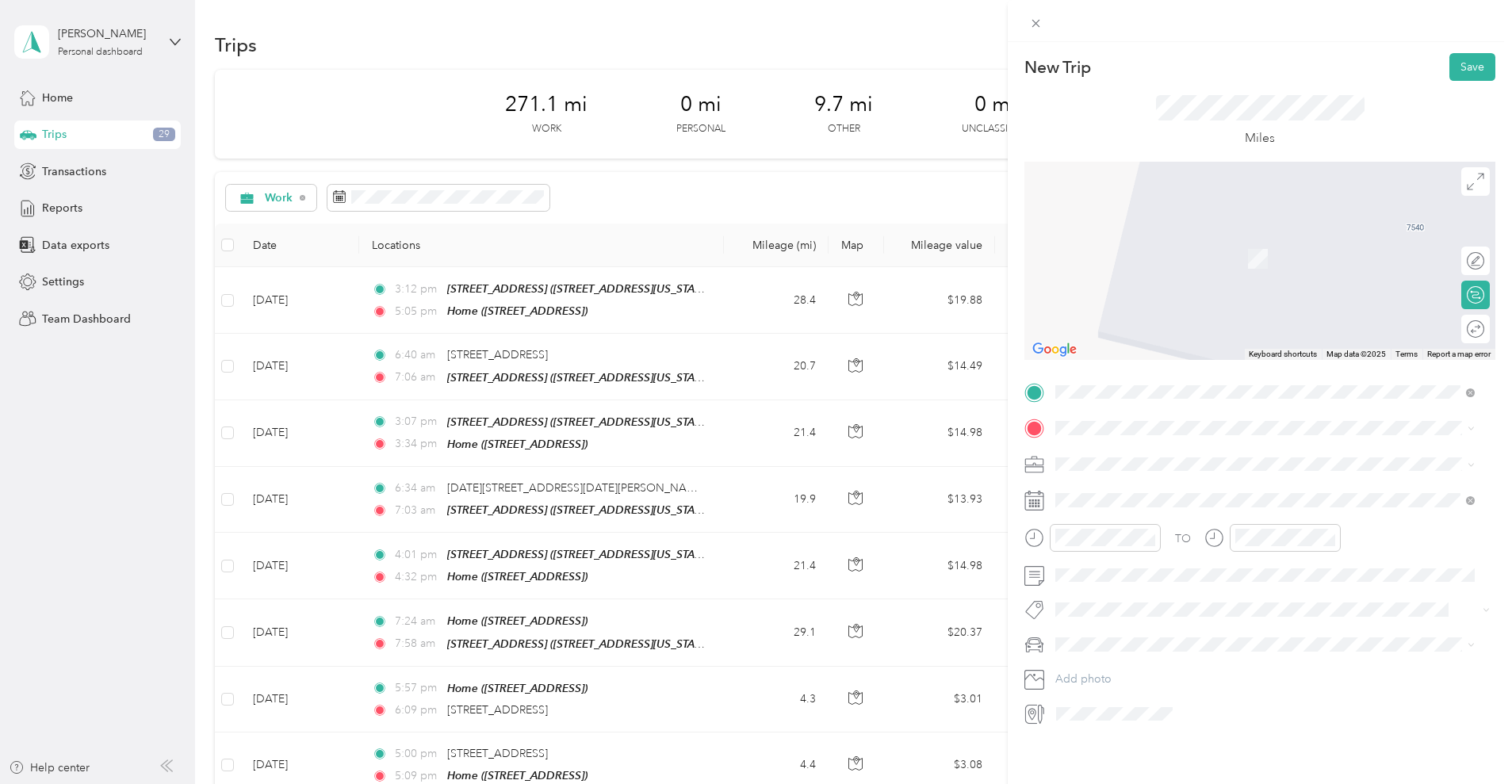 click on "16000 Northwest 59th Avenue, Miami Lakes 16000 Northwest 59th Avenue, 33014, Miami Lakes, Florida, United States" at bounding box center (1165, 499) 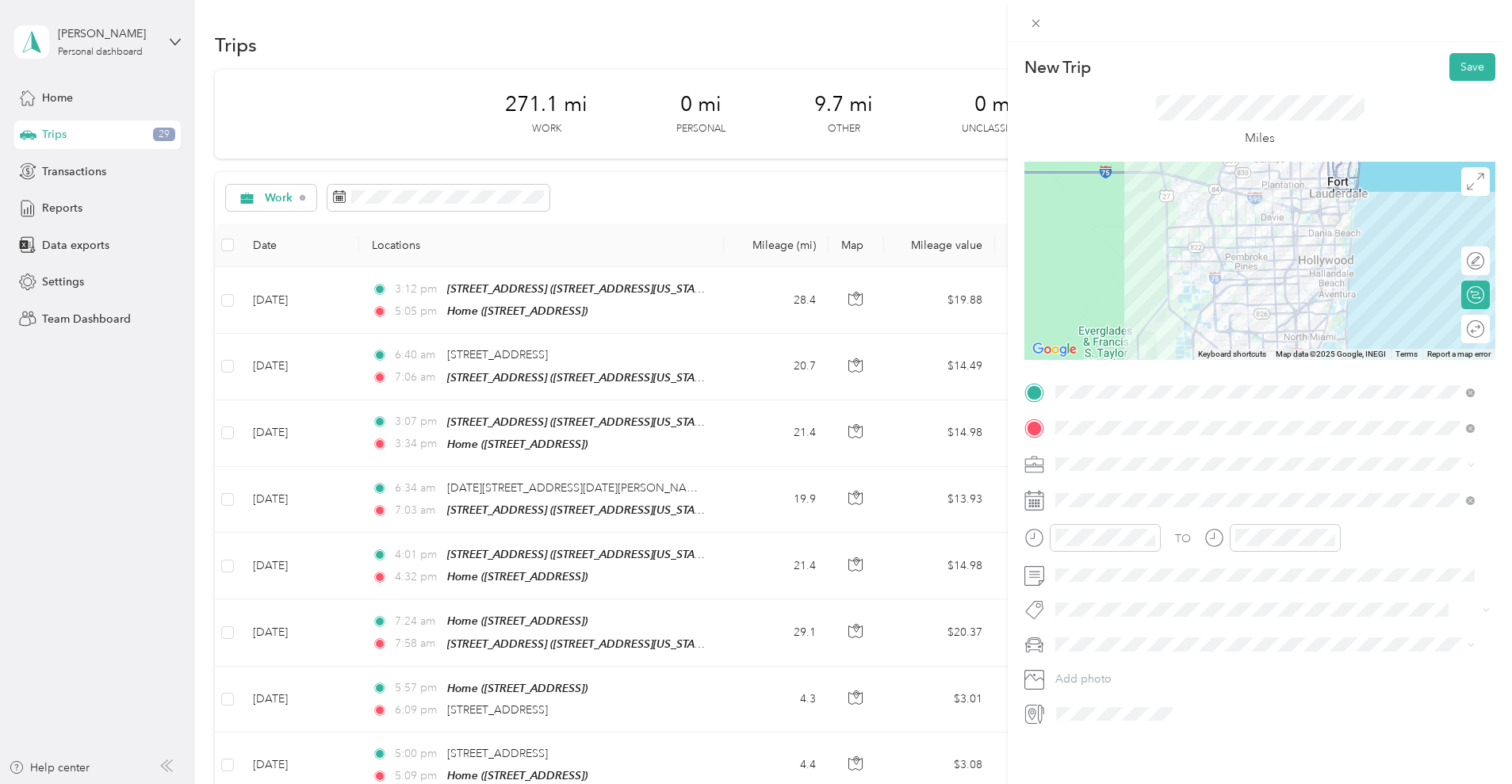 click at bounding box center [1273, 465] 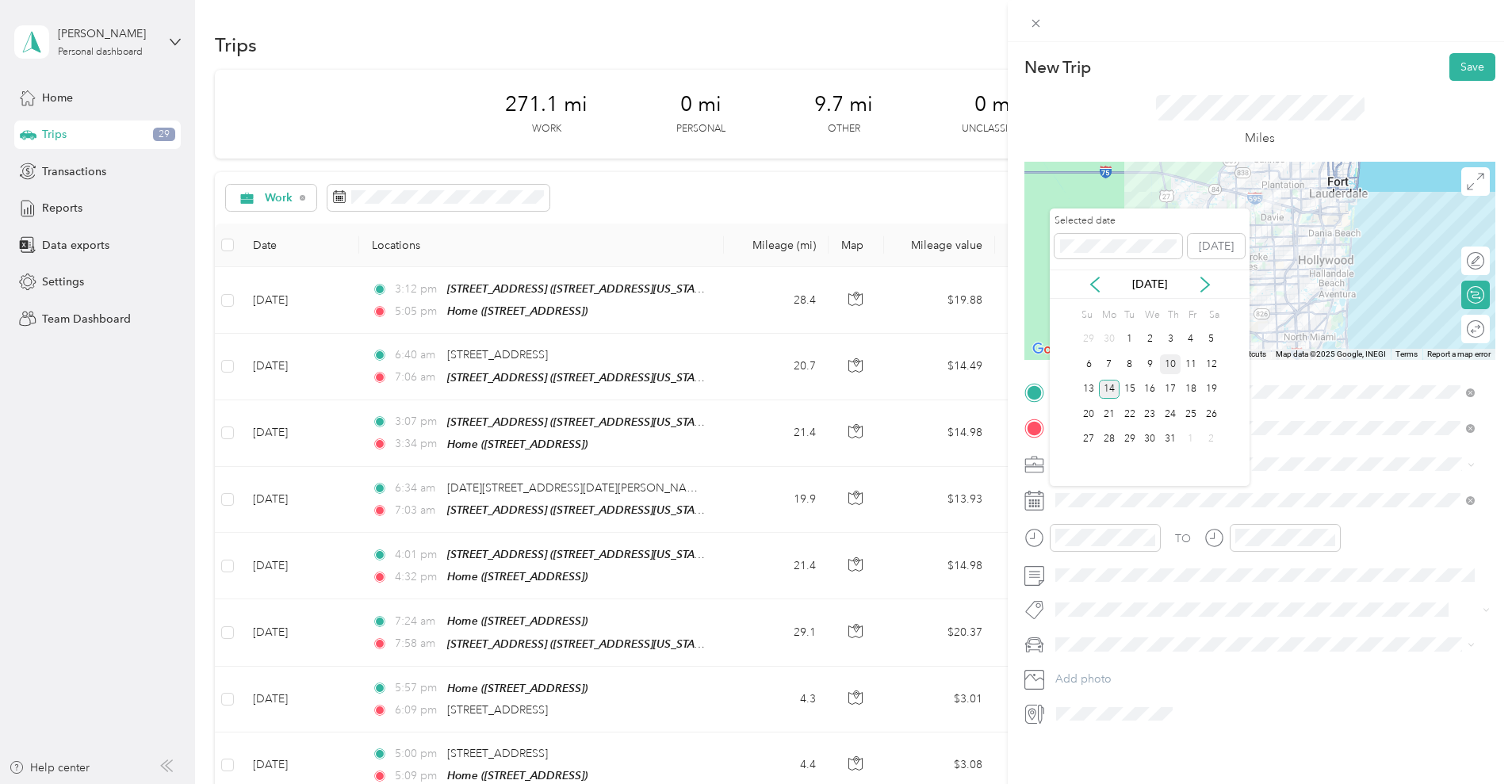 click on "10" at bounding box center (1170, 364) 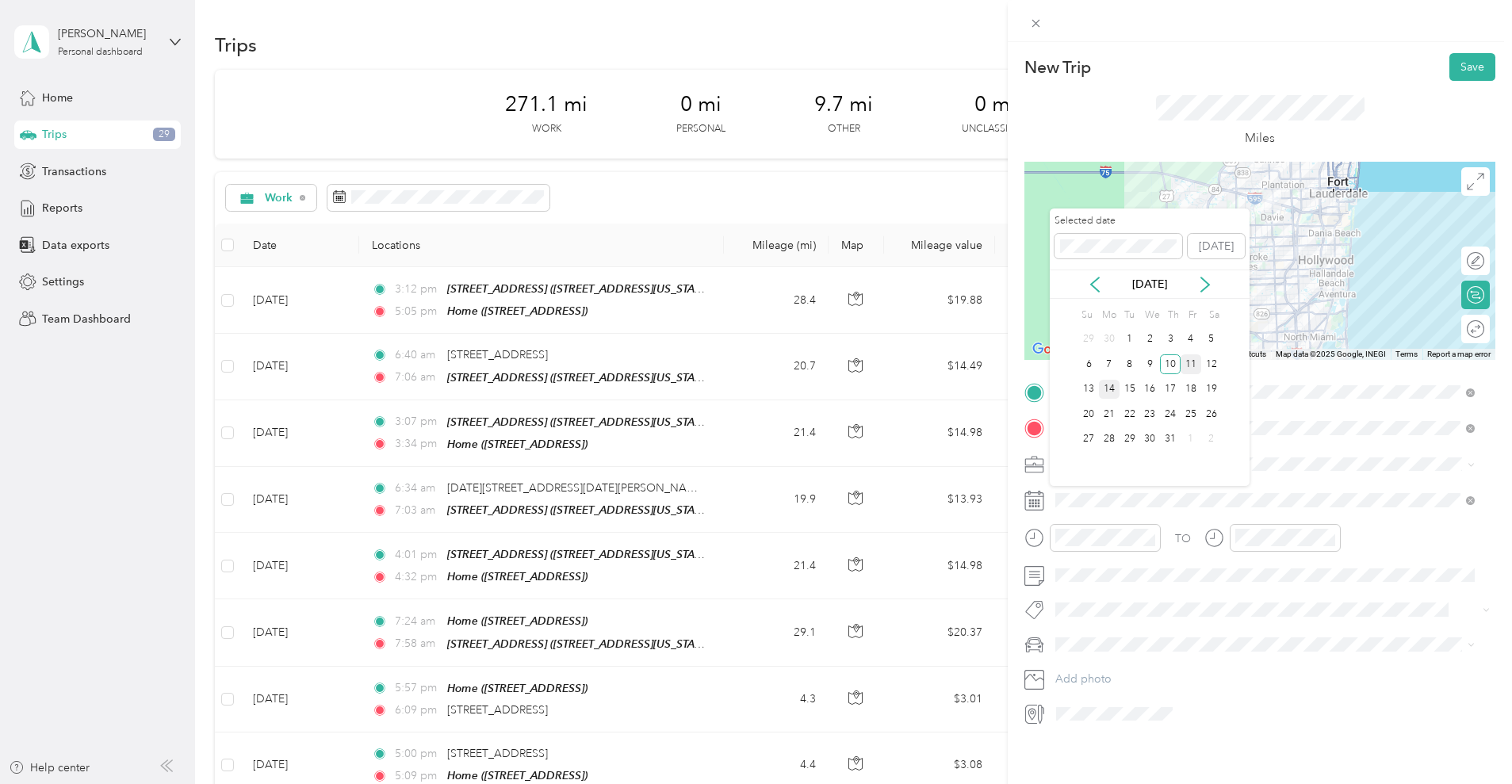 click on "11" at bounding box center [1191, 364] 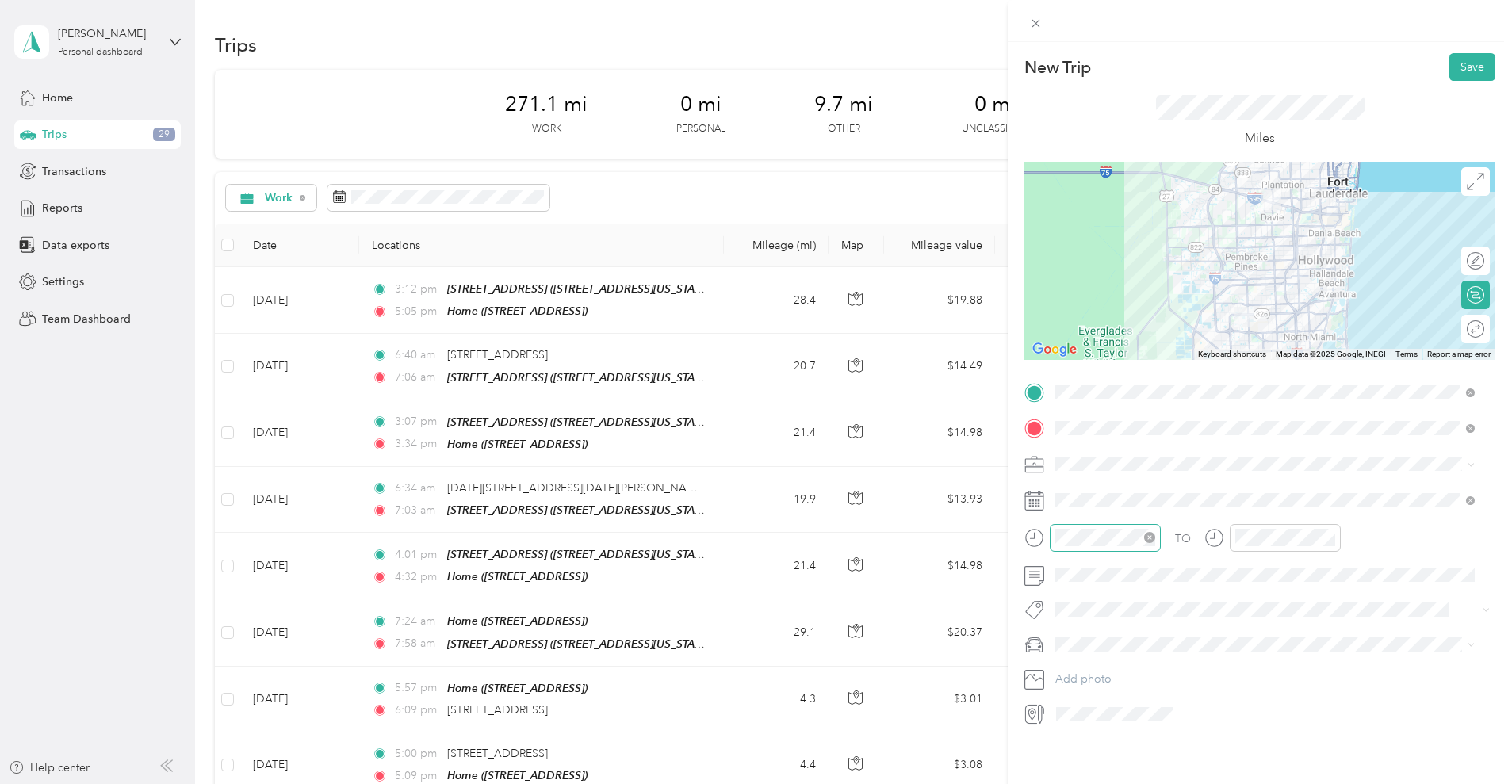 click at bounding box center (1105, 537) 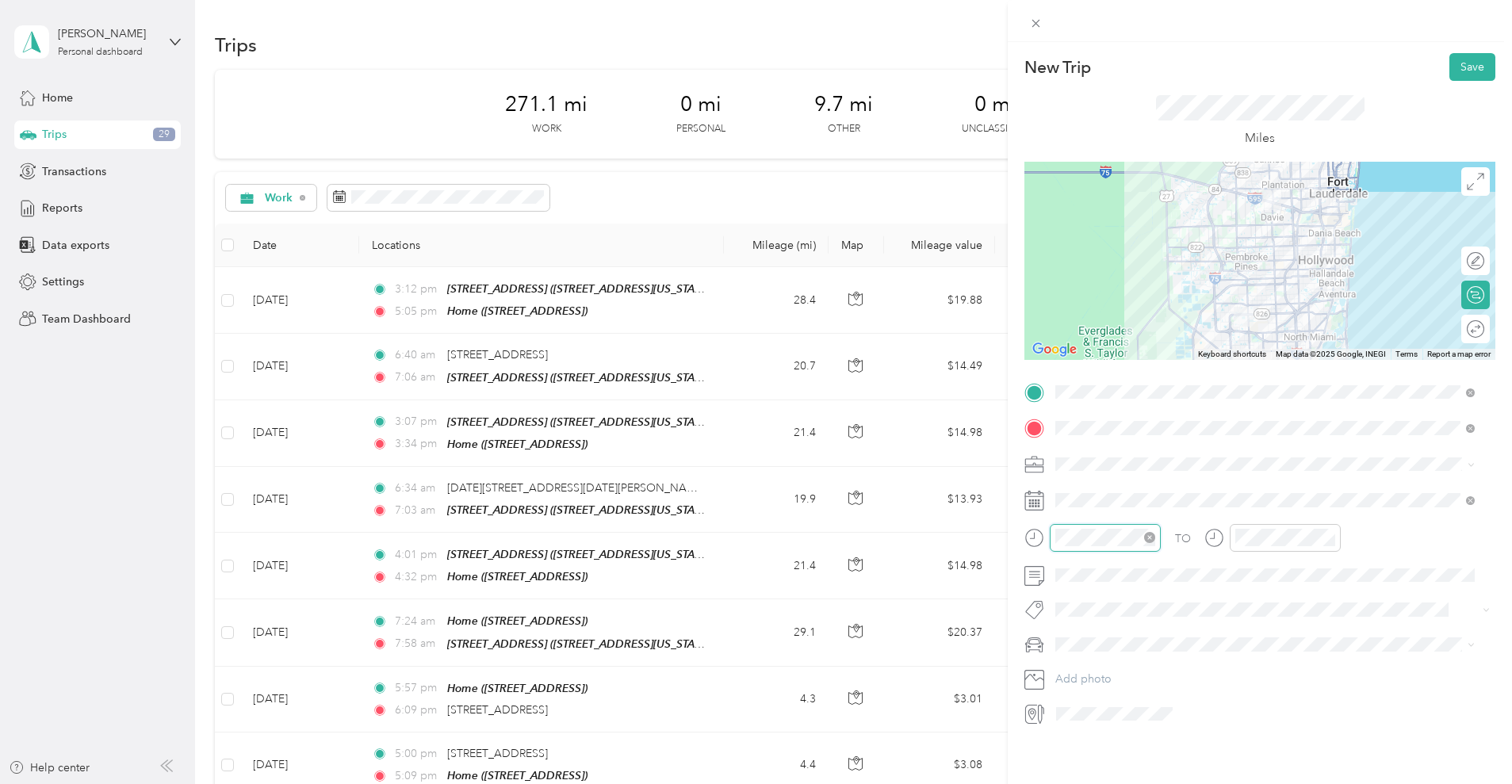 scroll, scrollTop: 95, scrollLeft: 0, axis: vertical 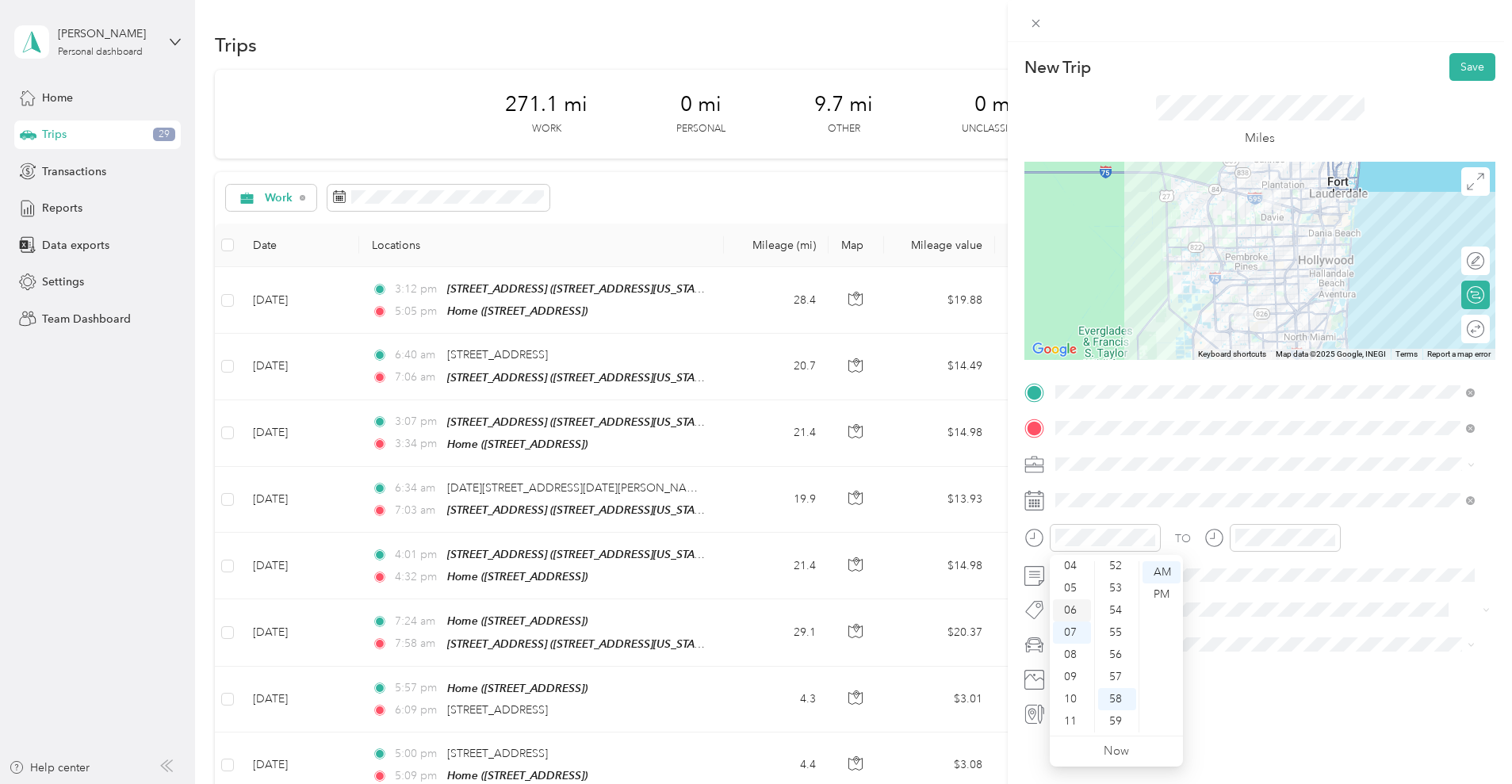 click on "06" at bounding box center [1072, 610] 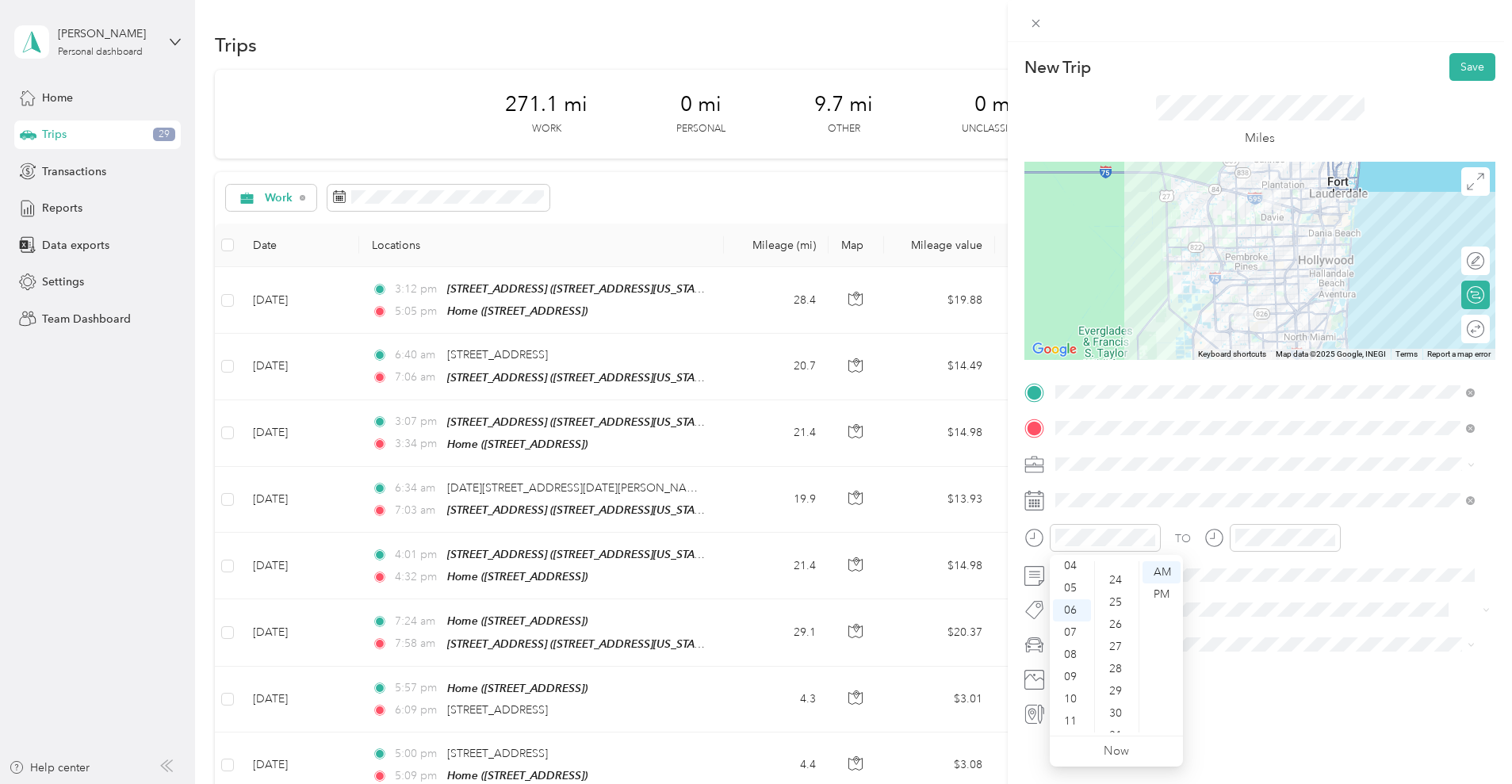 scroll, scrollTop: 518, scrollLeft: 0, axis: vertical 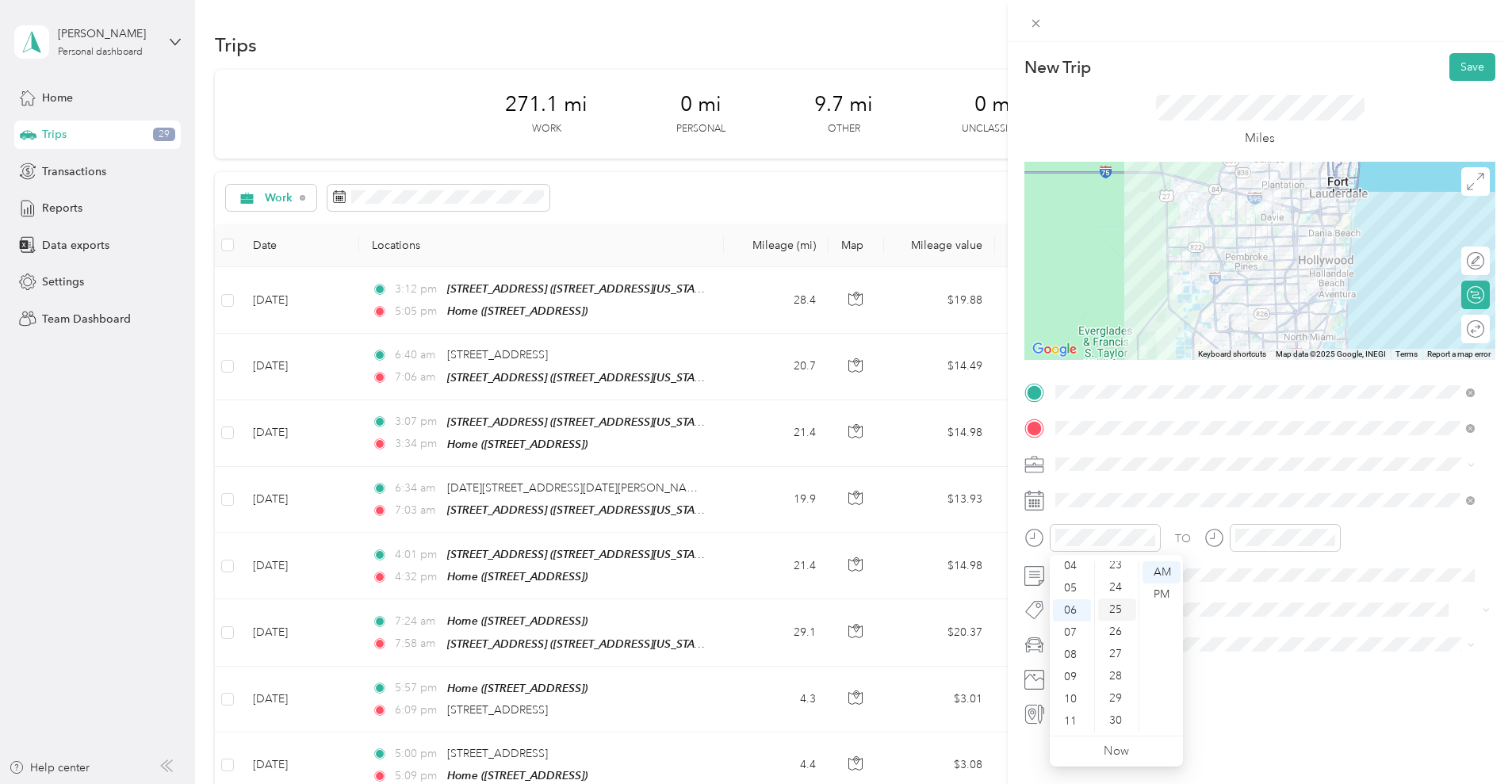 click on "25" at bounding box center [1117, 610] 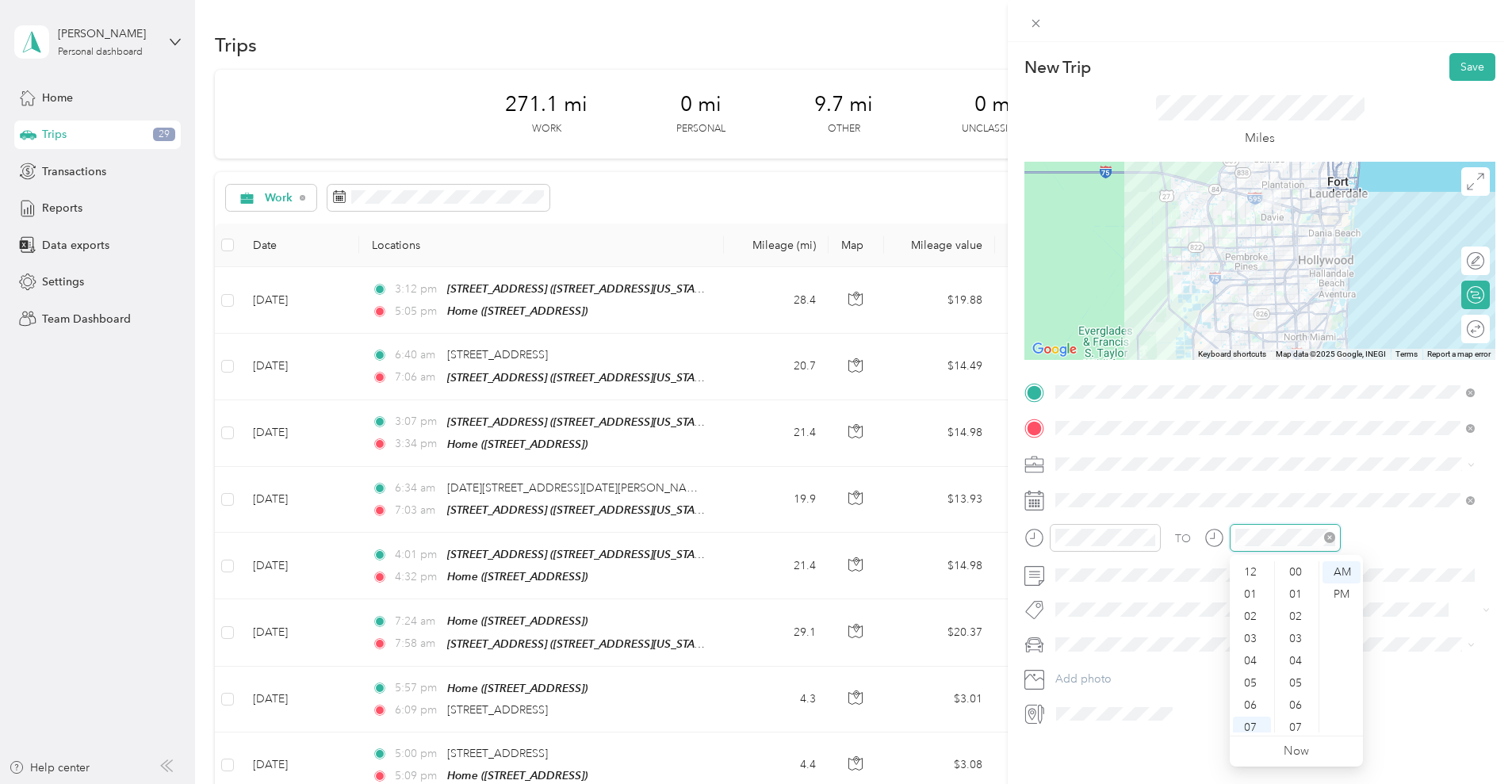 scroll, scrollTop: 95, scrollLeft: 0, axis: vertical 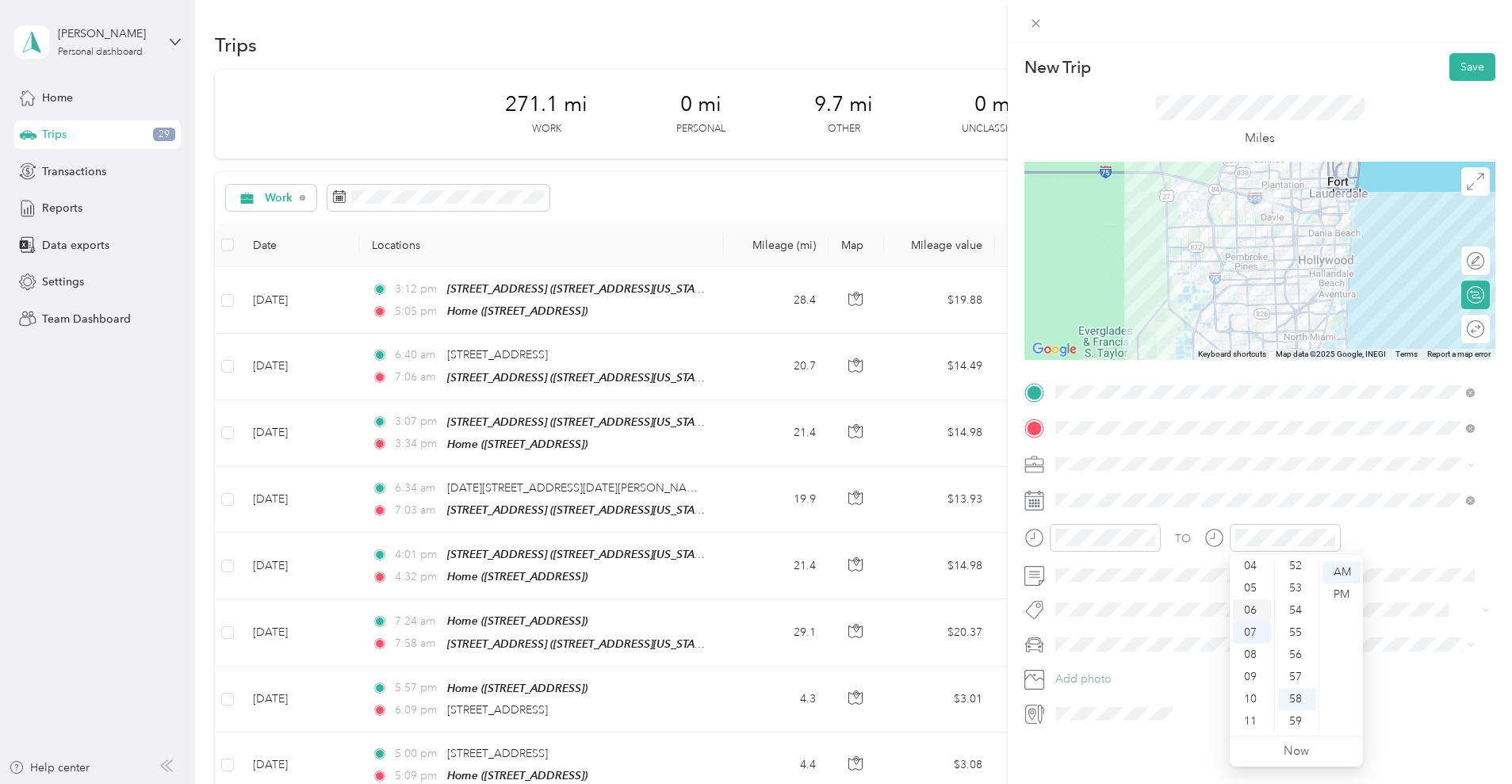 click on "06" at bounding box center [1252, 610] 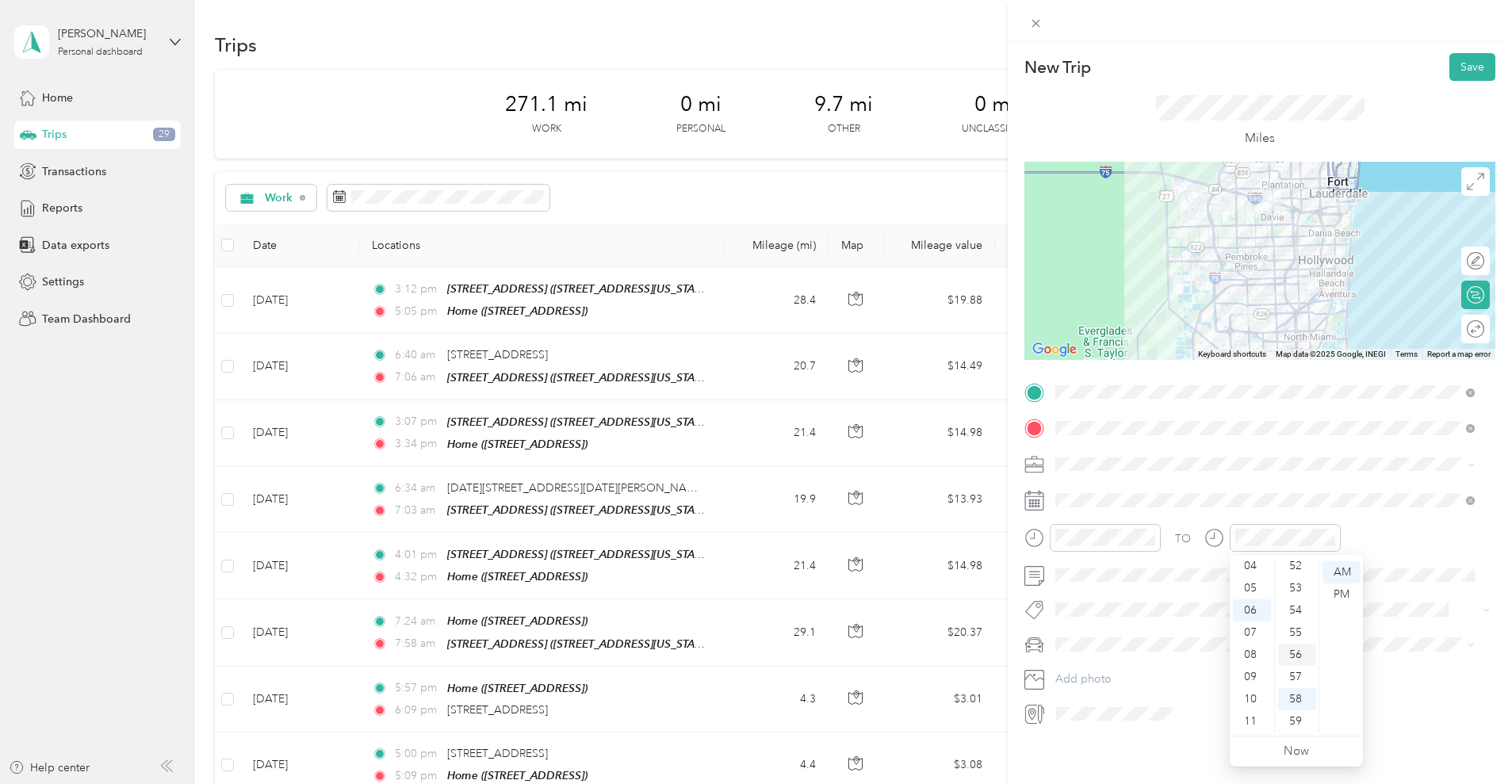 click on "56" at bounding box center (1297, 655) 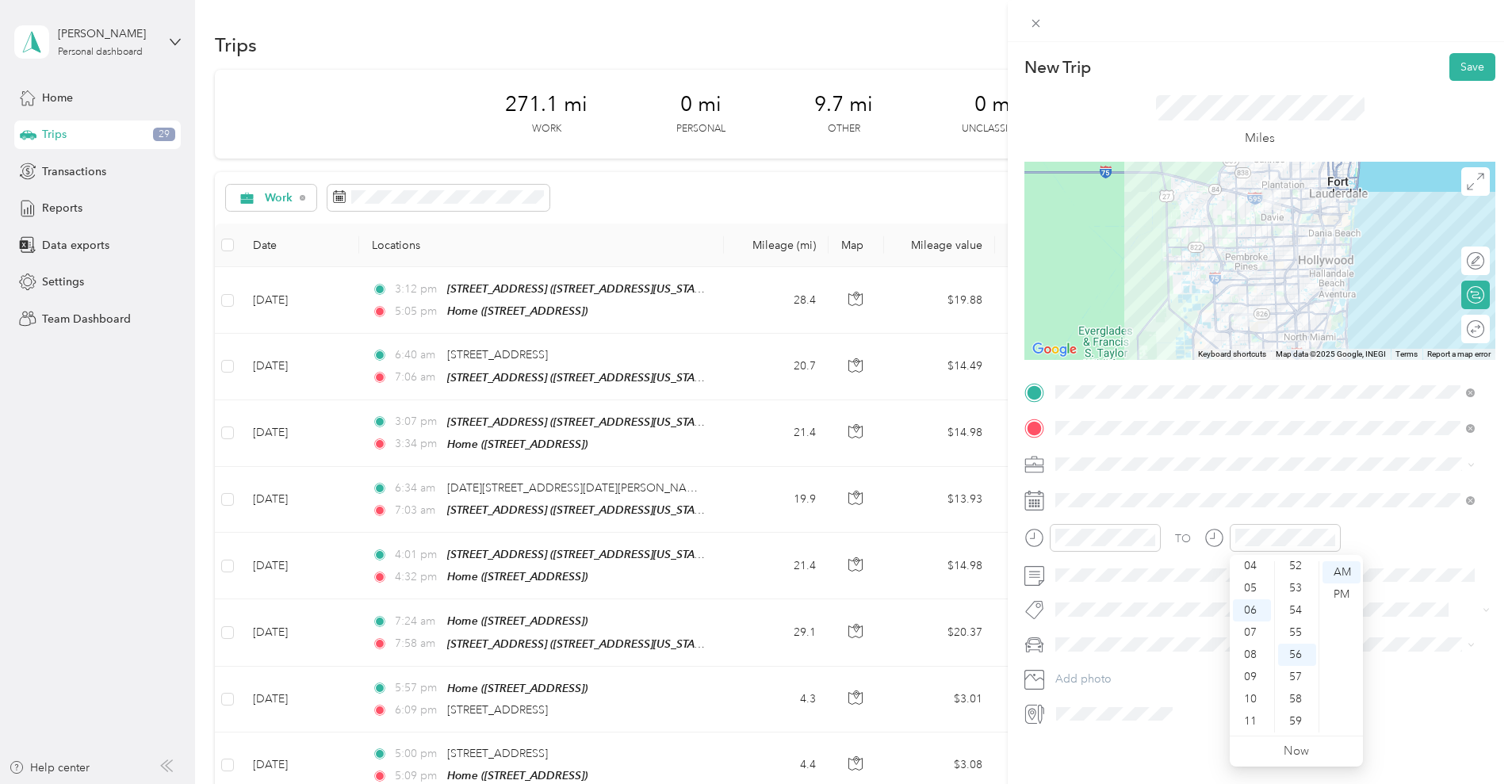 click on "TO" at bounding box center [1260, 543] 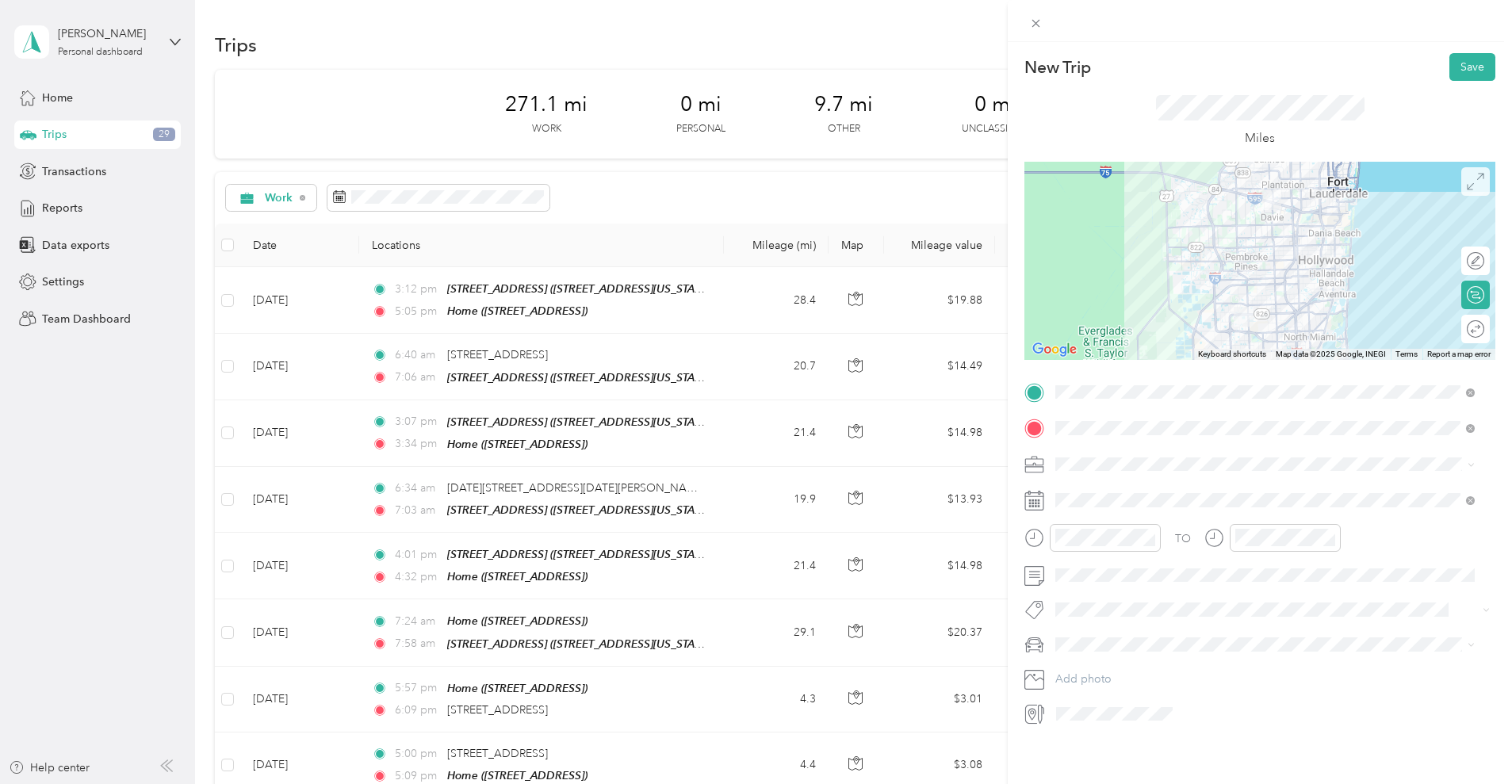 click at bounding box center [1476, 182] 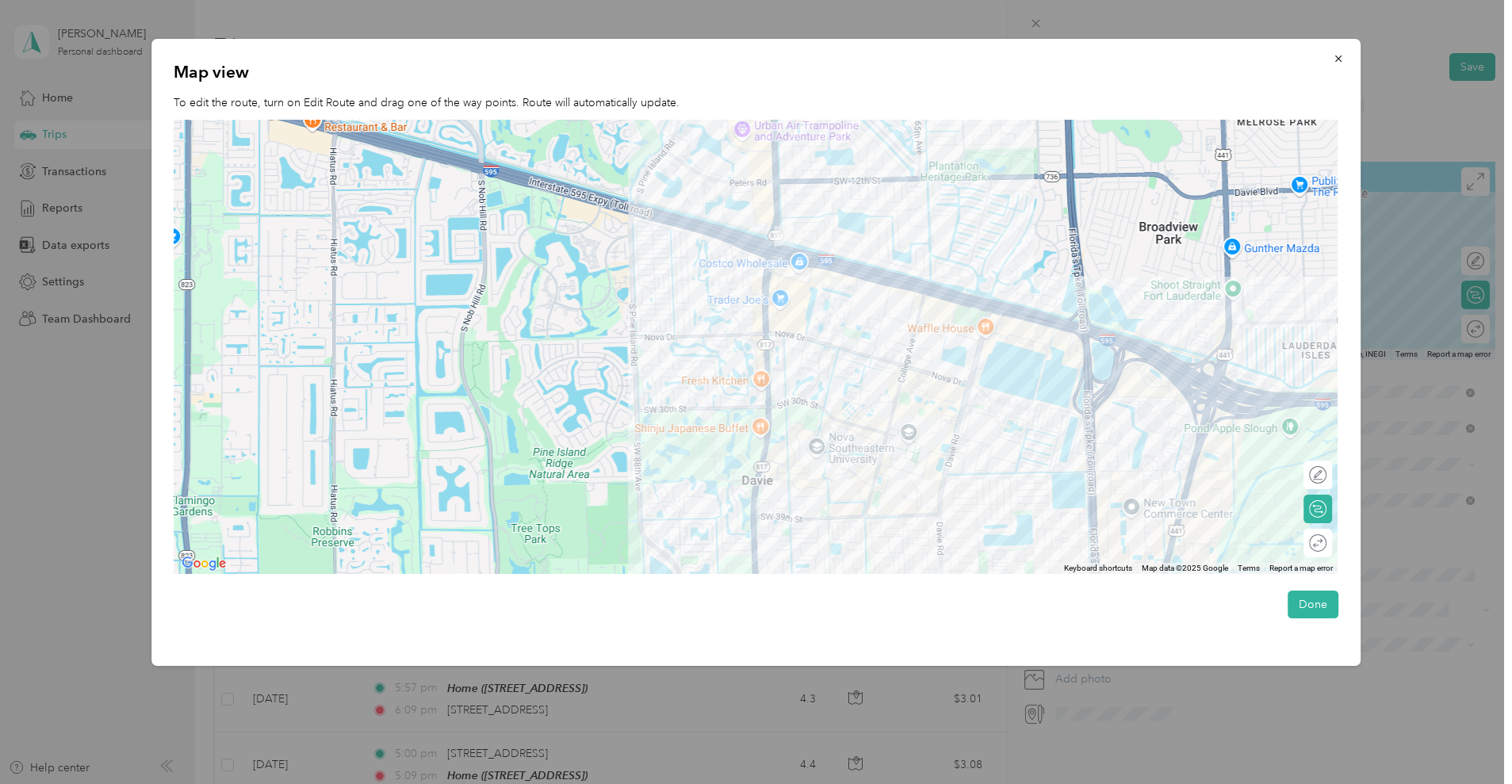 drag, startPoint x: 694, startPoint y: 205, endPoint x: 730, endPoint y: 273, distance: 76.9415 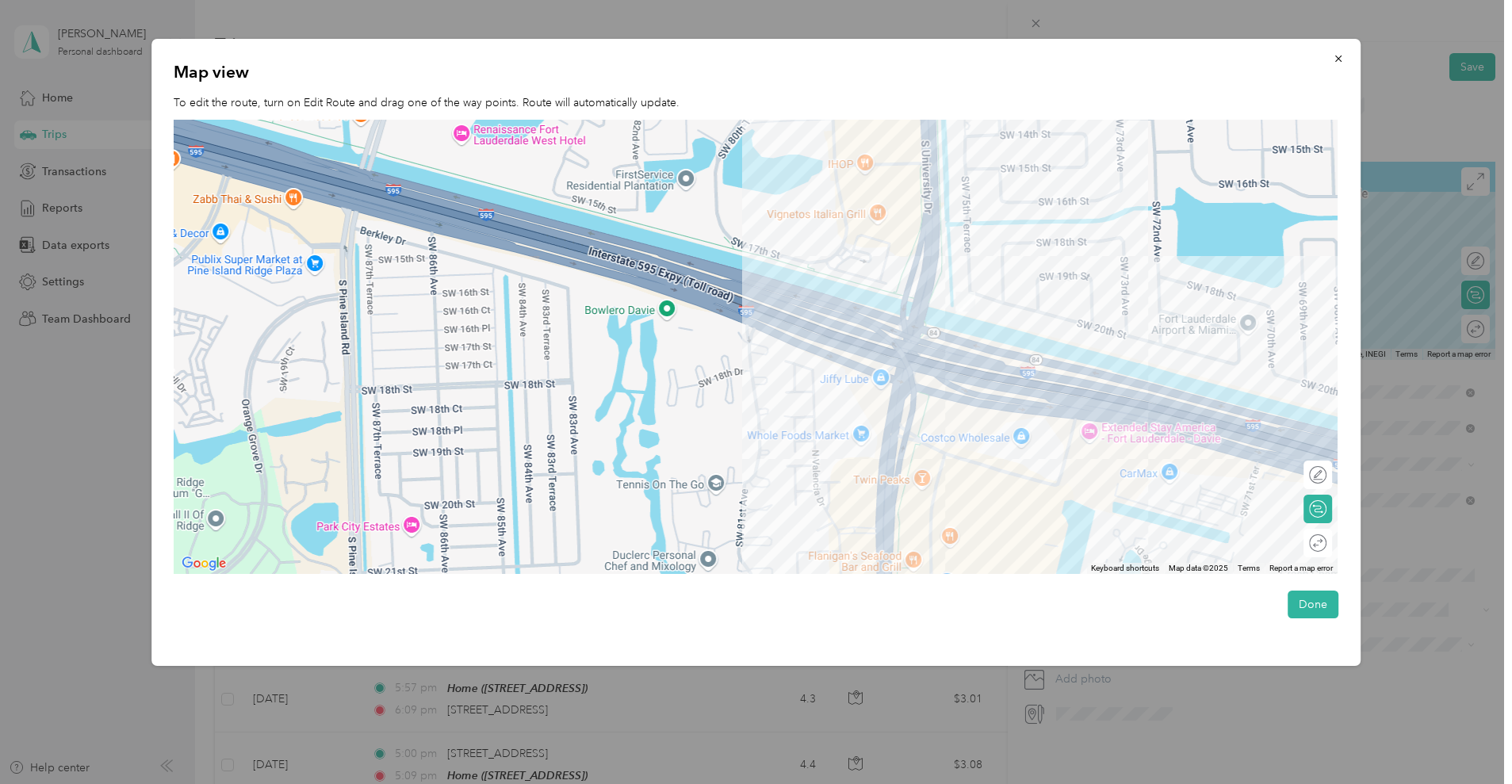 drag, startPoint x: 862, startPoint y: 161, endPoint x: 848, endPoint y: 322, distance: 161.60755 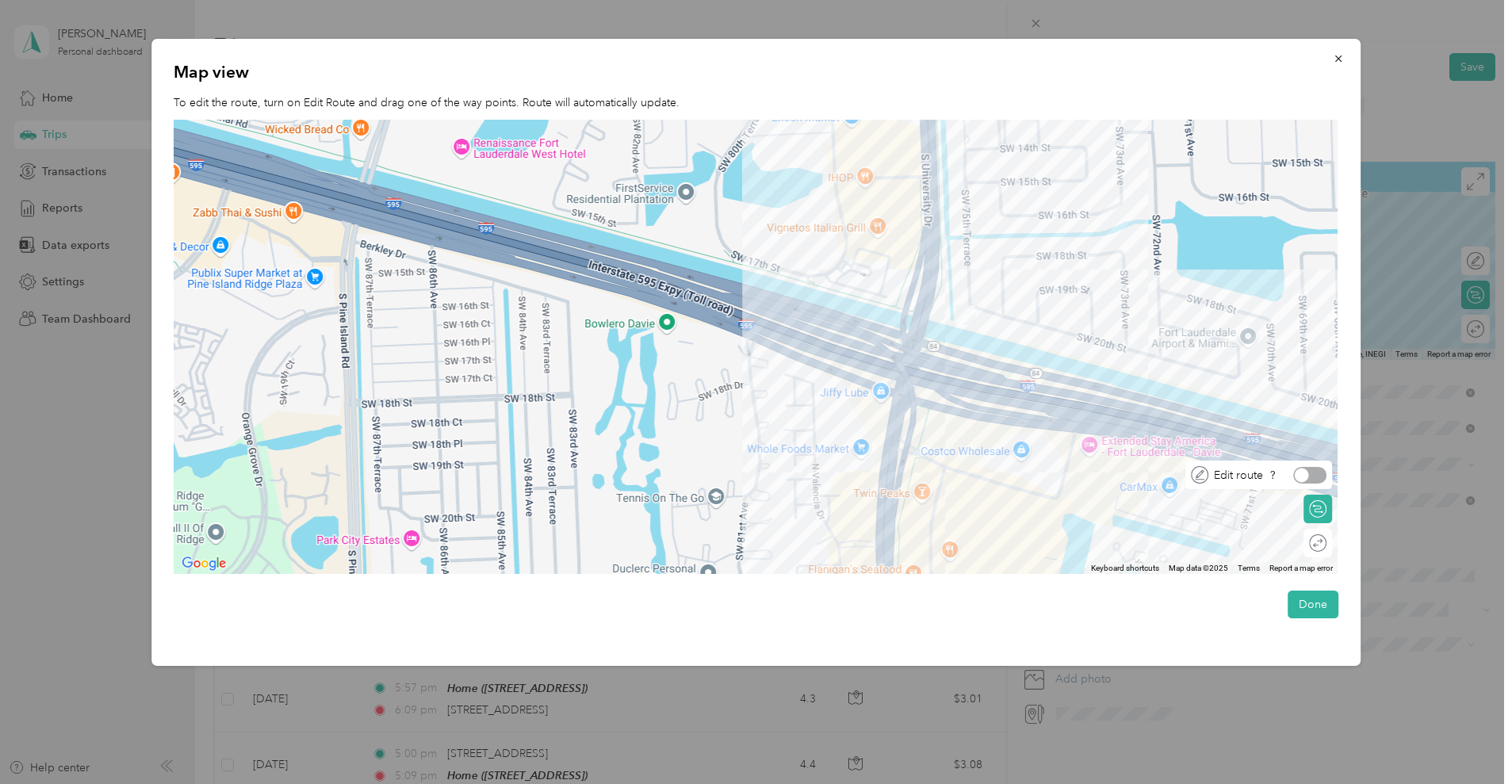 click at bounding box center [1310, 475] 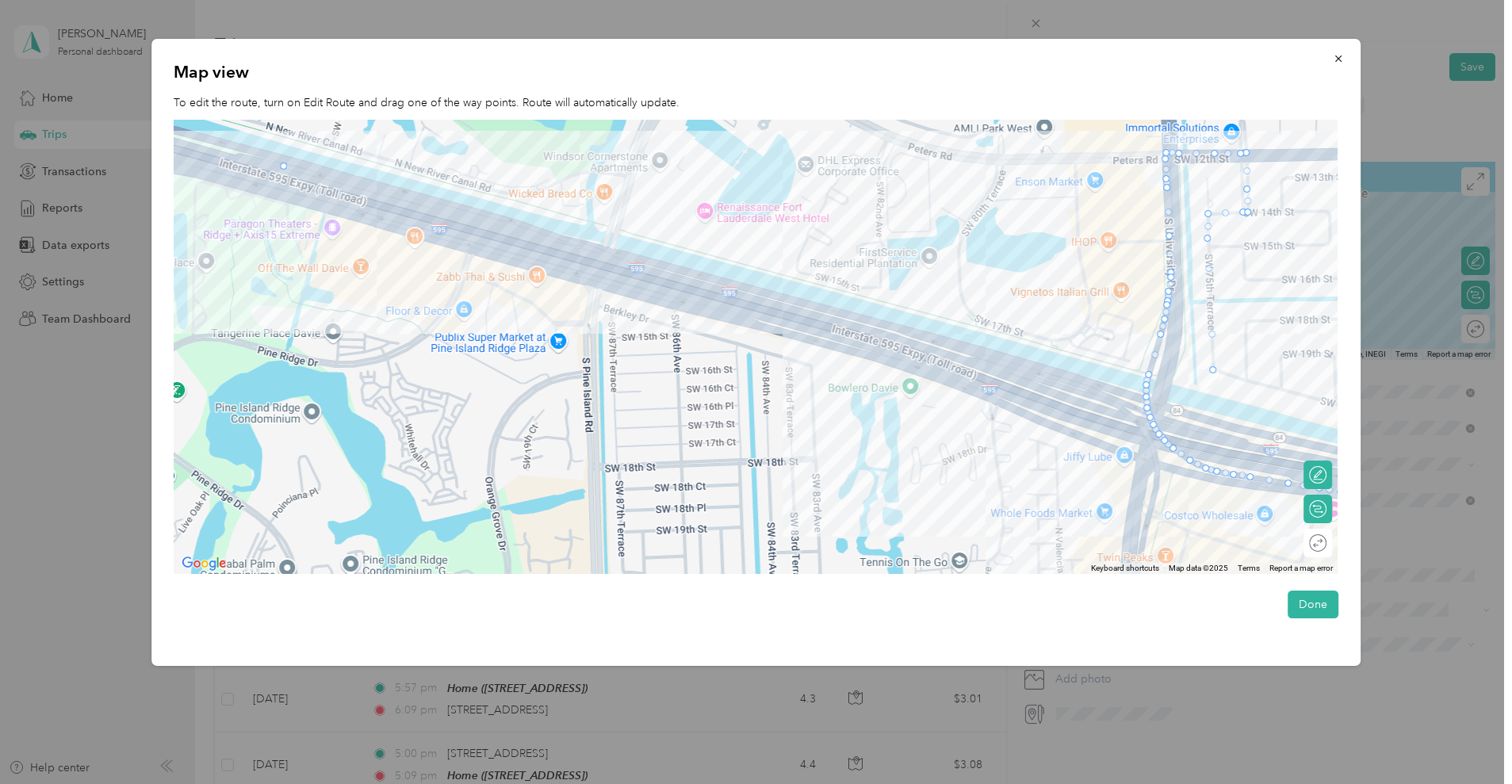 drag, startPoint x: 966, startPoint y: 236, endPoint x: 272, endPoint y: 168, distance: 697.3235 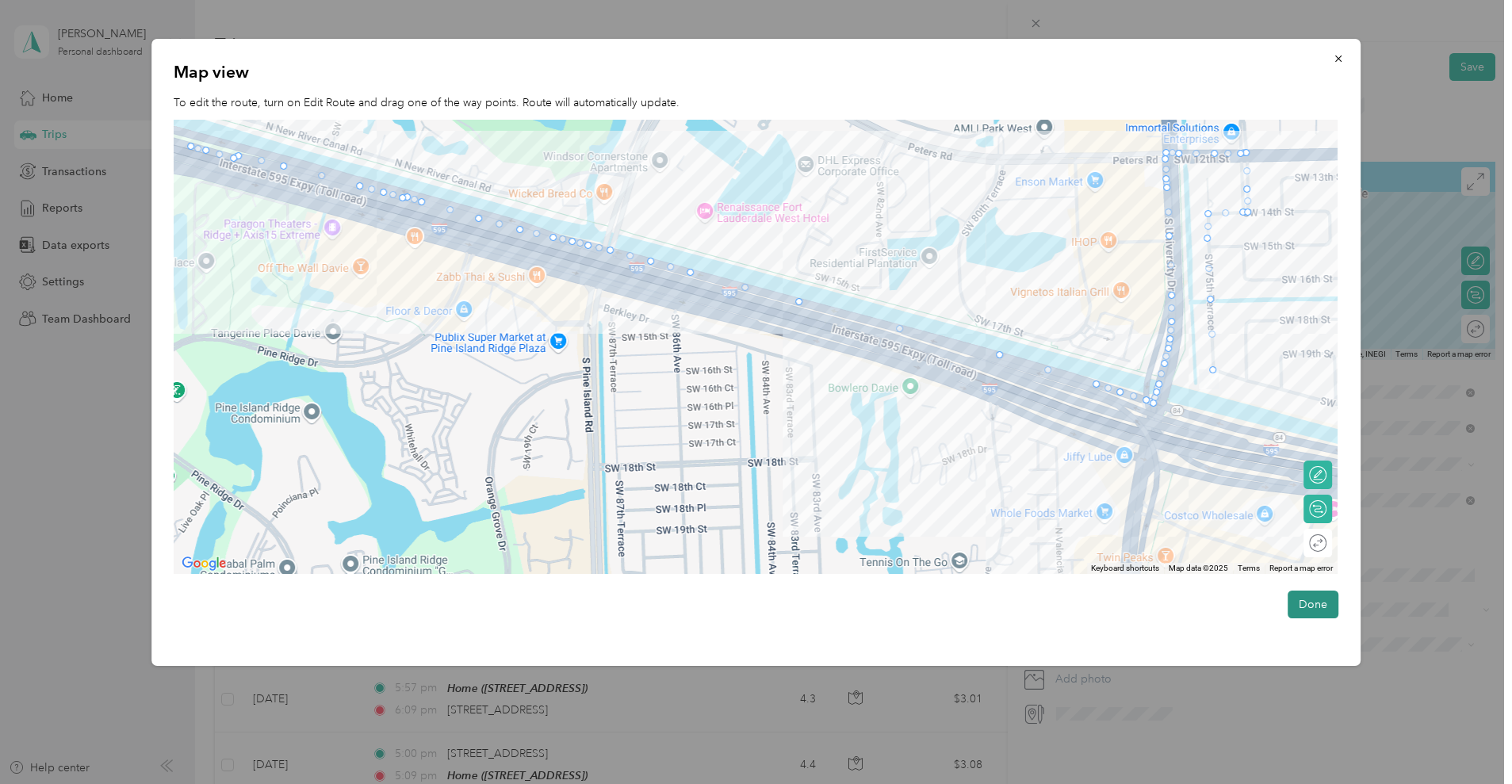 click on "Done" at bounding box center [1313, 604] 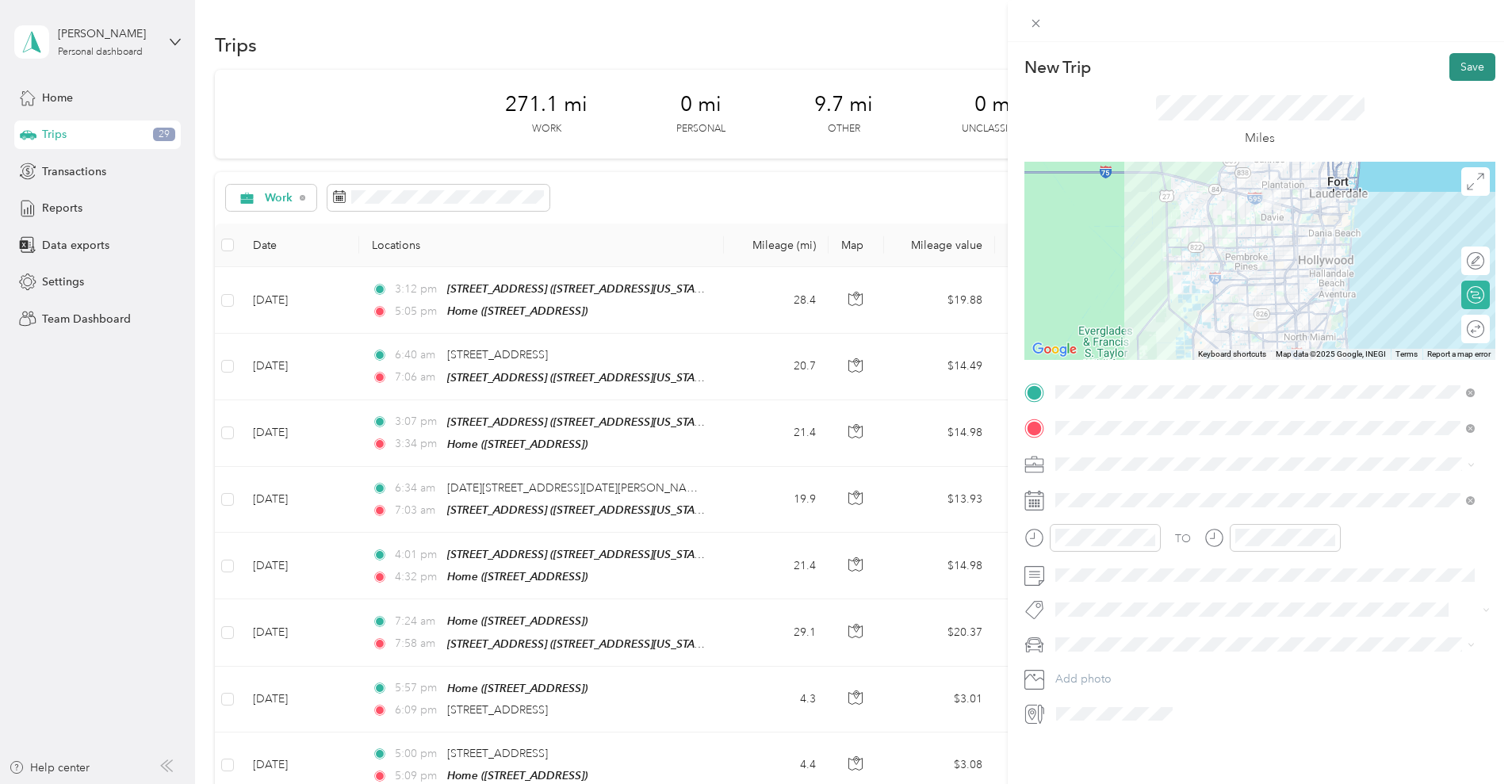 click on "Save" at bounding box center [1472, 67] 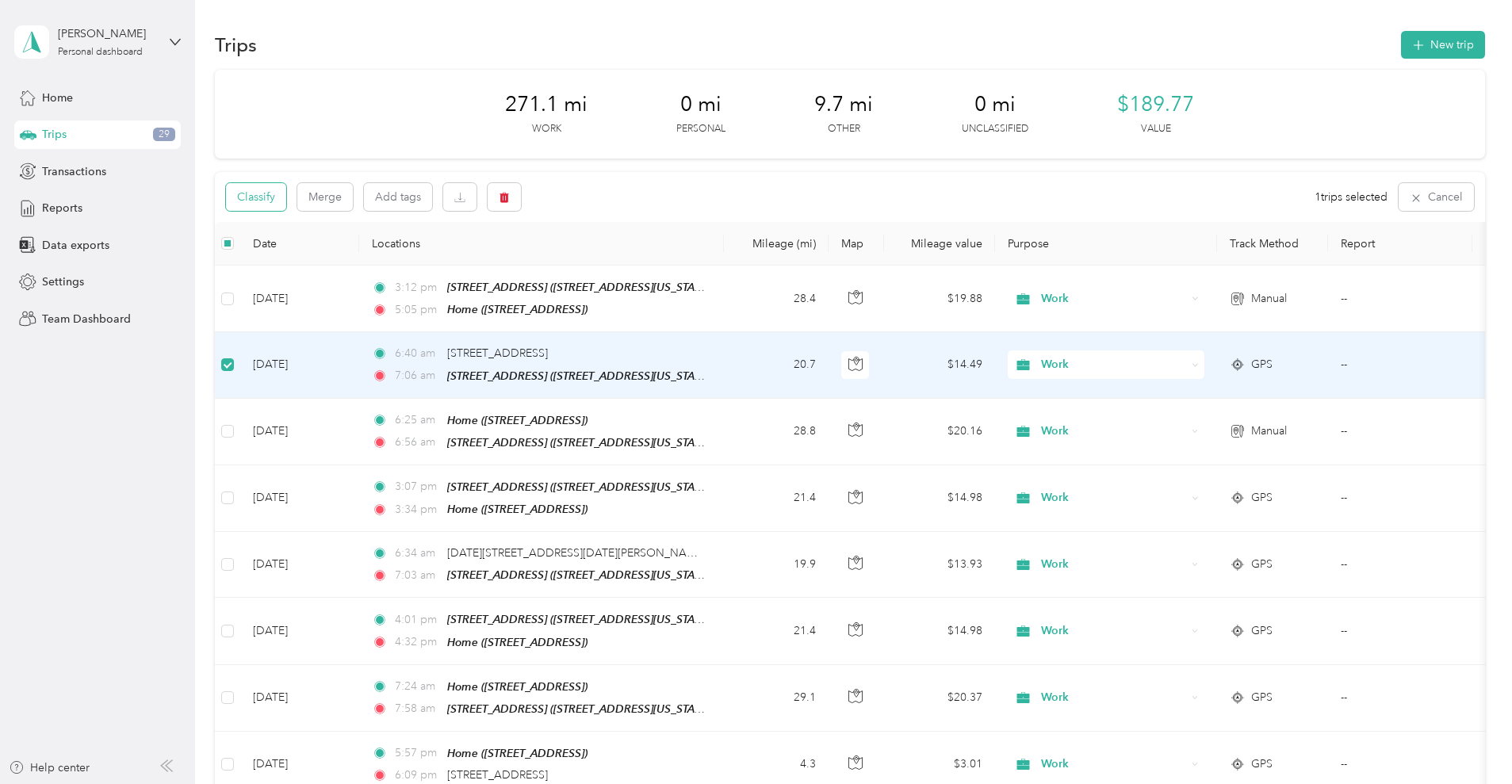 click on "Classify" at bounding box center (256, 197) 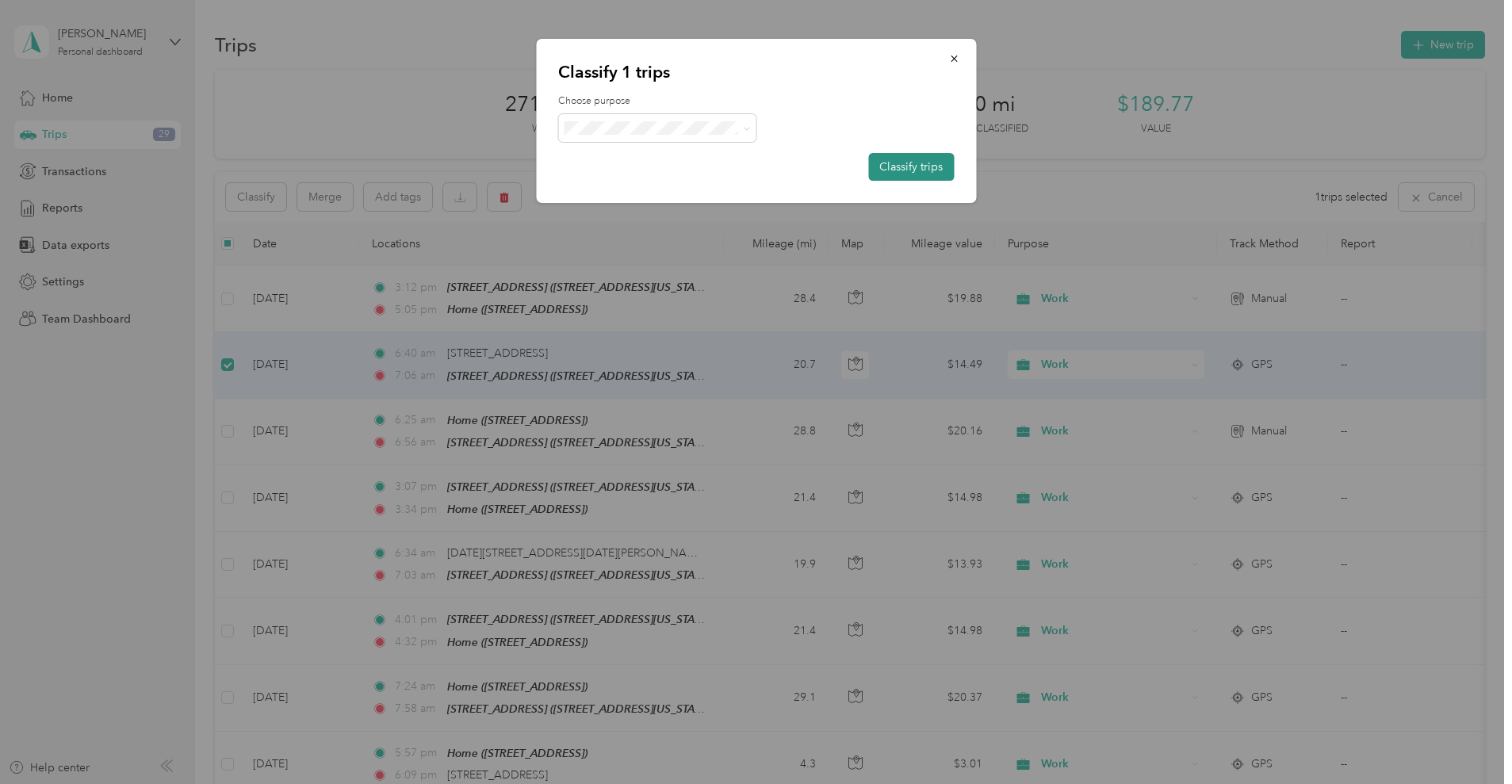 click on "Classify trips" at bounding box center (911, 166) 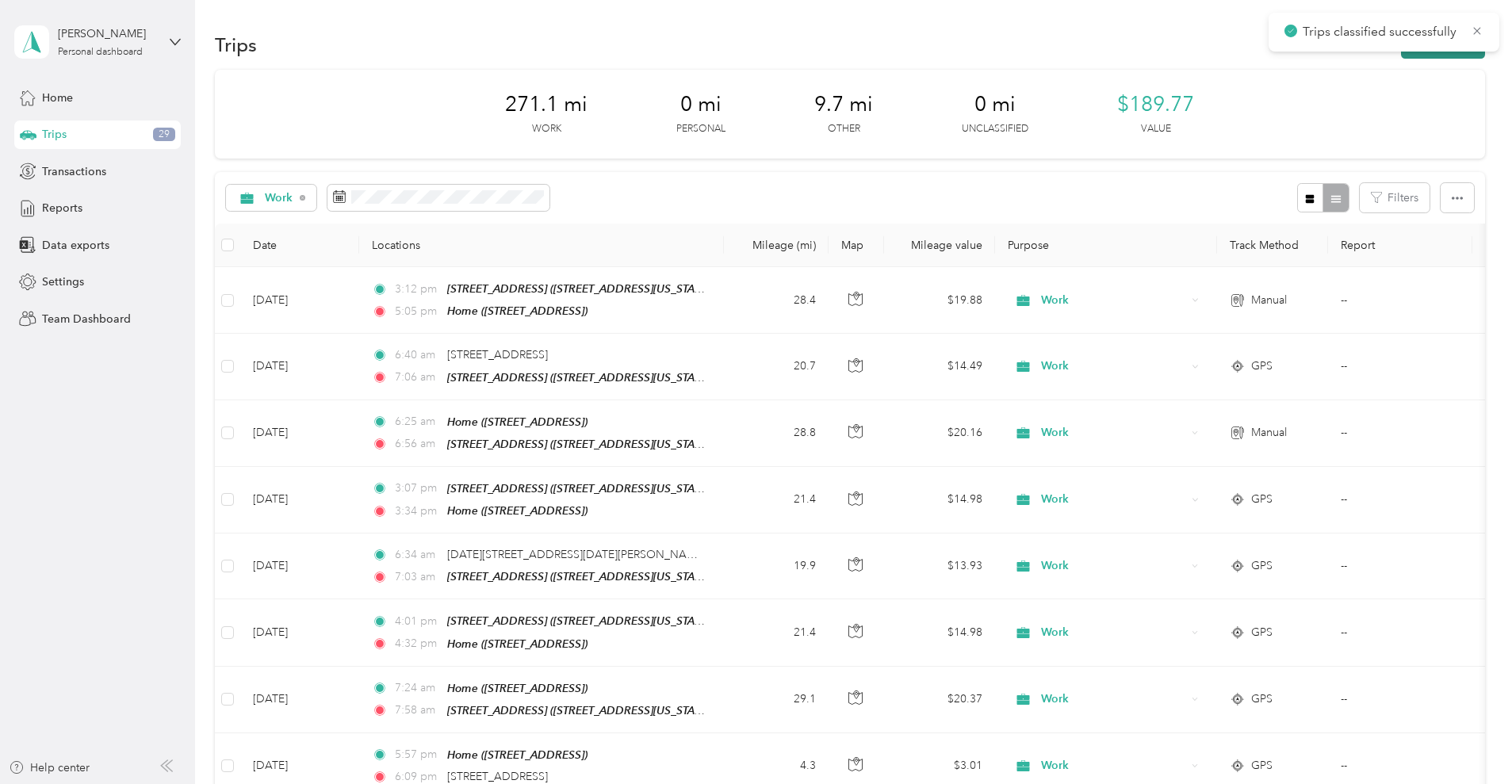 click on "New trip" at bounding box center [1443, 44] 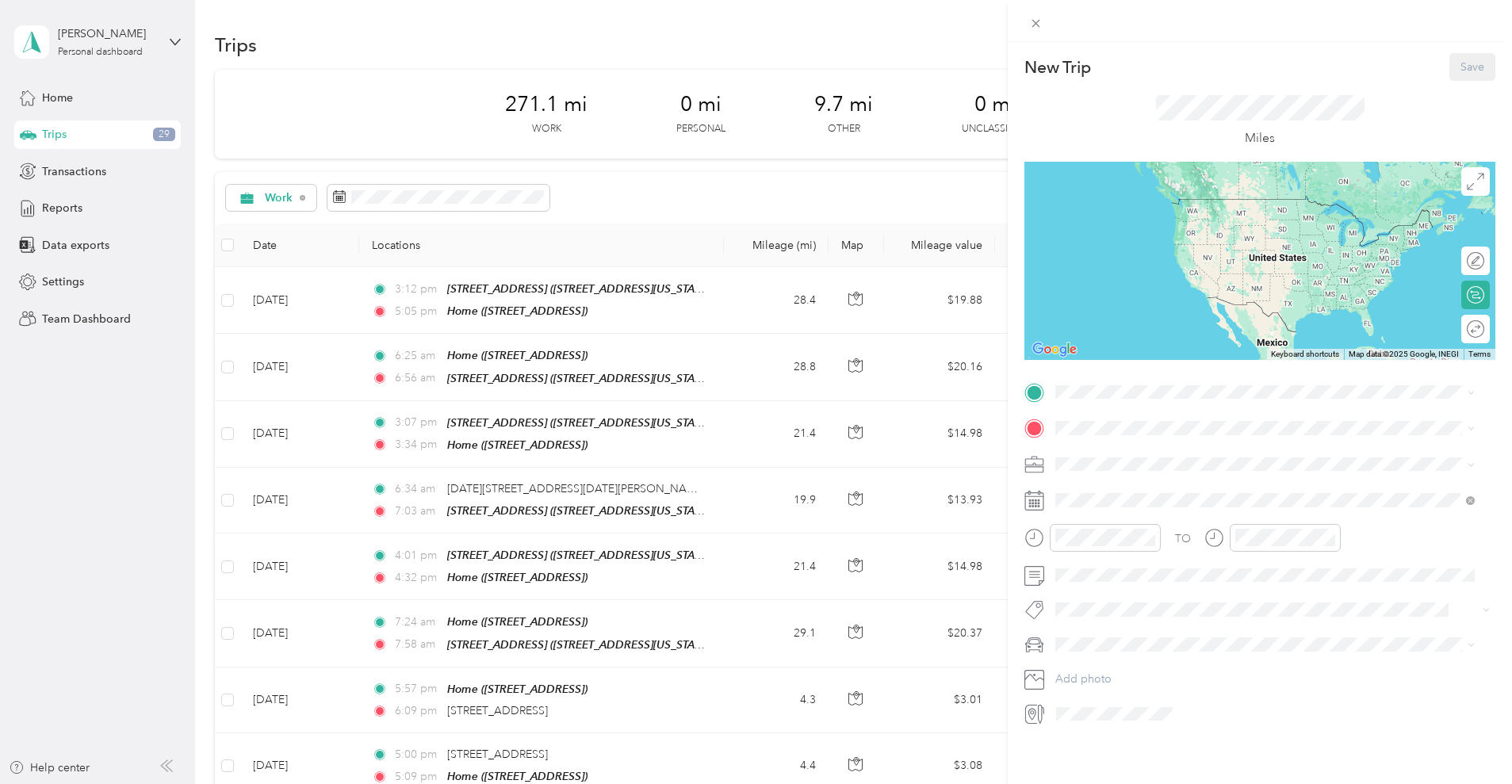 click on "16000 Northwest 59th Avenue, Miami Lakes 16000 Northwest 59th Avenue, 33014, Miami Lakes, Florida, United States" at bounding box center (1165, 464) 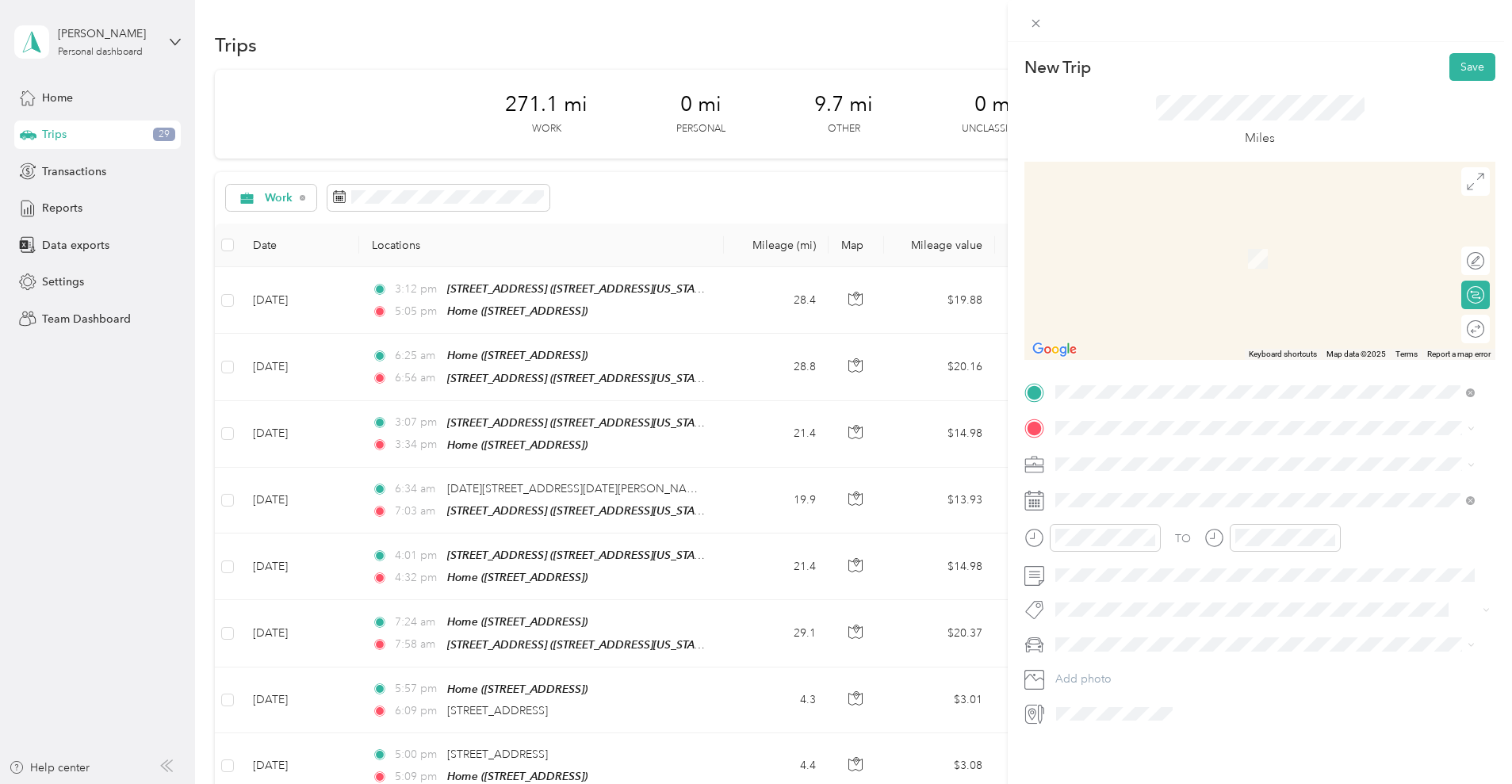 click on "7540 SW 20th St, Plantation, FL, United States , 33317, Plantation, FL, United States" at bounding box center [1135, 550] 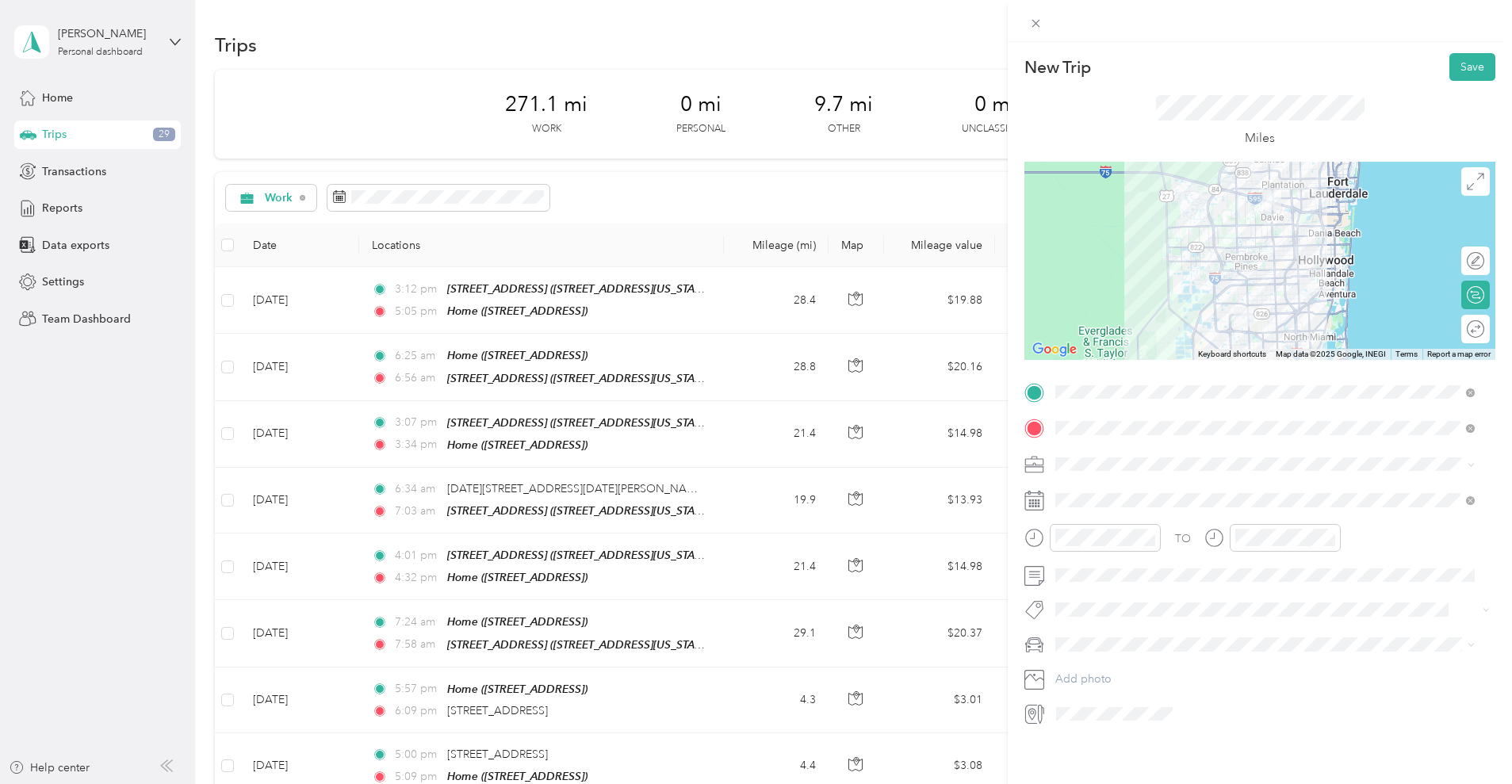 click at bounding box center (1260, 261) 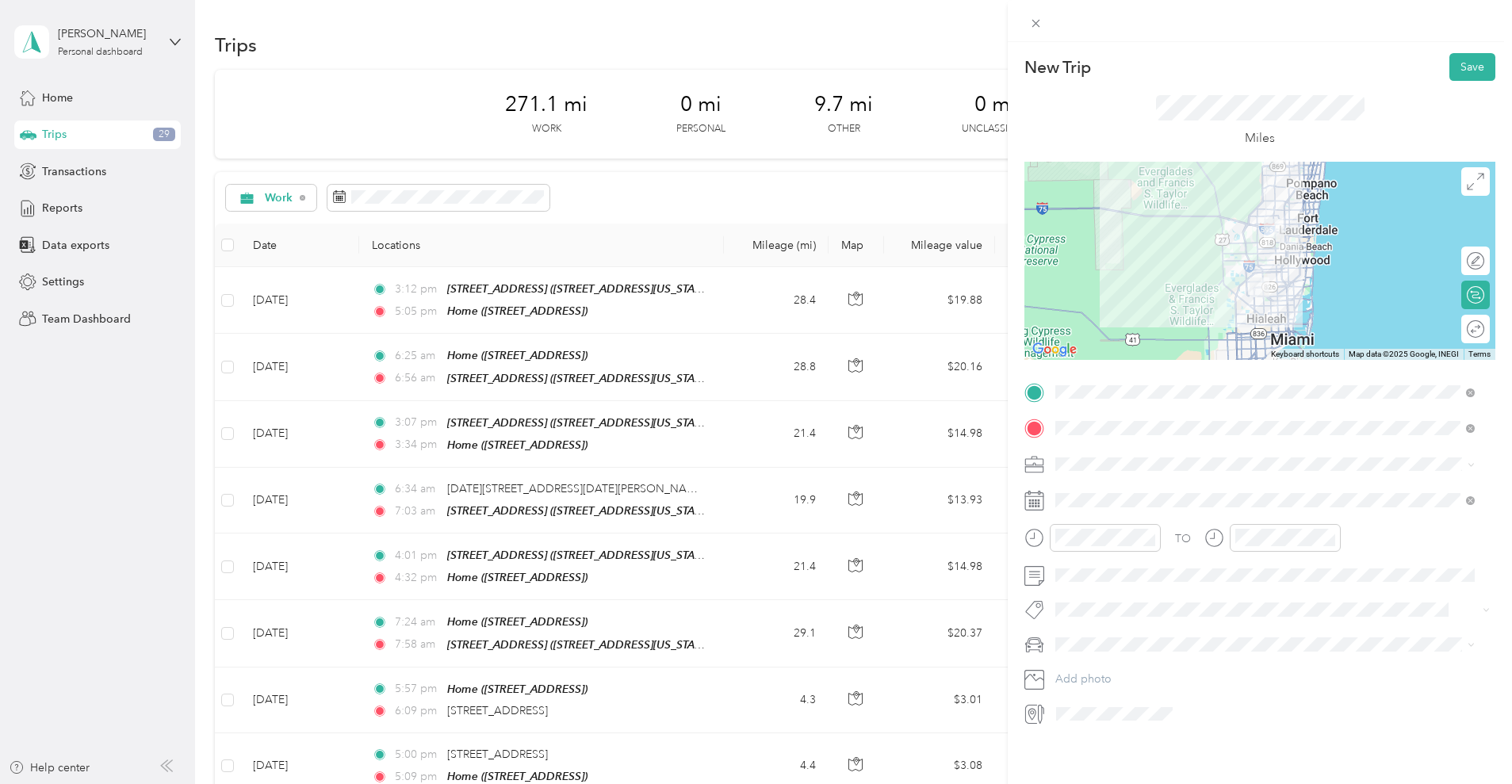 click at bounding box center [1273, 465] 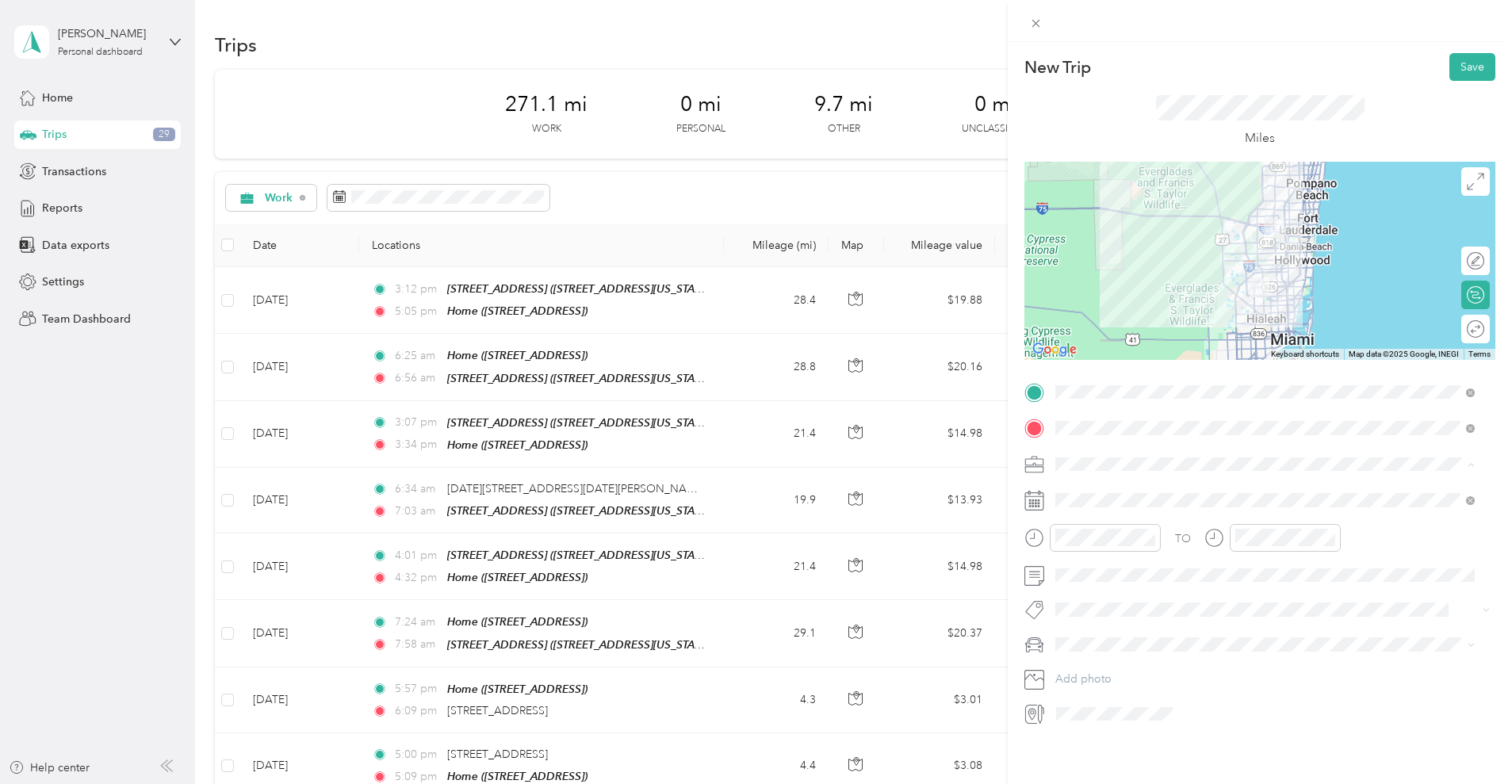 click on "Work" at bounding box center (1265, 491) 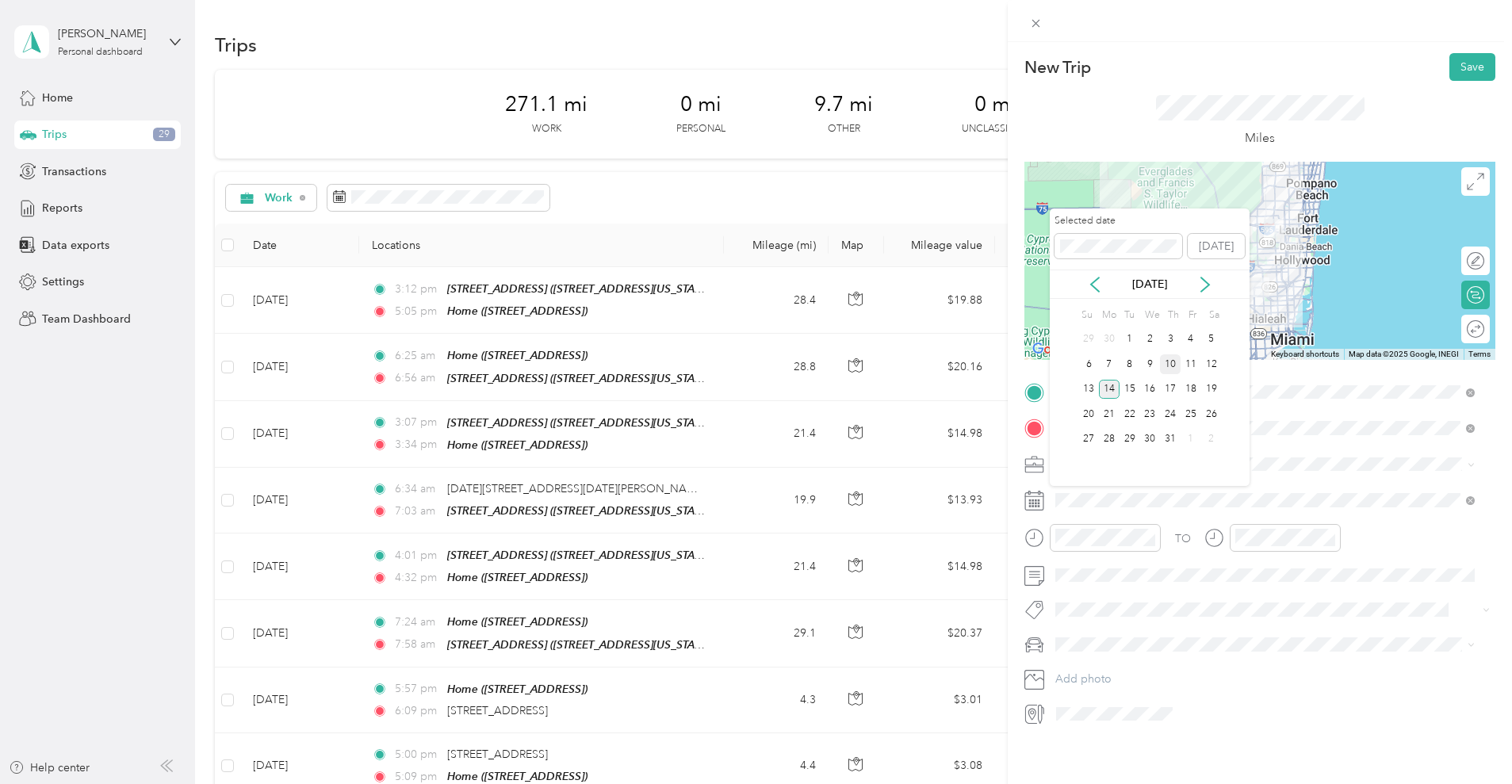 click on "10" at bounding box center [1170, 364] 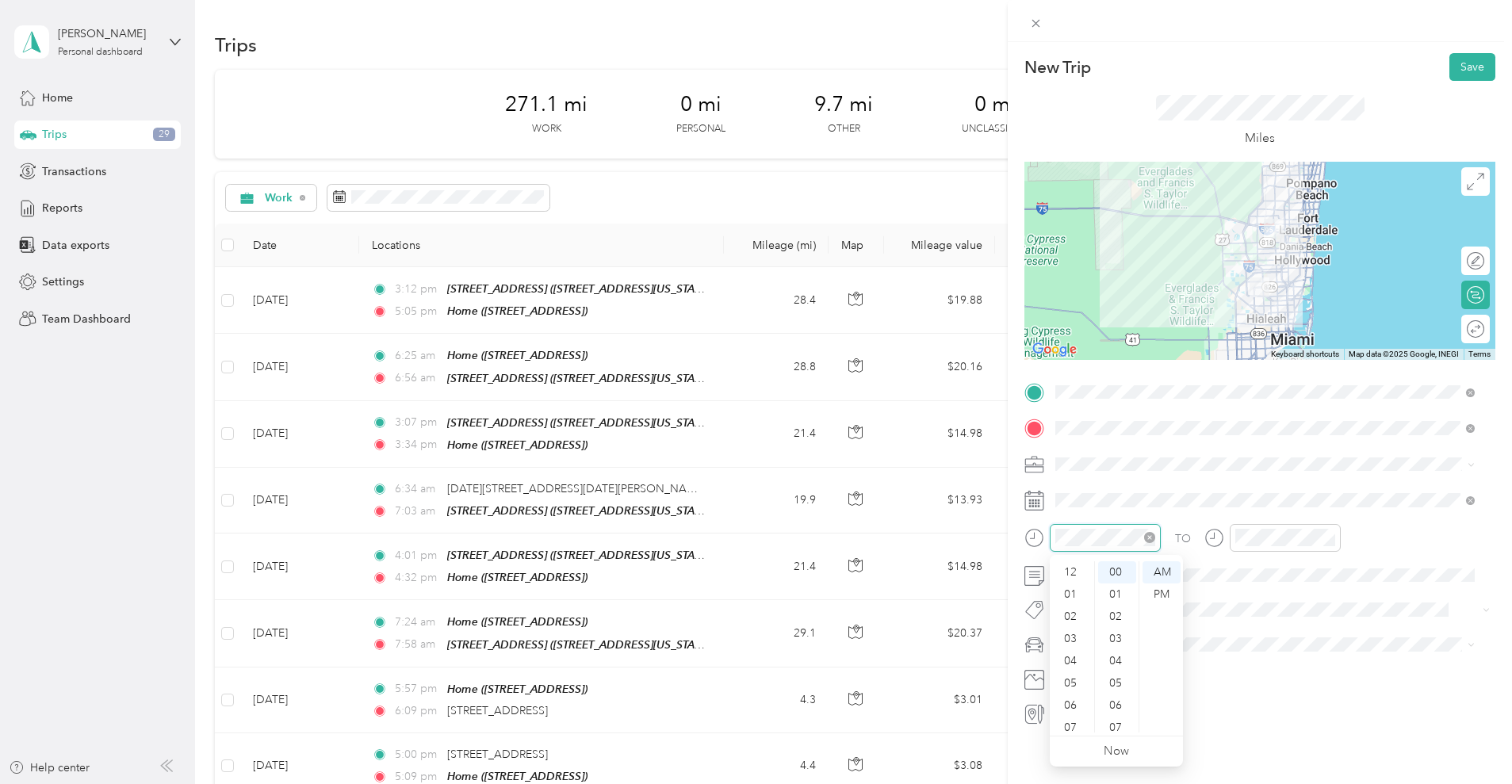 scroll, scrollTop: 95, scrollLeft: 0, axis: vertical 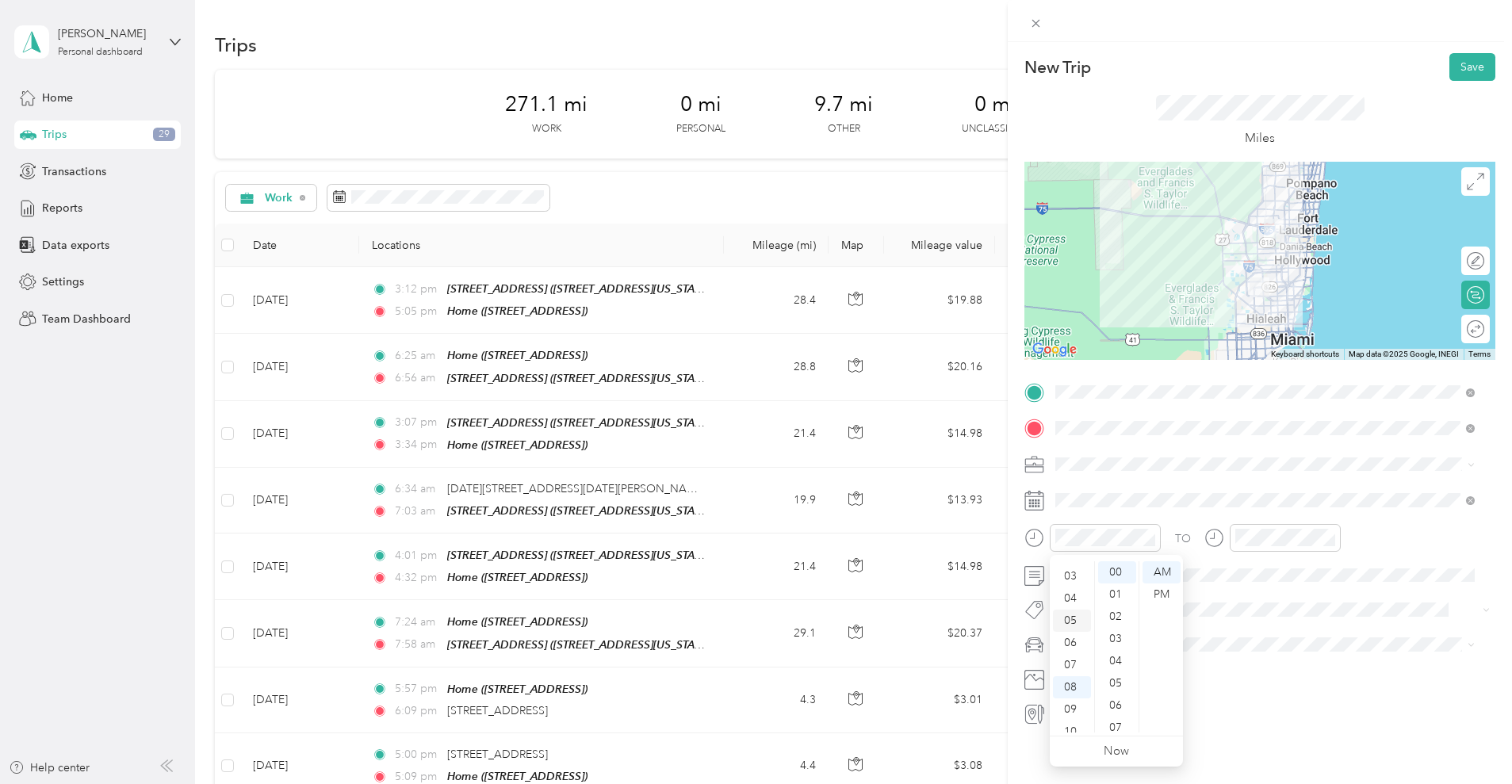 click on "03" at bounding box center [1072, 576] 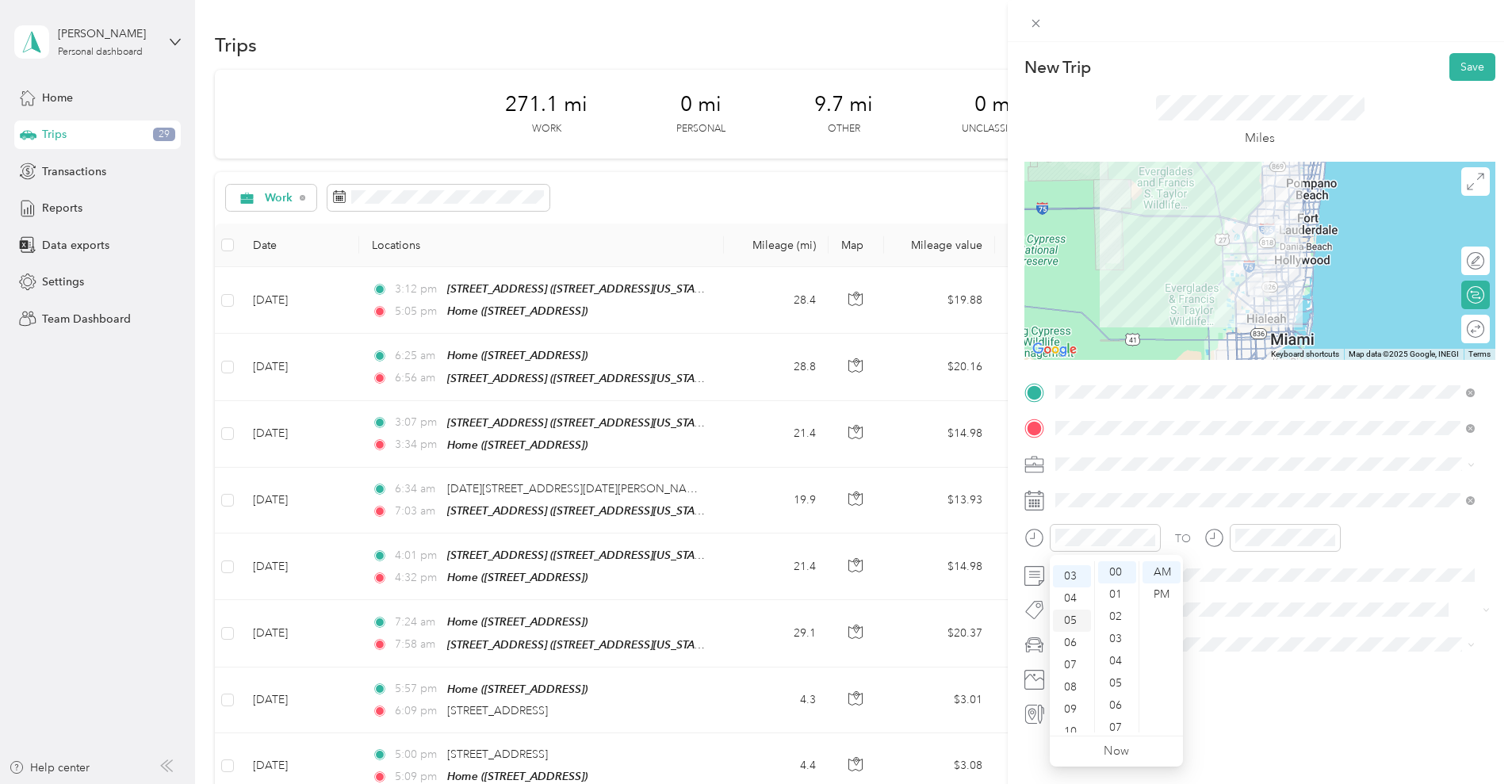 scroll, scrollTop: 67, scrollLeft: 0, axis: vertical 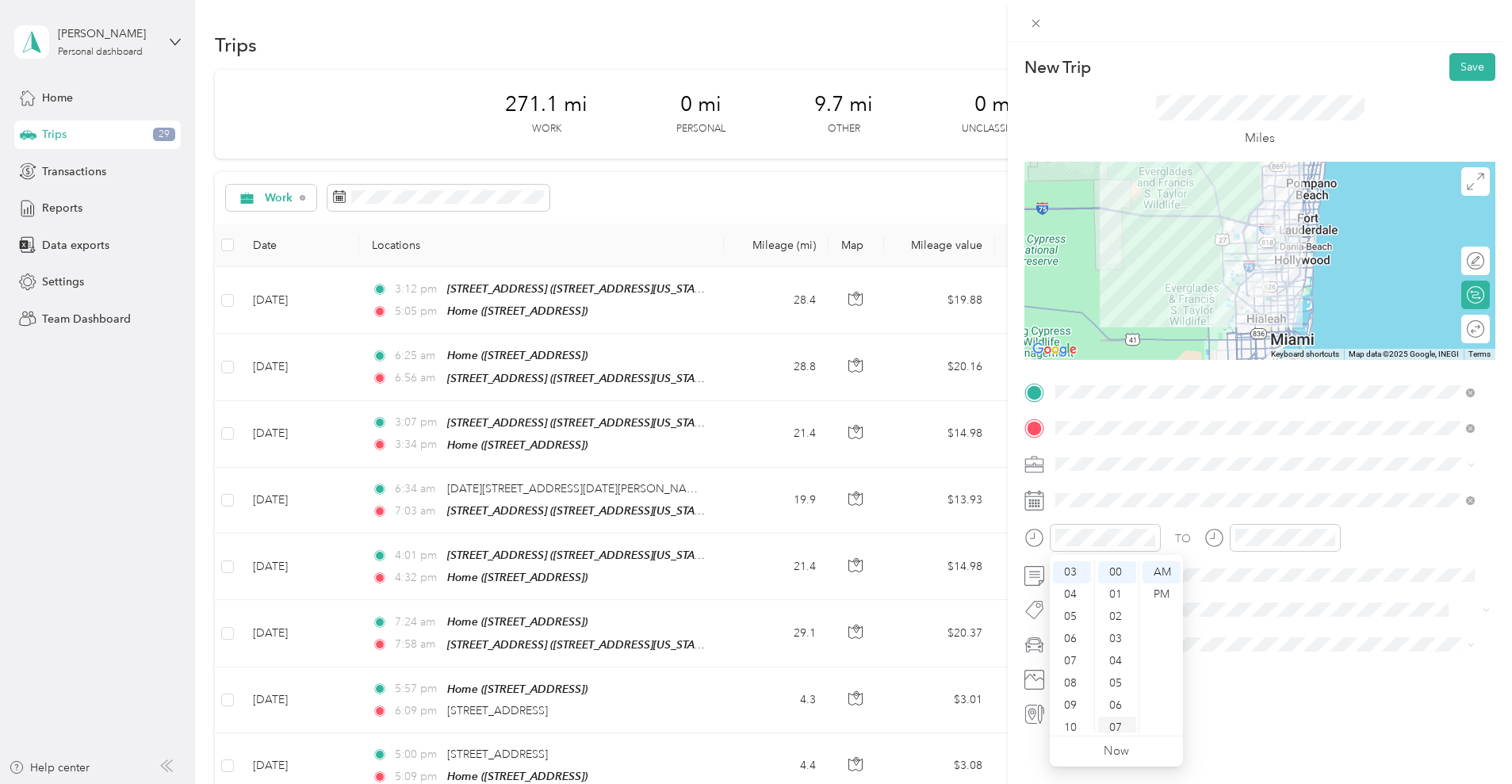 click on "07" at bounding box center (1117, 728) 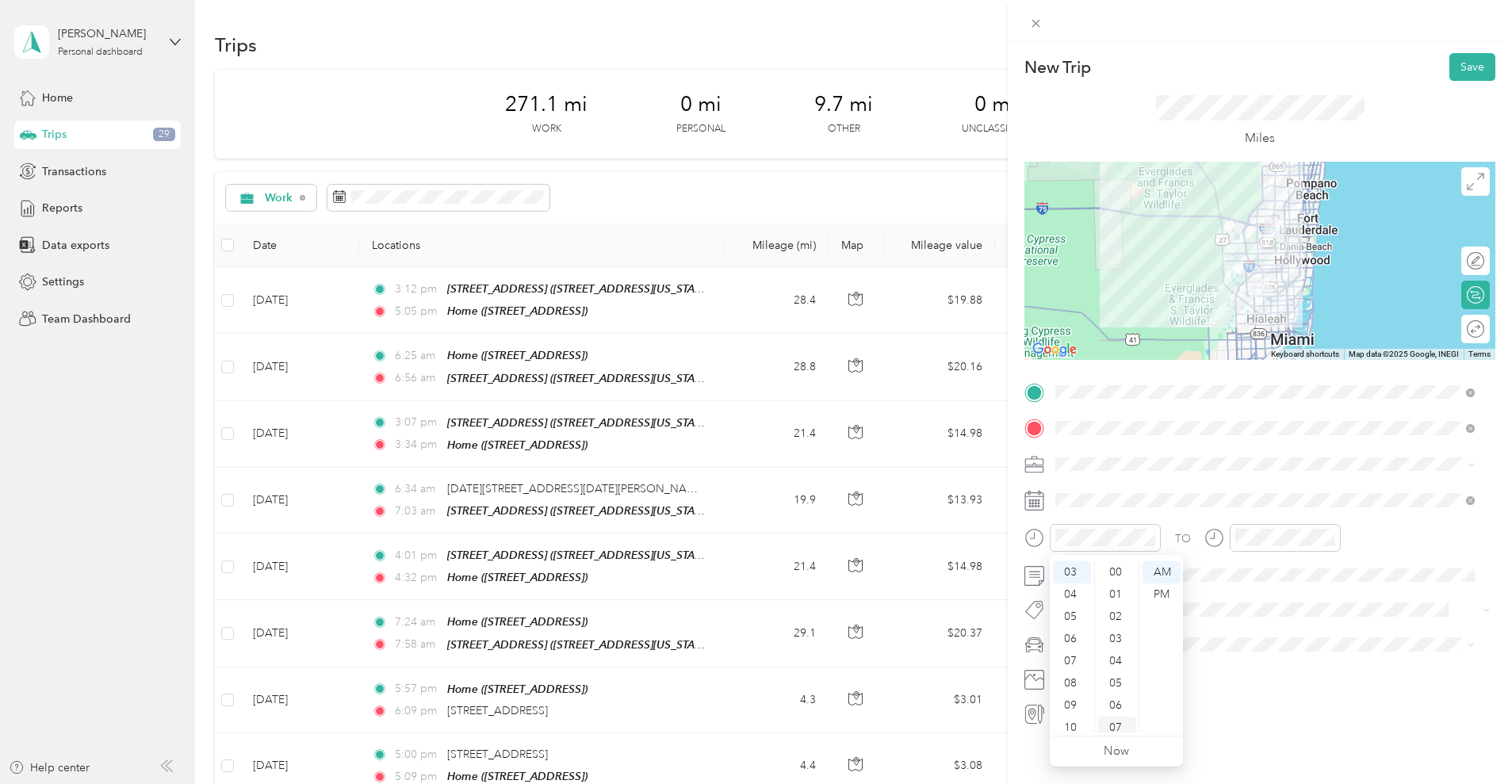 scroll, scrollTop: 155, scrollLeft: 0, axis: vertical 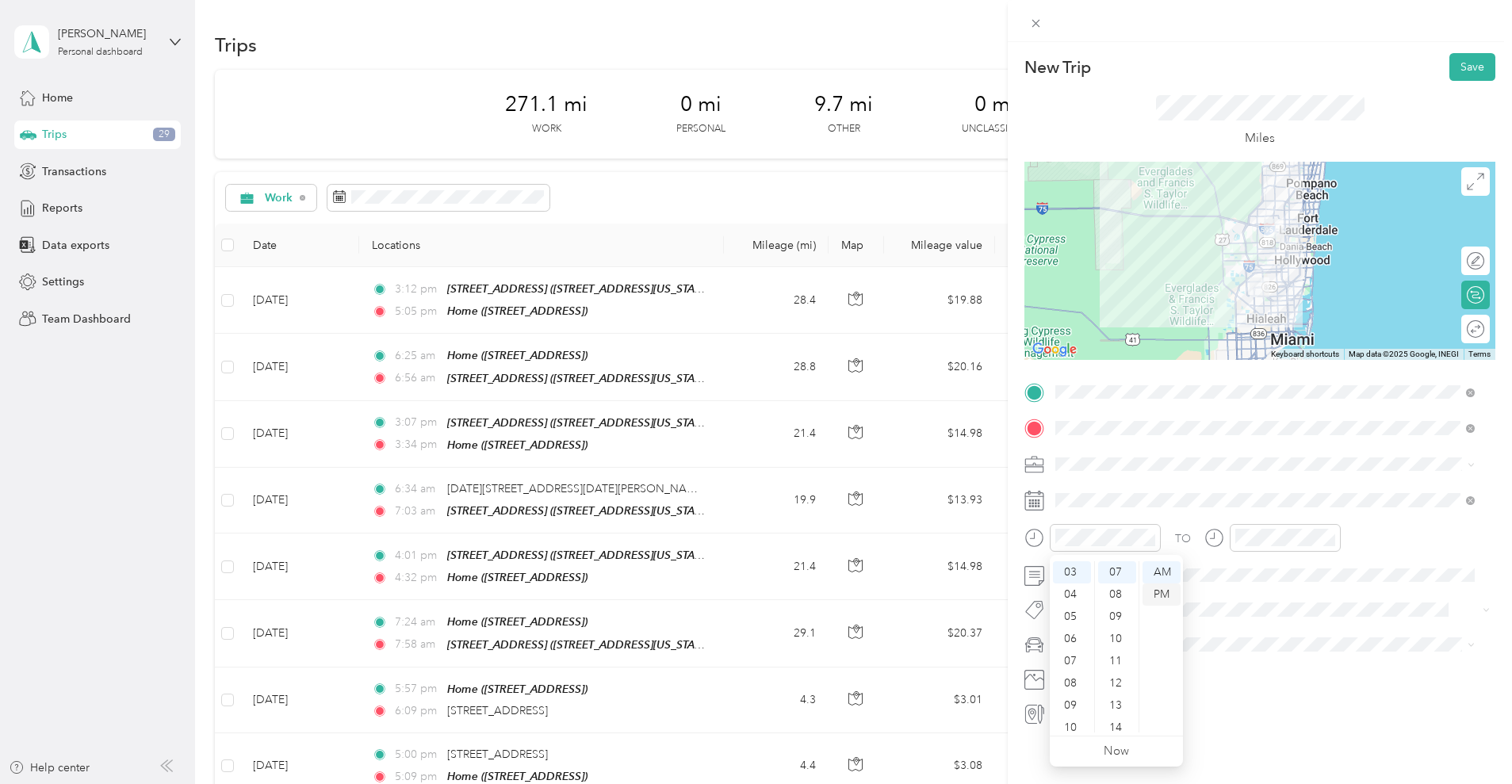 click on "PM" at bounding box center [1162, 595] 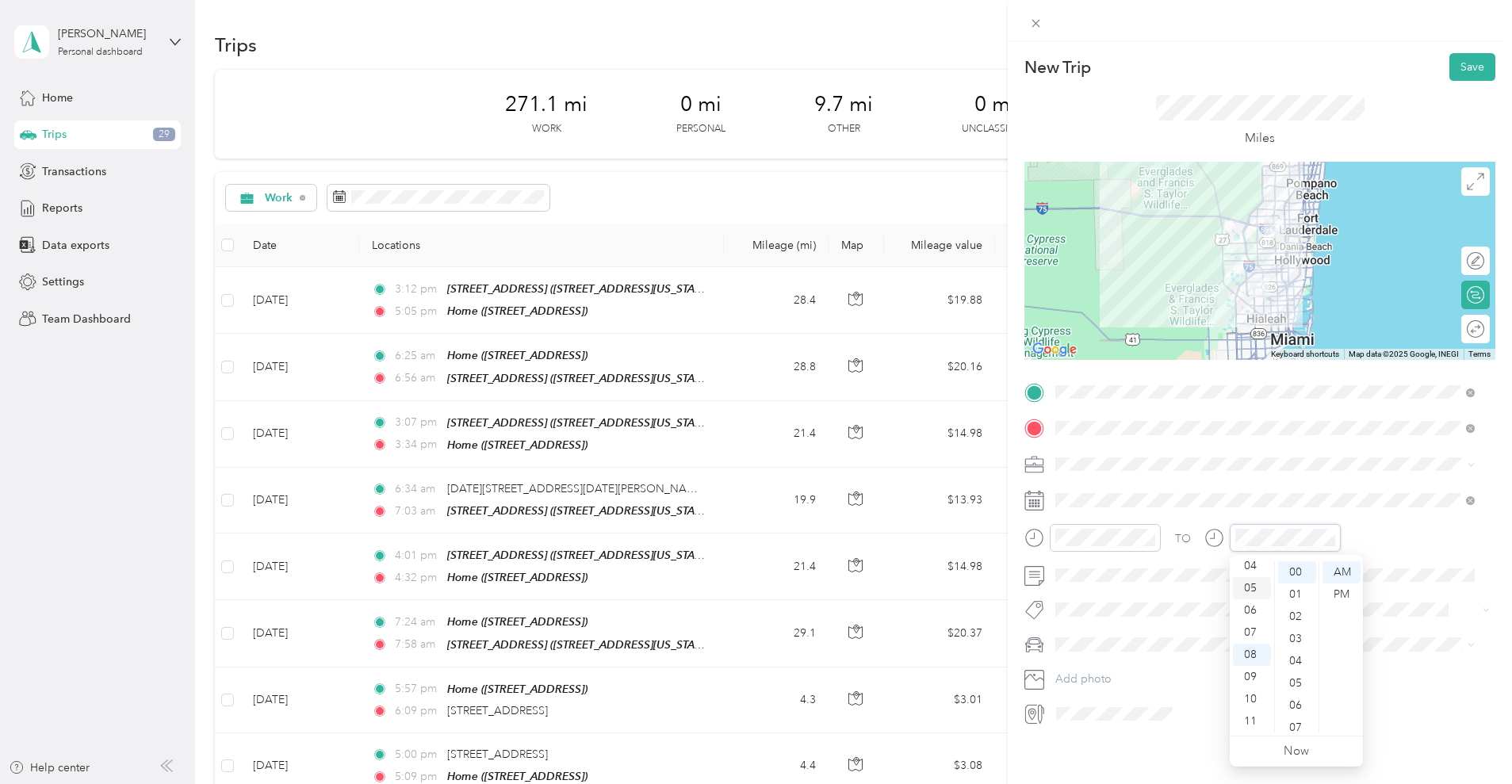 scroll, scrollTop: 9, scrollLeft: 0, axis: vertical 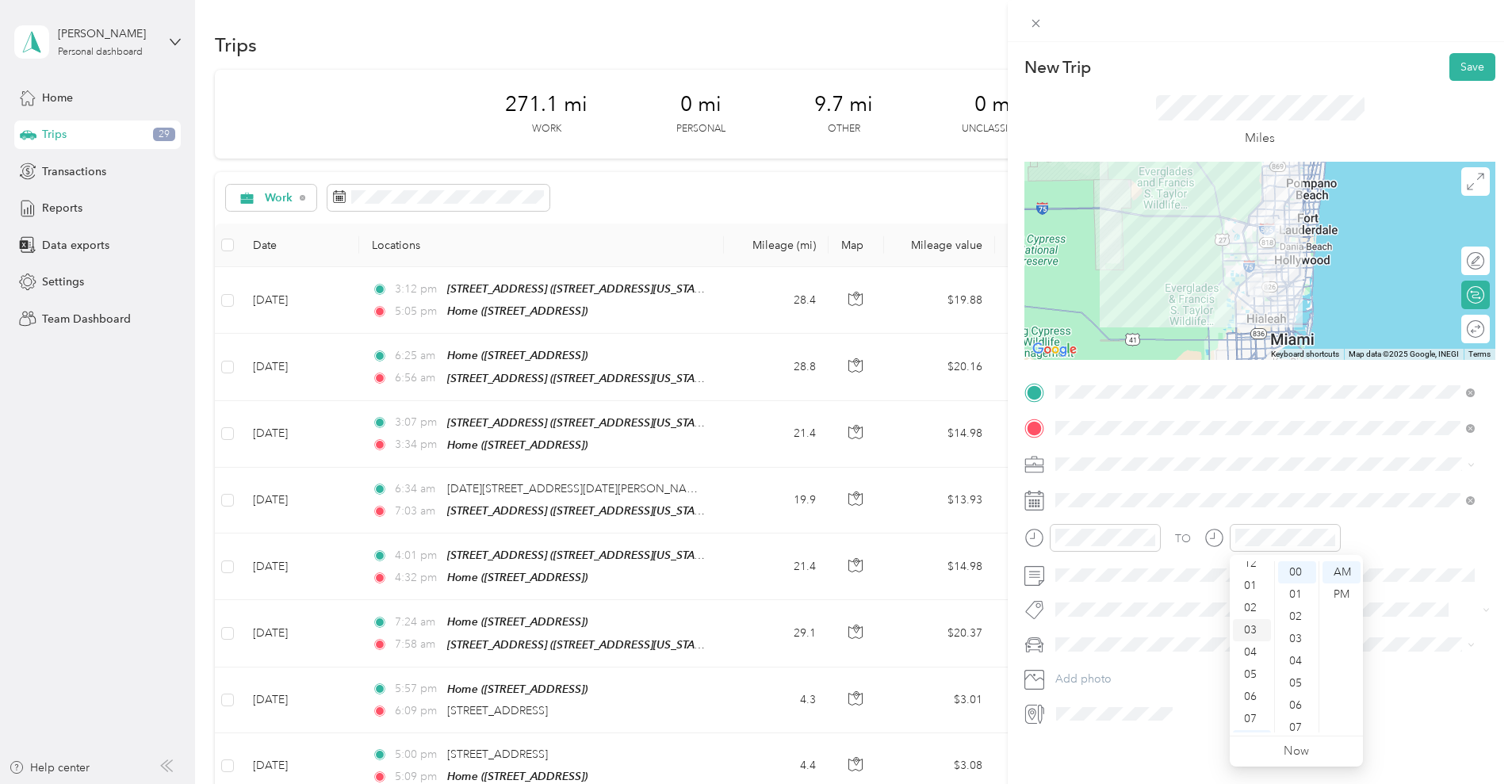 click on "03" at bounding box center (1252, 630) 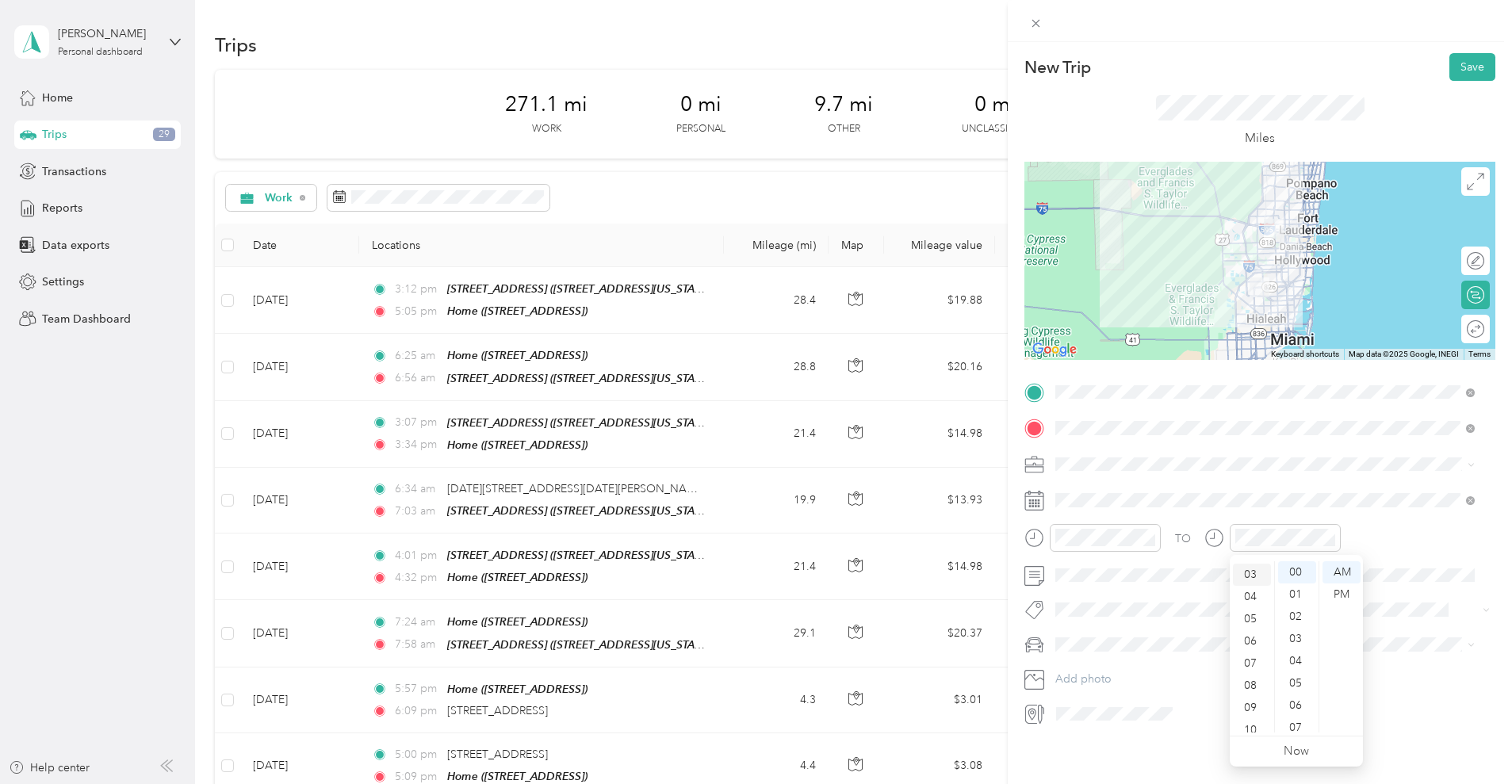 scroll, scrollTop: 67, scrollLeft: 0, axis: vertical 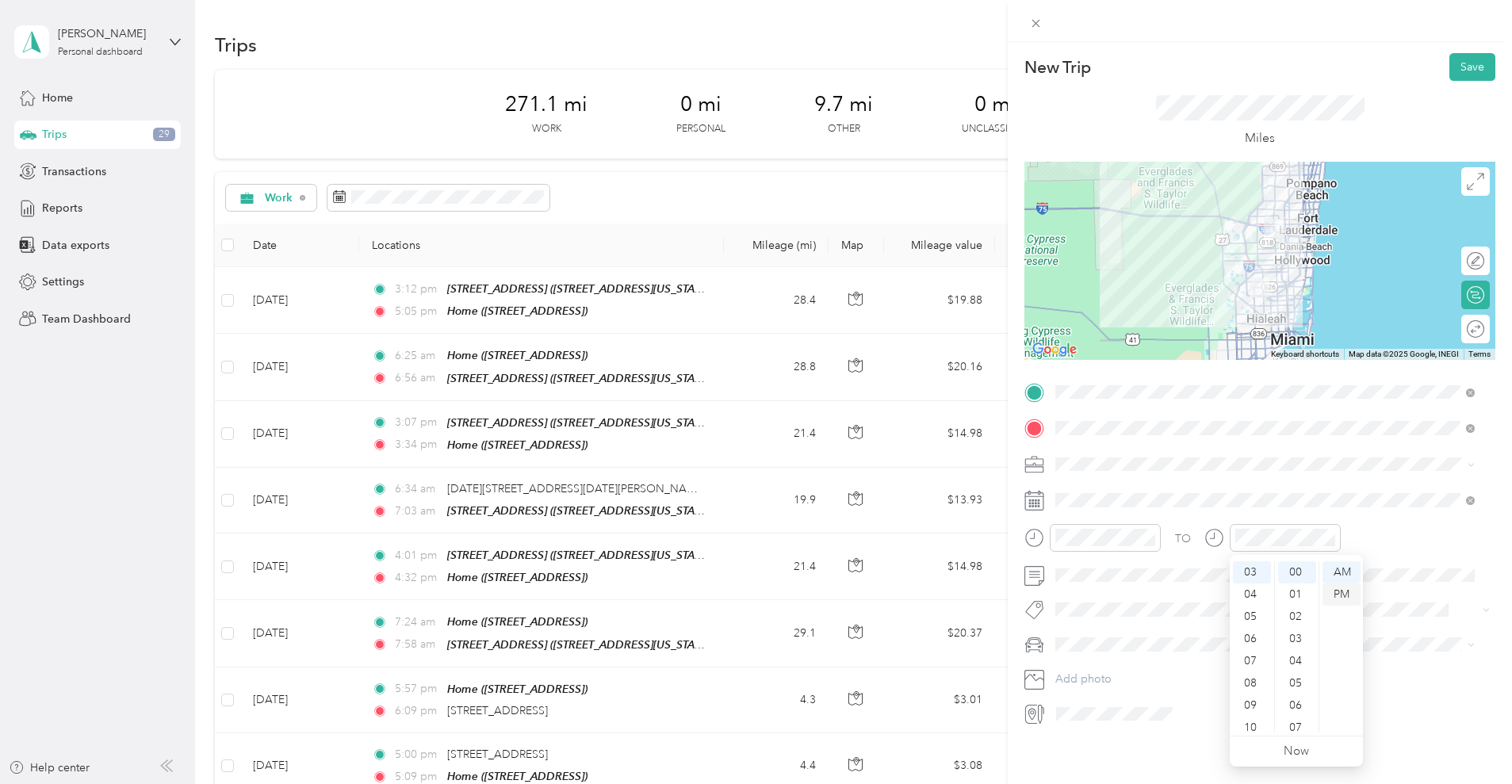 click on "PM" at bounding box center [1342, 595] 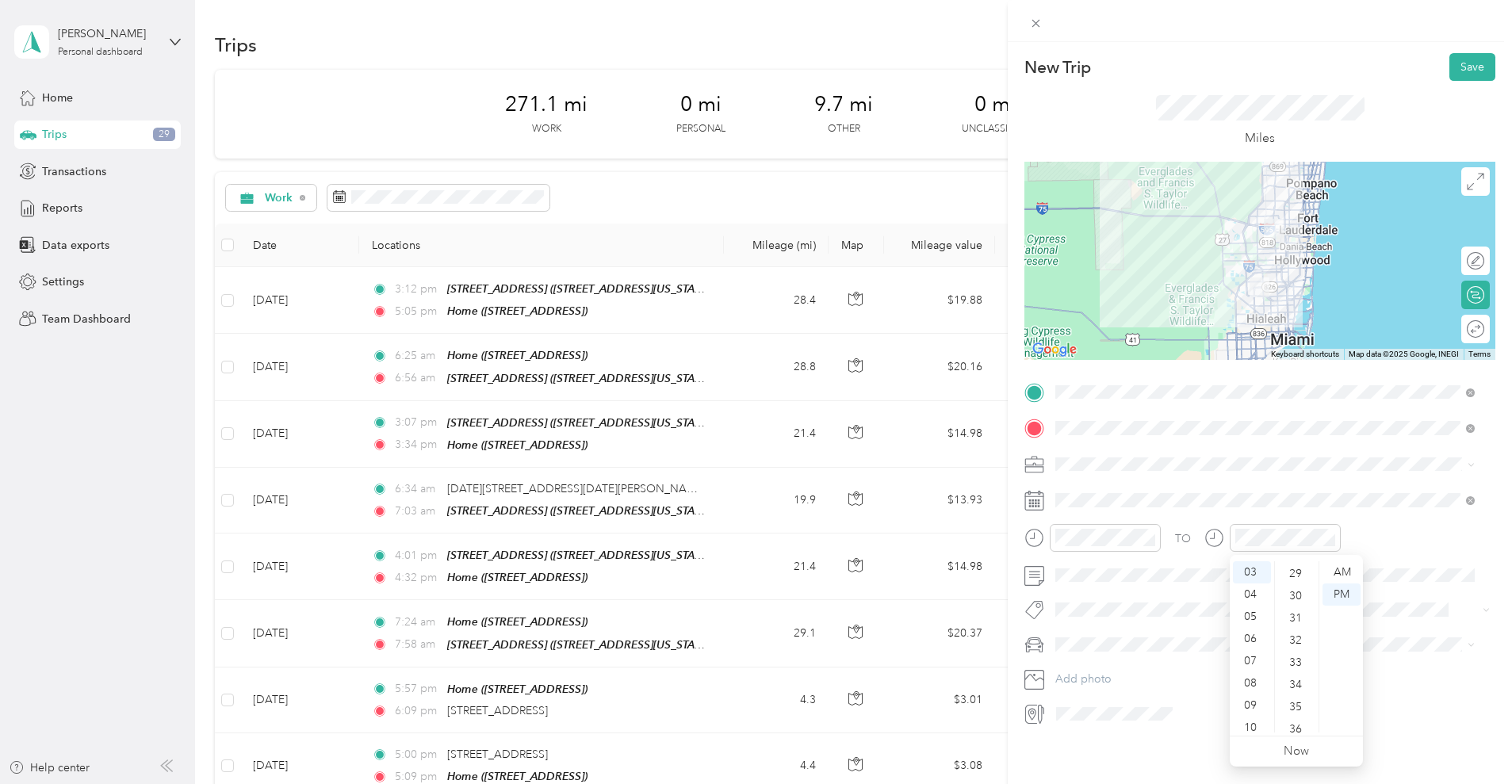 scroll, scrollTop: 669, scrollLeft: 0, axis: vertical 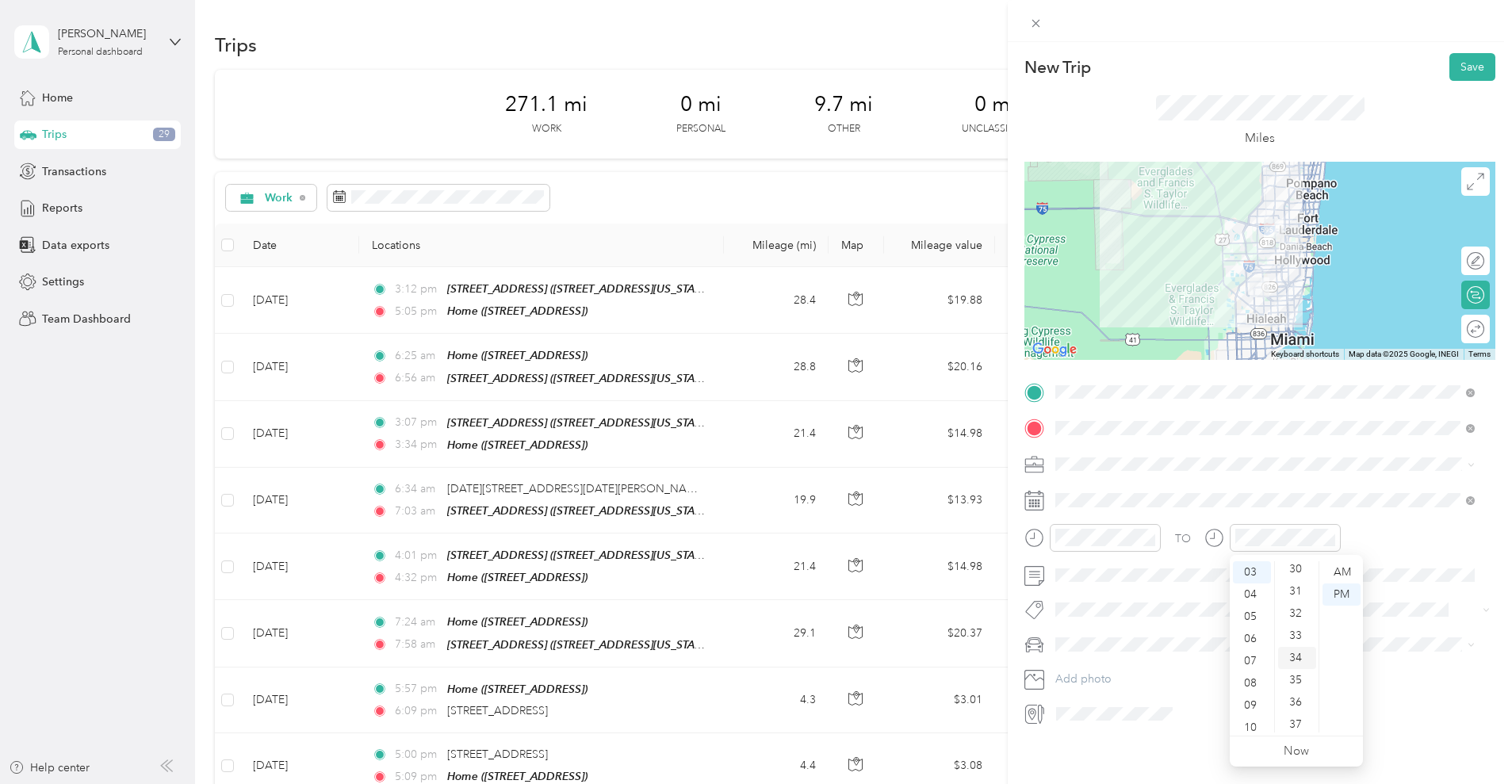click on "34" at bounding box center (1297, 658) 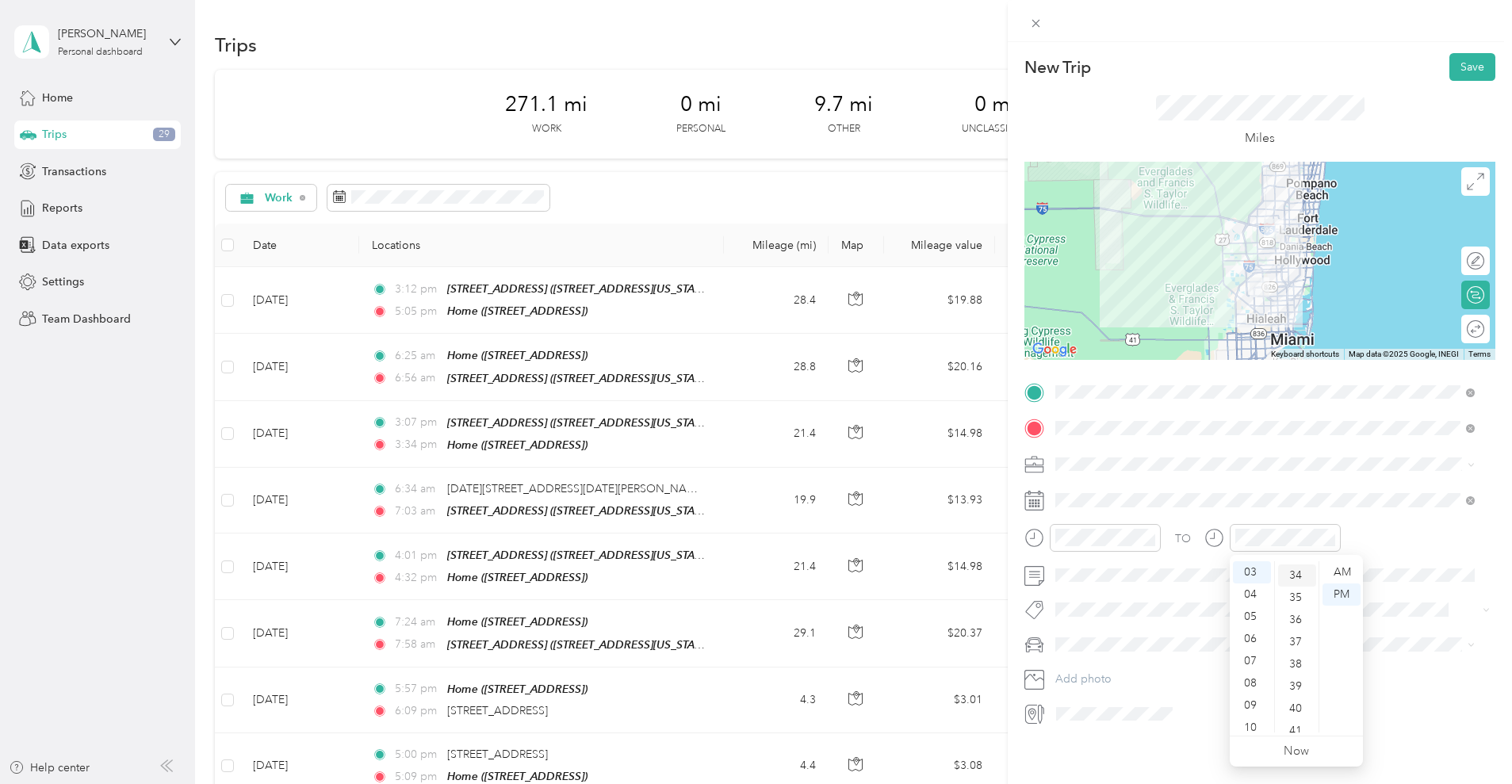scroll, scrollTop: 755, scrollLeft: 0, axis: vertical 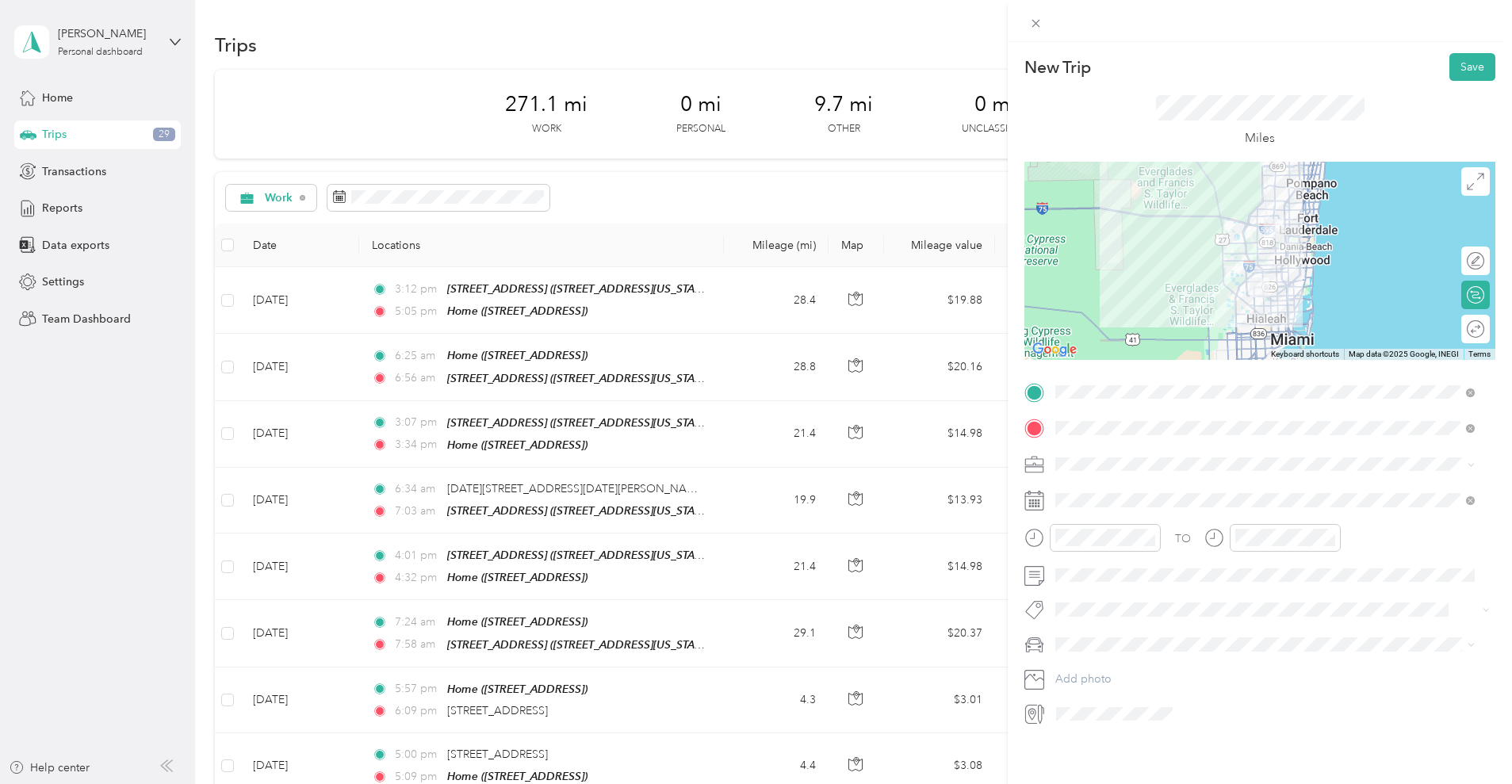 click on "TO" at bounding box center (1260, 543) 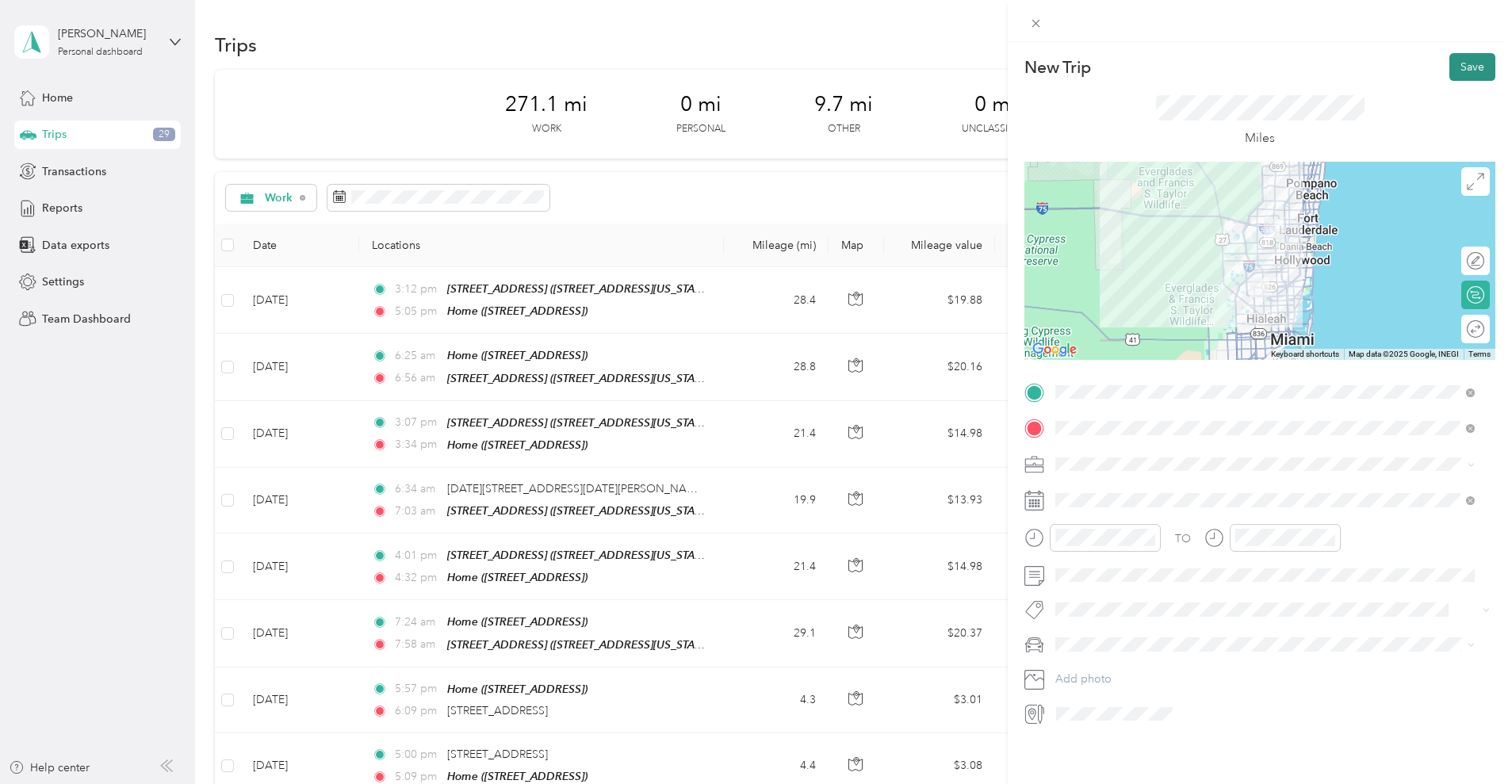 click on "Save" at bounding box center [1472, 67] 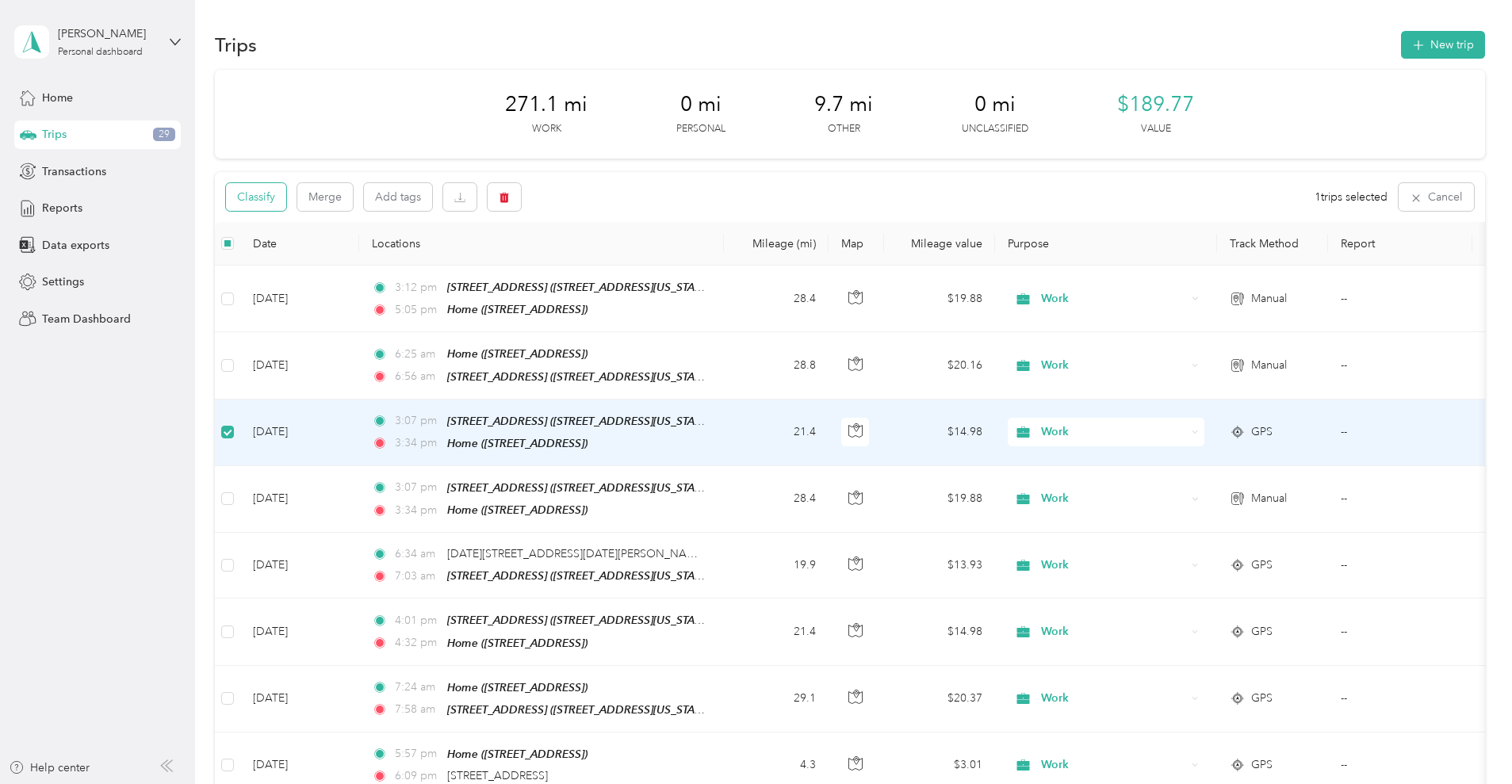 click on "Classify" at bounding box center (256, 197) 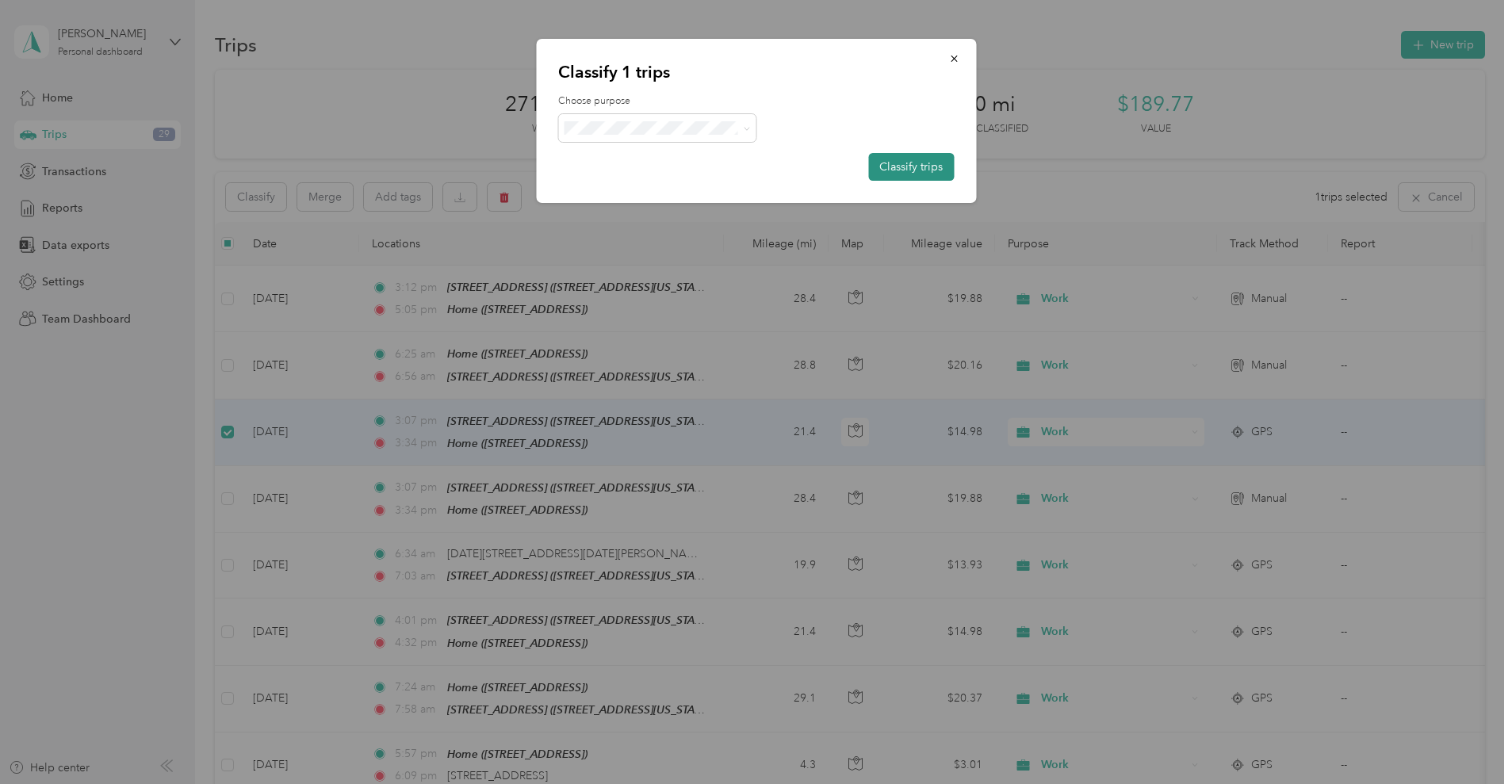 click on "Classify trips" at bounding box center [911, 166] 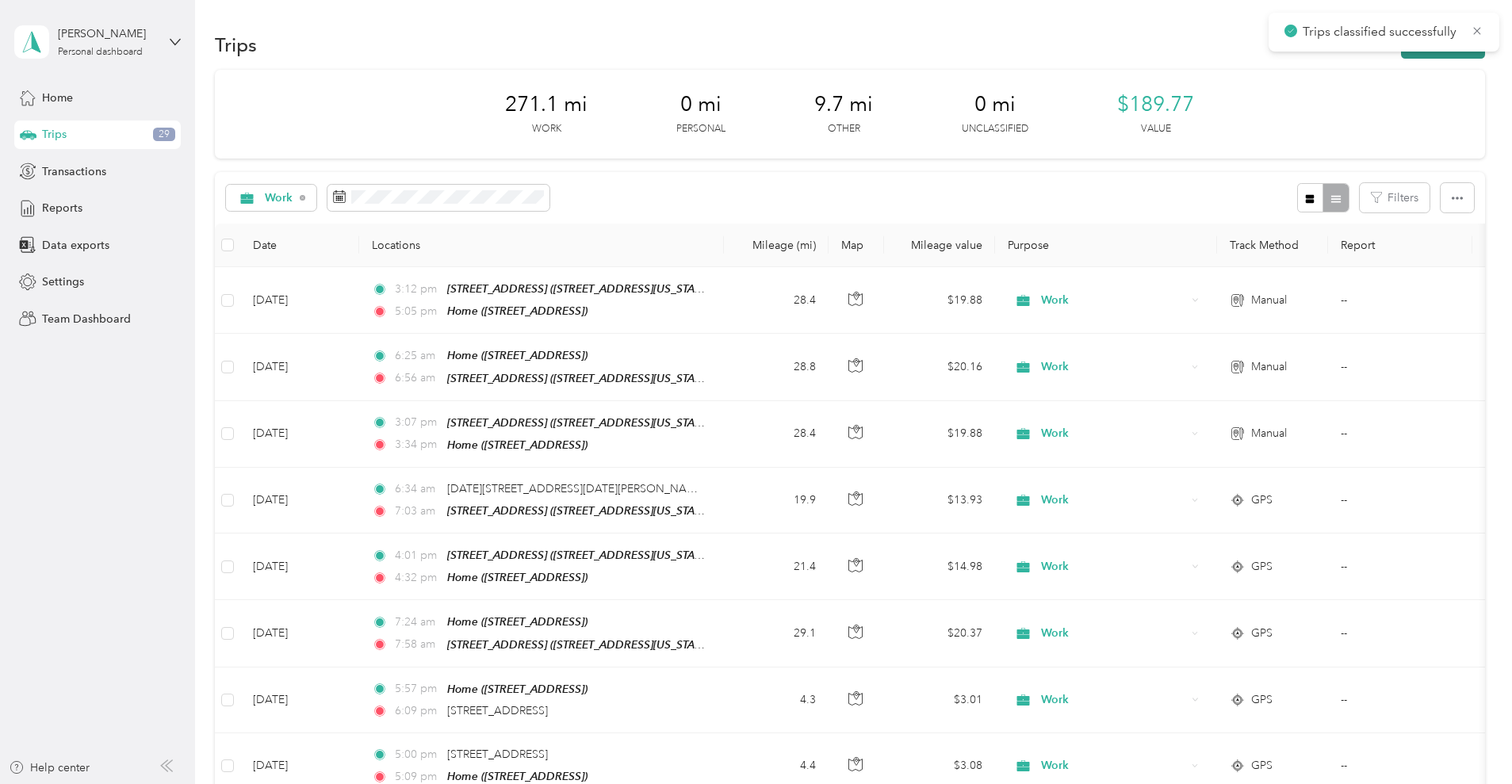 click on "New trip" at bounding box center [1443, 44] 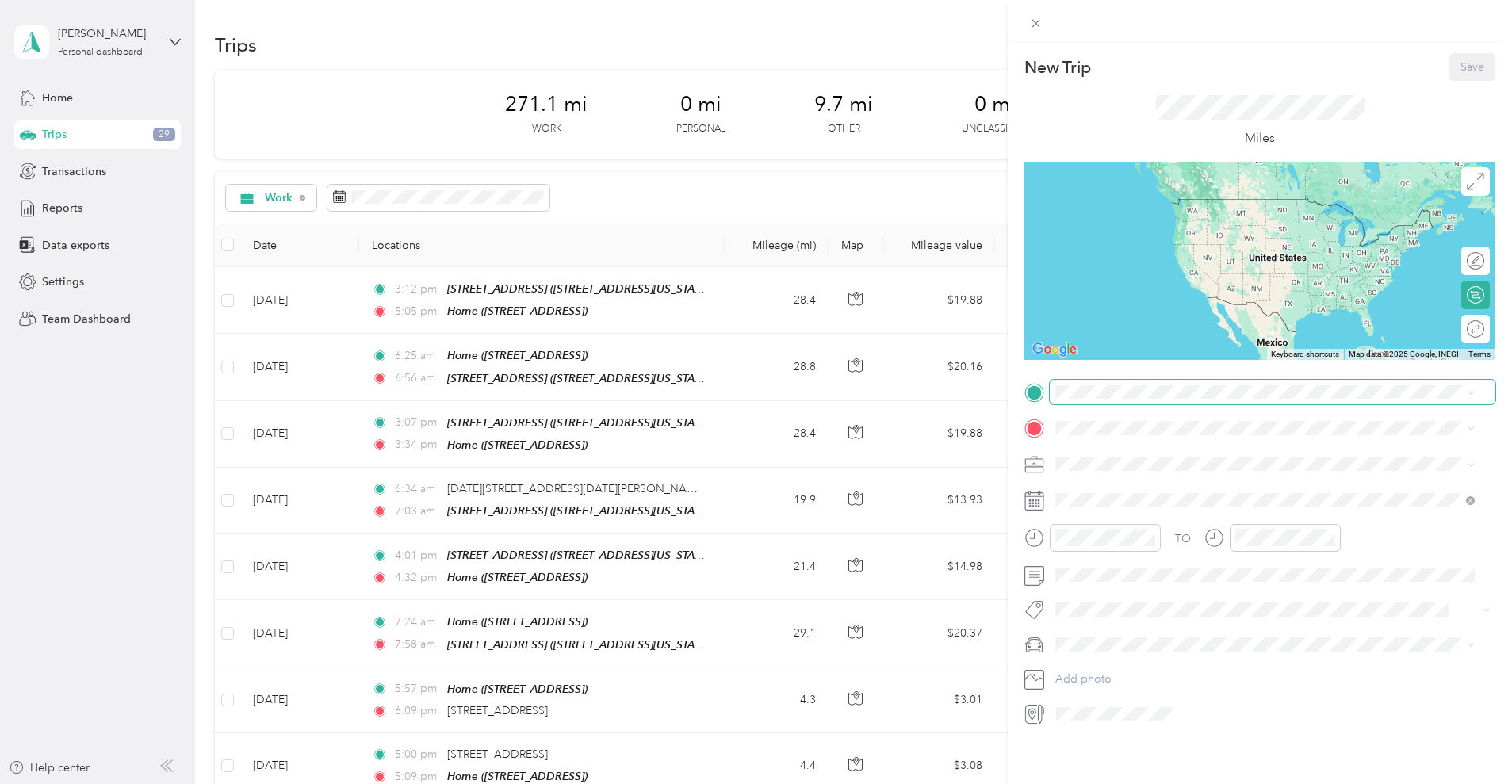 click at bounding box center [1273, 392] 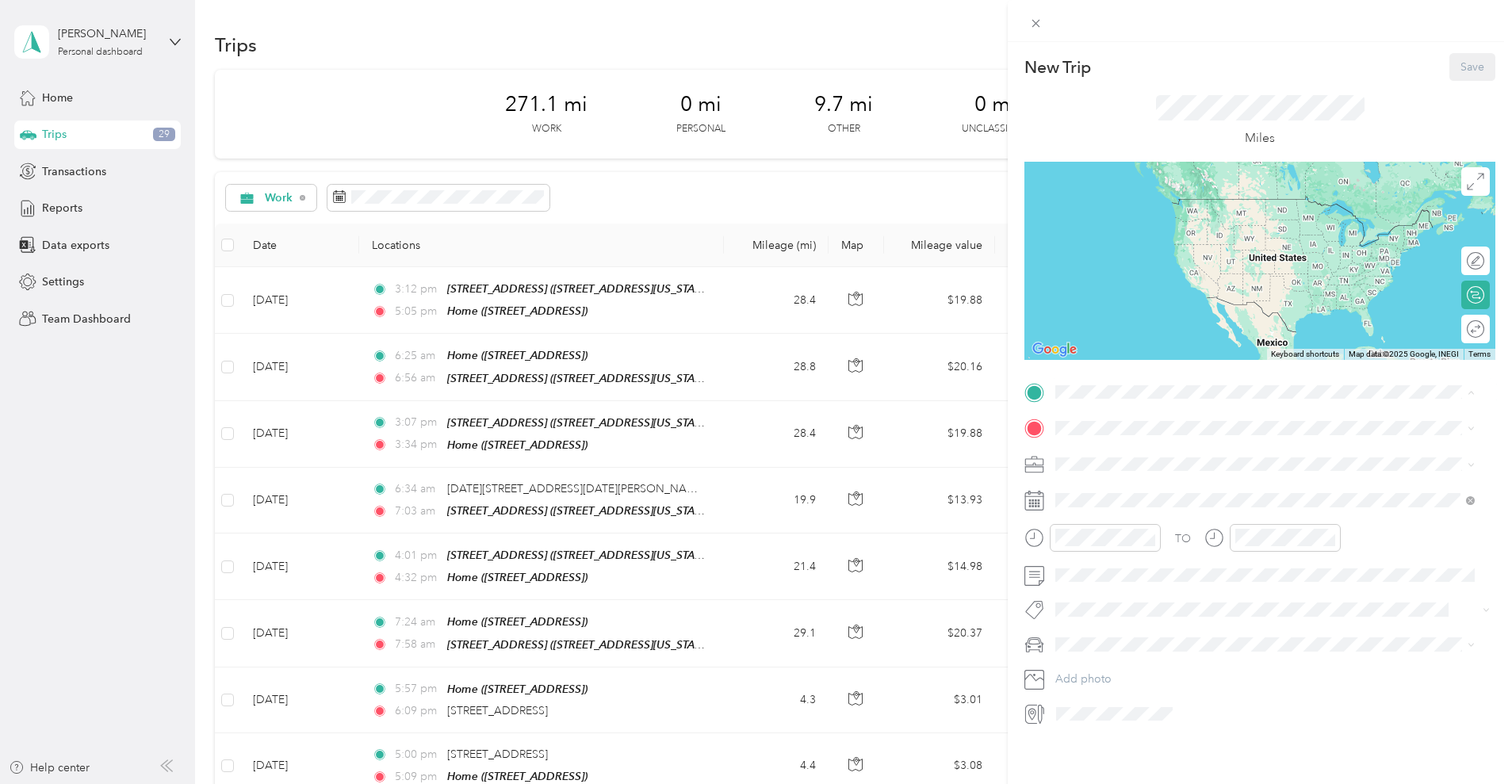 click on "Home 7540 SW 20th St, Plantation, FL, United States , 33317, Plantation, FL, United States" at bounding box center [1135, 514] 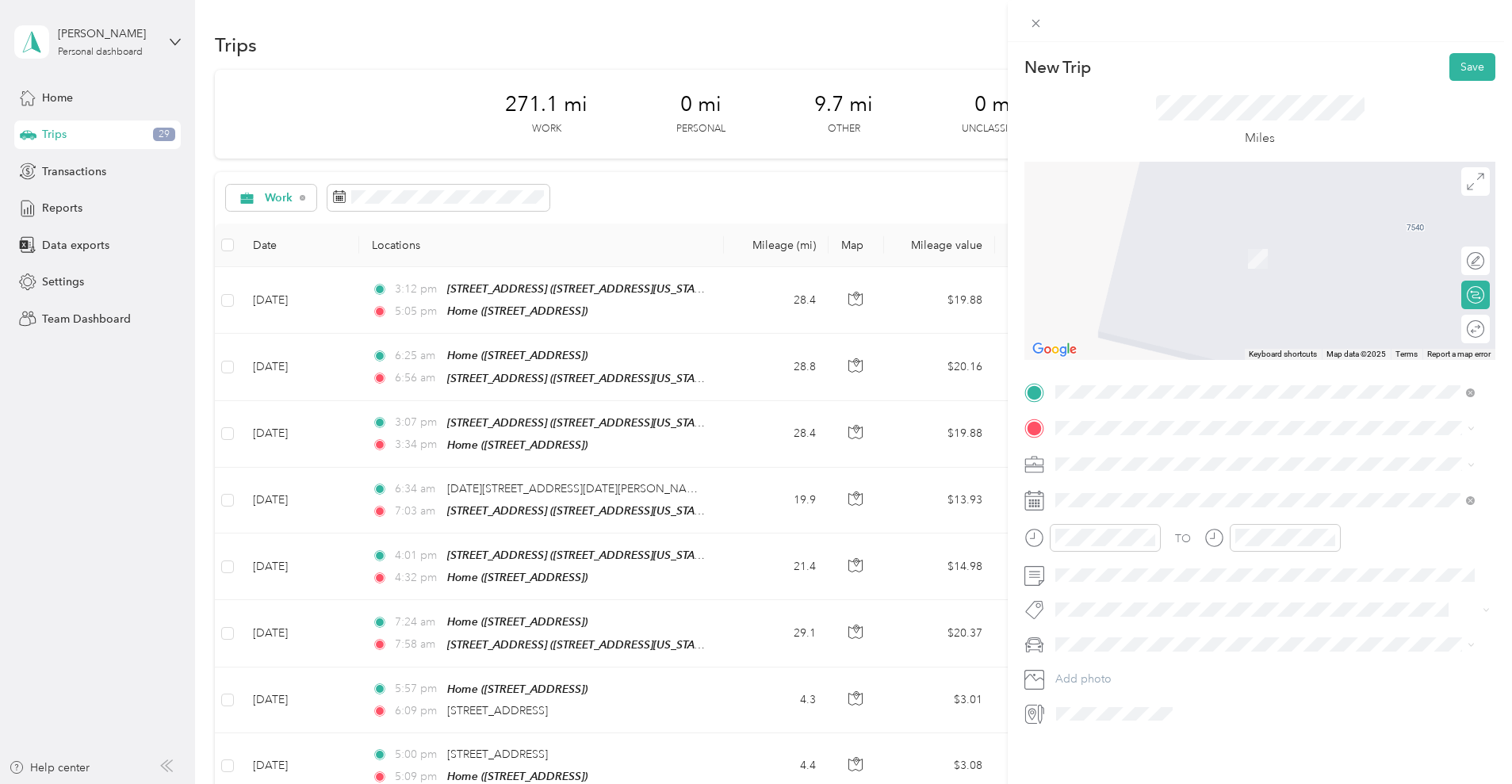 click on "16000 Northwest 59th Avenue, Miami Lakes 16000 Northwest 59th Avenue, 33014, Miami Lakes, Florida, United States" at bounding box center (1265, 494) 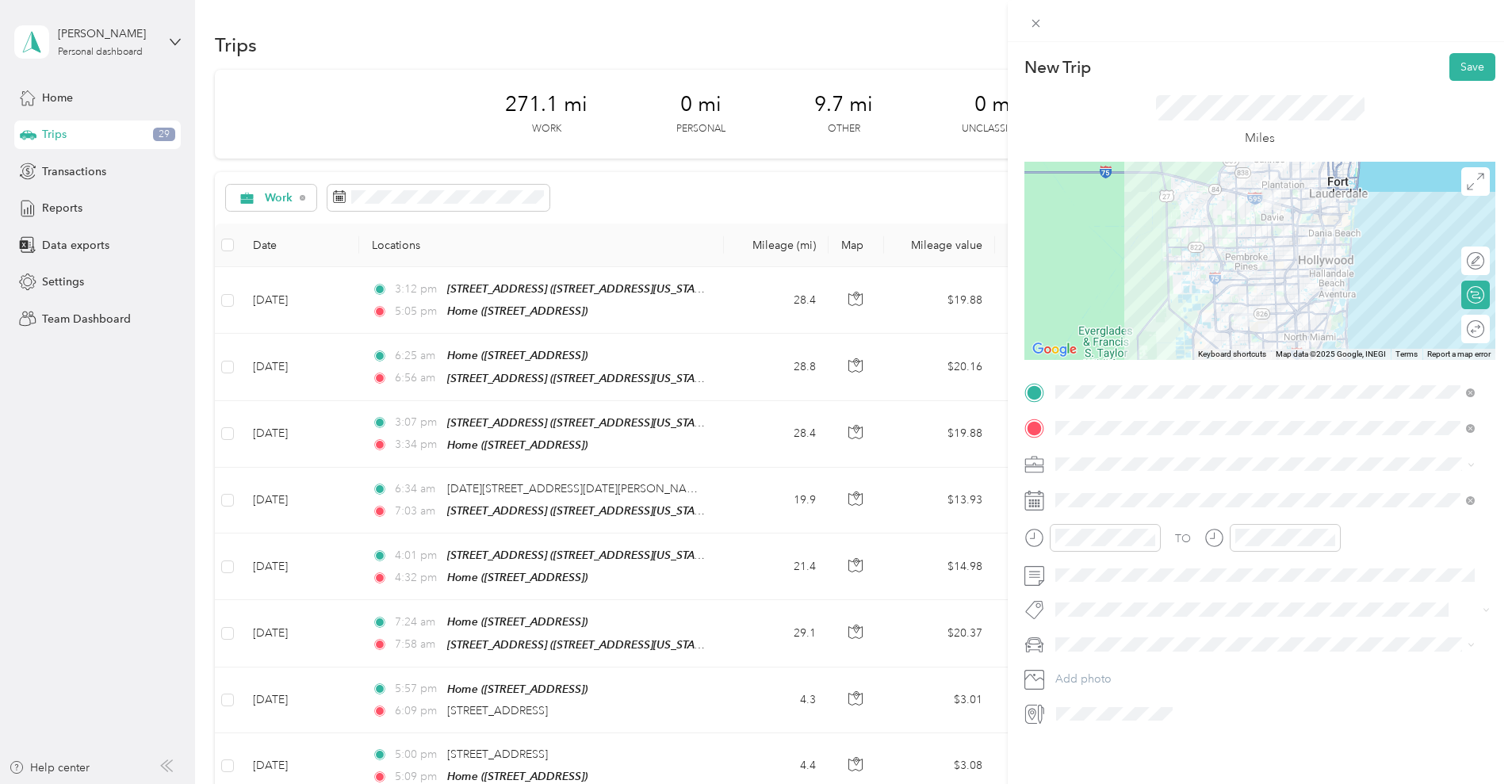 click on "Work" at bounding box center [1265, 483] 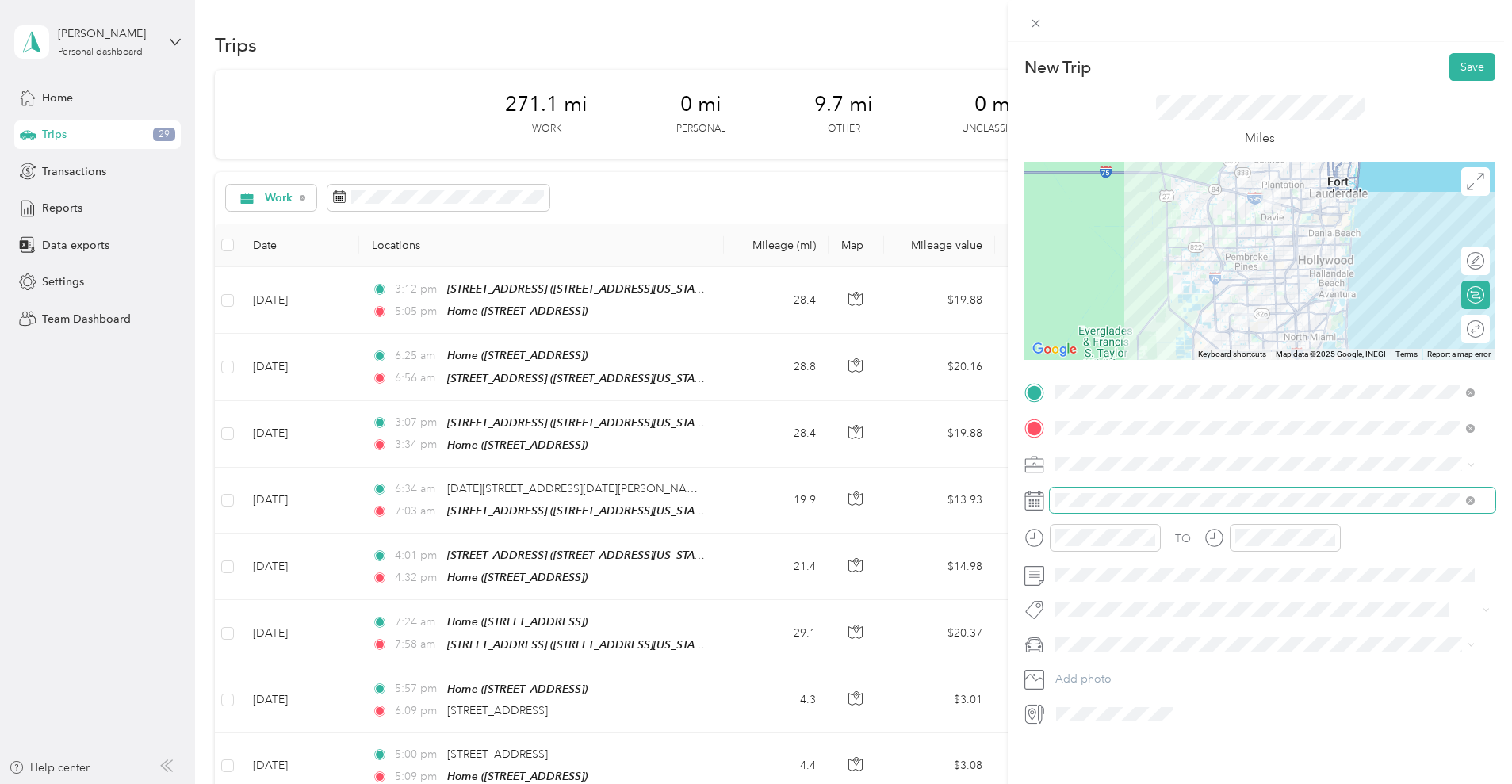 click at bounding box center (1273, 500) 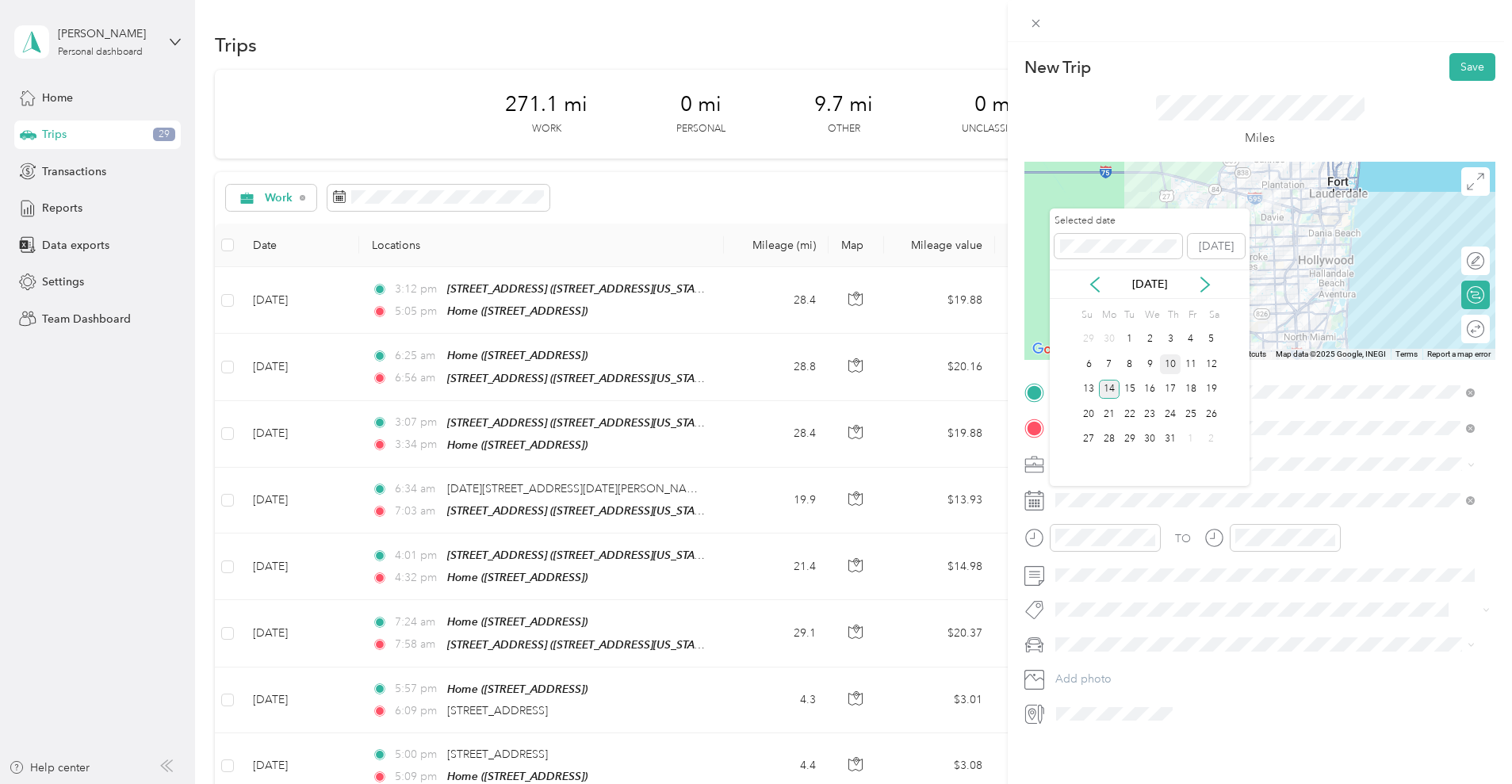 click on "10" at bounding box center [1170, 364] 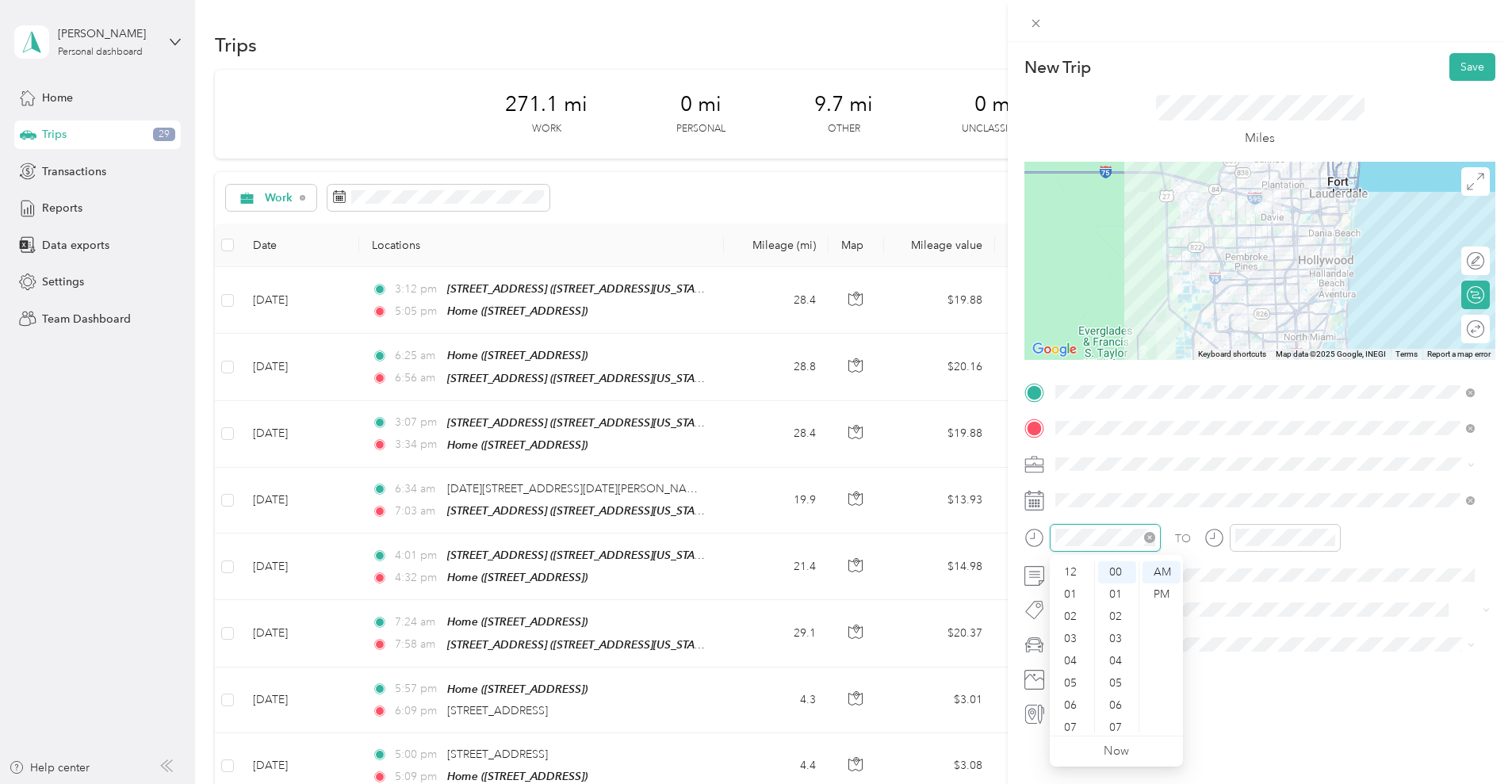 scroll, scrollTop: 95, scrollLeft: 0, axis: vertical 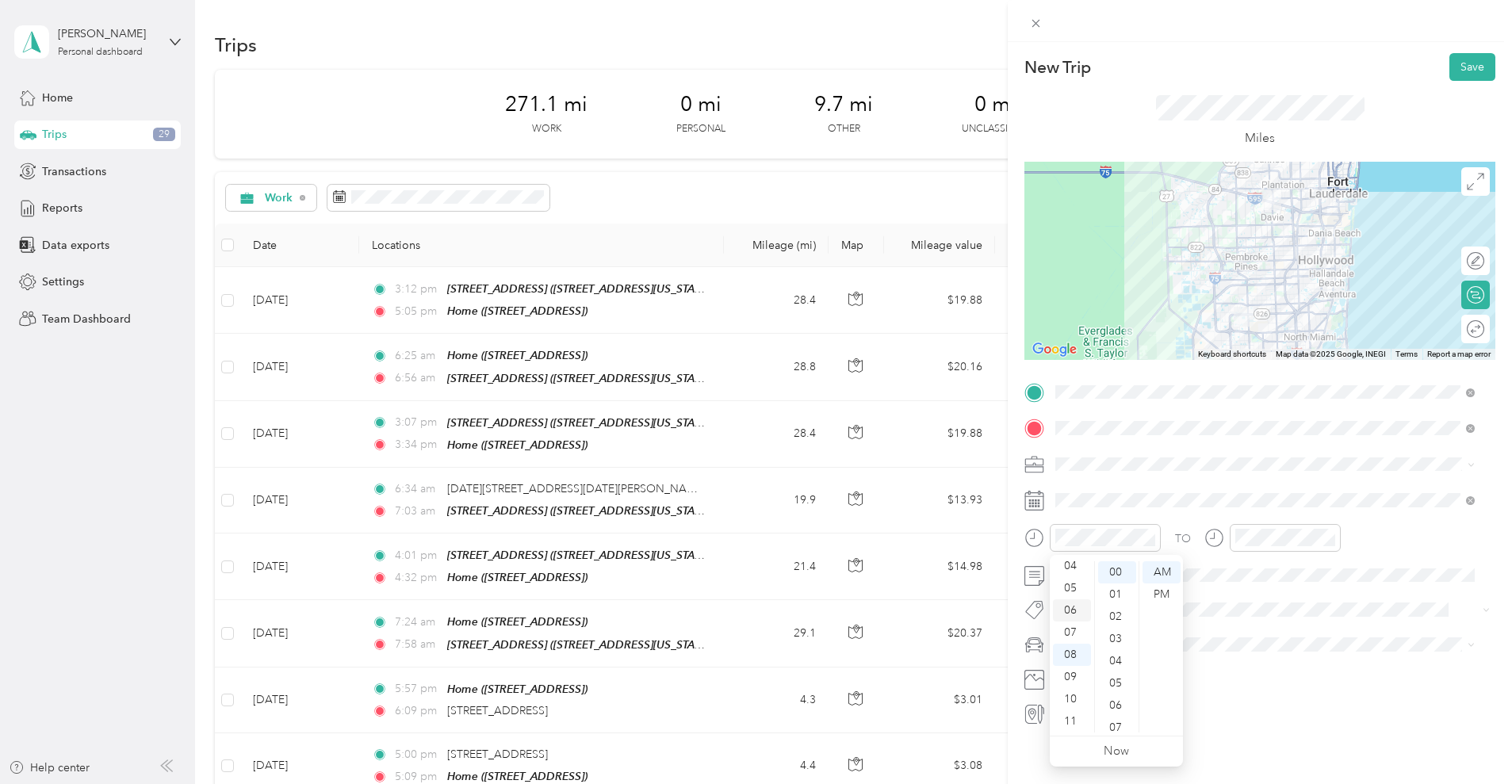 click on "06" at bounding box center [1072, 610] 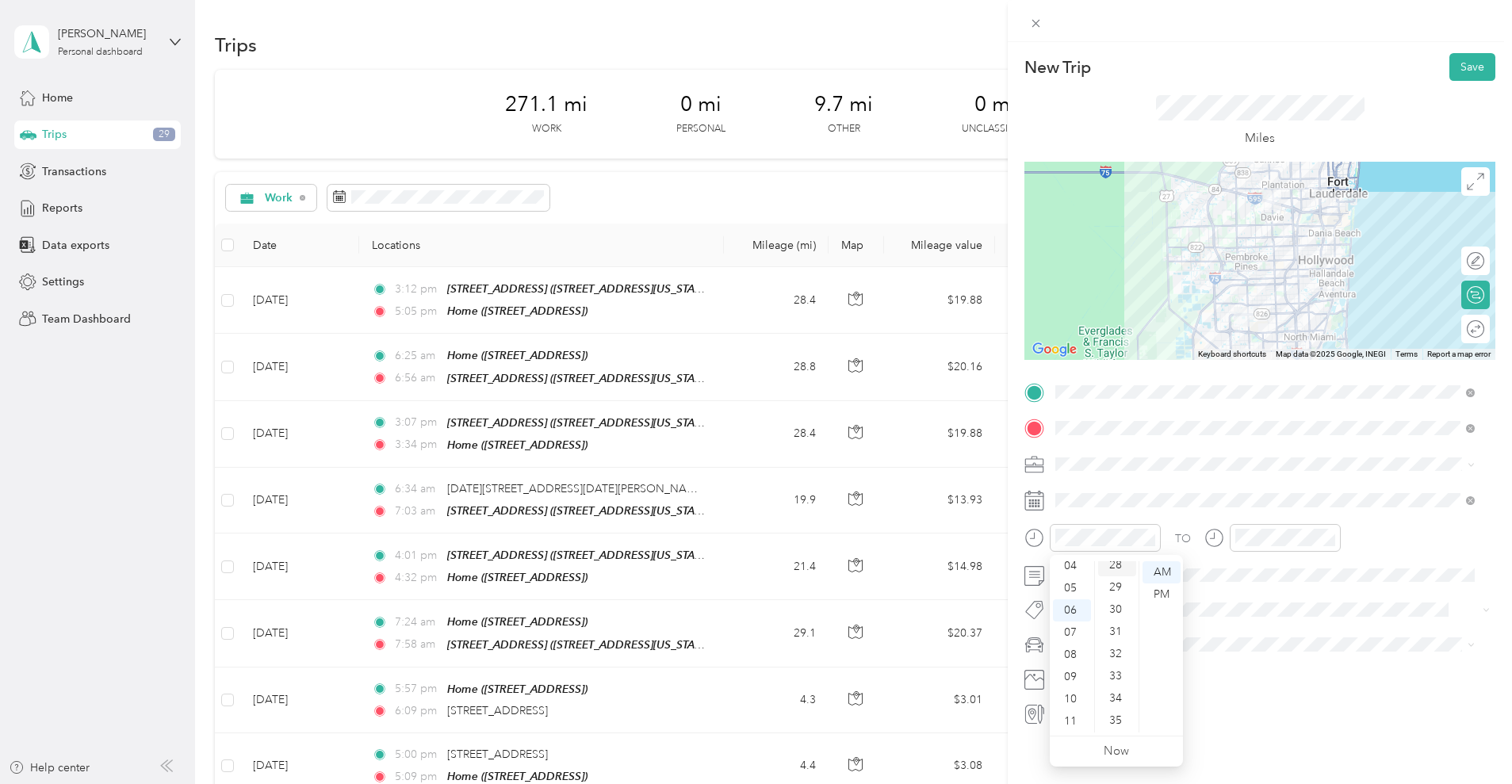 scroll, scrollTop: 528, scrollLeft: 0, axis: vertical 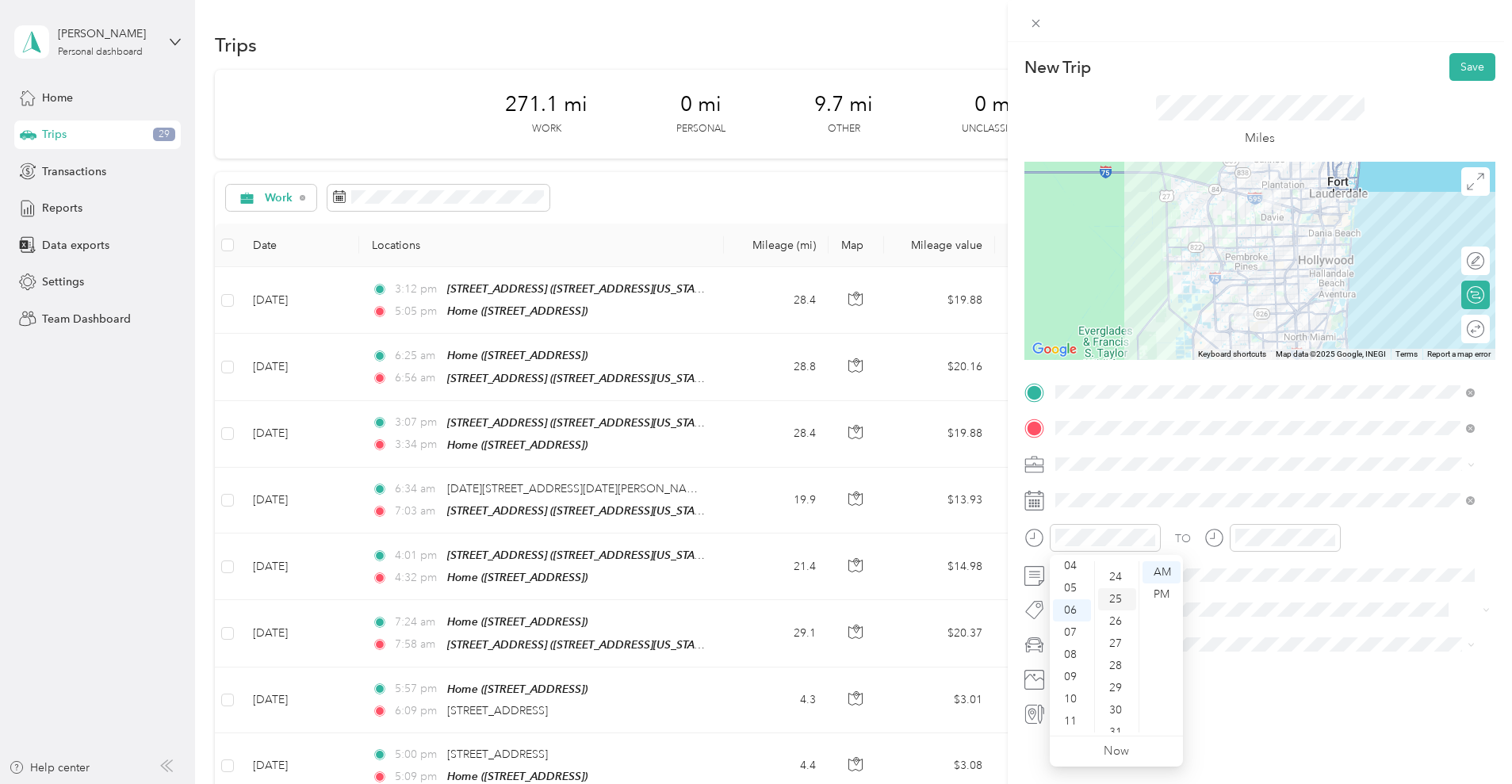 click on "25" at bounding box center [1117, 599] 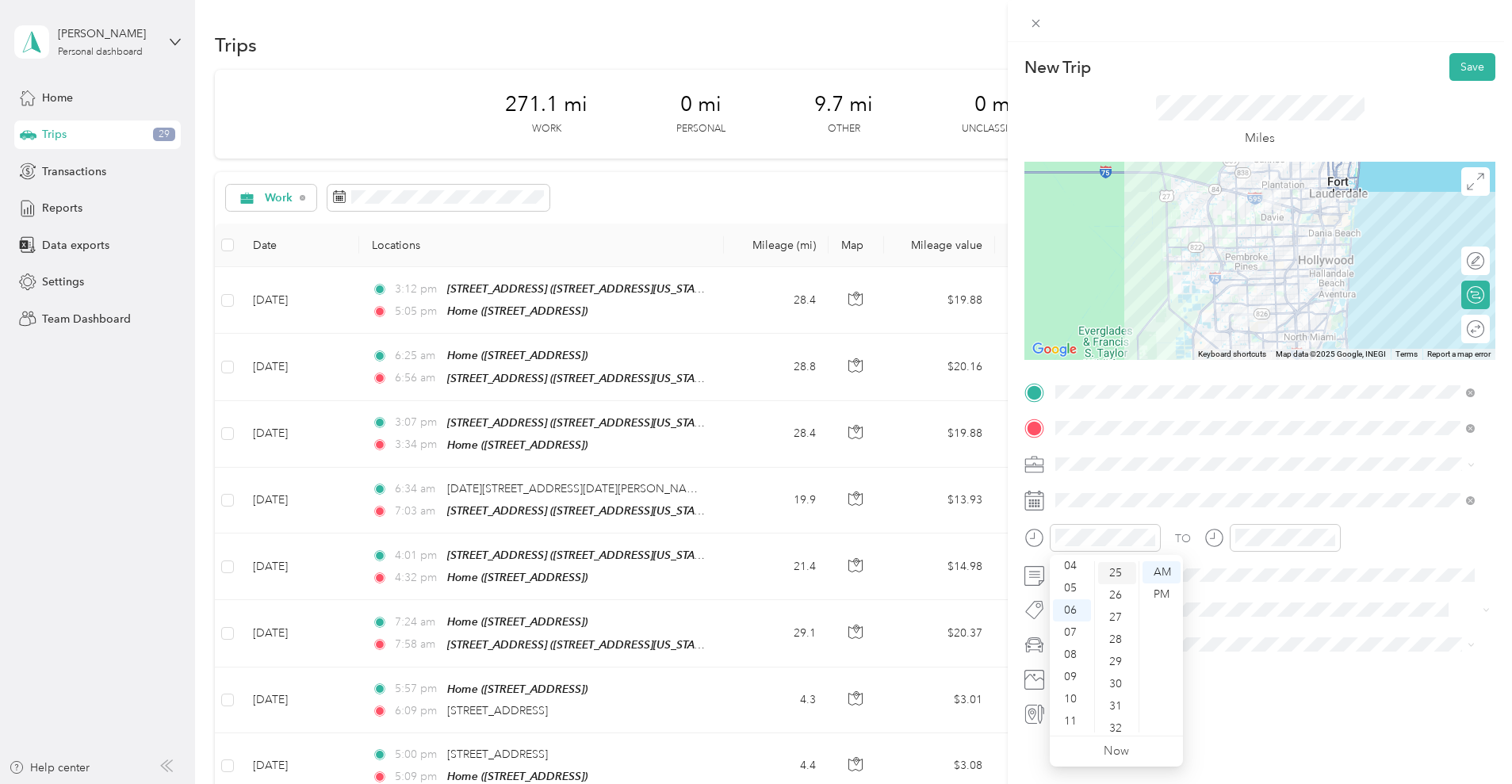 scroll, scrollTop: 555, scrollLeft: 0, axis: vertical 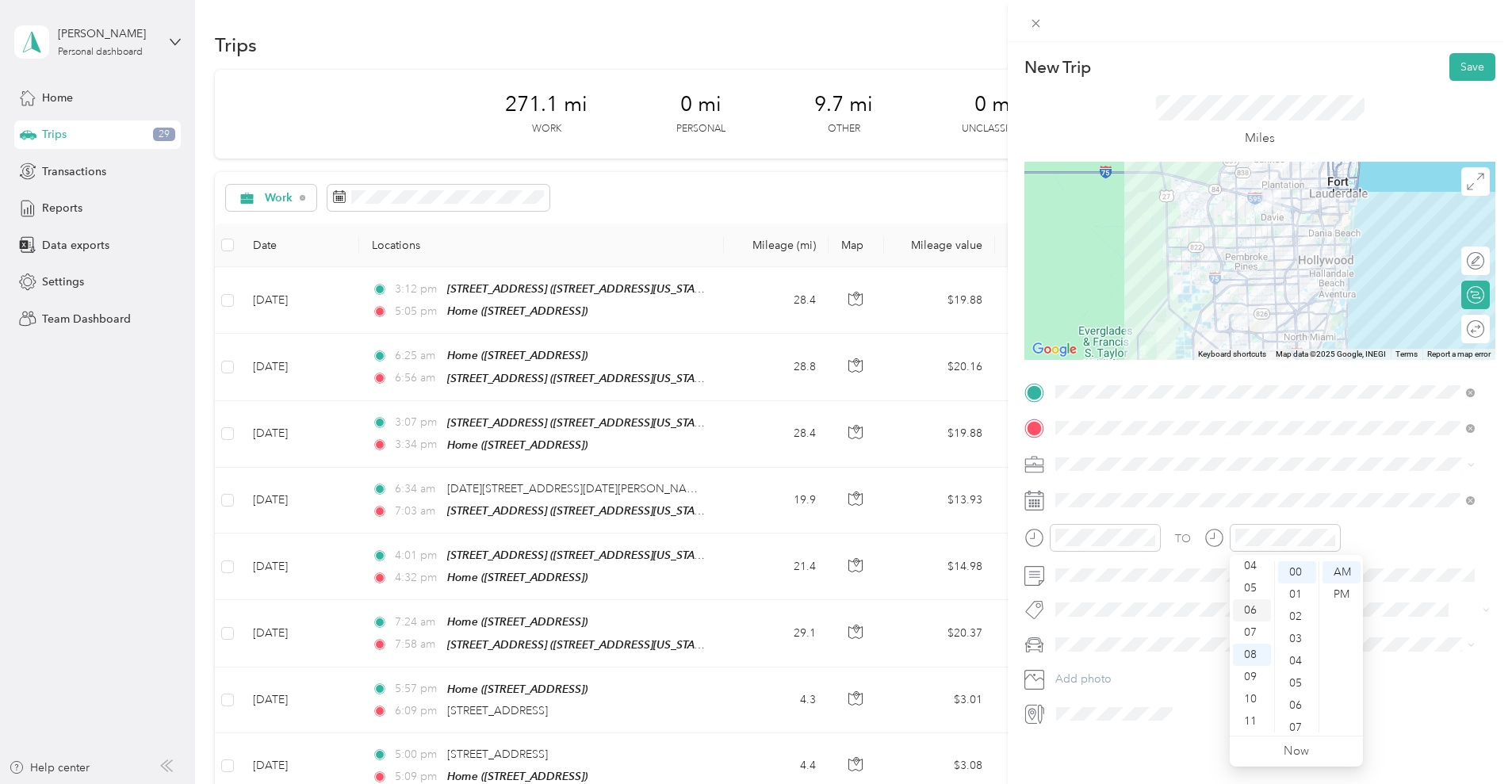 click on "06" at bounding box center (1252, 610) 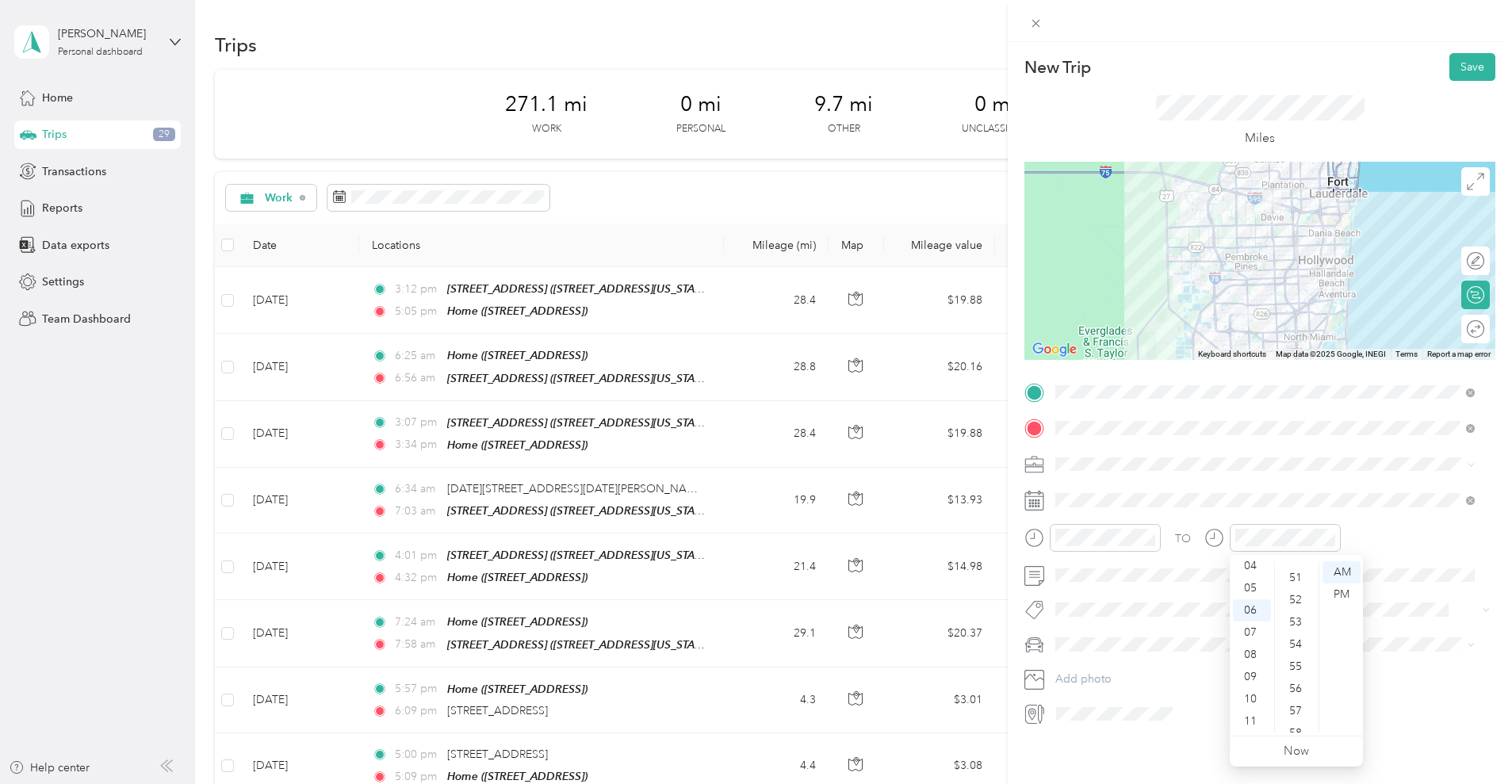 scroll, scrollTop: 1161, scrollLeft: 0, axis: vertical 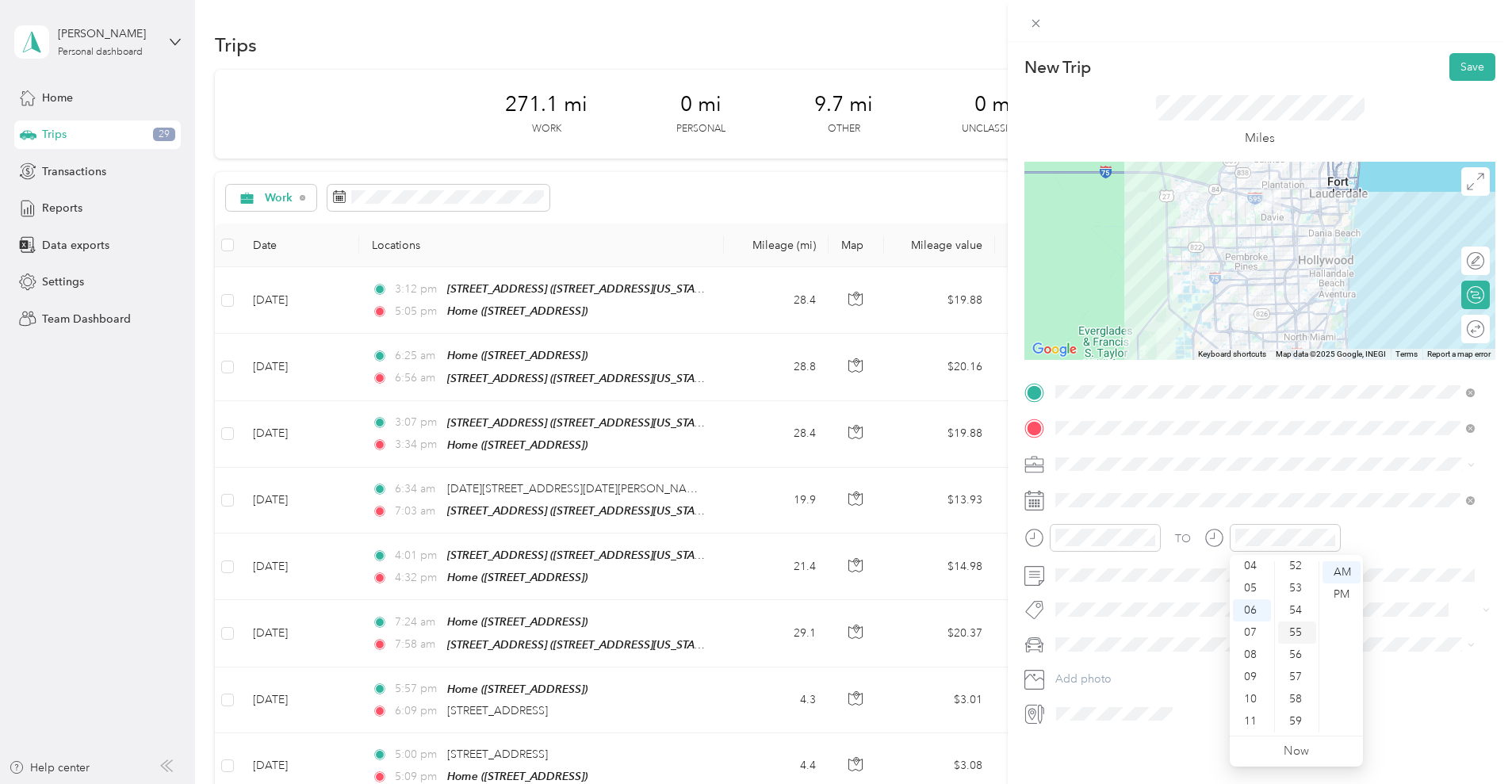click on "55" at bounding box center (1297, 633) 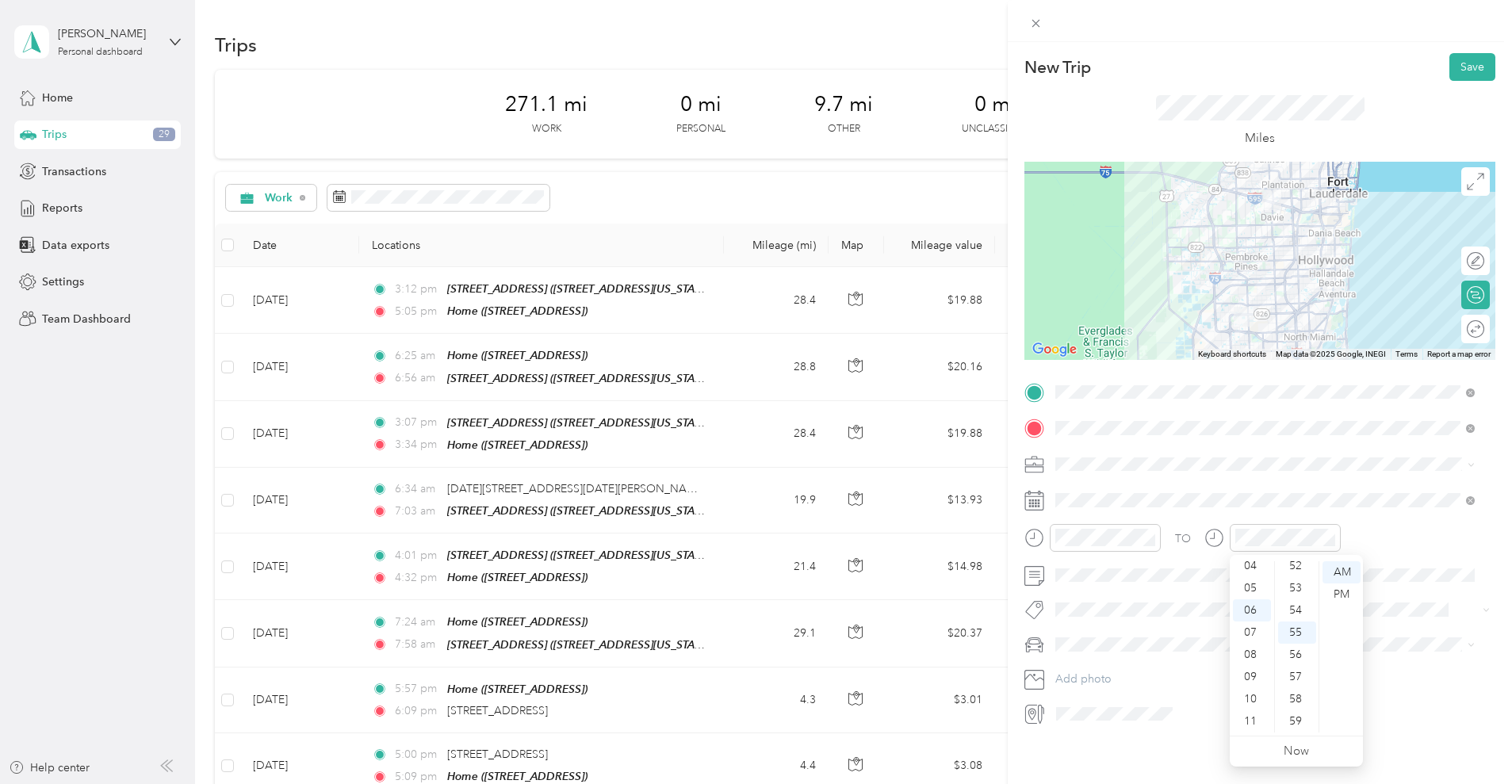 click on "TO" at bounding box center (1260, 543) 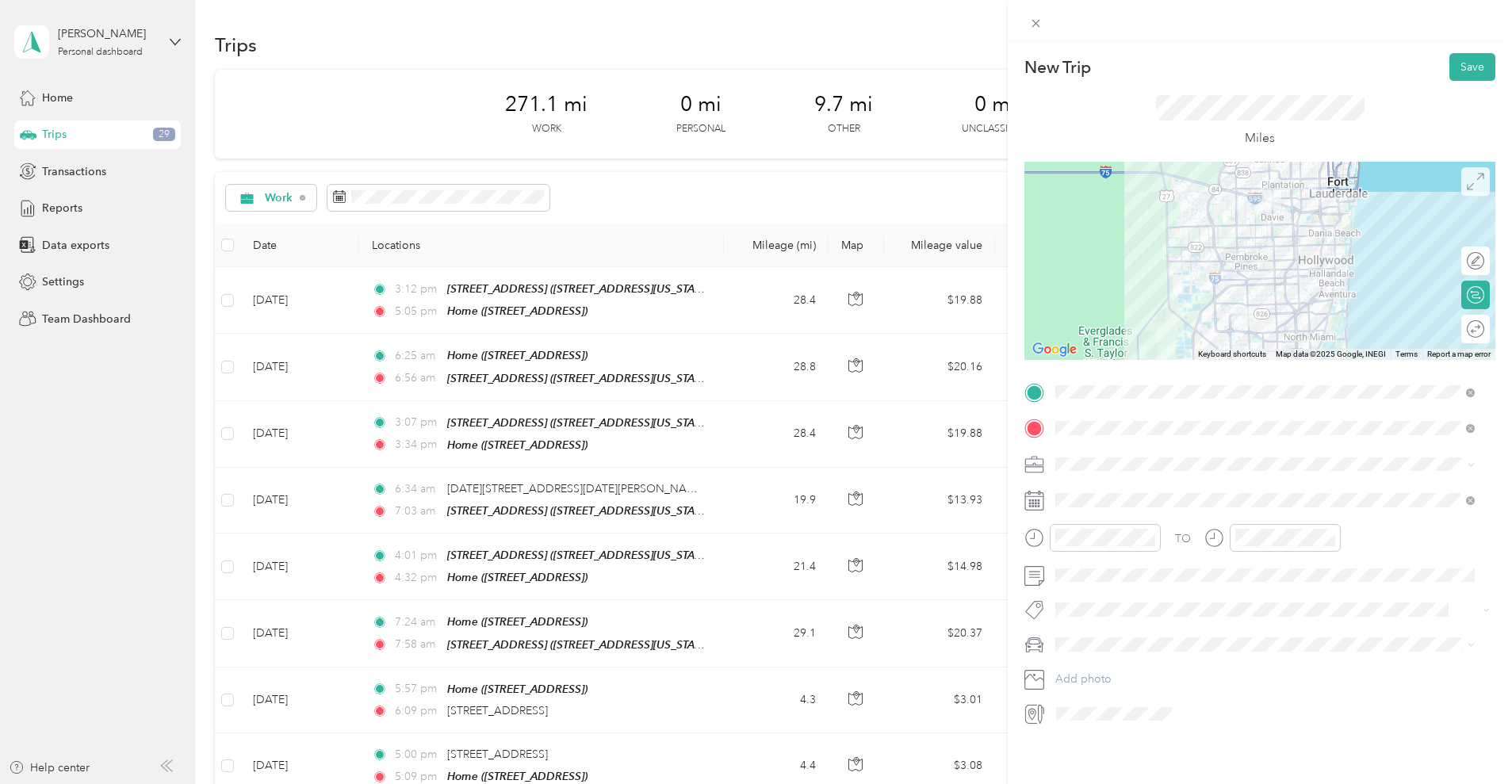 click 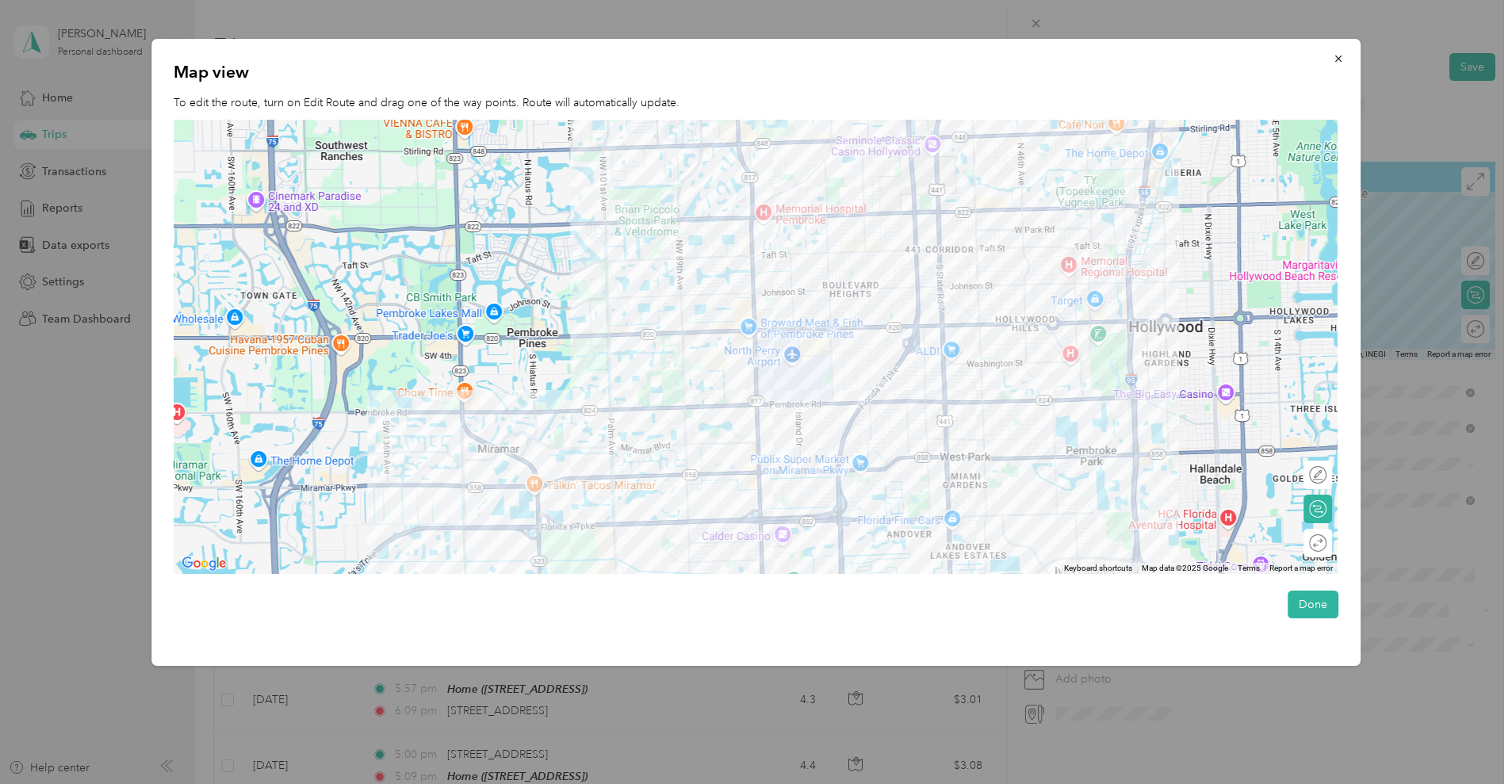 drag, startPoint x: 736, startPoint y: 215, endPoint x: 753, endPoint y: 356, distance: 142.0211 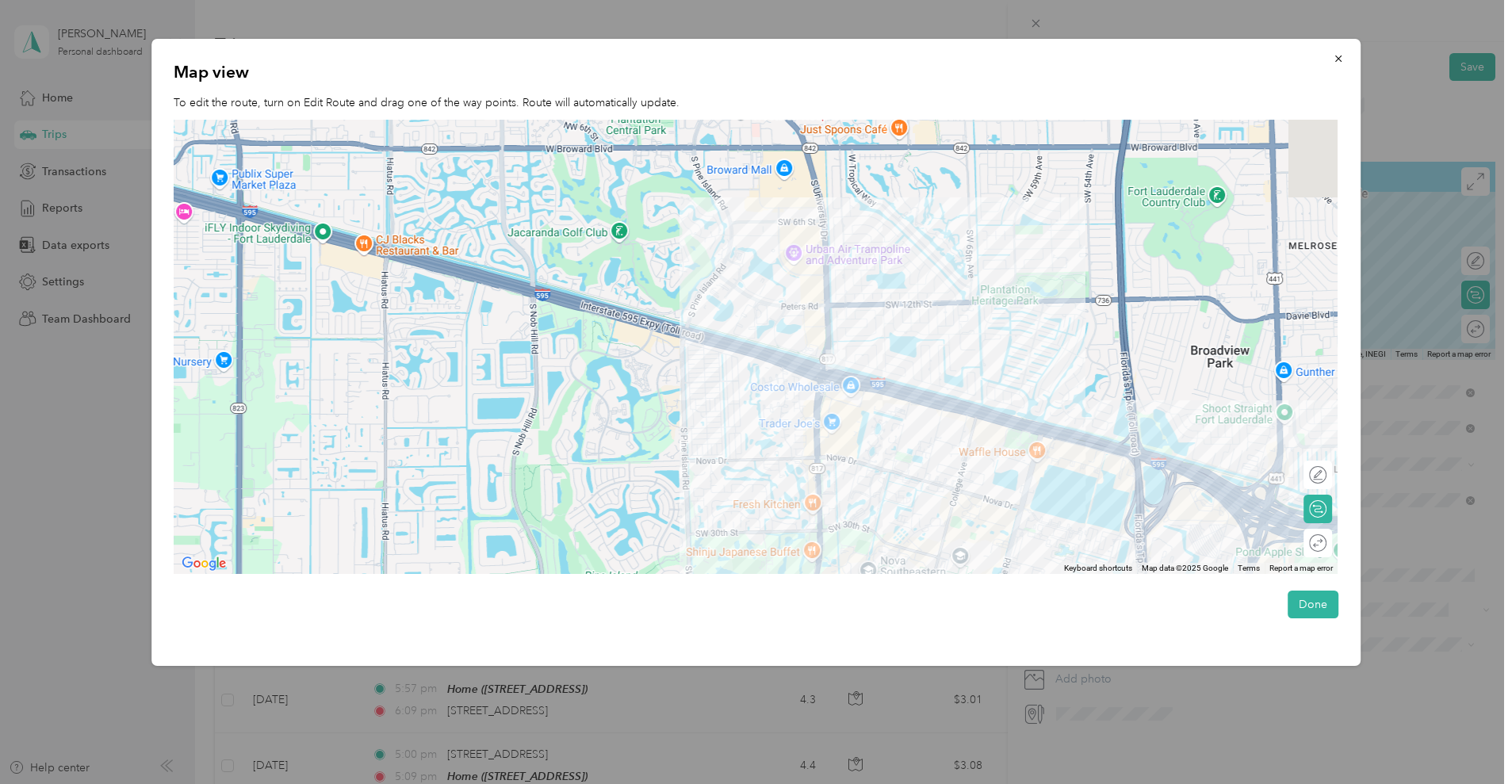 drag, startPoint x: 787, startPoint y: 225, endPoint x: 749, endPoint y: 601, distance: 377.91533 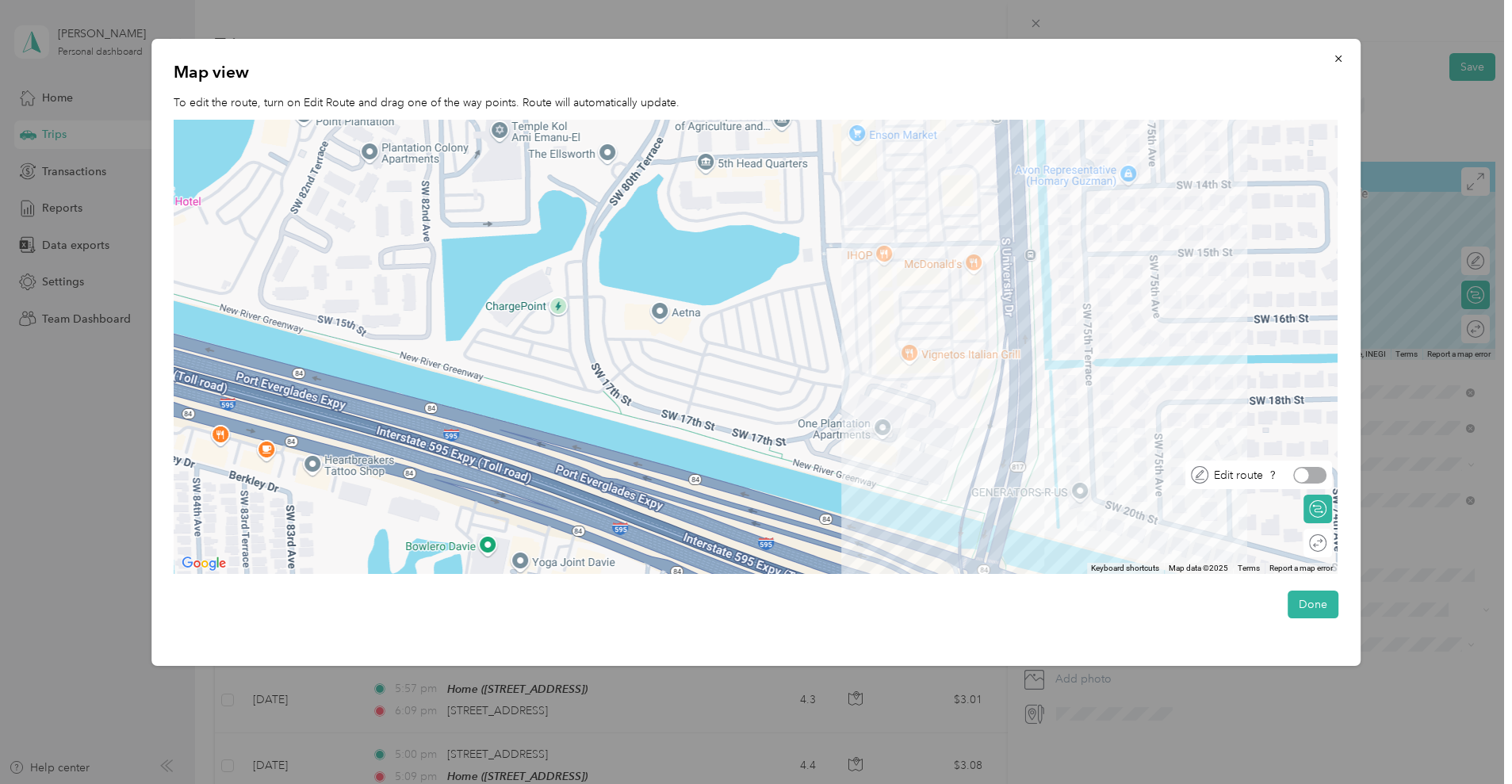 click at bounding box center [1310, 475] 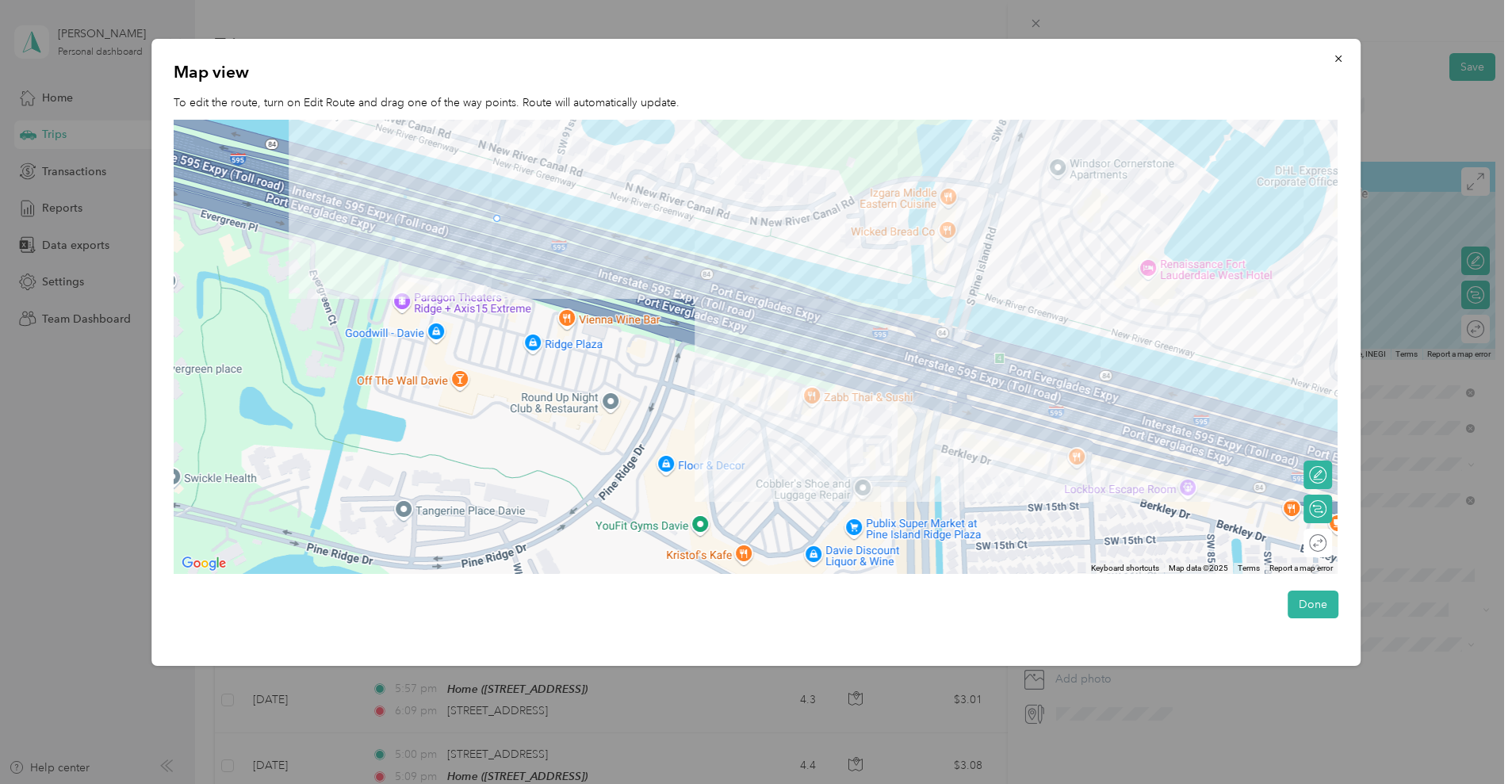 drag, startPoint x: 1089, startPoint y: 358, endPoint x: 495, endPoint y: 219, distance: 610.04672 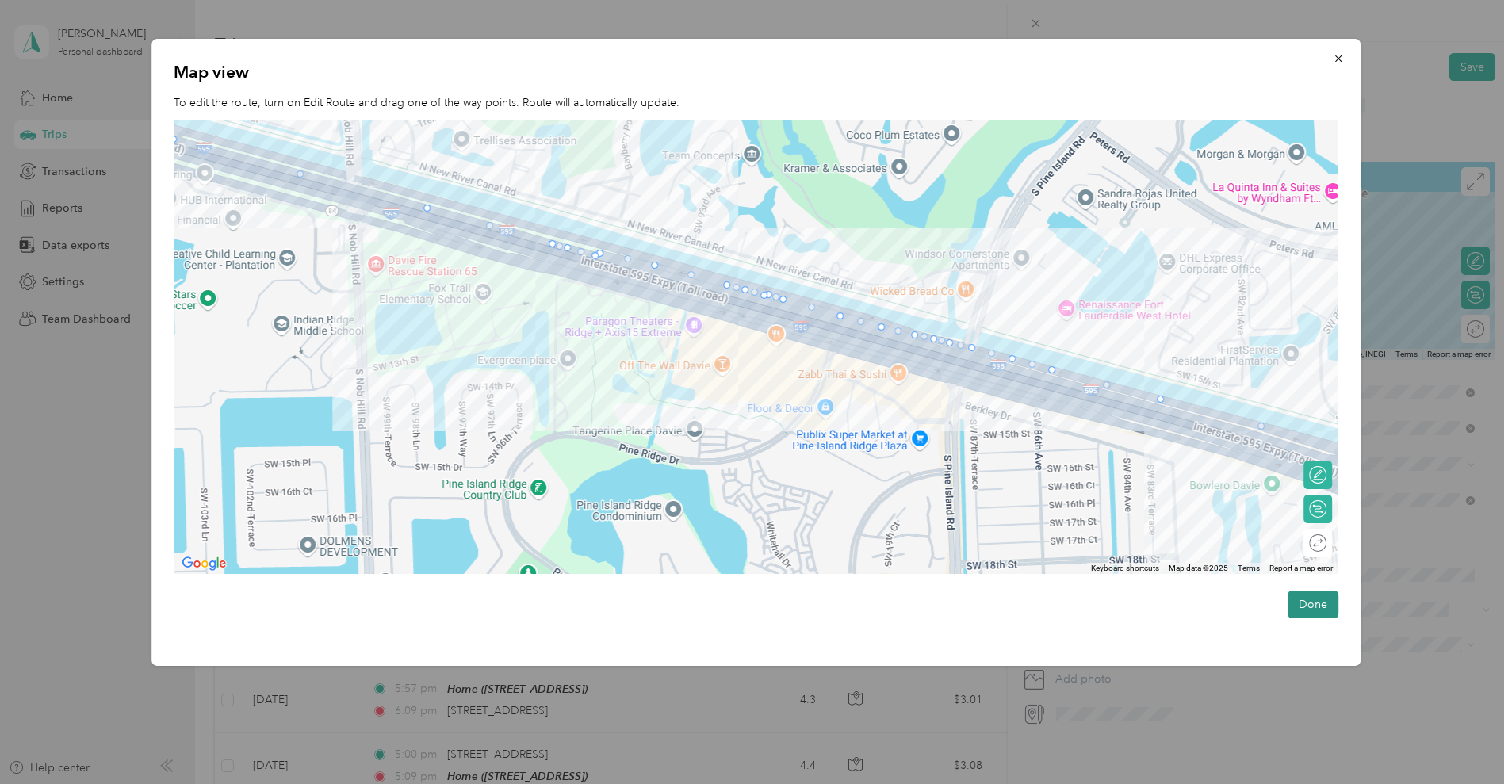 click on "Done" at bounding box center [1313, 604] 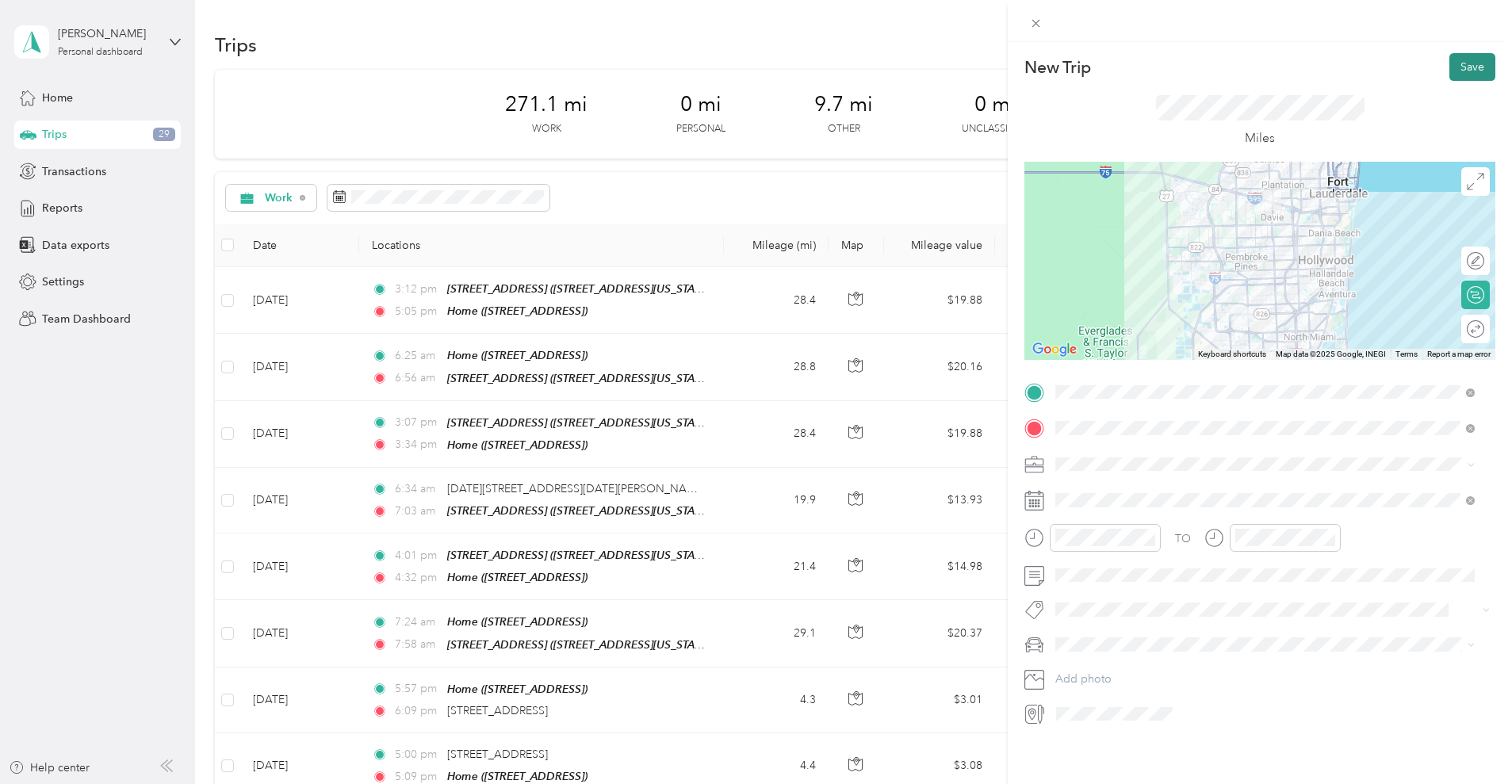 click on "Save" at bounding box center [1472, 67] 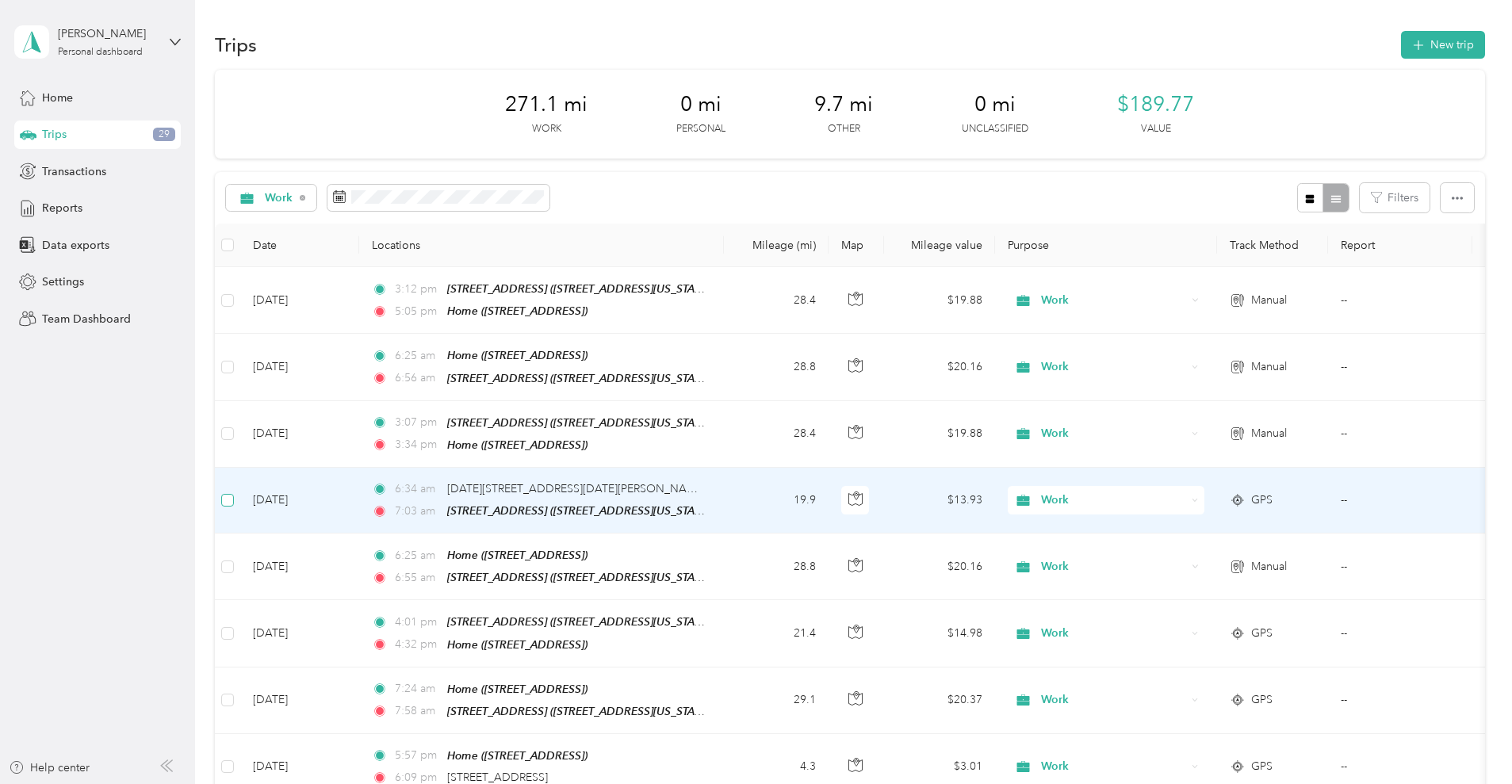 click at bounding box center [228, 500] 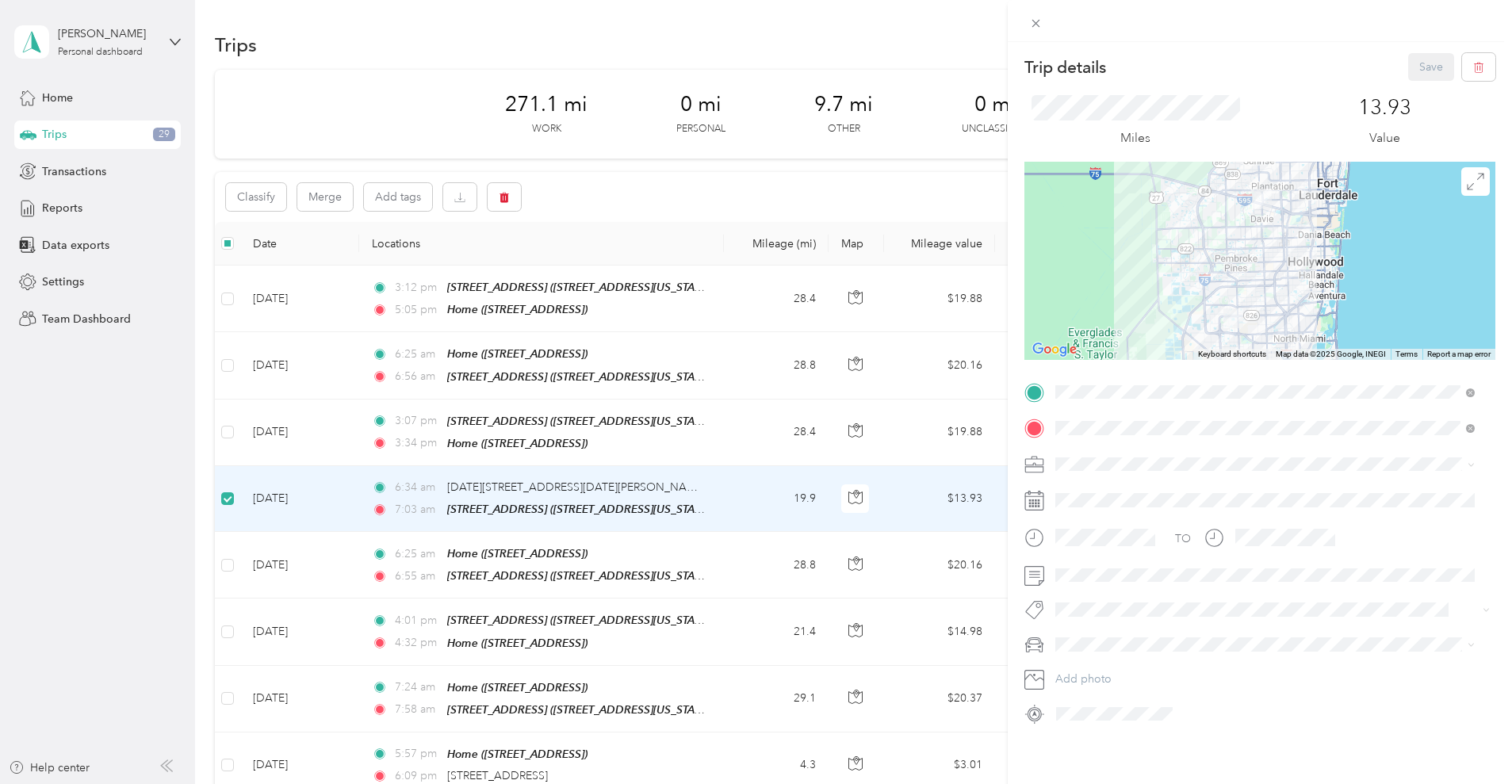 click on "Trip details Save This trip cannot be edited because it is either under review, approved, or paid. Contact your Team Manager to edit it. Miles 13.93 Value  ← Move left → Move right ↑ Move up ↓ Move down + Zoom in - Zoom out Home Jump left by 75% End Jump right by 75% Page Up Jump up by 75% Page Down Jump down by 75% Keyboard shortcuts Map Data Map data ©2025 Google, INEGI Map data ©2025 Google, INEGI 10 km  Click to toggle between metric and imperial units Terms Report a map error TO Add photo" at bounding box center (756, 392) 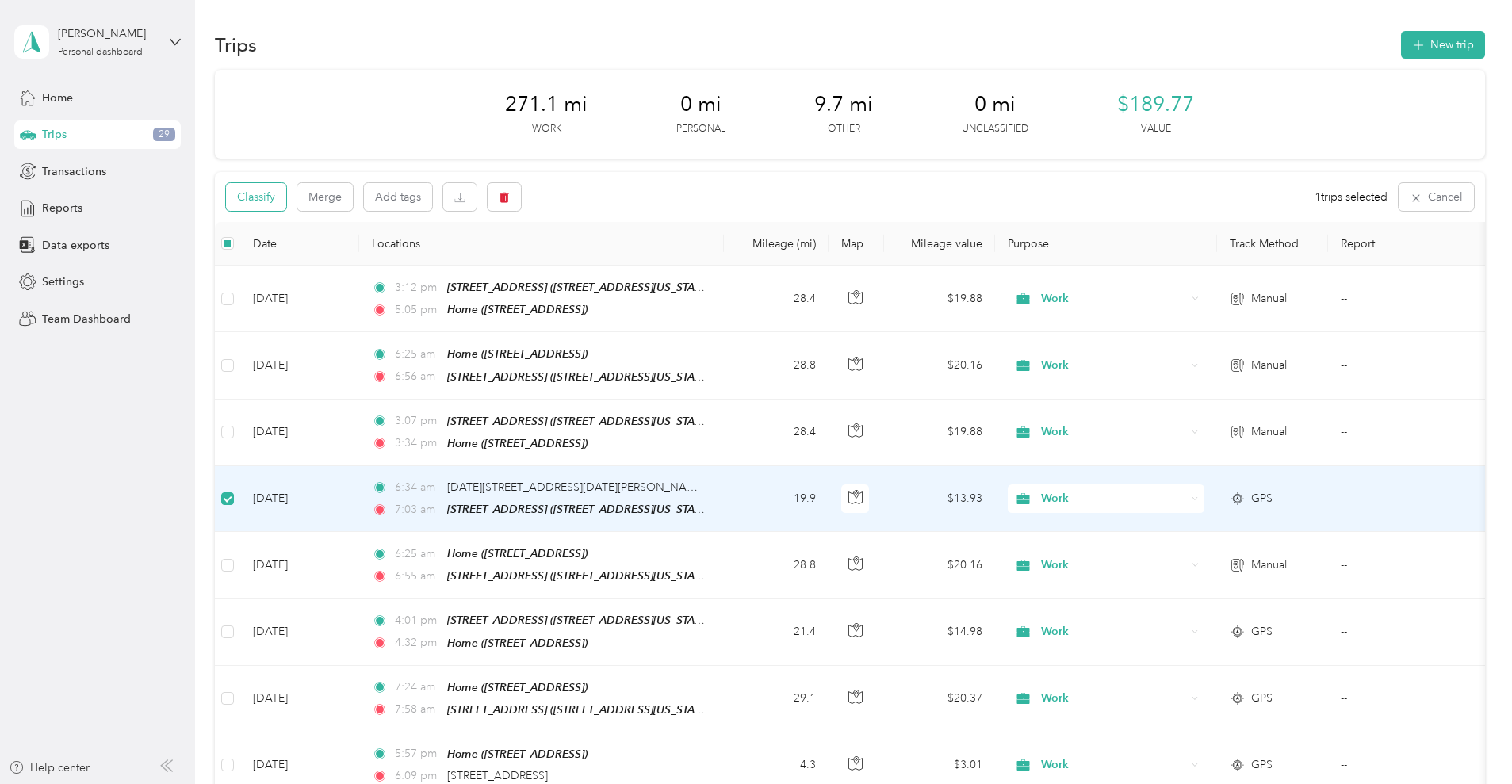 click on "Classify" at bounding box center [256, 197] 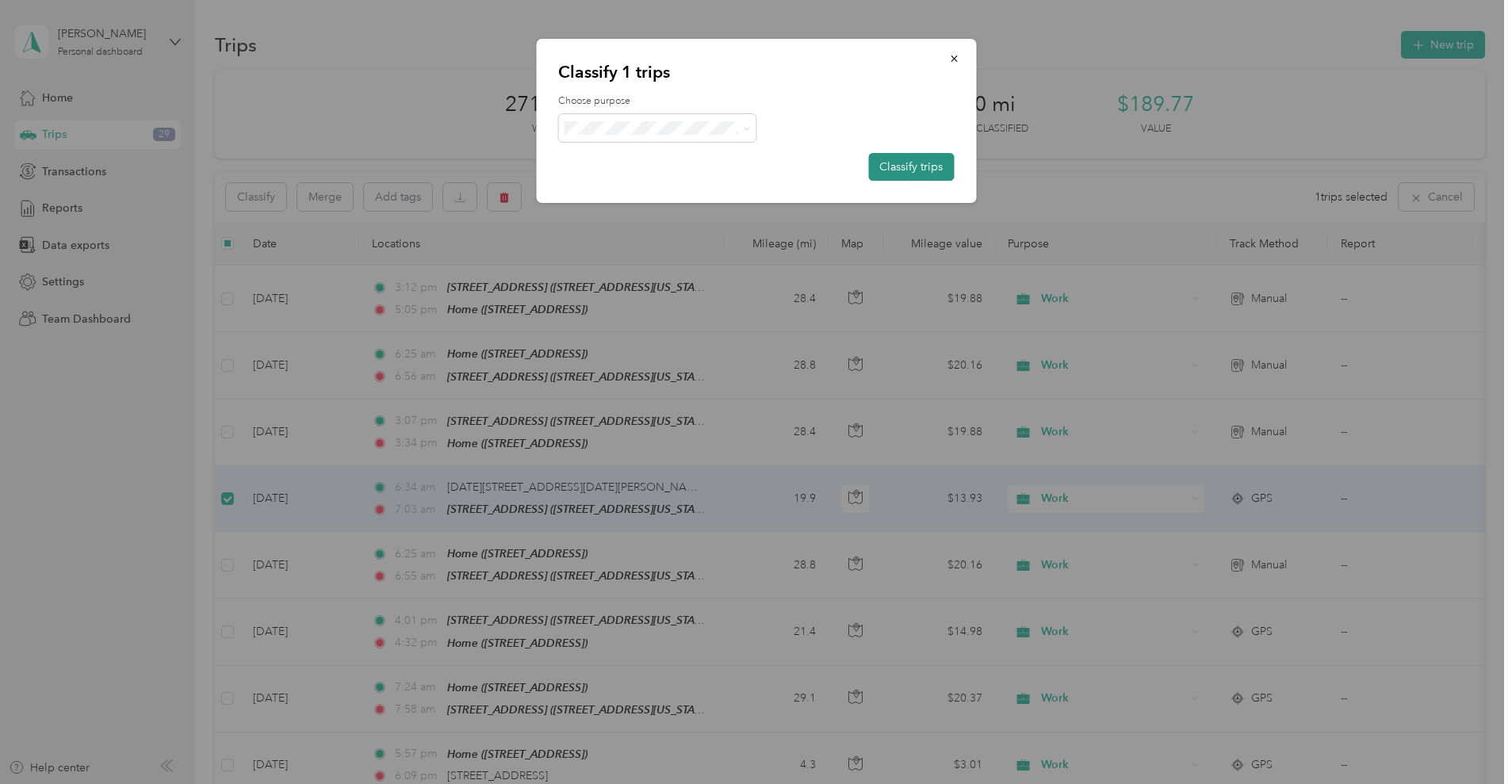 click on "Classify trips" at bounding box center [911, 166] 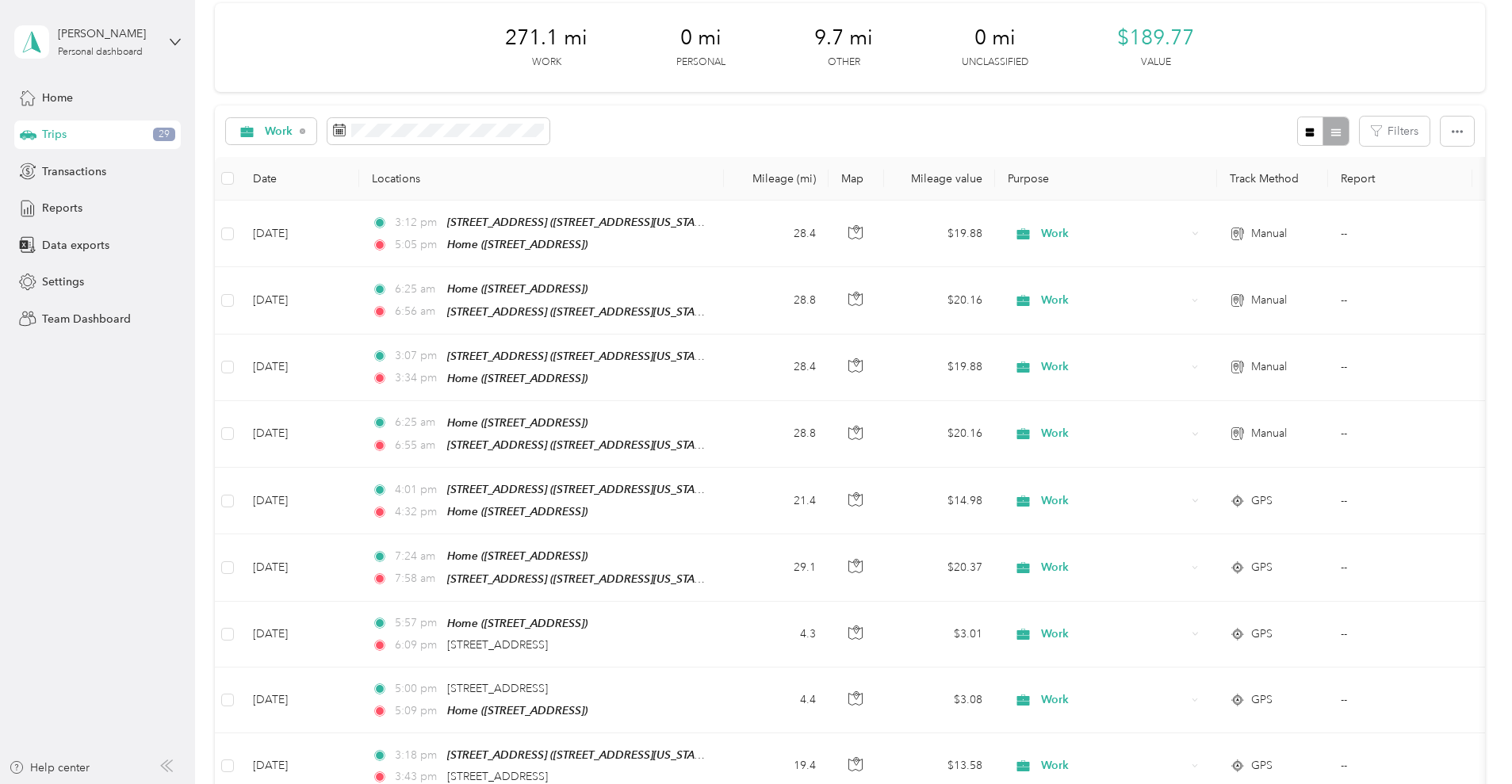 scroll, scrollTop: 67, scrollLeft: 0, axis: vertical 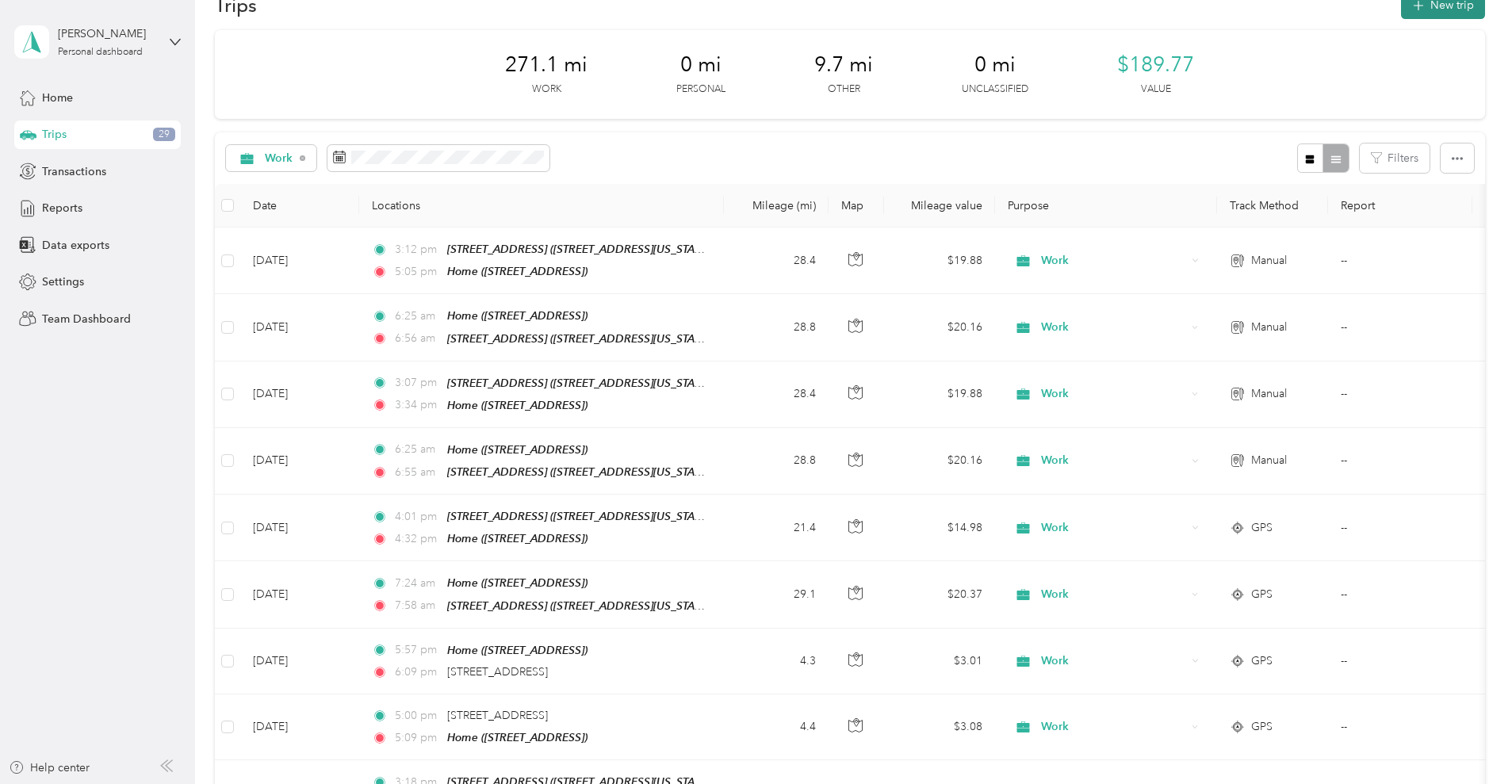 click on "New trip" at bounding box center [1443, 5] 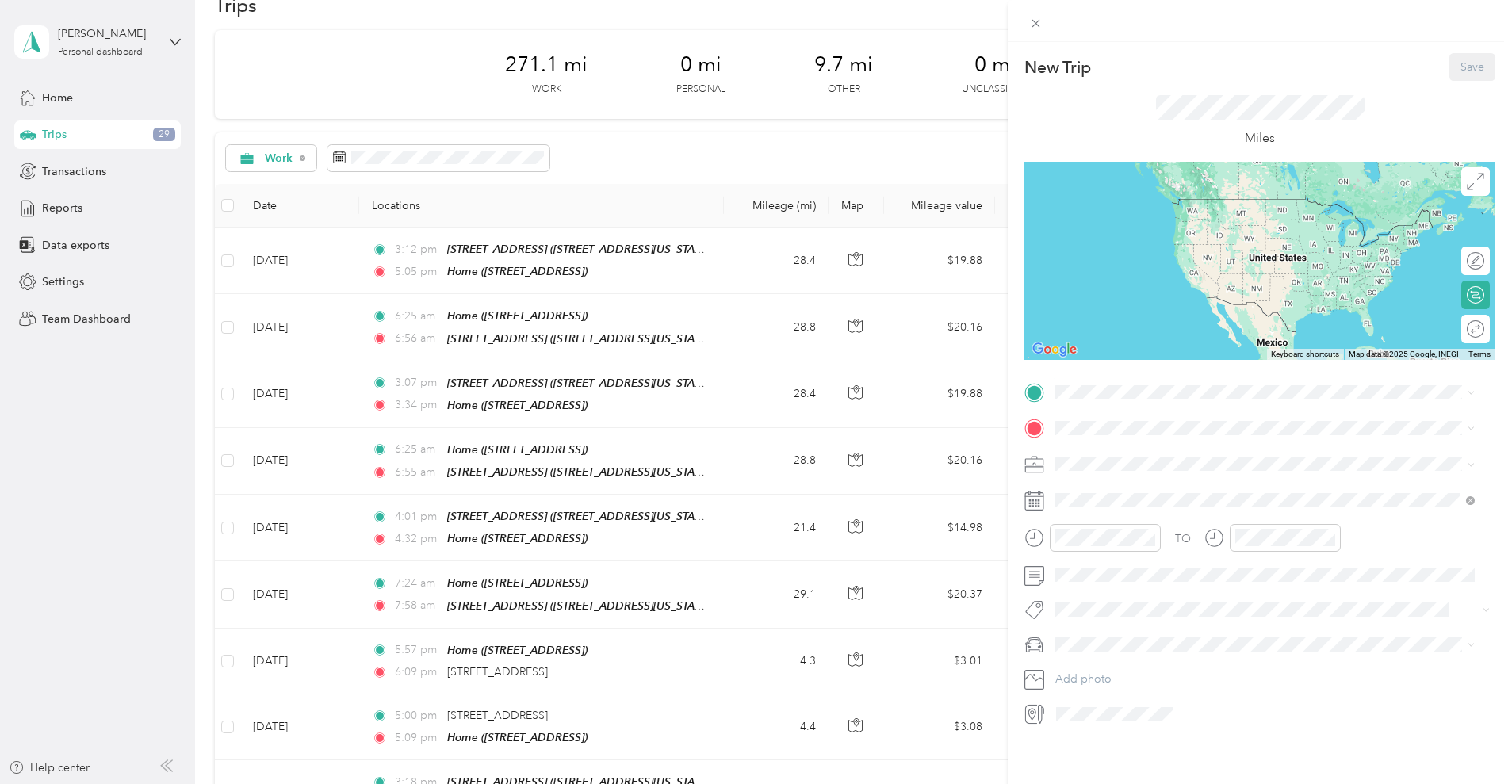 click on "16000 Northwest 59th Avenue, Miami Lakes" at bounding box center [1139, 455] 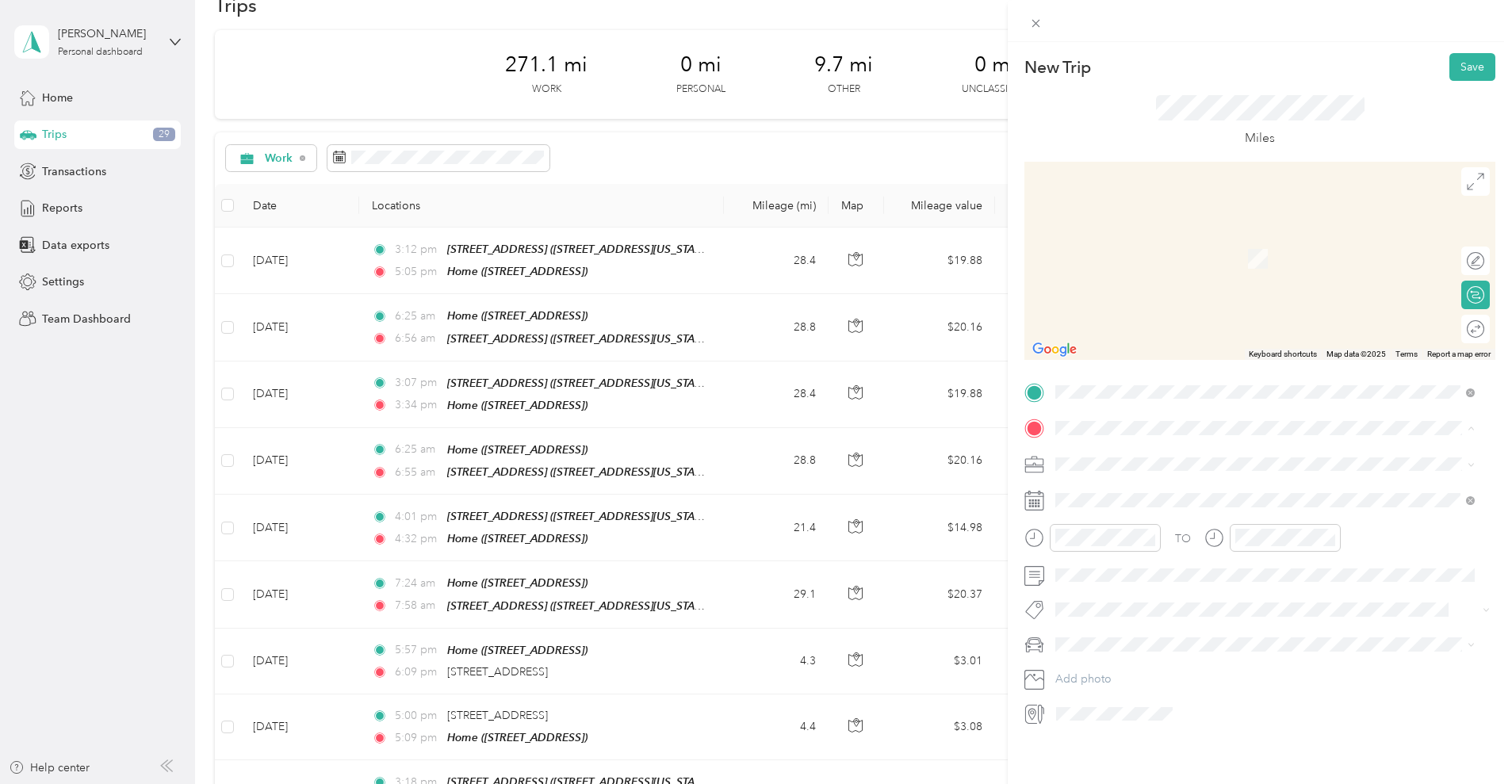 click on "7540 SW 20th St, Plantation, FL, United States , 33317, Plantation, FL, United States" at bounding box center [1135, 558] 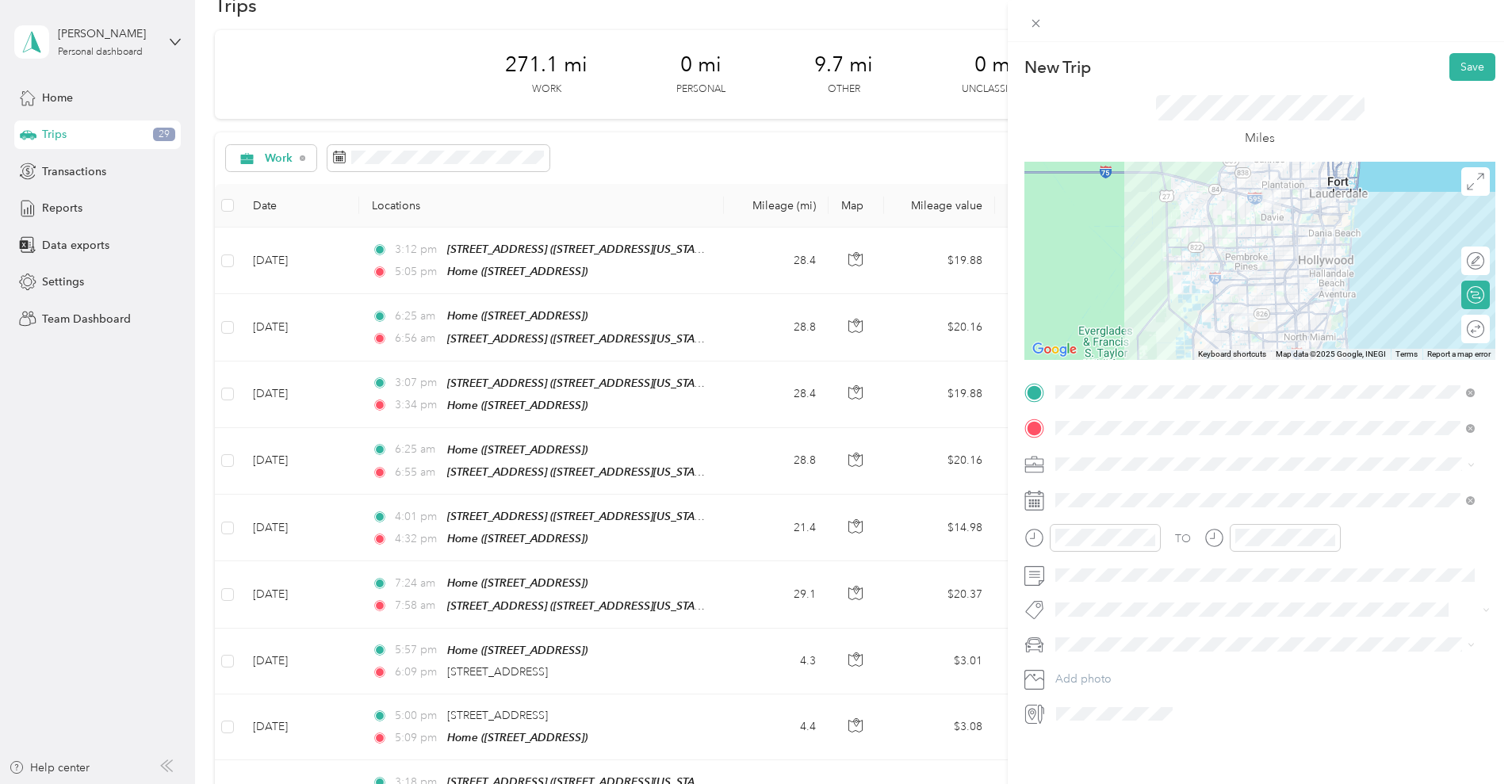 click on "Work" at bounding box center (1265, 484) 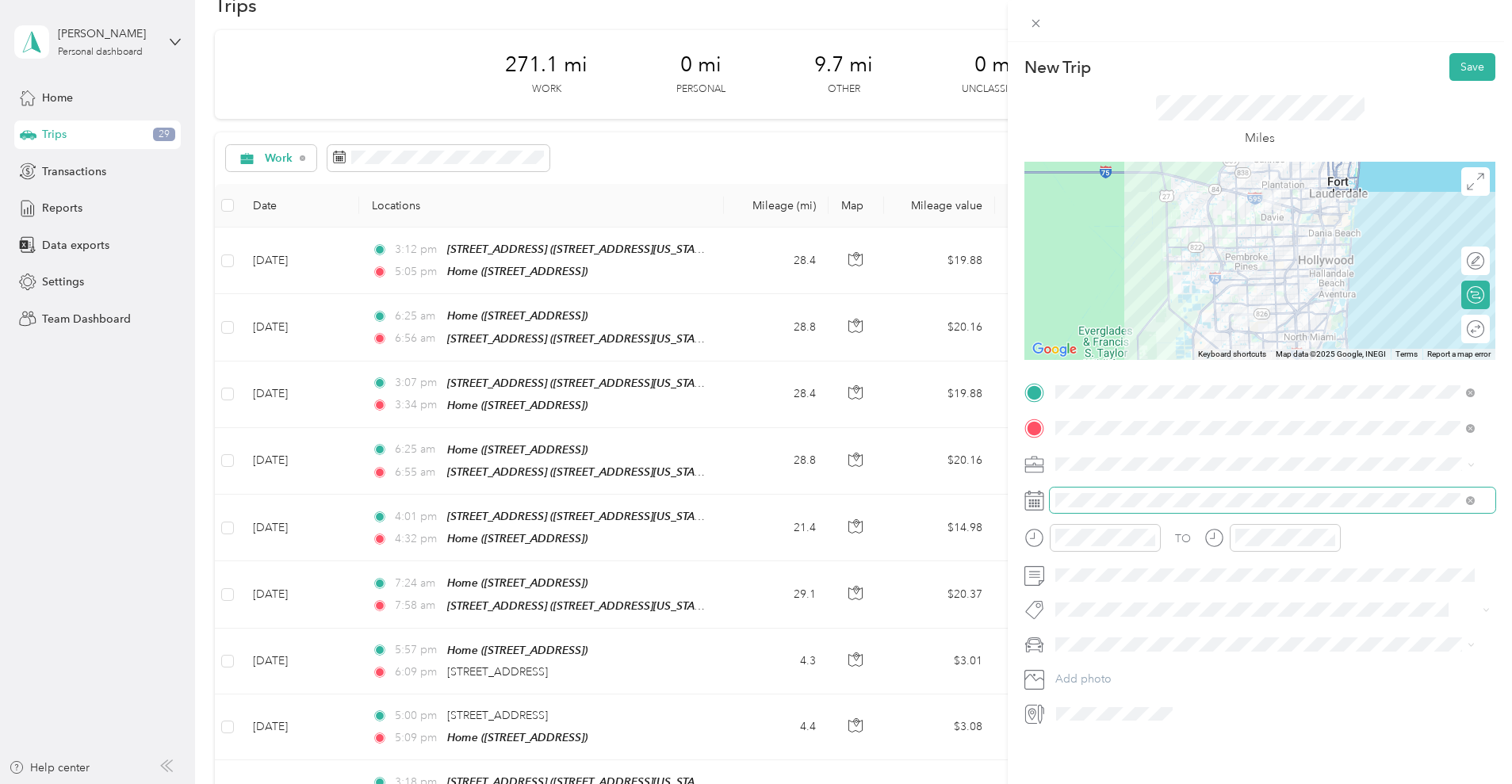 click at bounding box center [1273, 500] 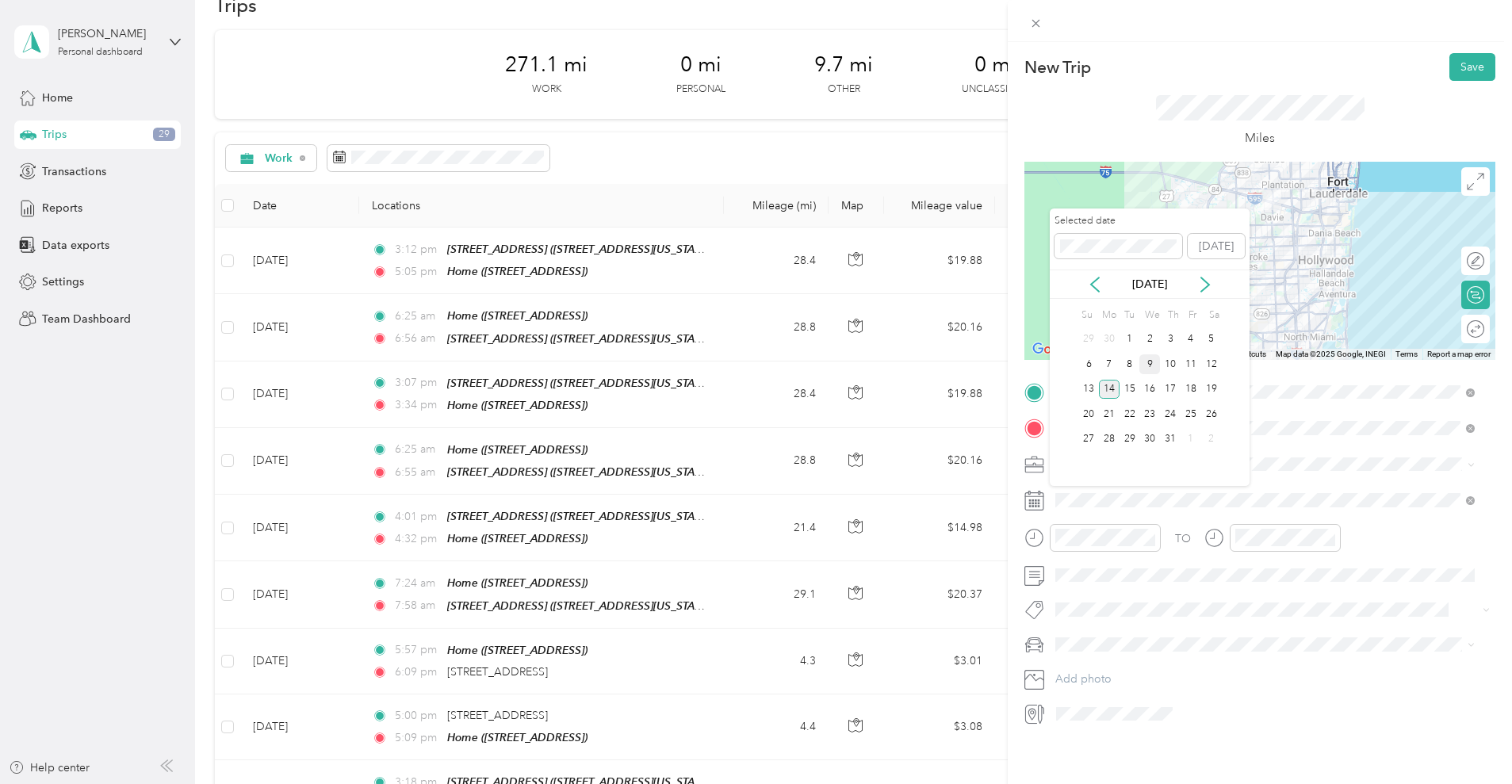 click on "9" at bounding box center (1150, 364) 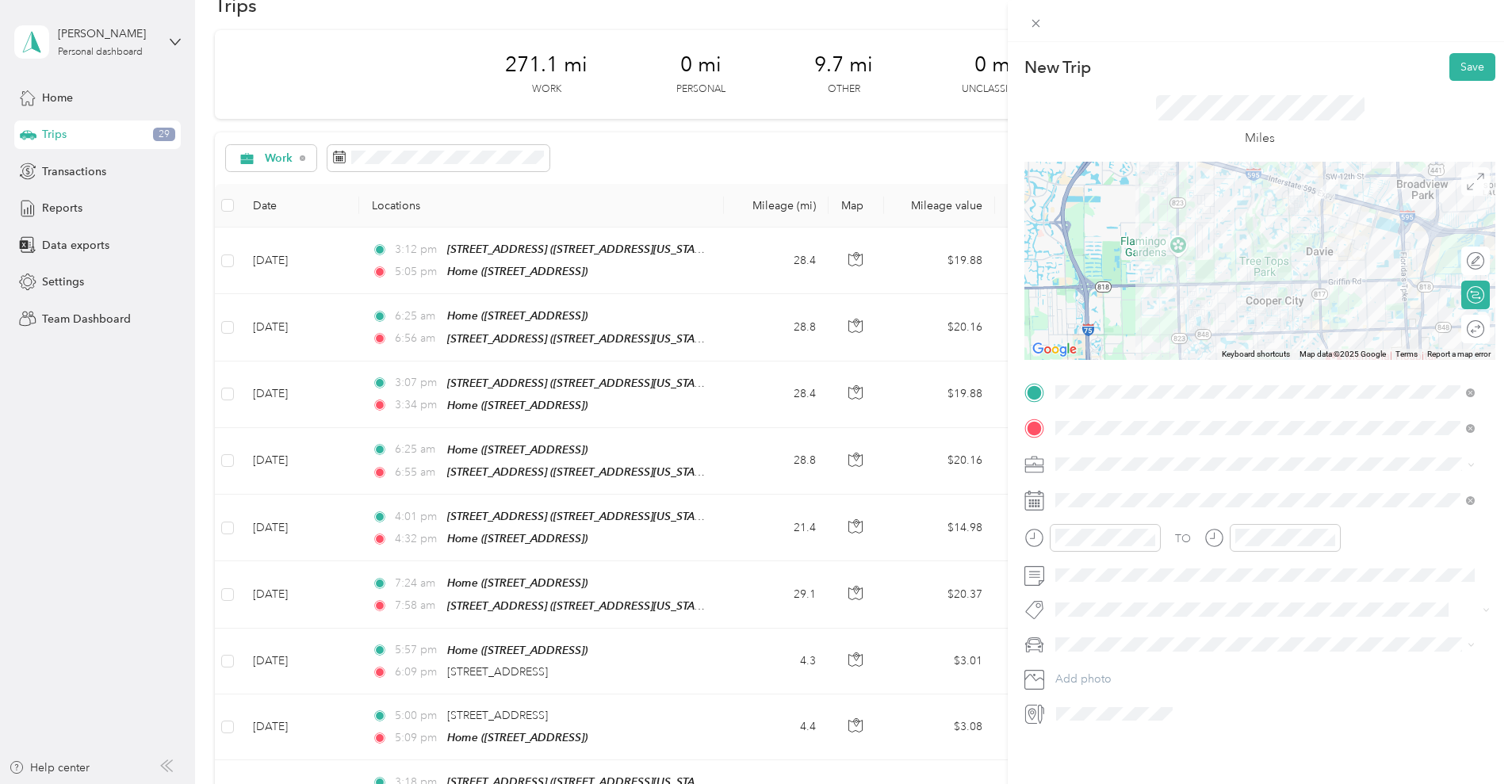 click 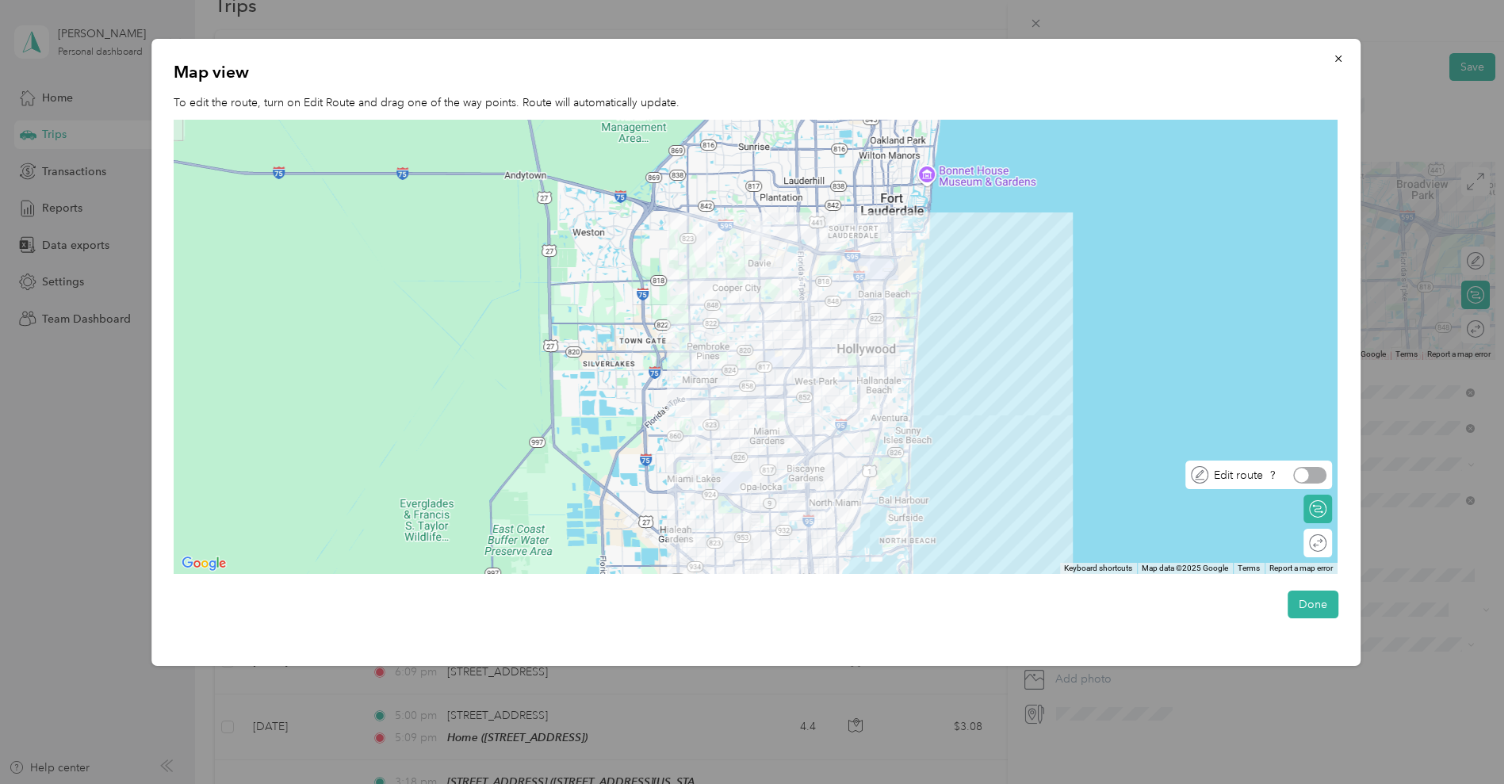 click at bounding box center (1302, 475) 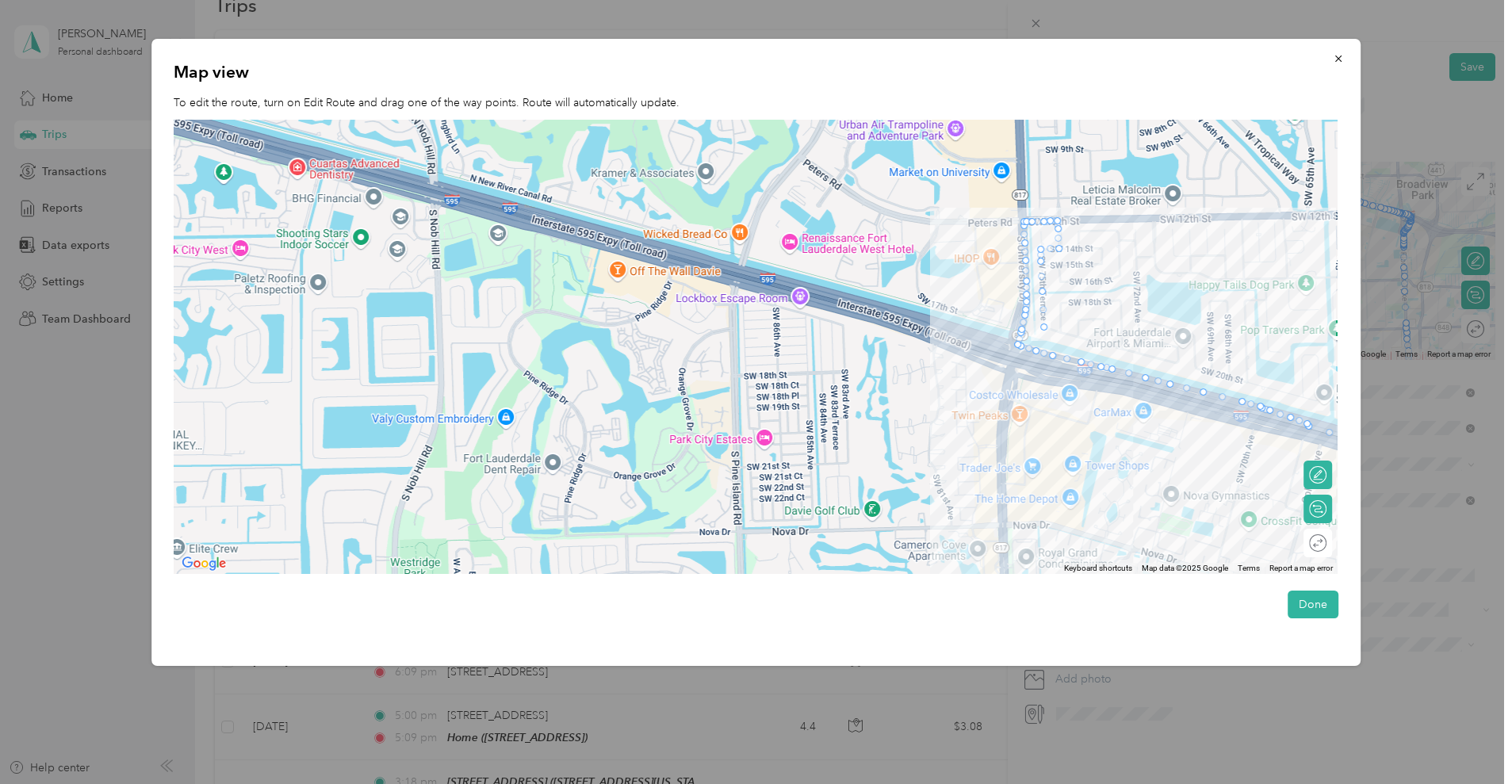 drag, startPoint x: 1051, startPoint y: 224, endPoint x: 986, endPoint y: 316, distance: 112.64546 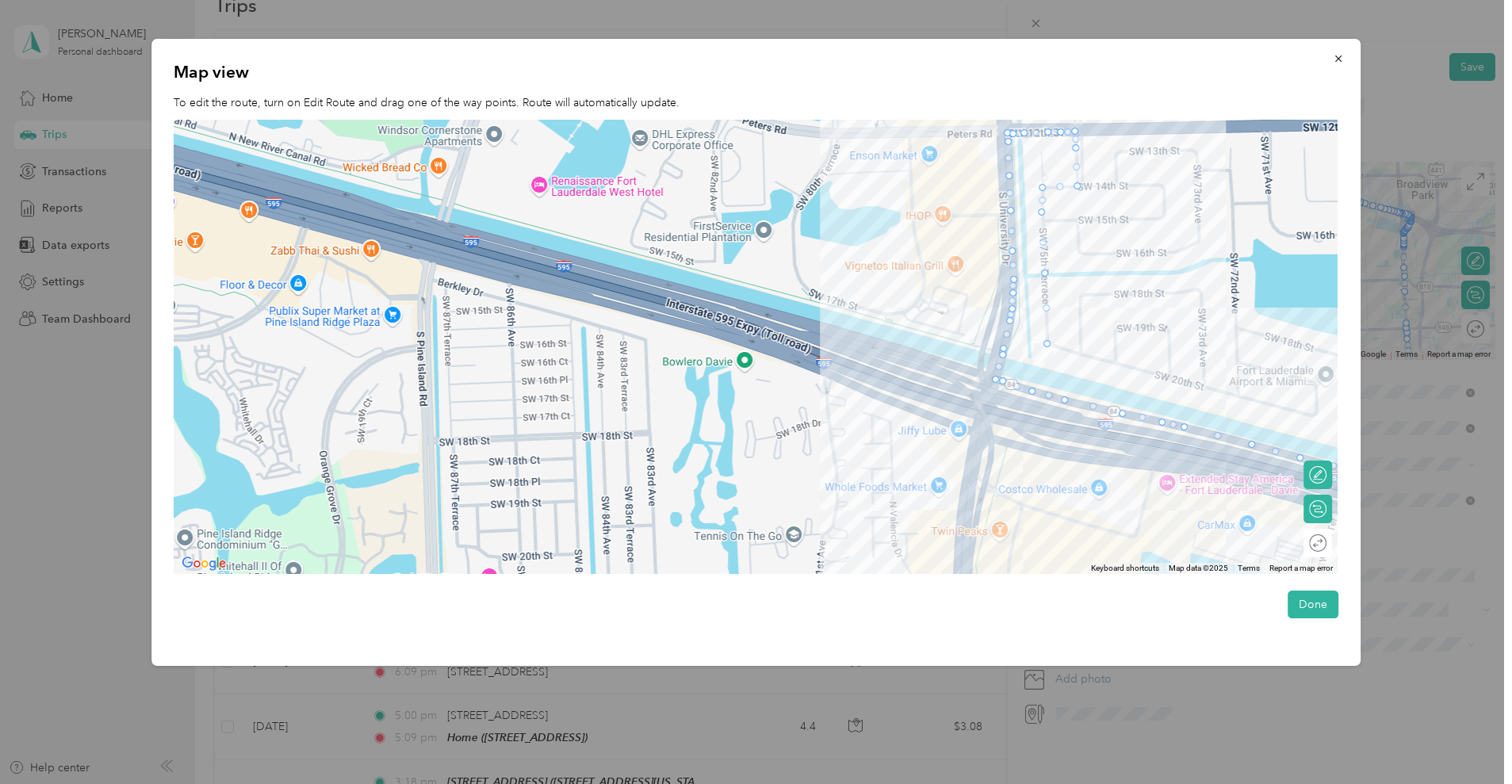 drag, startPoint x: 882, startPoint y: 269, endPoint x: 947, endPoint y: 327, distance: 87.11487 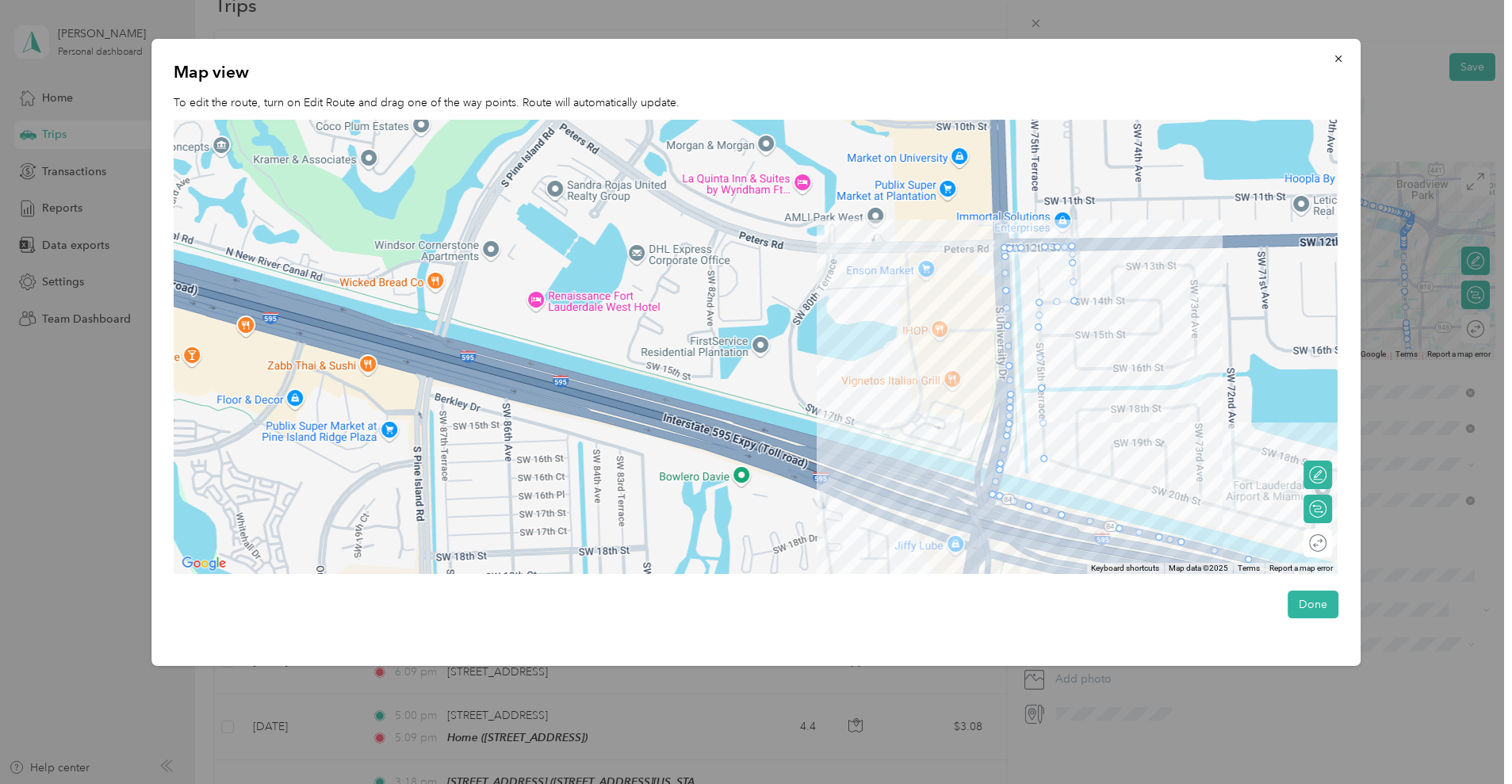 drag, startPoint x: 764, startPoint y: 373, endPoint x: 761, endPoint y: 488, distance: 115.03912 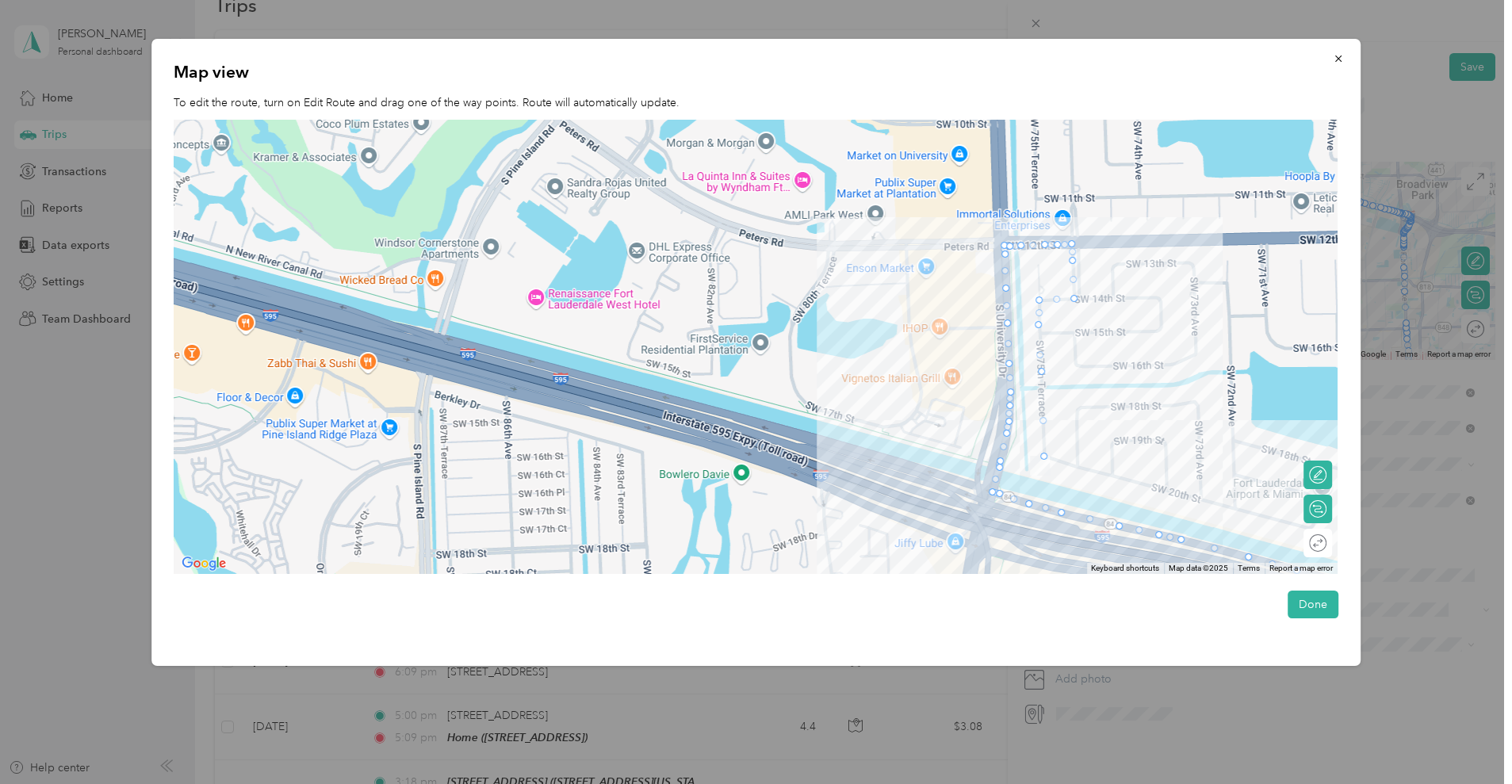 drag, startPoint x: 1044, startPoint y: 388, endPoint x: 831, endPoint y: 361, distance: 214.7044 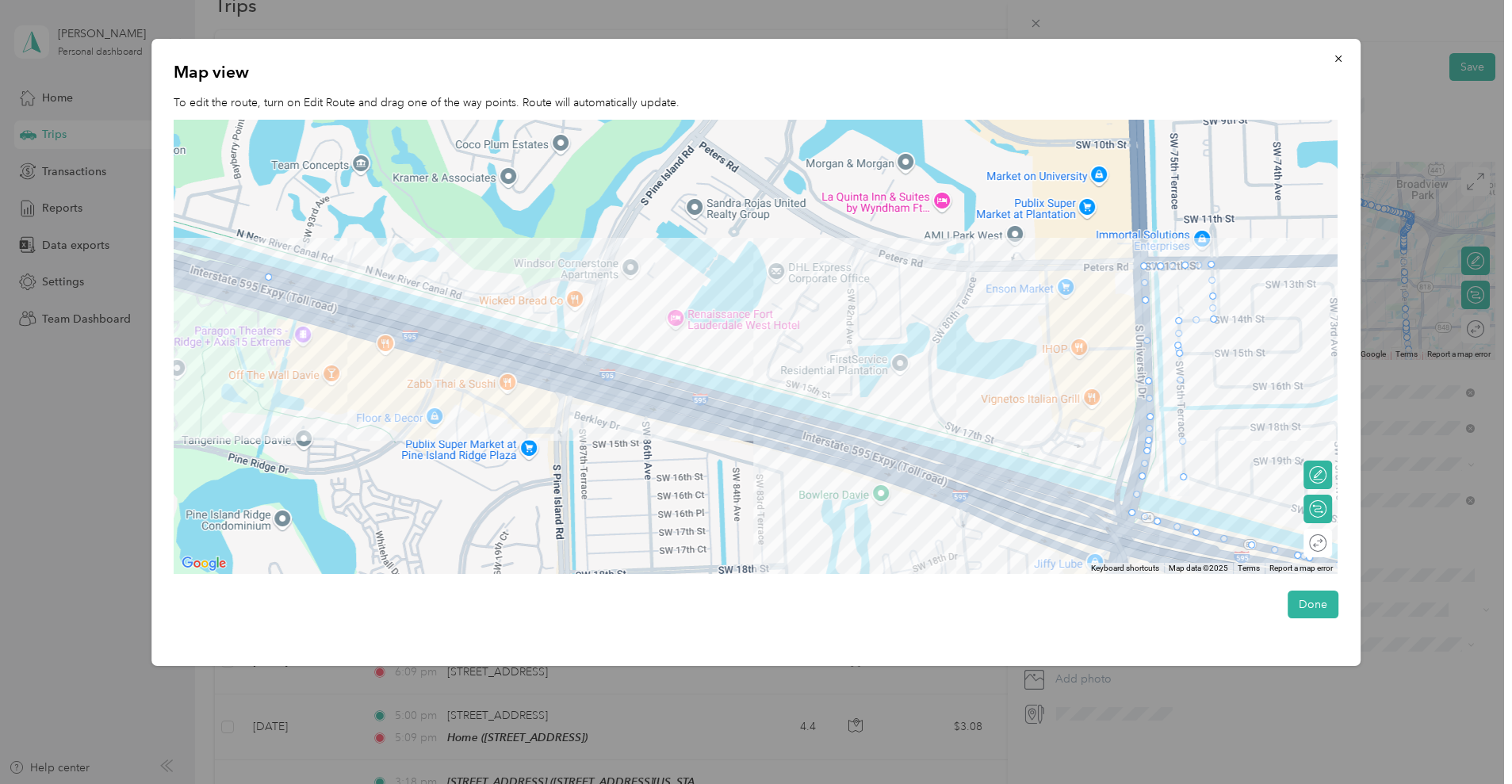 drag, startPoint x: 1183, startPoint y: 404, endPoint x: 258, endPoint y: 277, distance: 933.6777 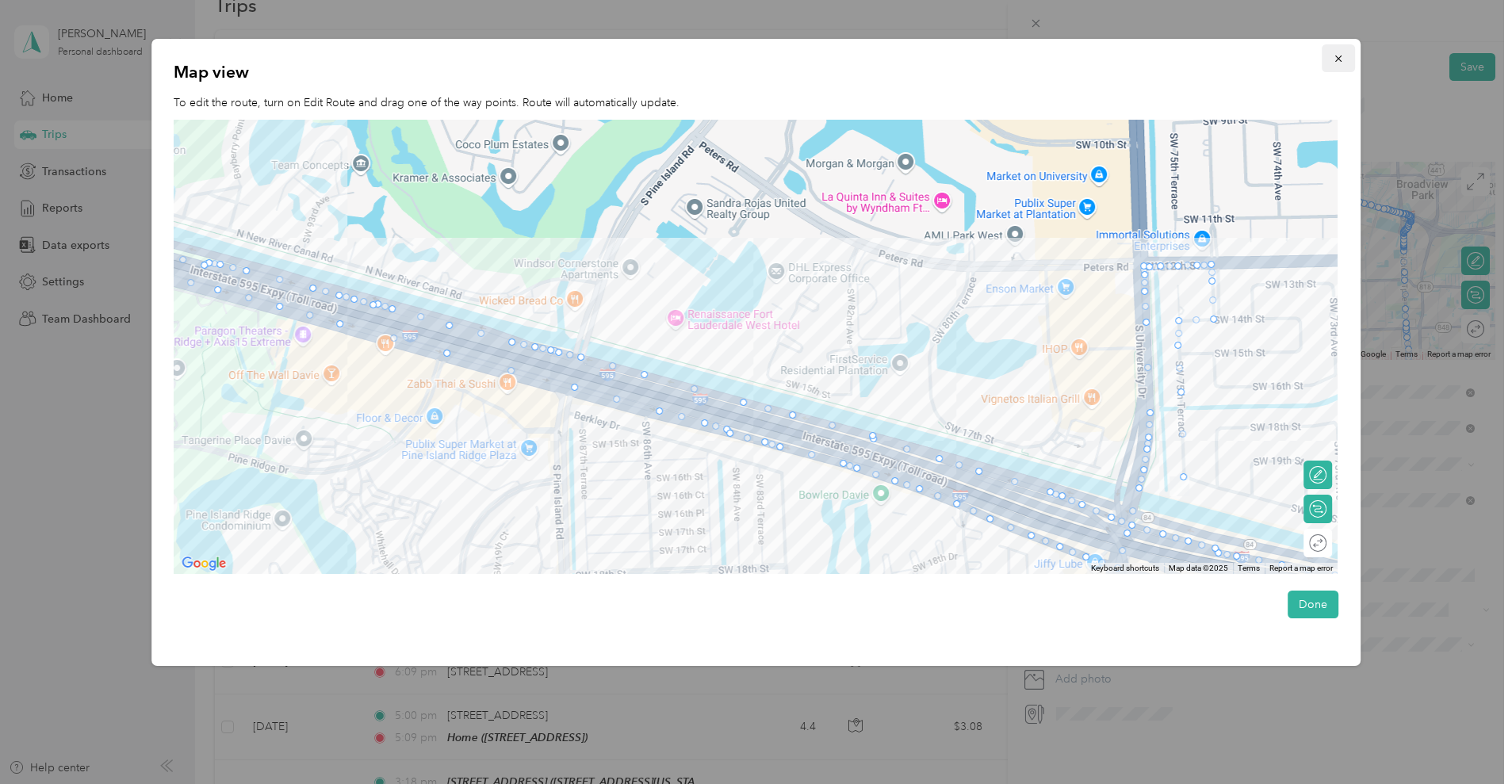 click at bounding box center (1338, 58) 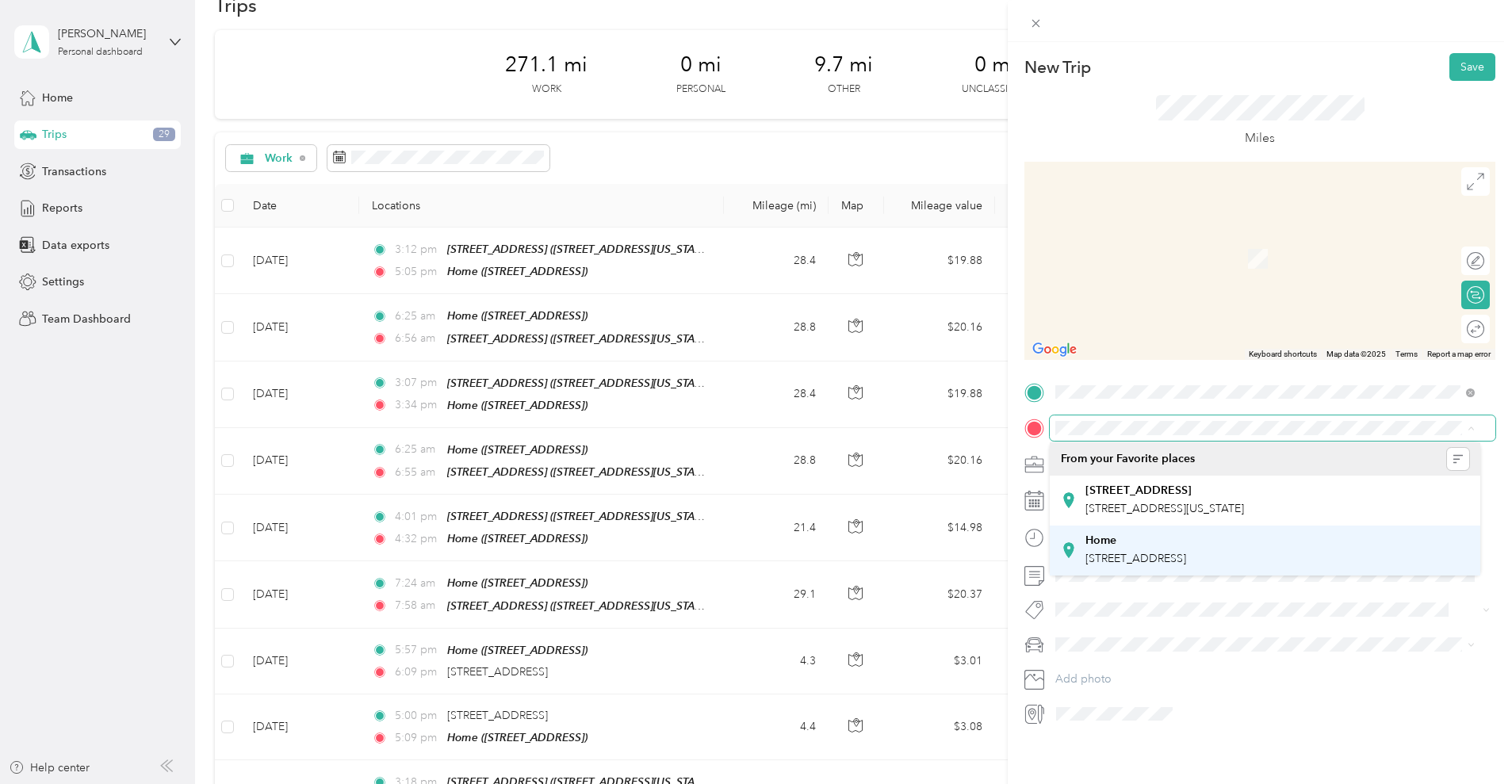click on "Home 7540 SW 20th St, Plantation, FL, United States , 33317, Plantation, FL, United States" at bounding box center [1135, 550] 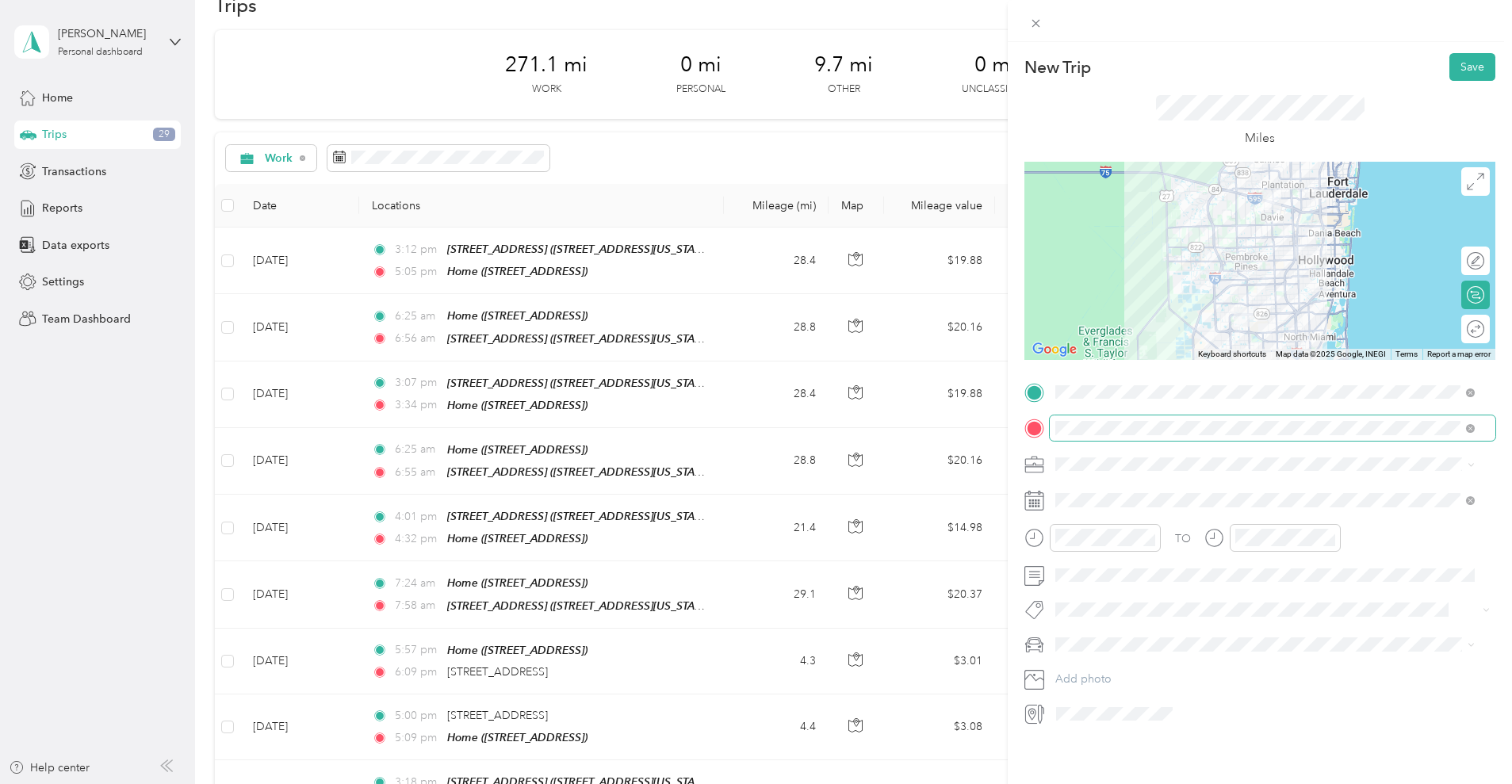 click at bounding box center [1260, 261] 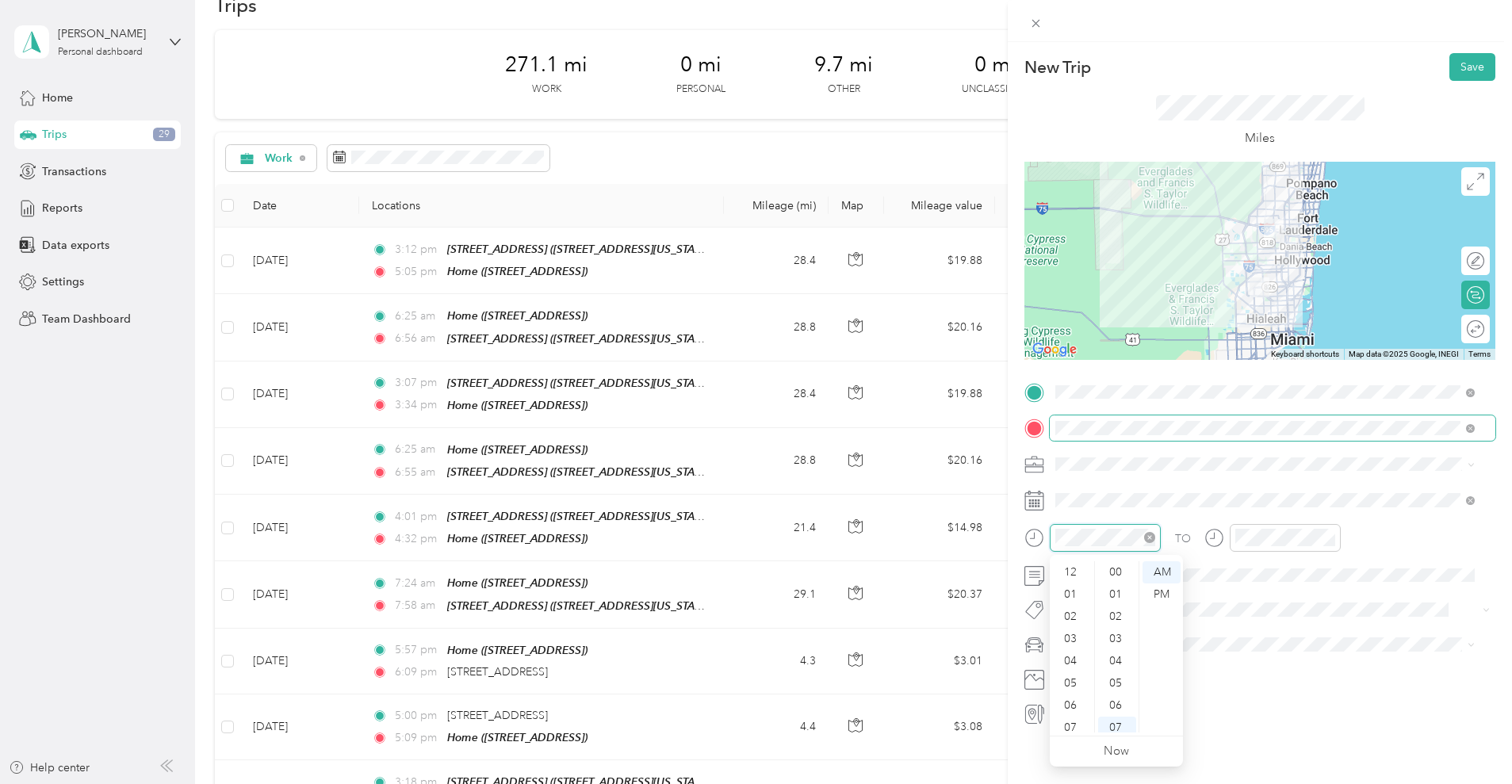 scroll, scrollTop: 155, scrollLeft: 0, axis: vertical 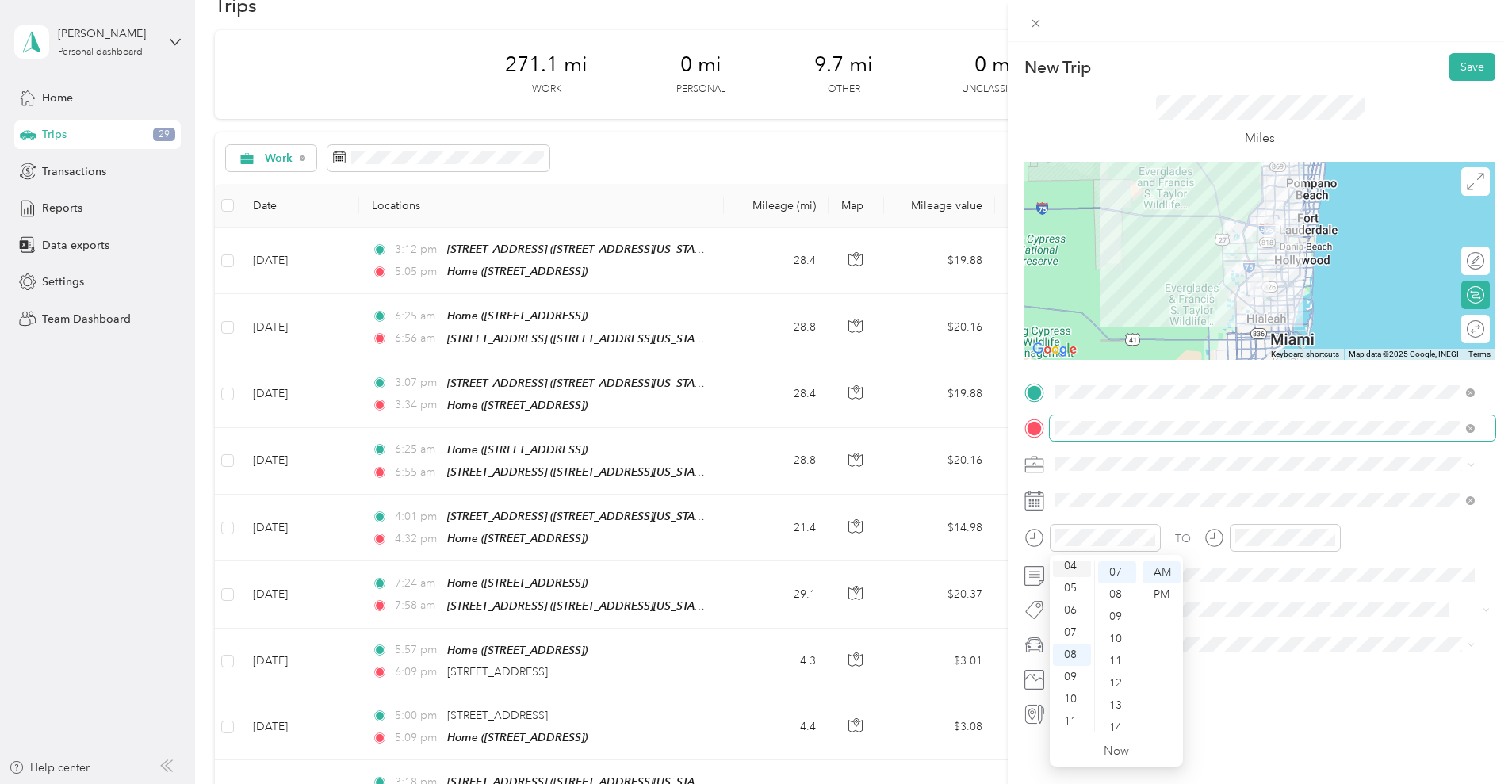 click on "04" at bounding box center [1072, 566] 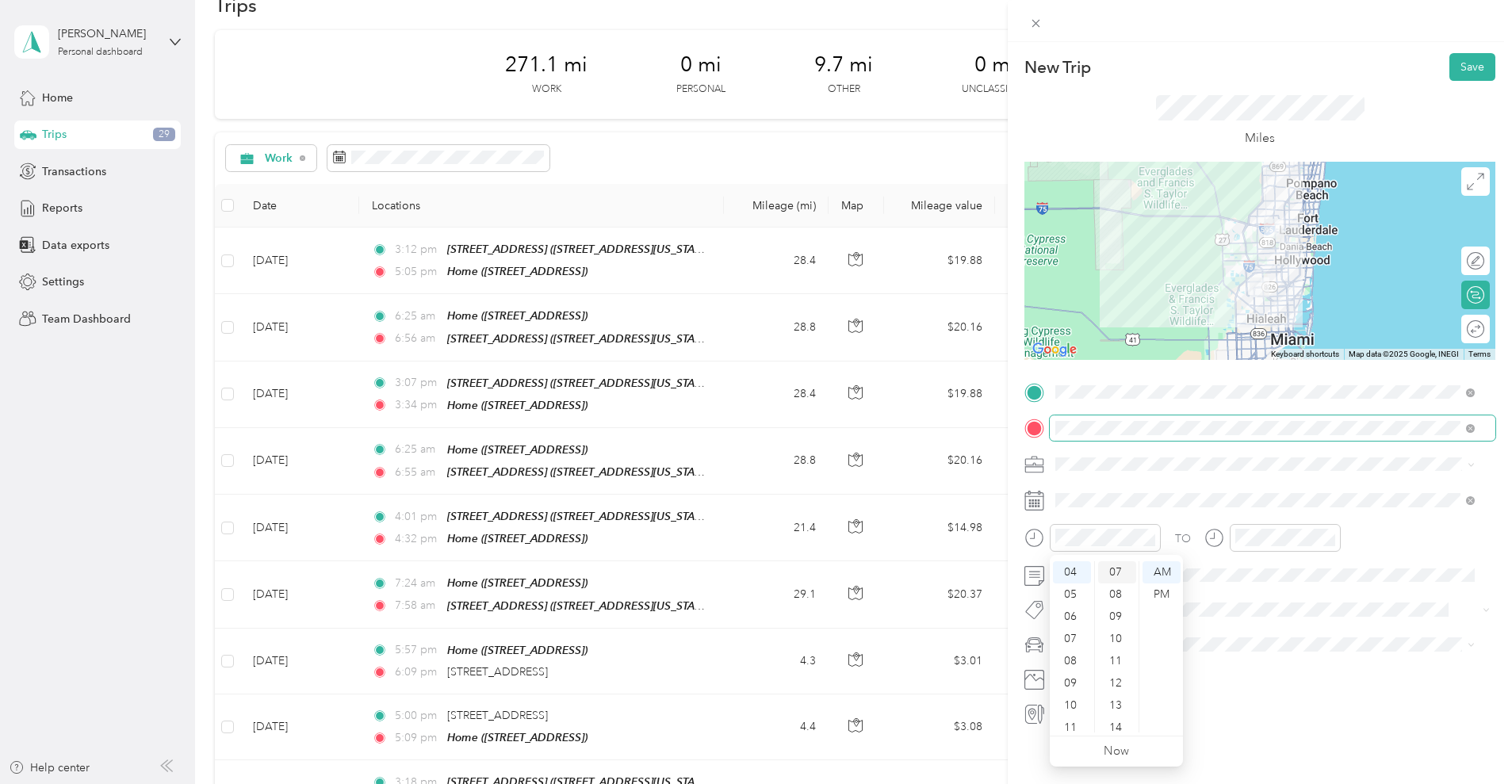 scroll, scrollTop: 49, scrollLeft: 0, axis: vertical 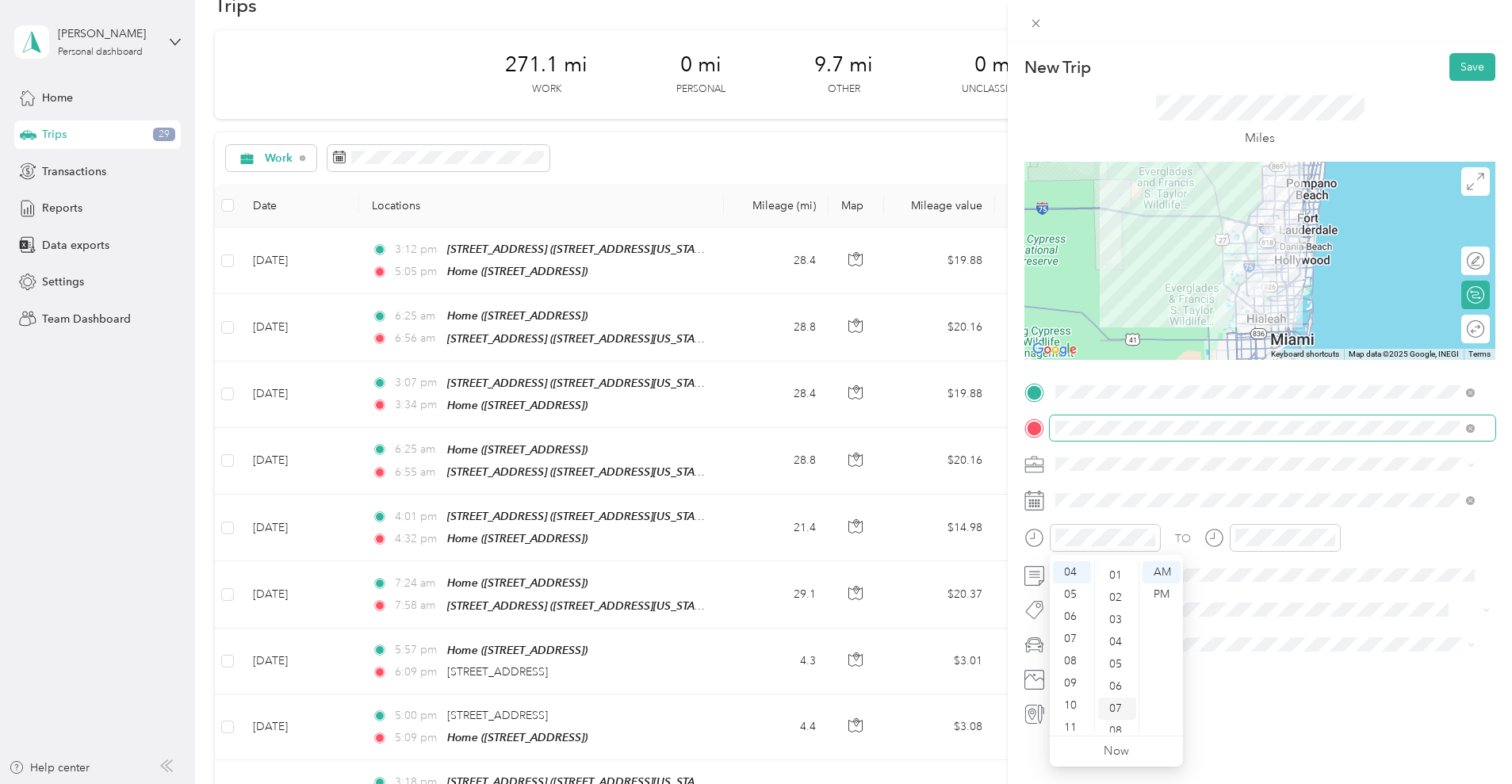 click on "01" at bounding box center (1117, 576) 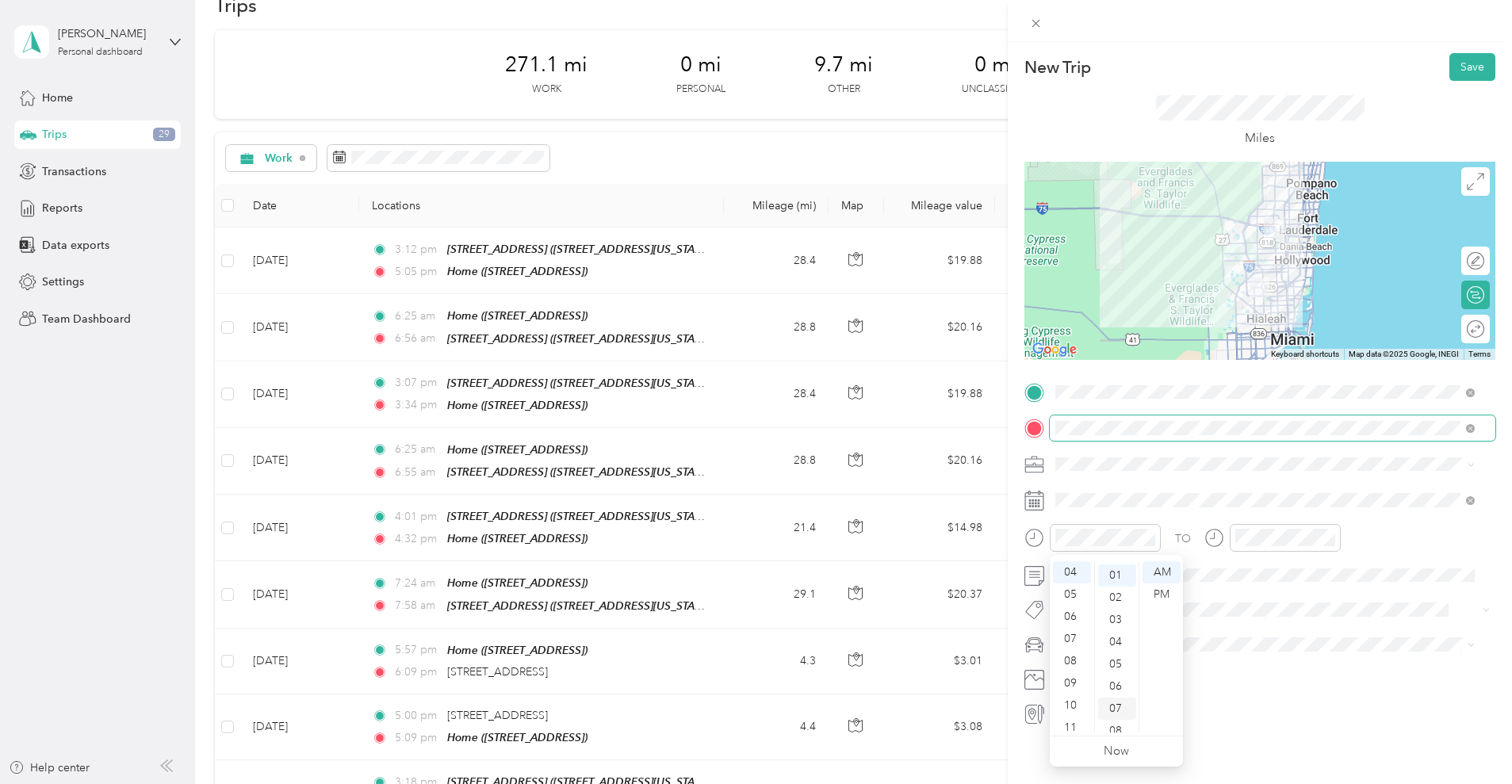 scroll, scrollTop: 22, scrollLeft: 0, axis: vertical 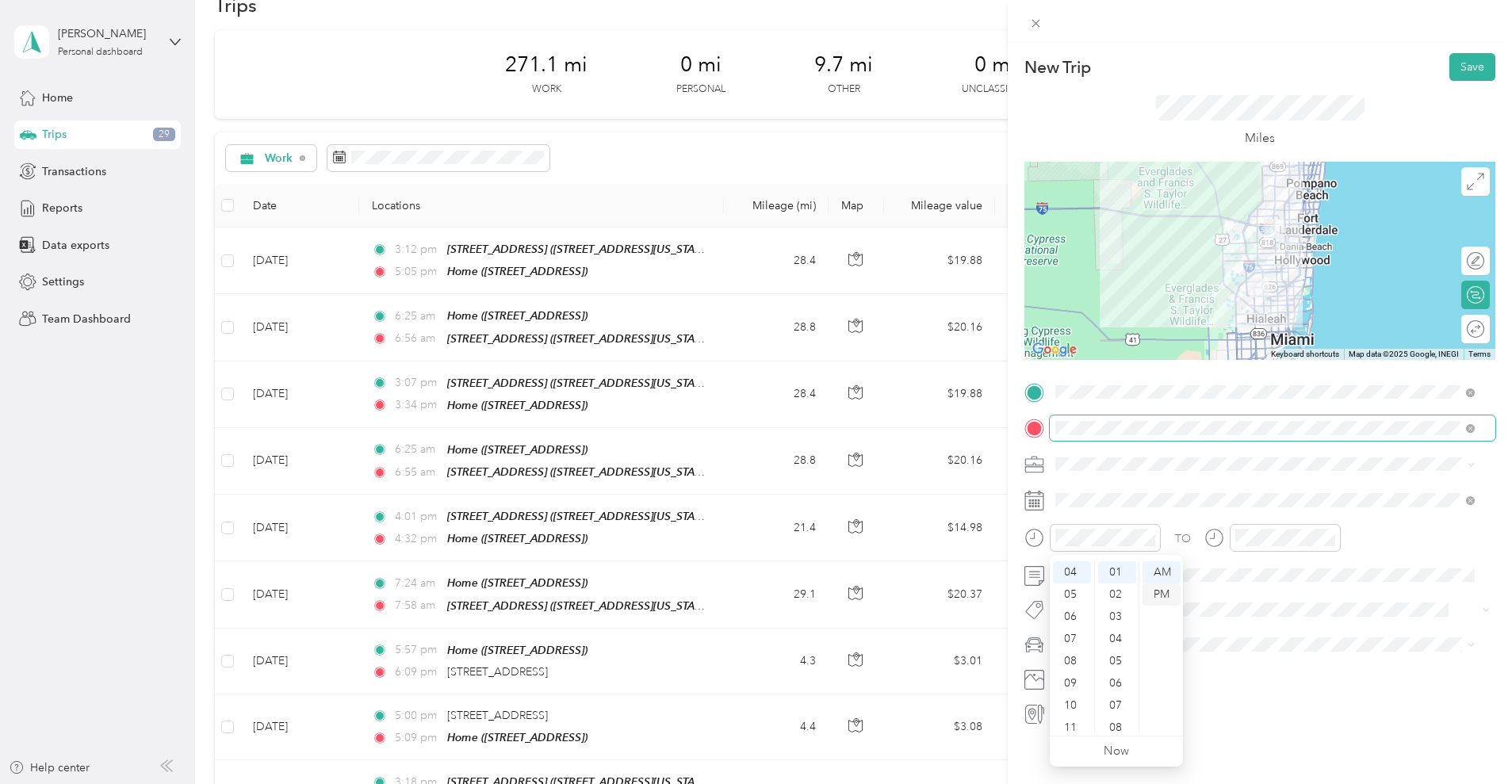 click on "PM" at bounding box center [1162, 595] 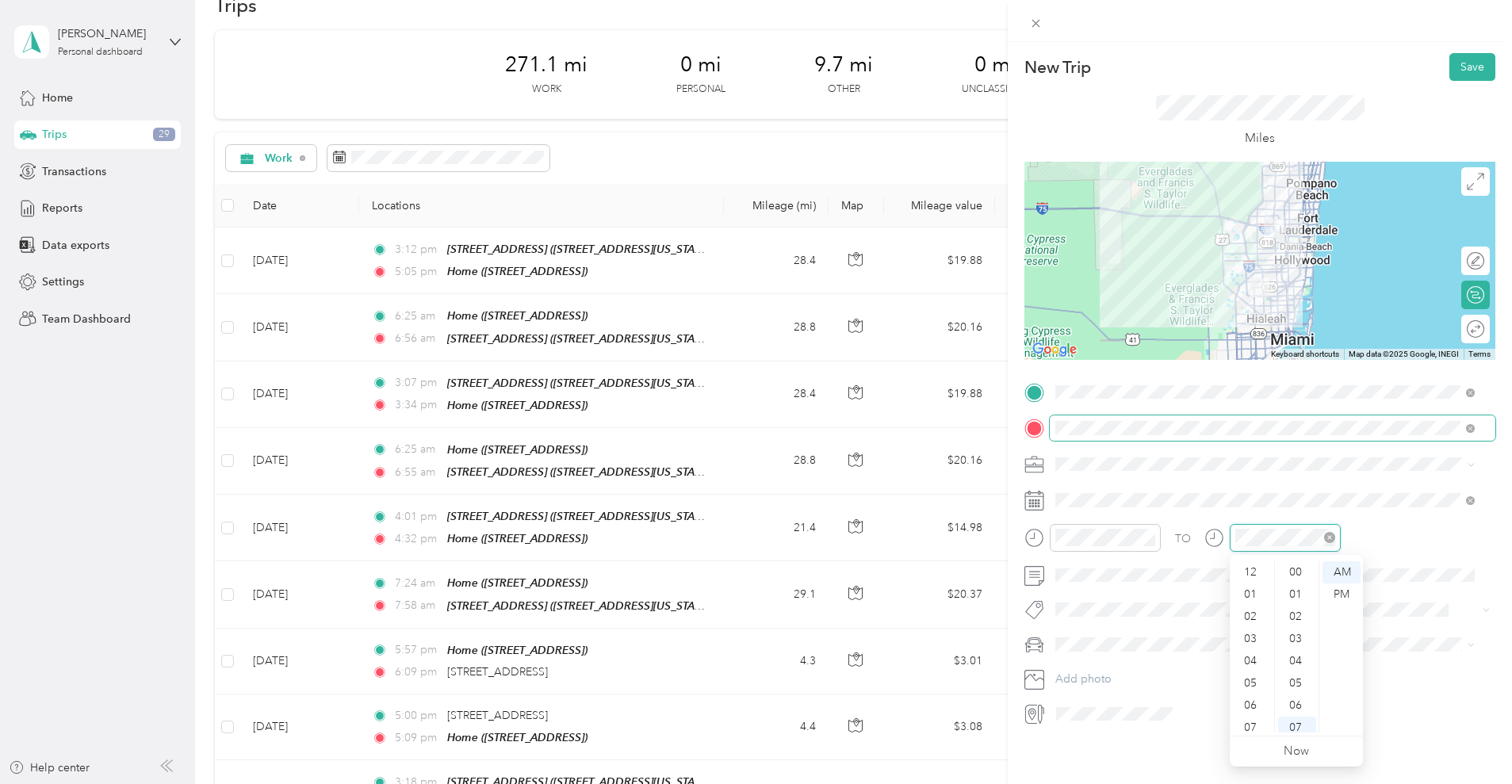 scroll, scrollTop: 155, scrollLeft: 0, axis: vertical 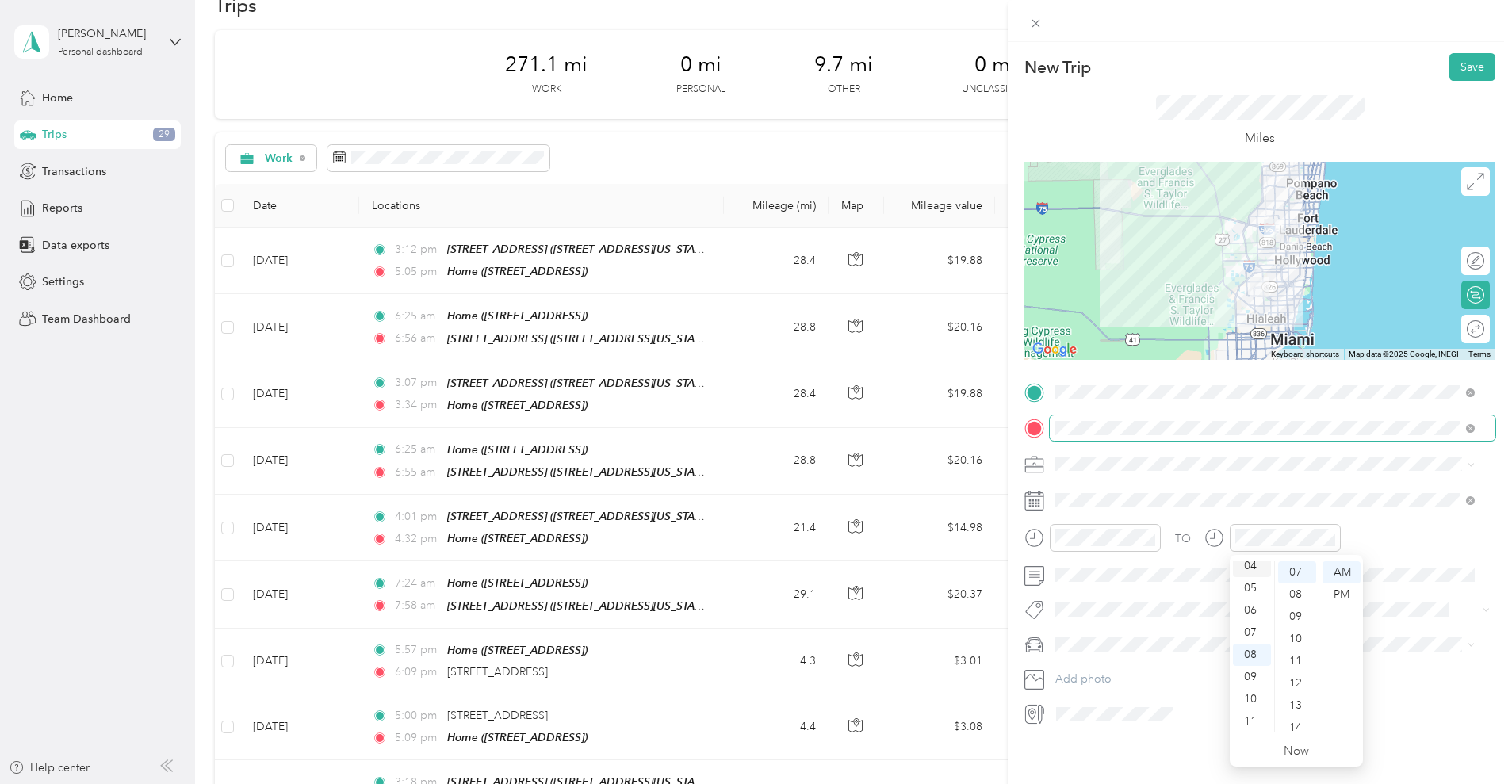 click on "04" at bounding box center [1252, 566] 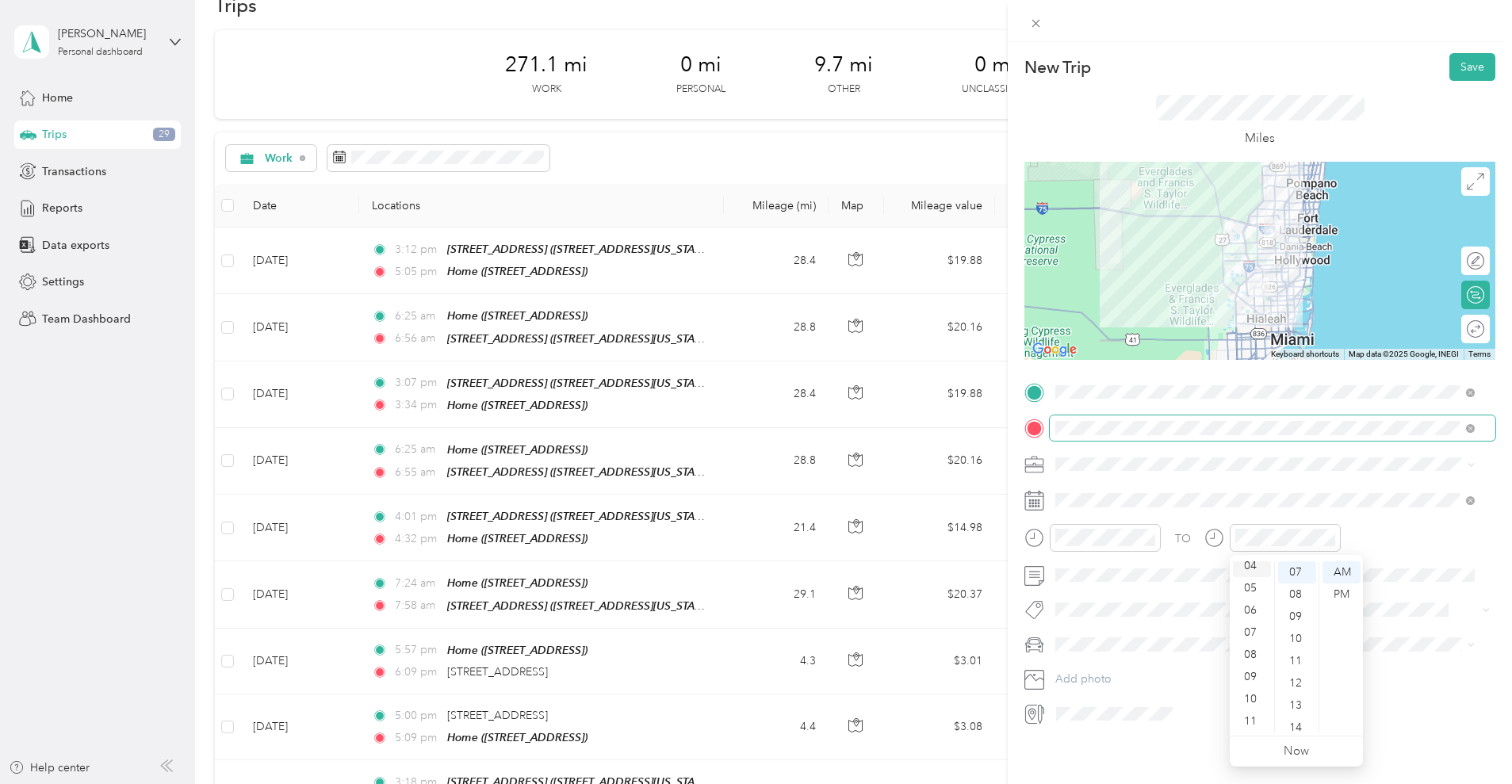 scroll, scrollTop: 89, scrollLeft: 0, axis: vertical 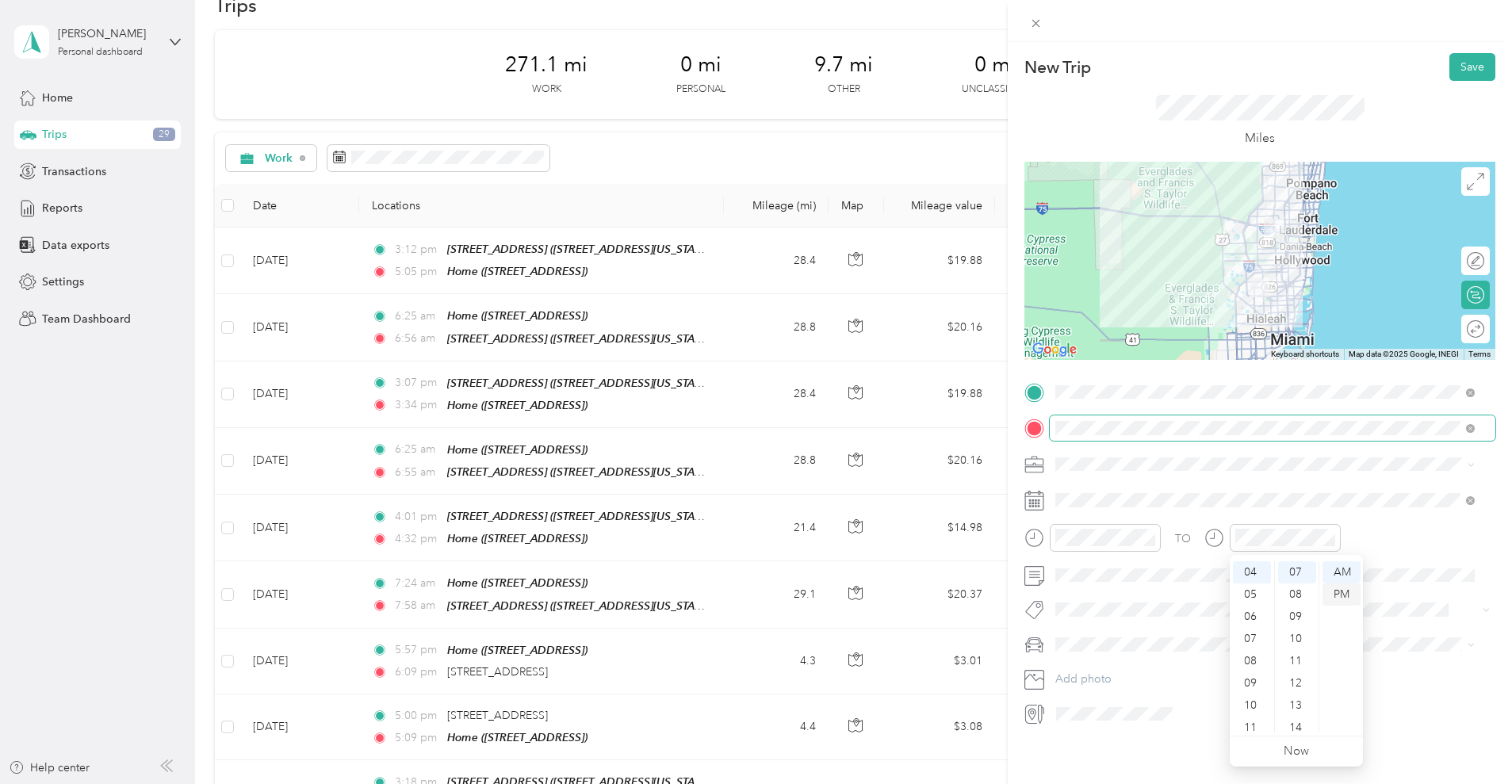 click on "PM" at bounding box center [1342, 595] 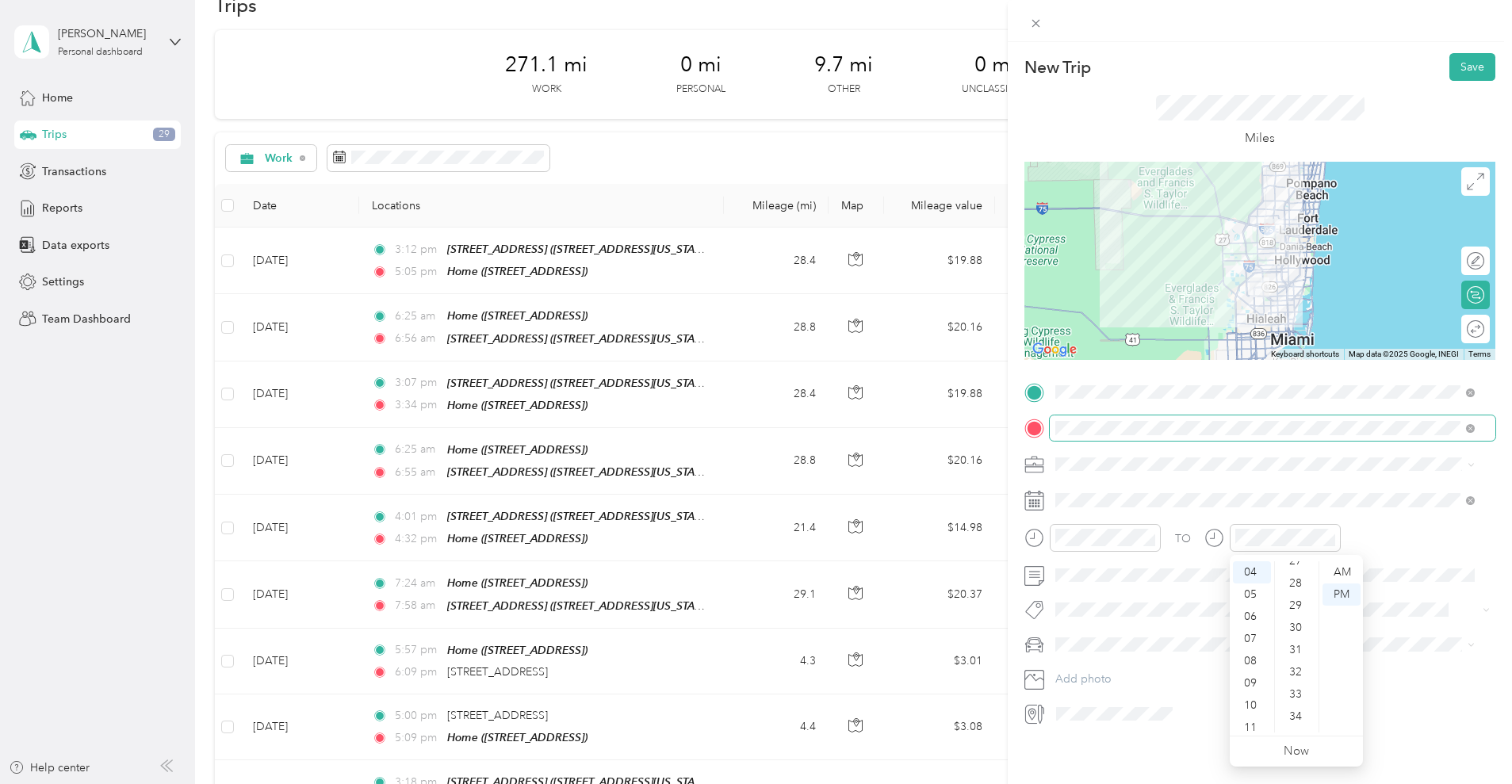 scroll, scrollTop: 611, scrollLeft: 0, axis: vertical 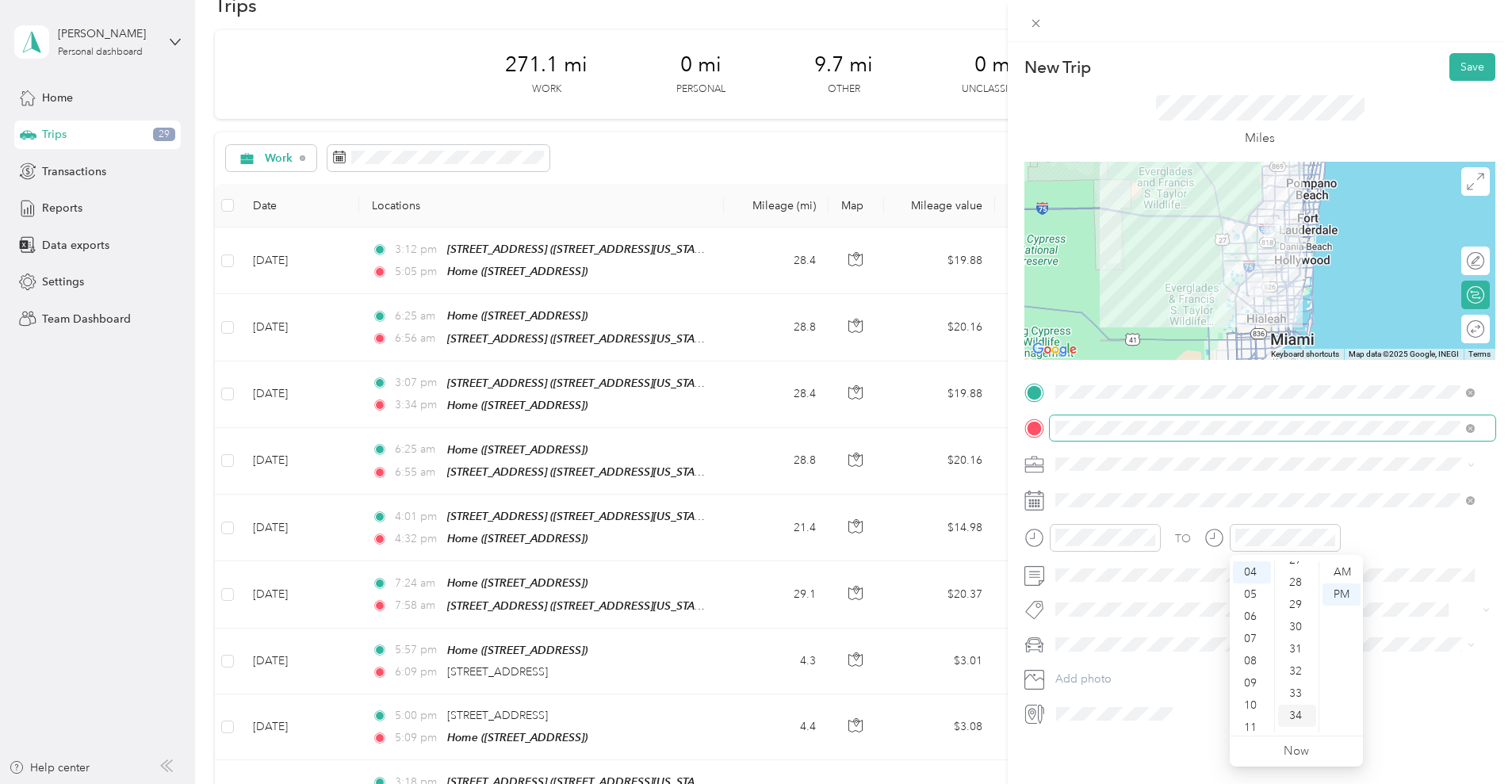 click on "34" at bounding box center (1297, 716) 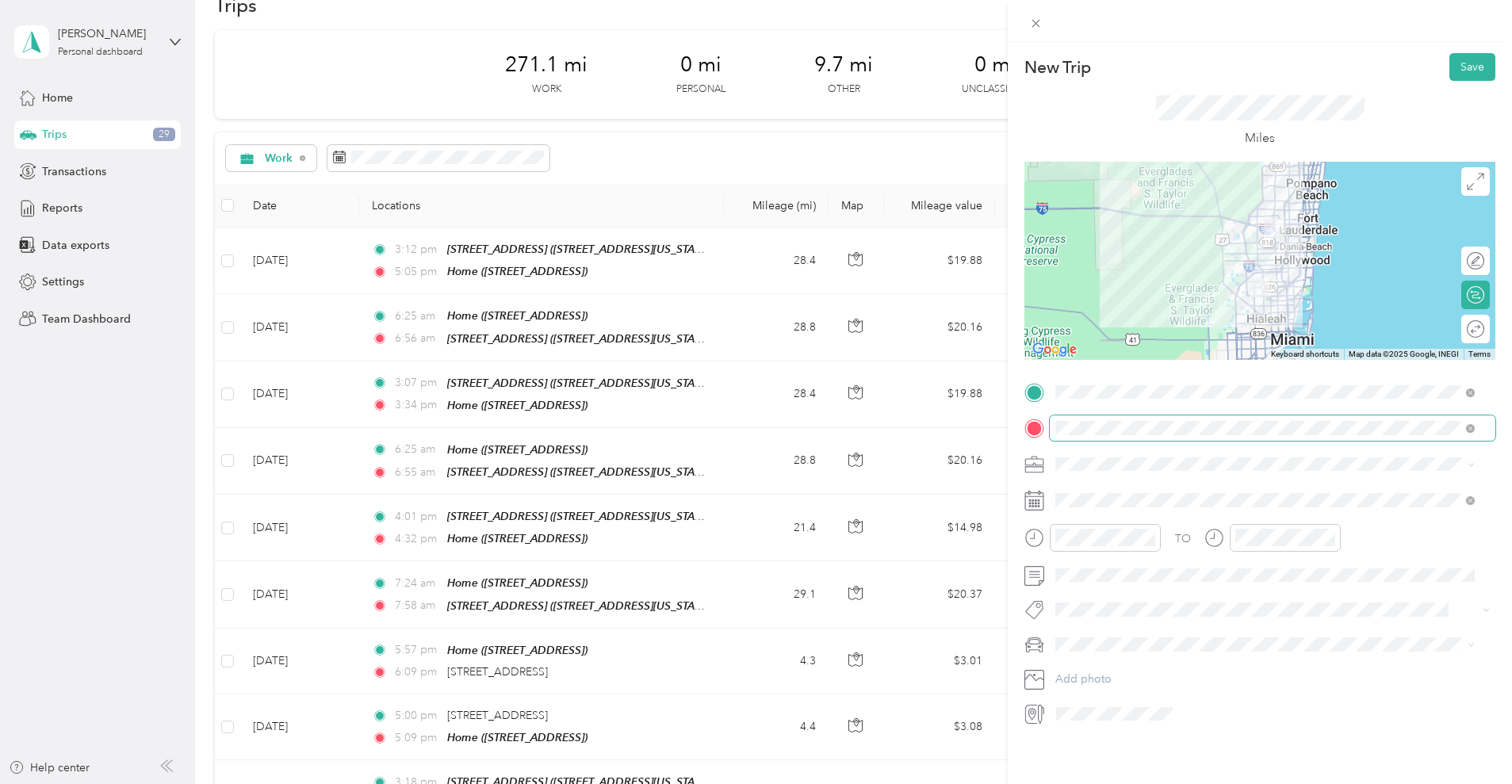 click on "TO" at bounding box center (1260, 543) 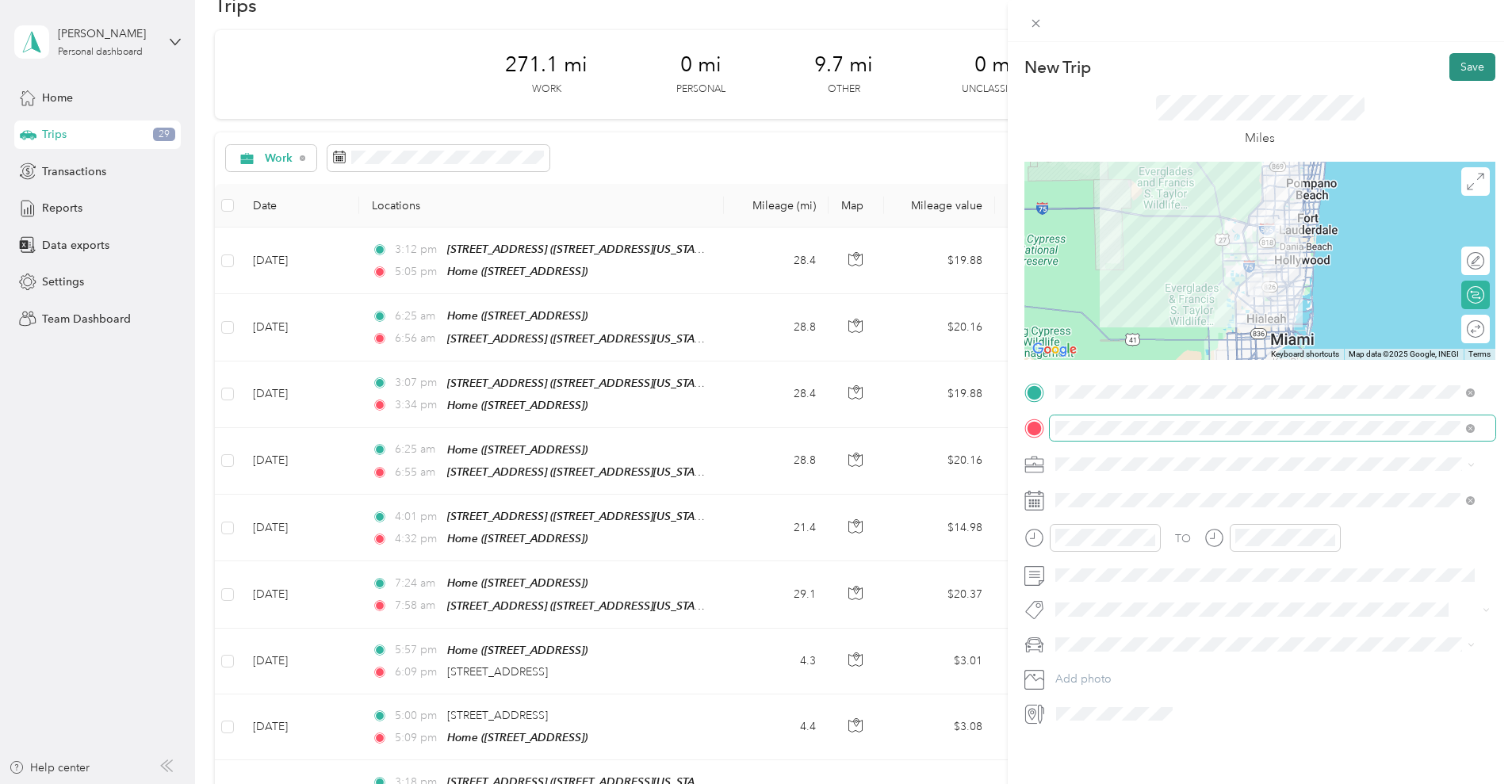 click on "Save" at bounding box center (1472, 67) 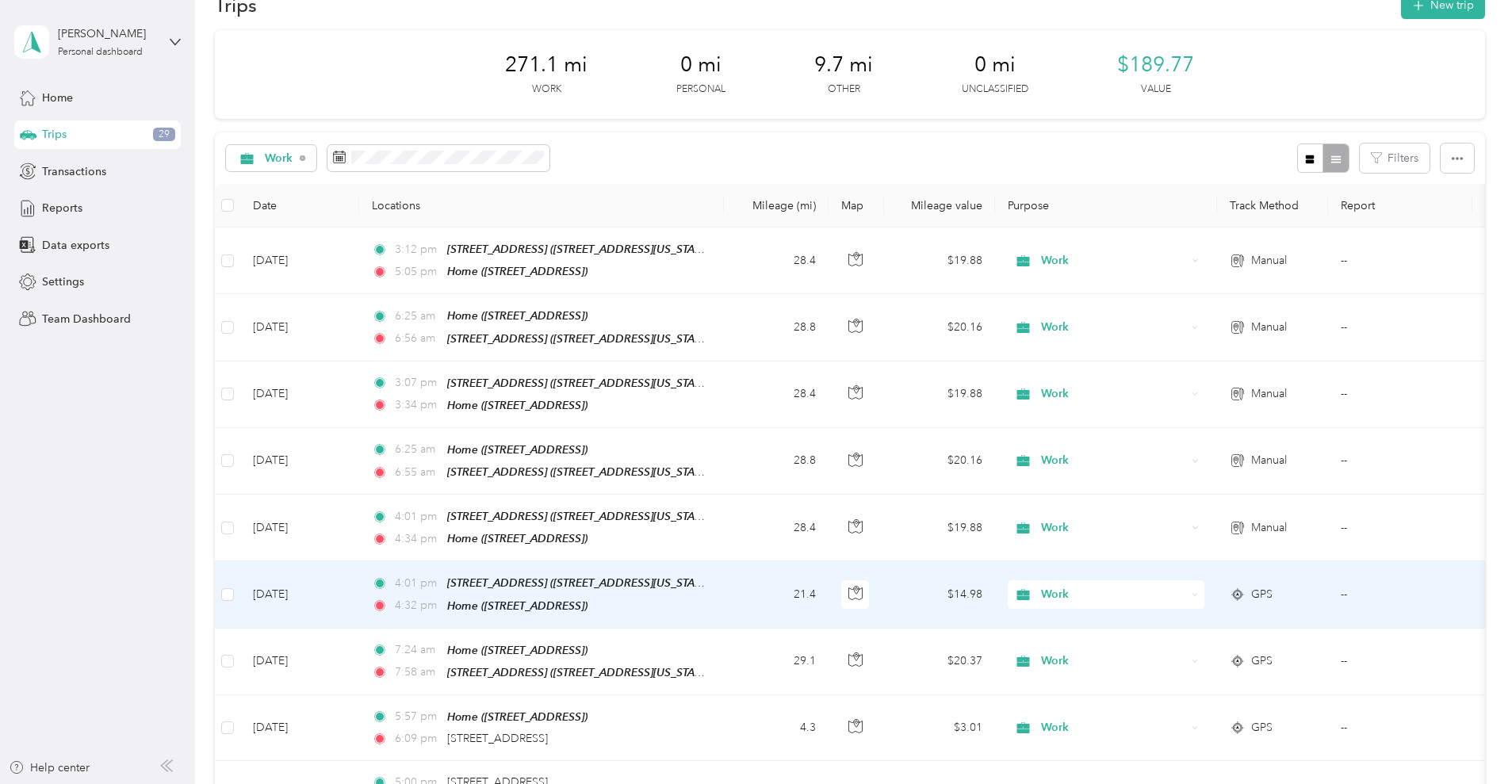 click on "4:01 pm 16000 Northwest 59th Avenue, Miami Lakes (16000 Northwest 59th Avenue, Miami Lakes, Florida) 4:32 pm Home (7540 SW 20th St, Plantation, FL, United States , Plantation, FL)" at bounding box center [542, 595] 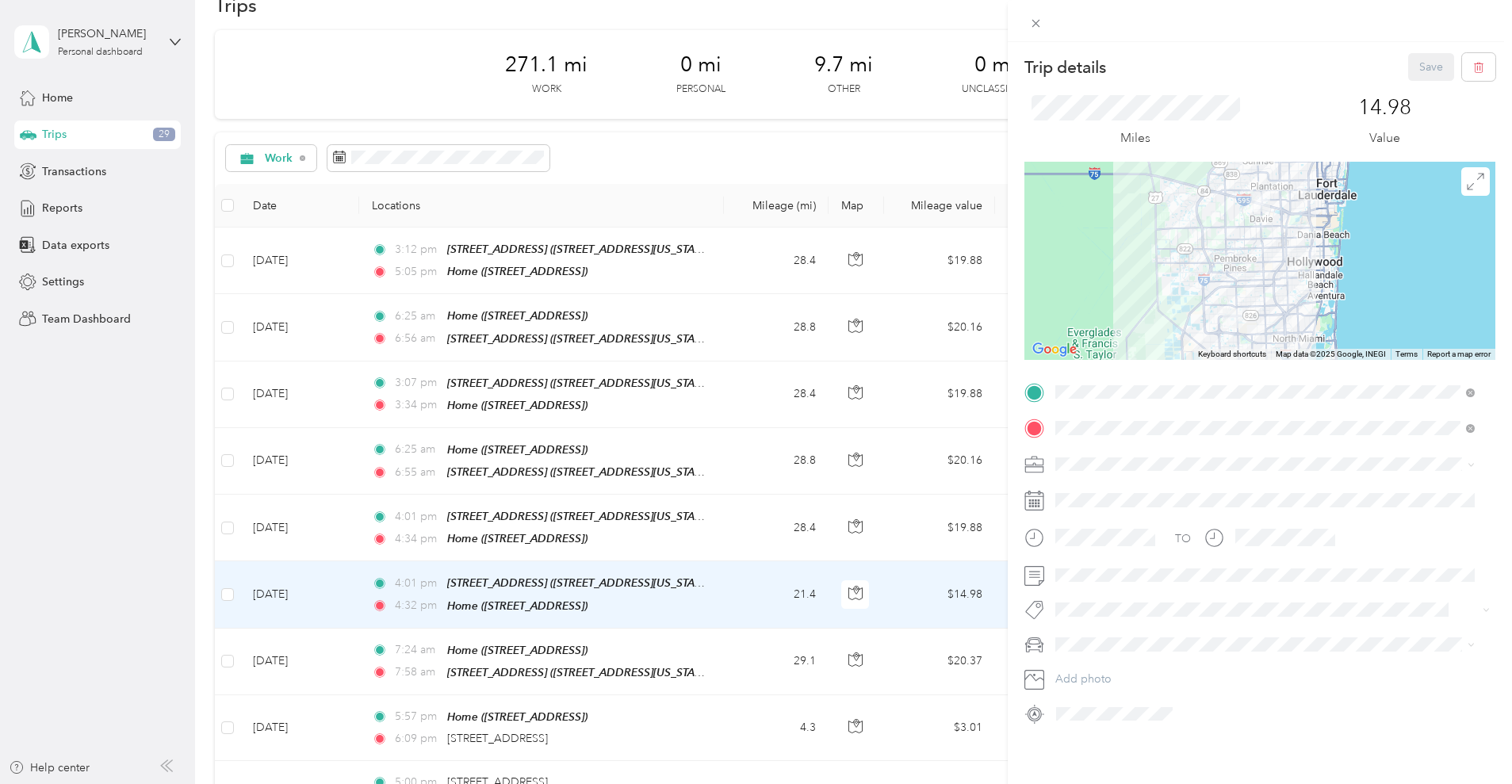 click on "Trip details Save This trip cannot be edited because it is either under review, approved, or paid. Contact your Team Manager to edit it. Miles 14.98 Value  ← Move left → Move right ↑ Move up ↓ Move down + Zoom in - Zoom out Home Jump left by 75% End Jump right by 75% Page Up Jump up by 75% Page Down Jump down by 75% Keyboard shortcuts Map Data Map data ©2025 Google, INEGI Map data ©2025 Google, INEGI 10 km  Click to toggle between metric and imperial units Terms Report a map error TO Add photo" at bounding box center (756, 392) 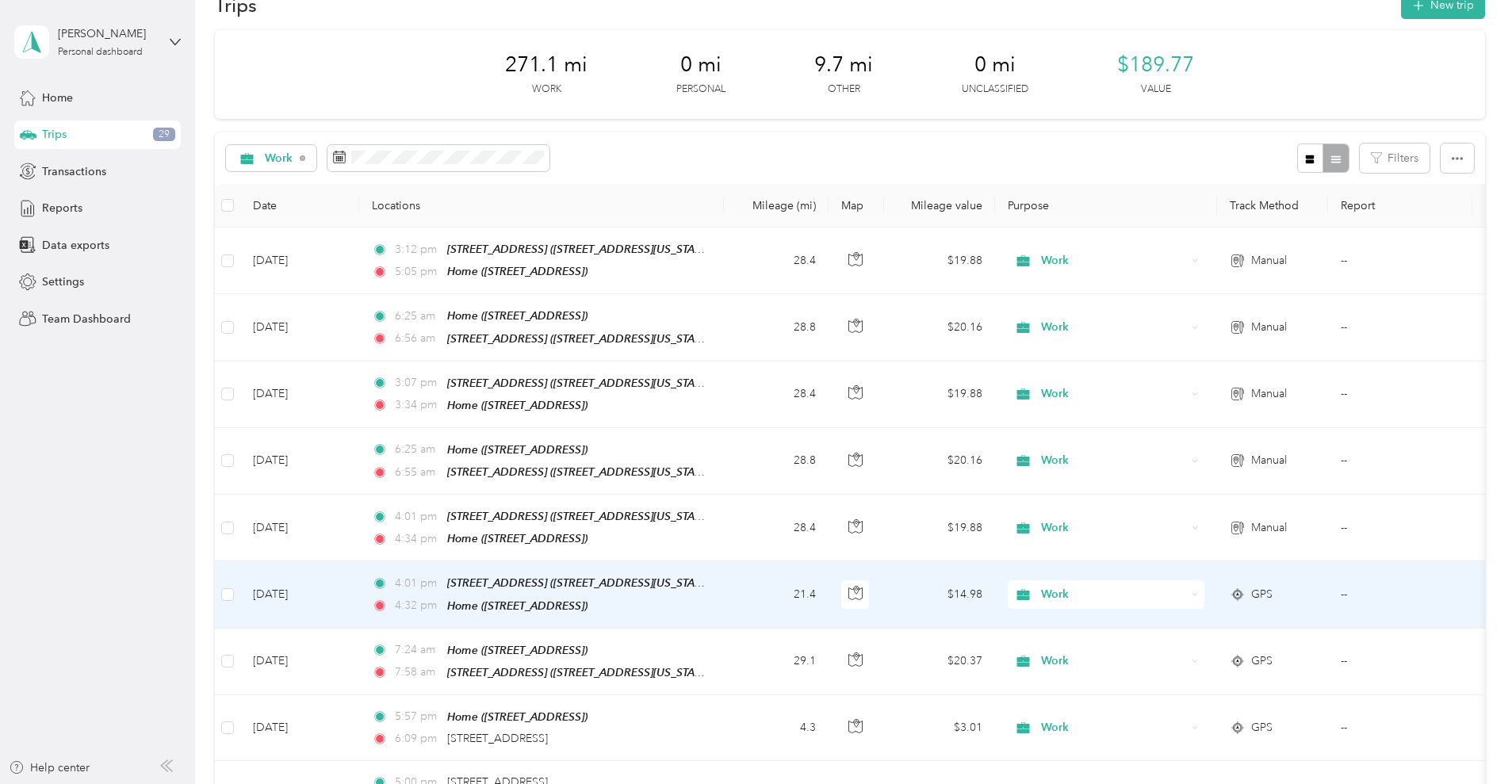 click on "[DATE]" at bounding box center [300, 595] 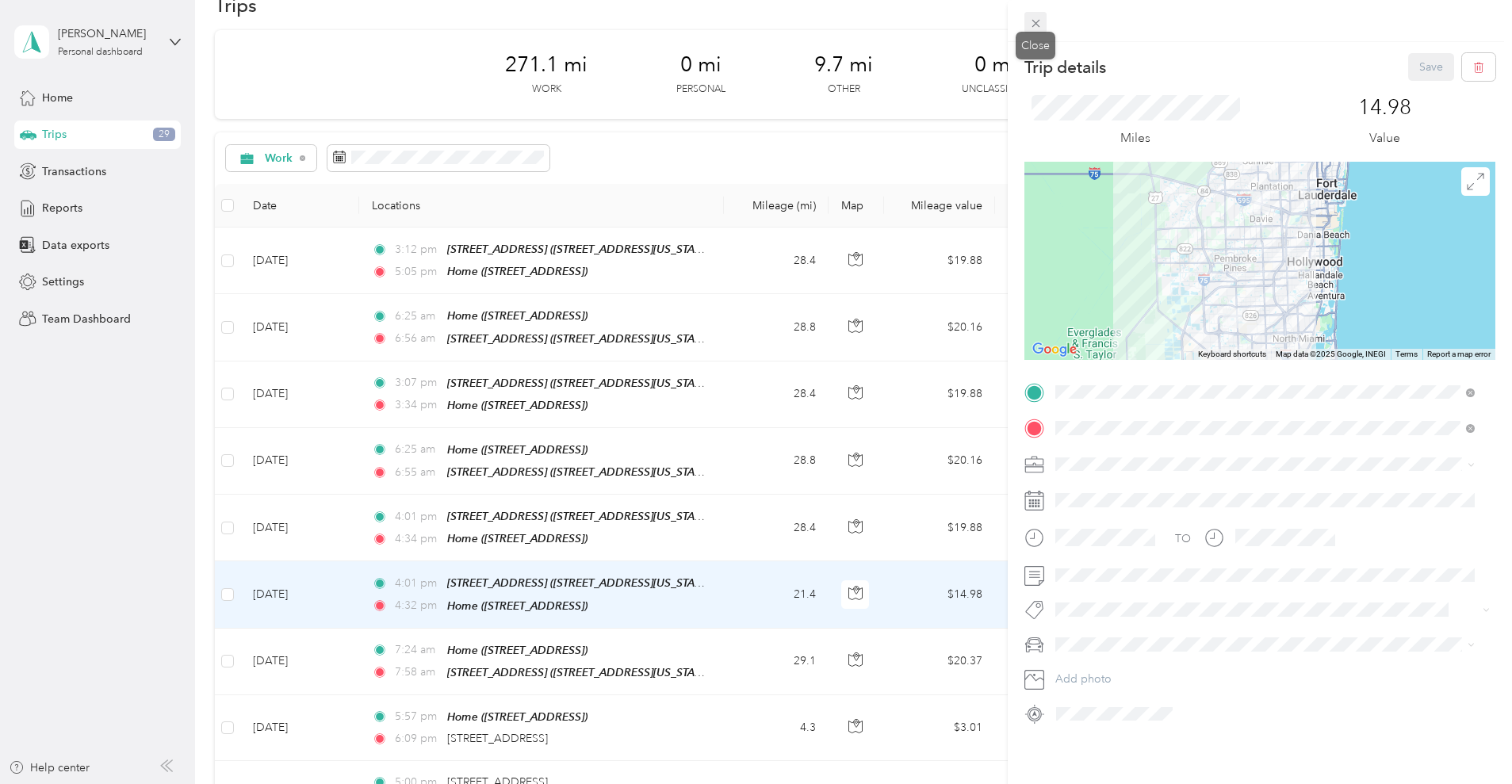 click 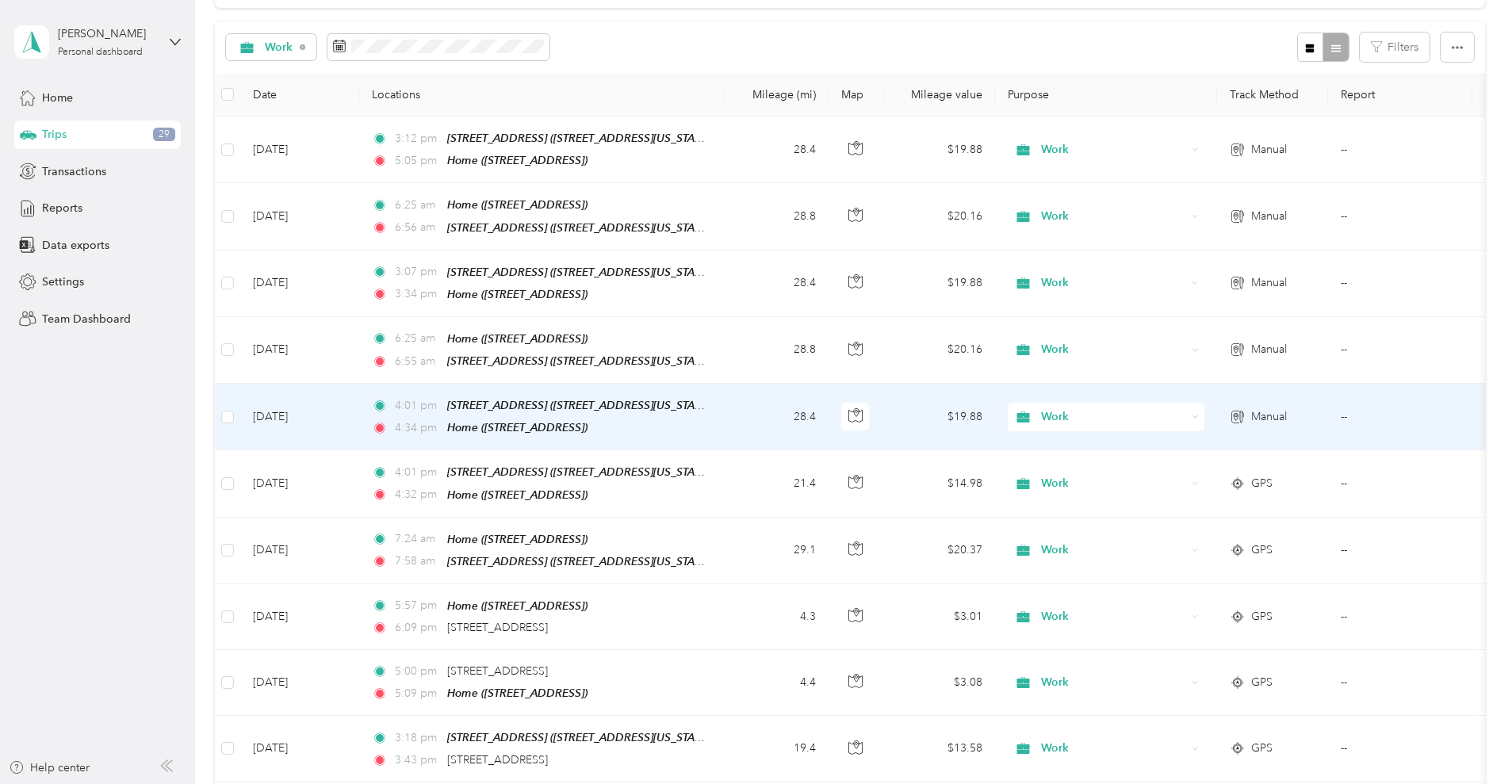 scroll, scrollTop: 199, scrollLeft: 0, axis: vertical 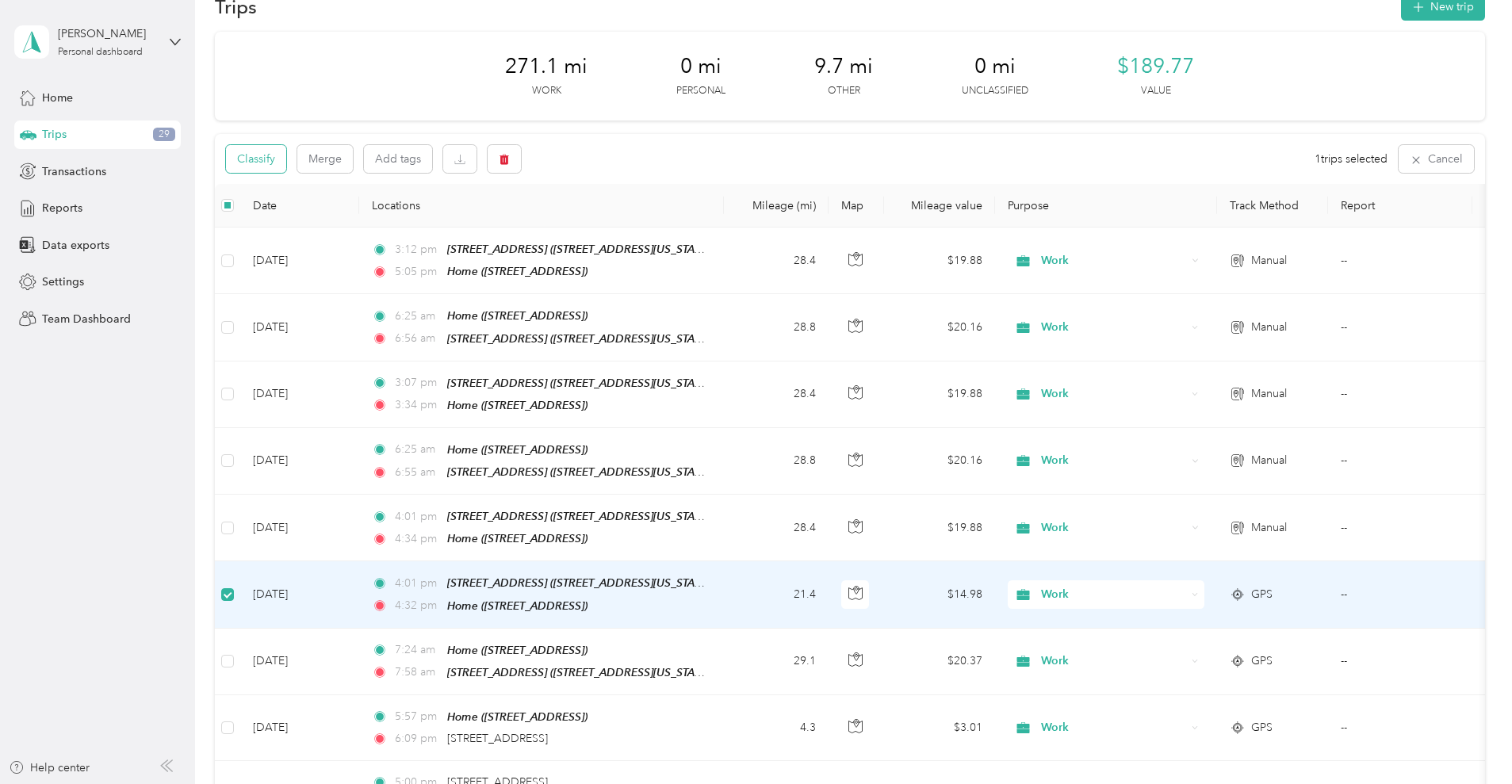 click on "Classify" at bounding box center [256, 159] 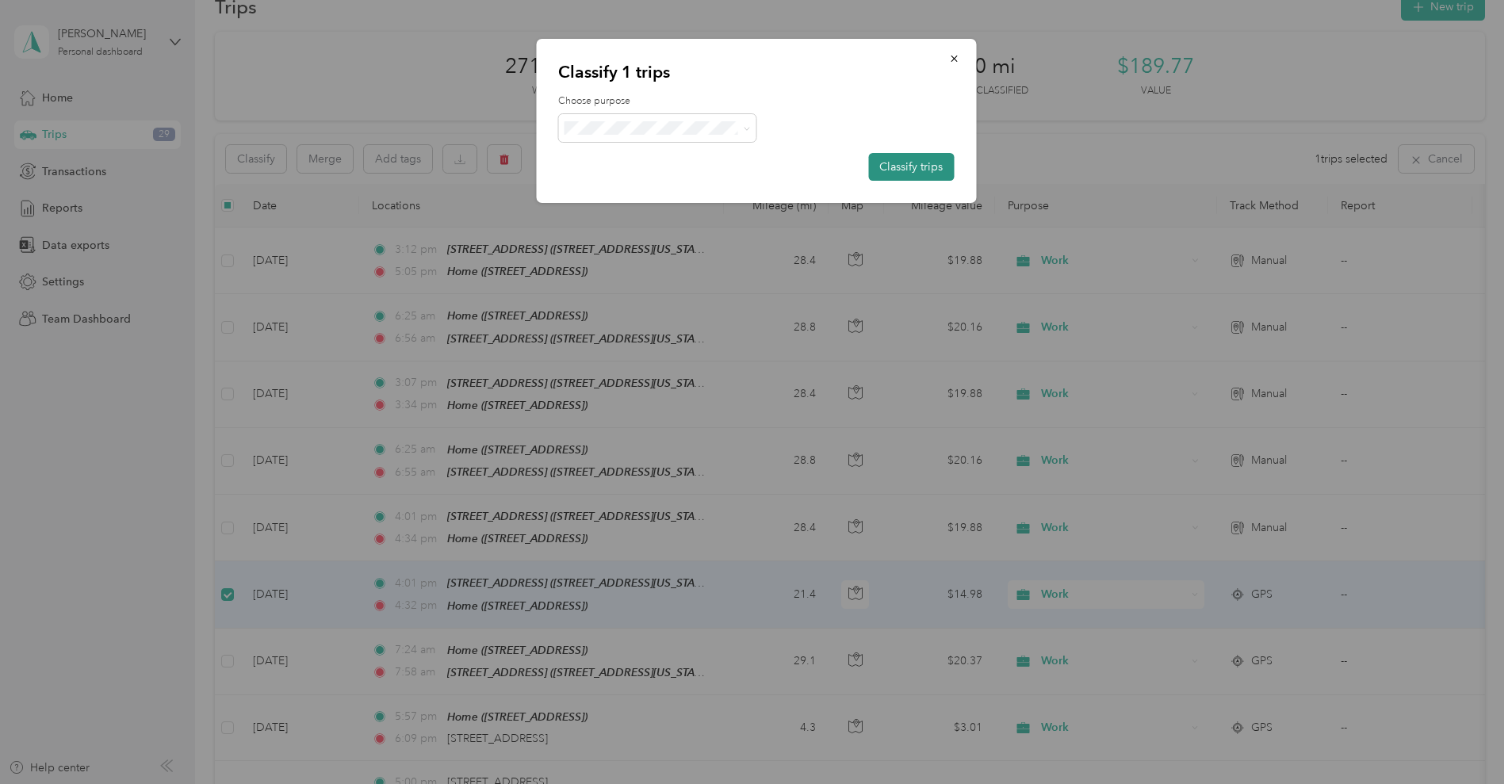 click on "Classify trips" at bounding box center [911, 166] 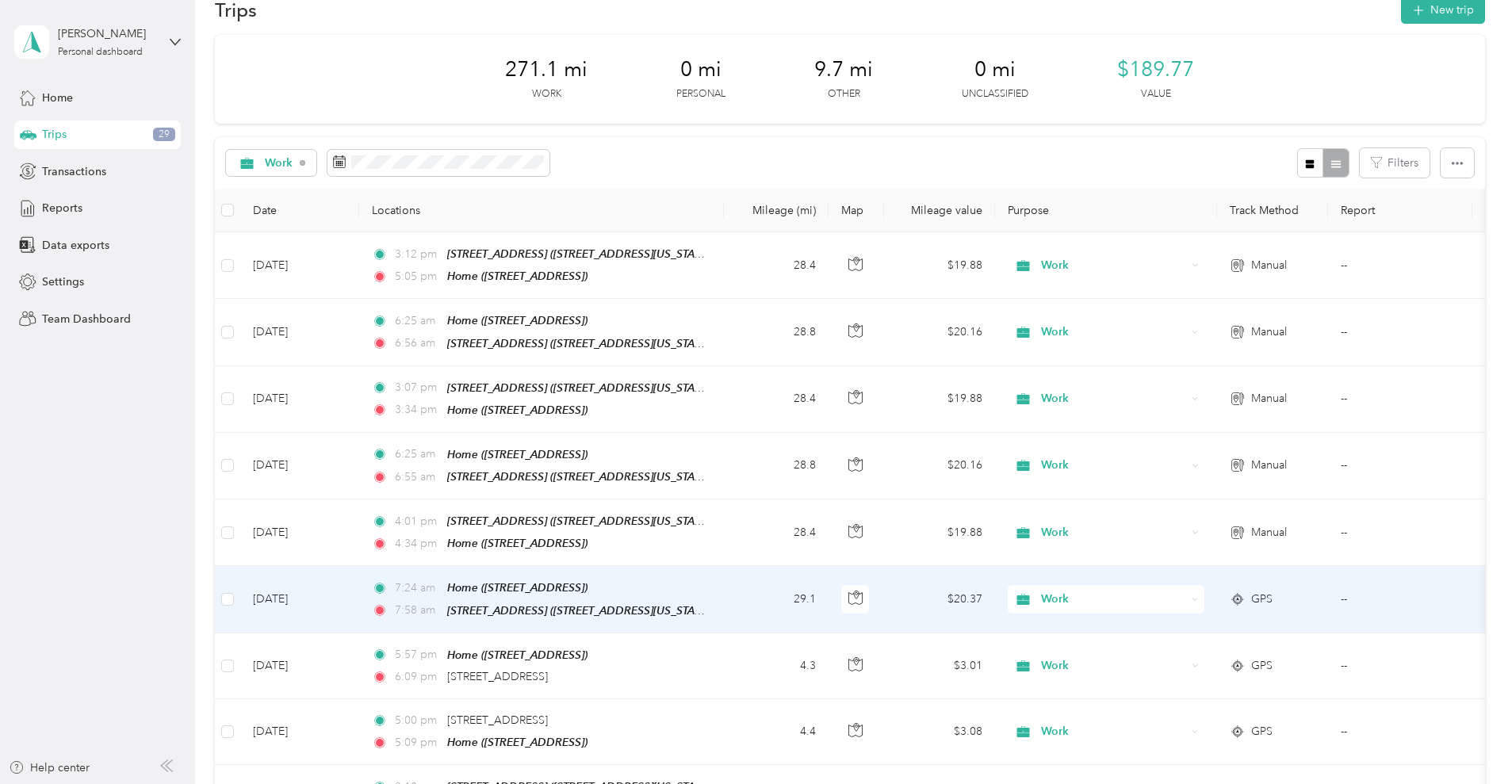 scroll, scrollTop: 42, scrollLeft: 0, axis: vertical 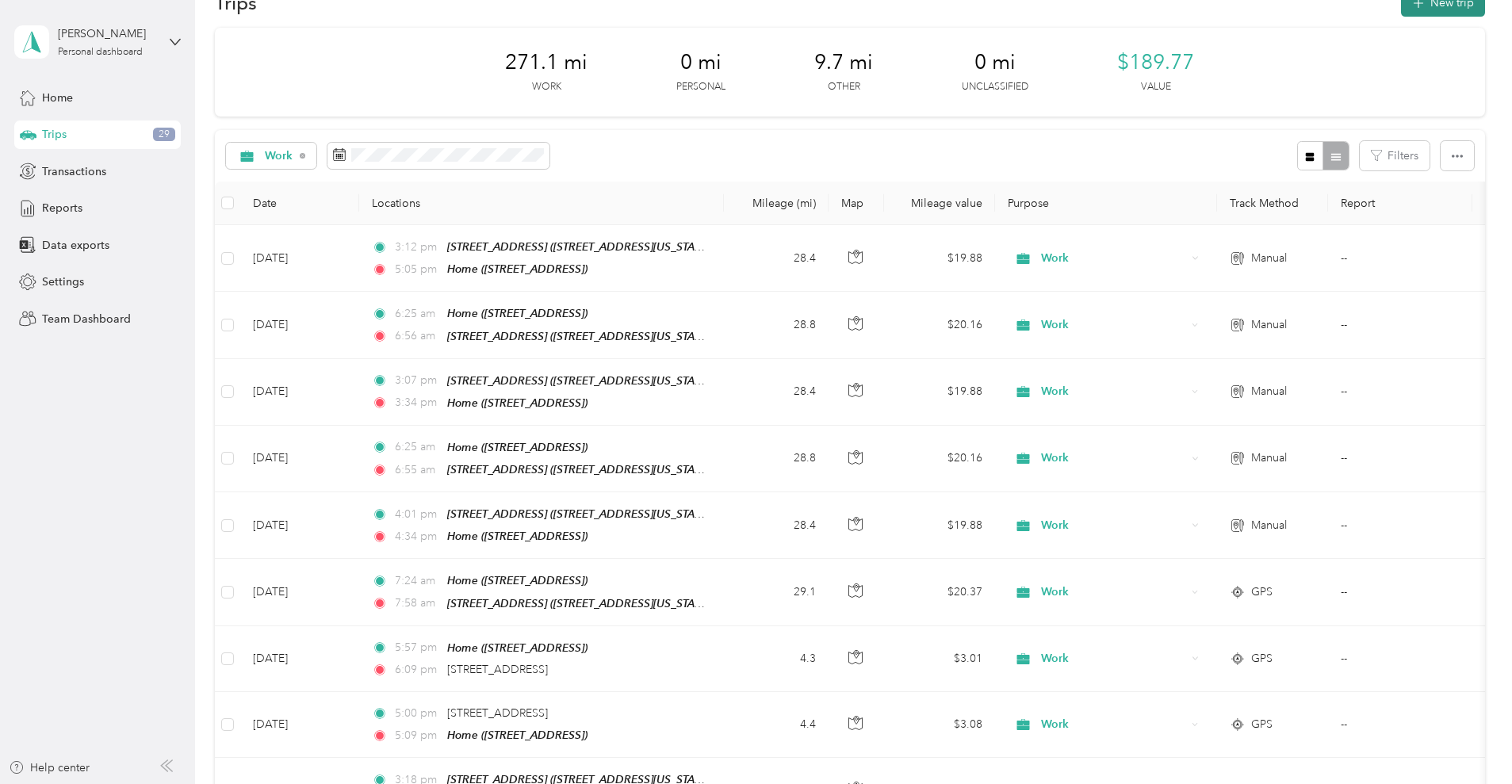 click 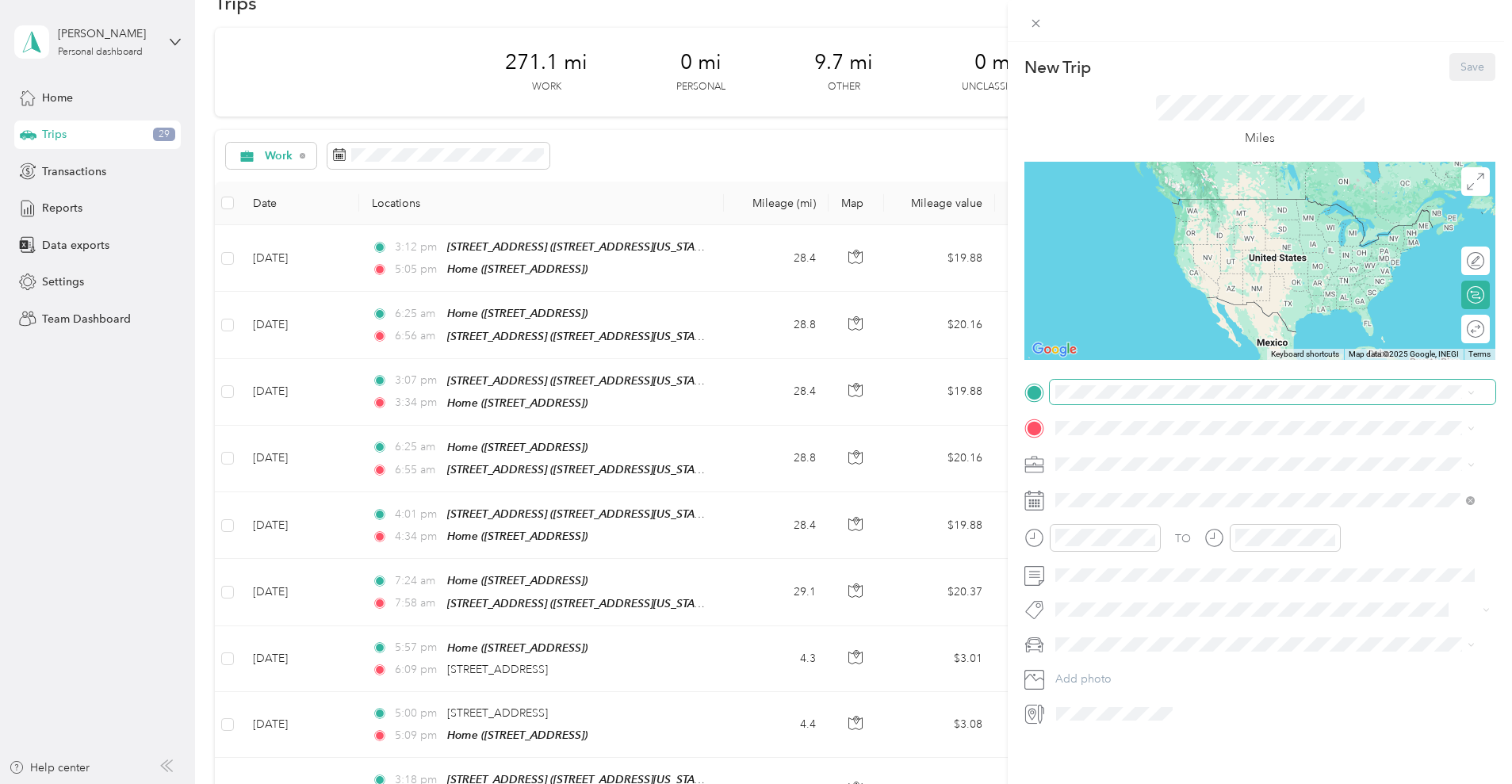 click at bounding box center [1273, 392] 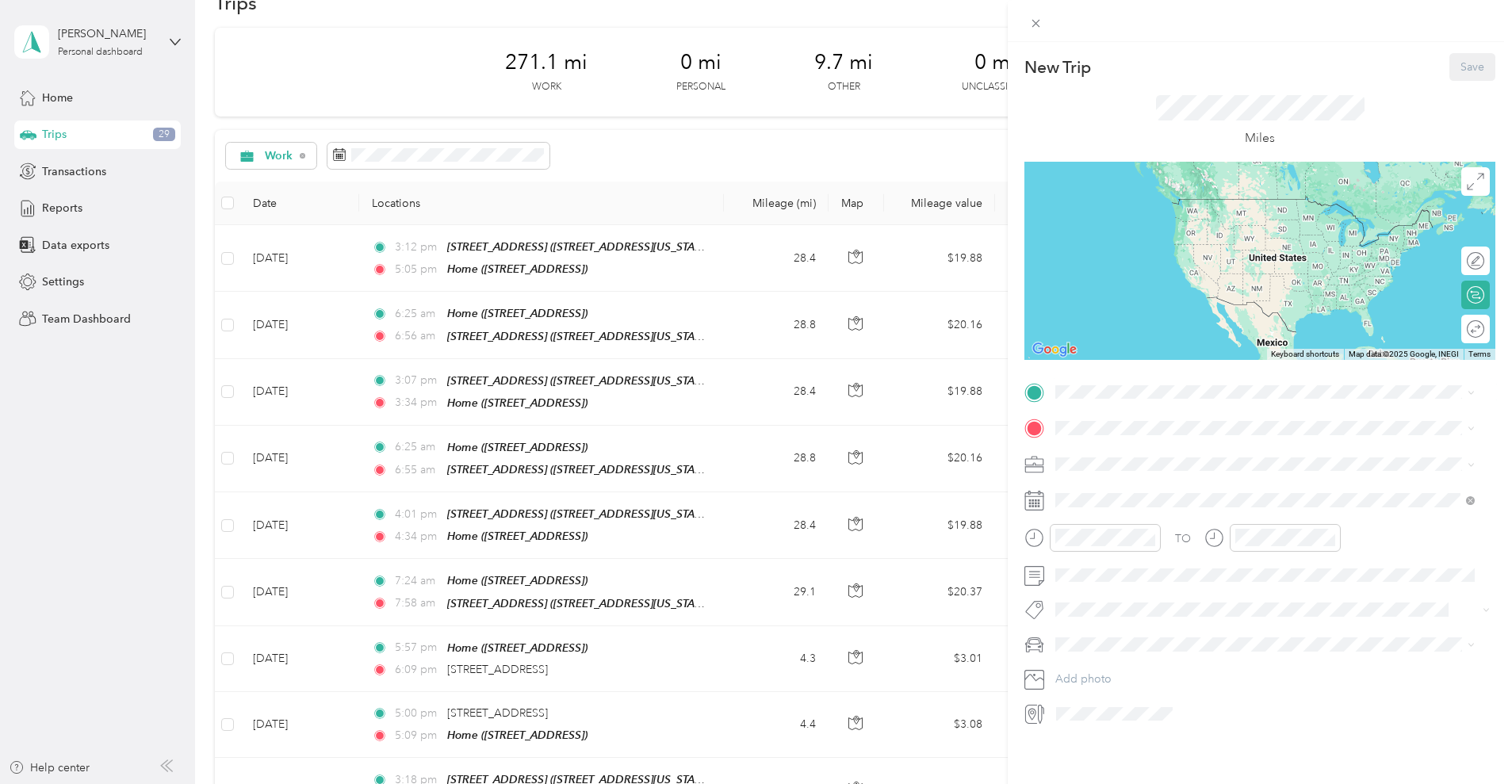 click on "16000 Northwest 59th Avenue, Miami Lakes 16000 Northwest 59th Avenue, 33014, Miami Lakes, Florida, United States" at bounding box center (1265, 456) 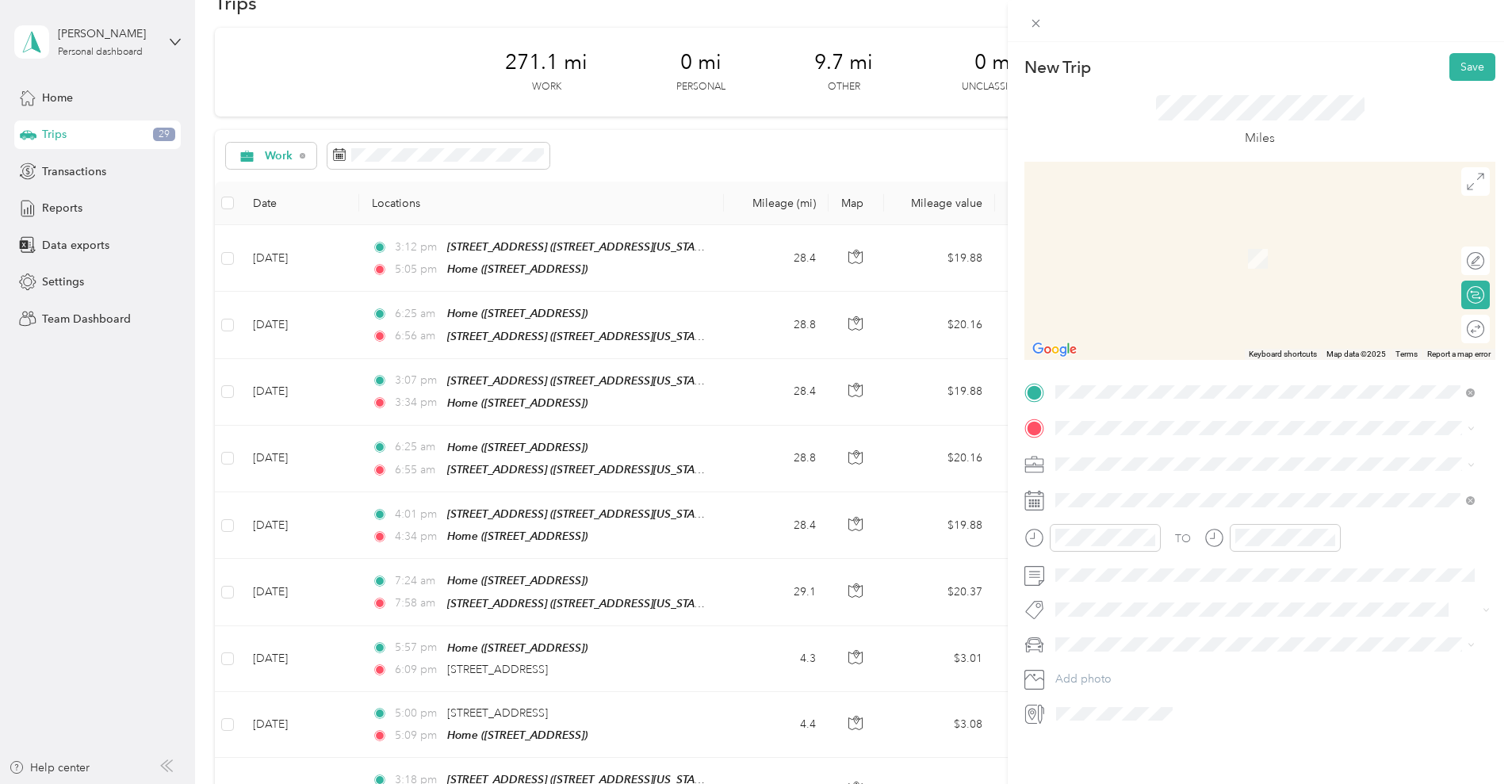 click on "Home" at bounding box center [1135, 539] 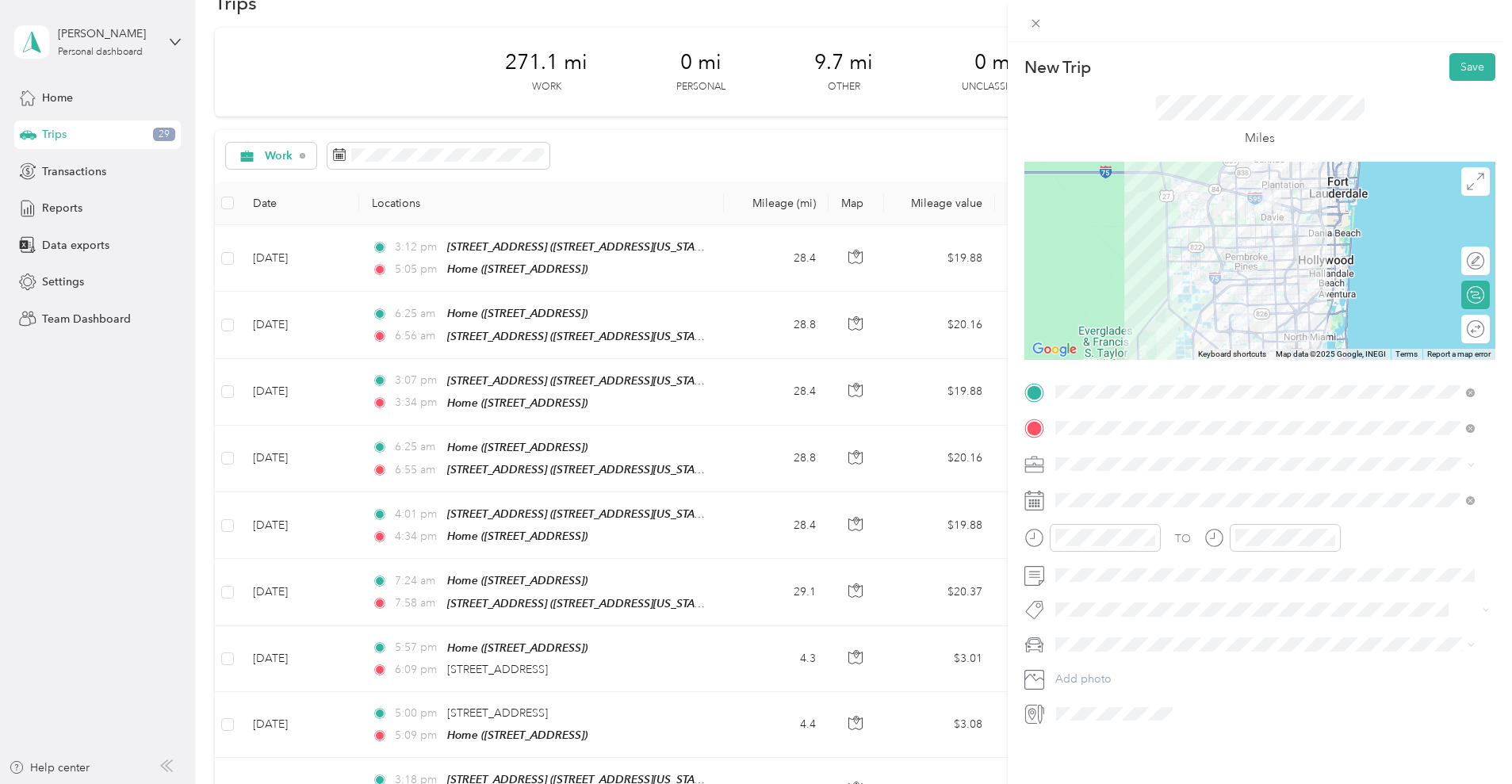 click at bounding box center [1260, 261] 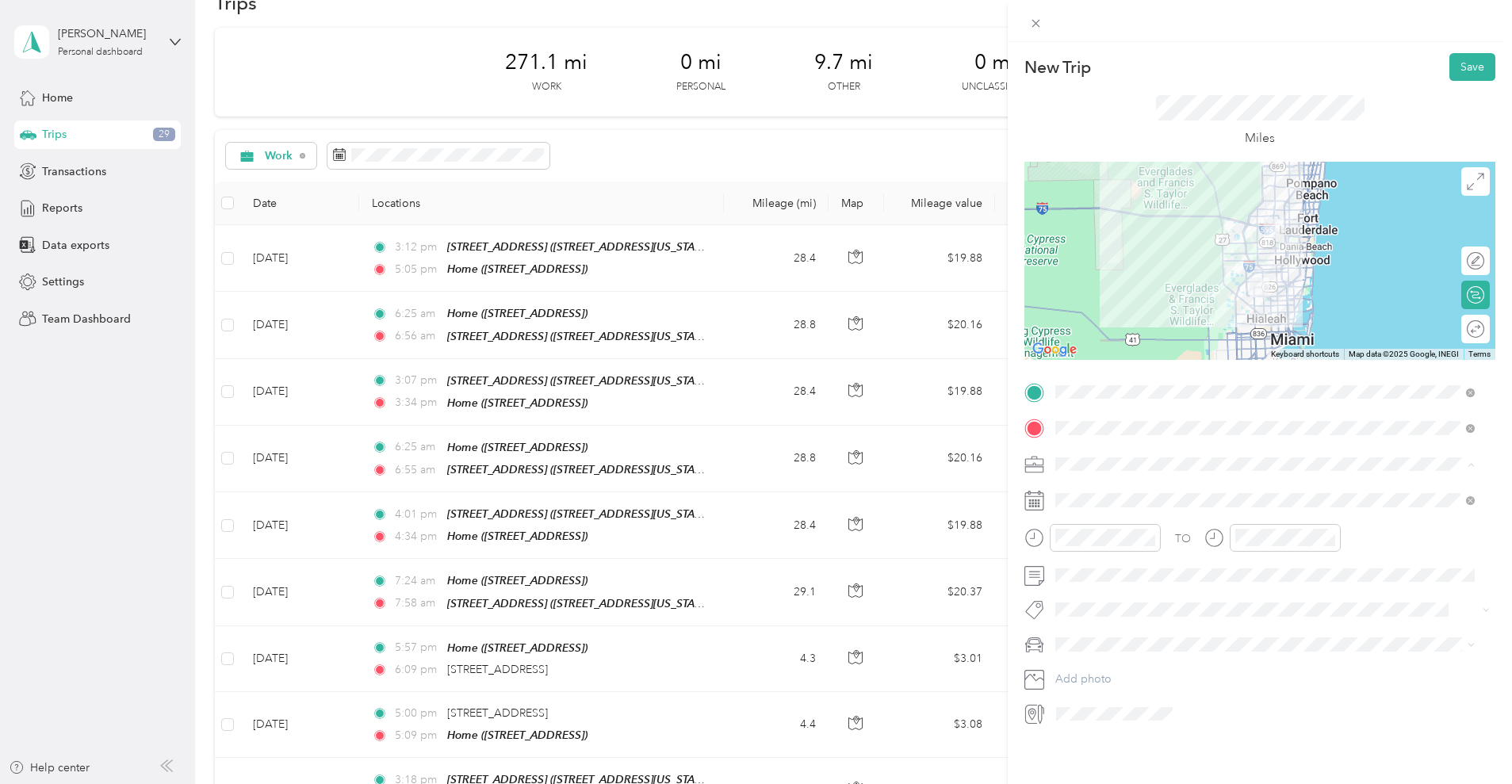 click on "Work" at bounding box center [1265, 491] 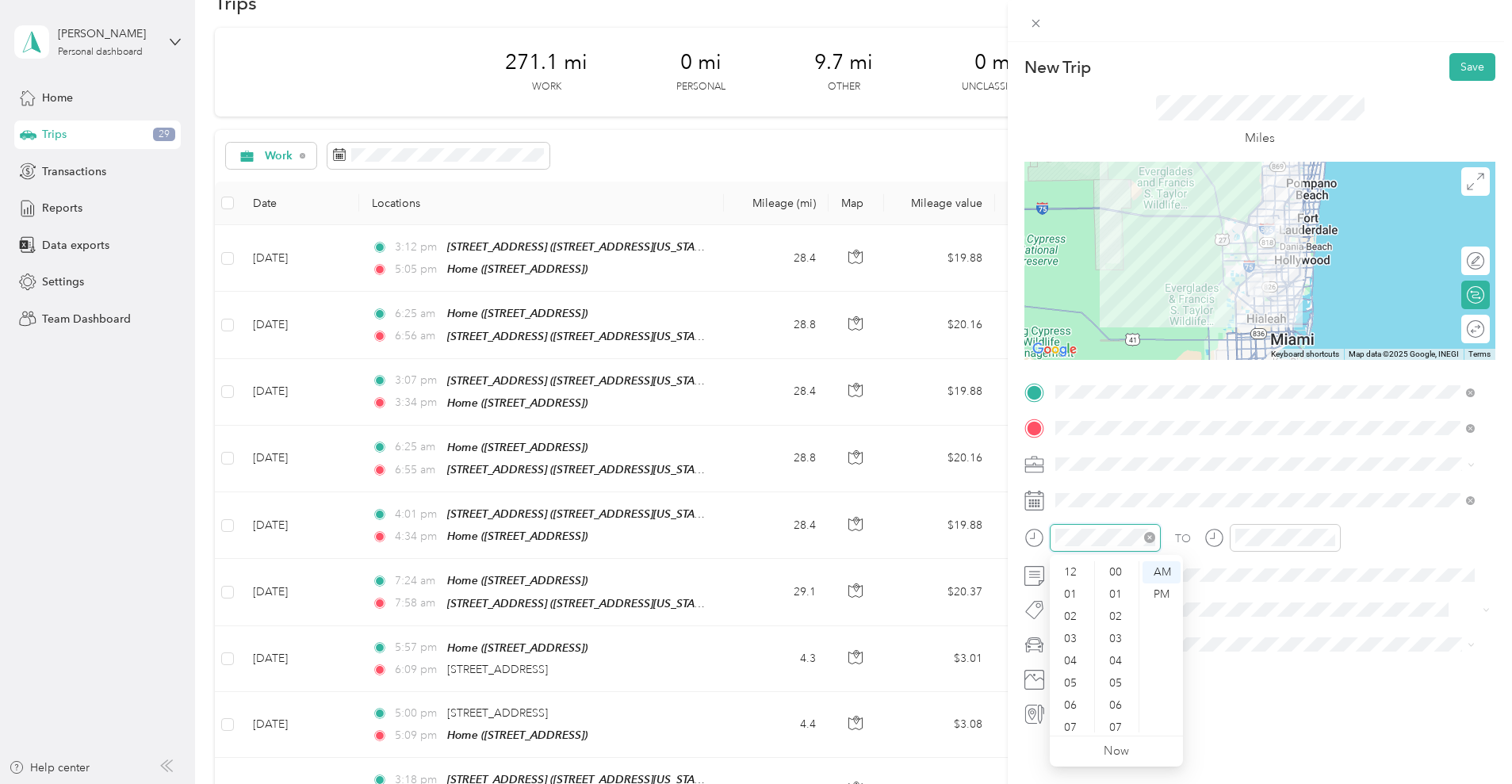 scroll, scrollTop: 244, scrollLeft: 0, axis: vertical 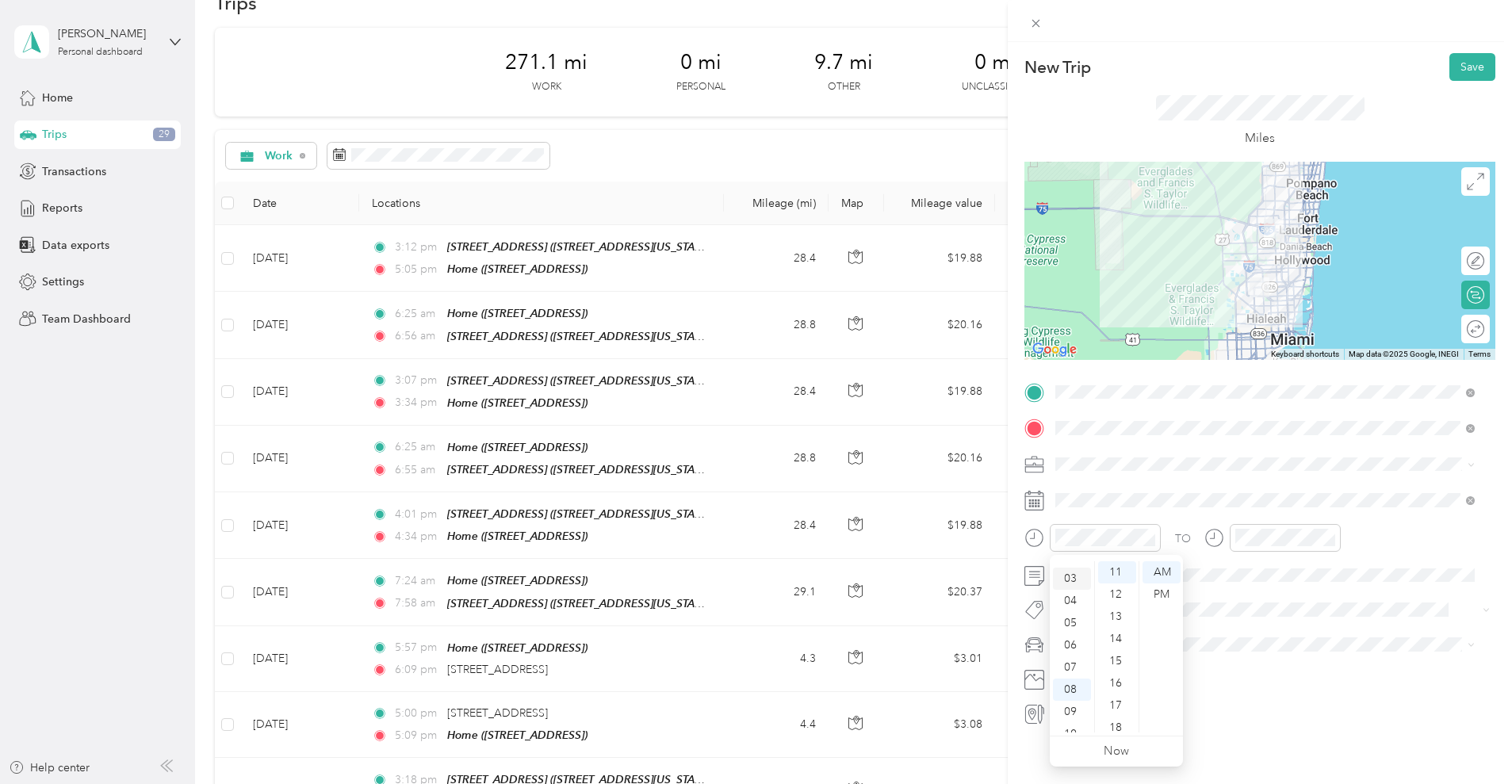 click on "03" at bounding box center [1072, 579] 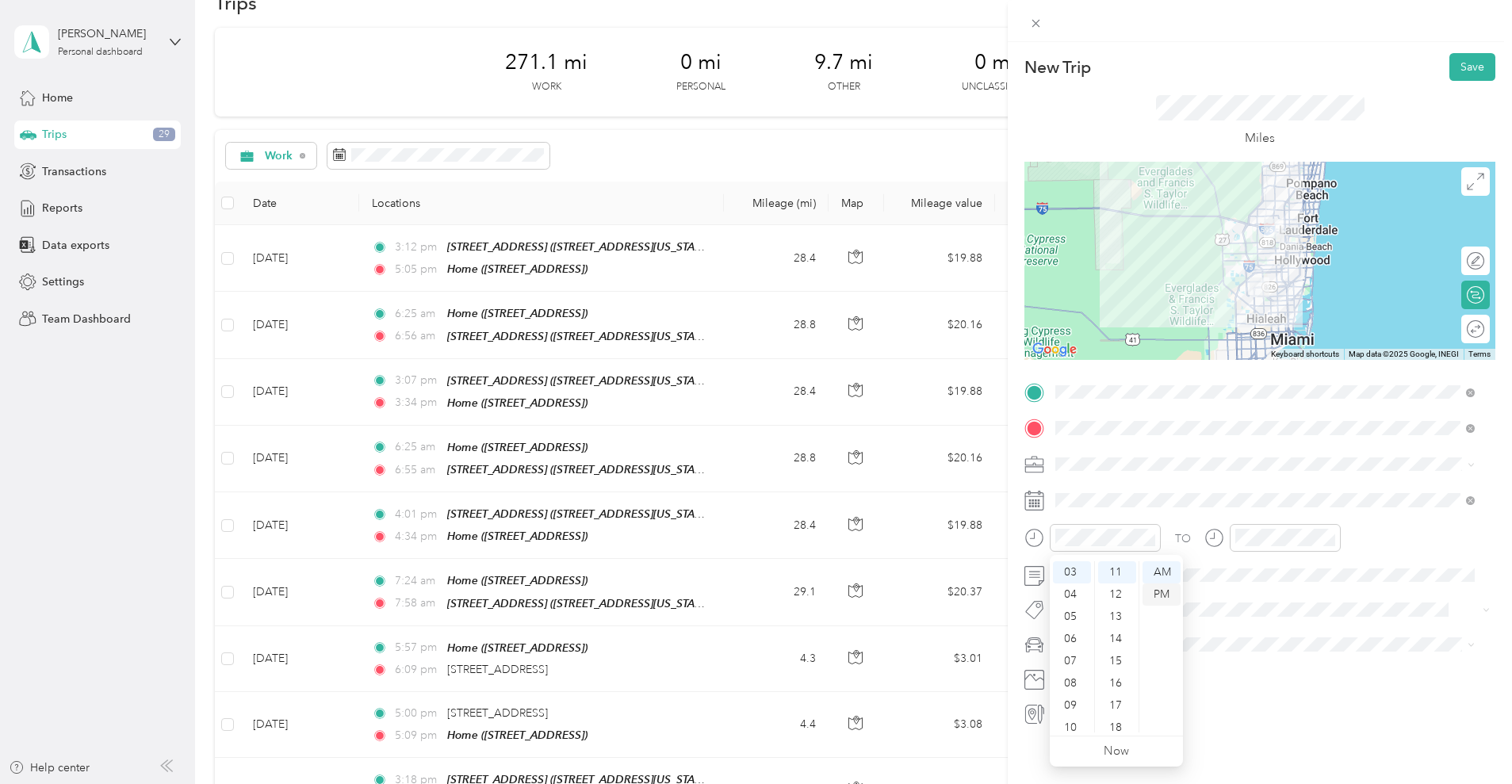 click on "PM" at bounding box center (1162, 595) 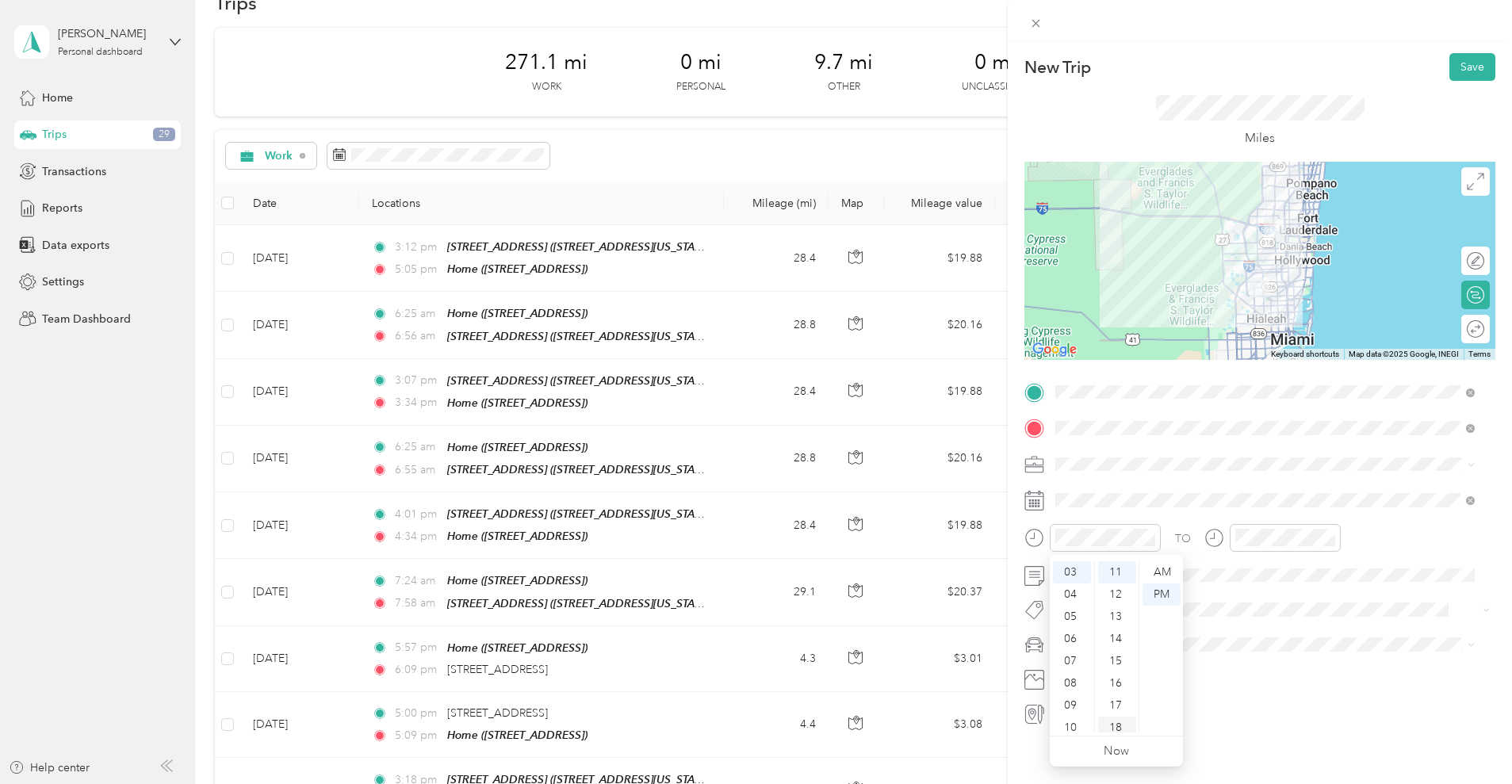 click on "18" at bounding box center [1117, 728] 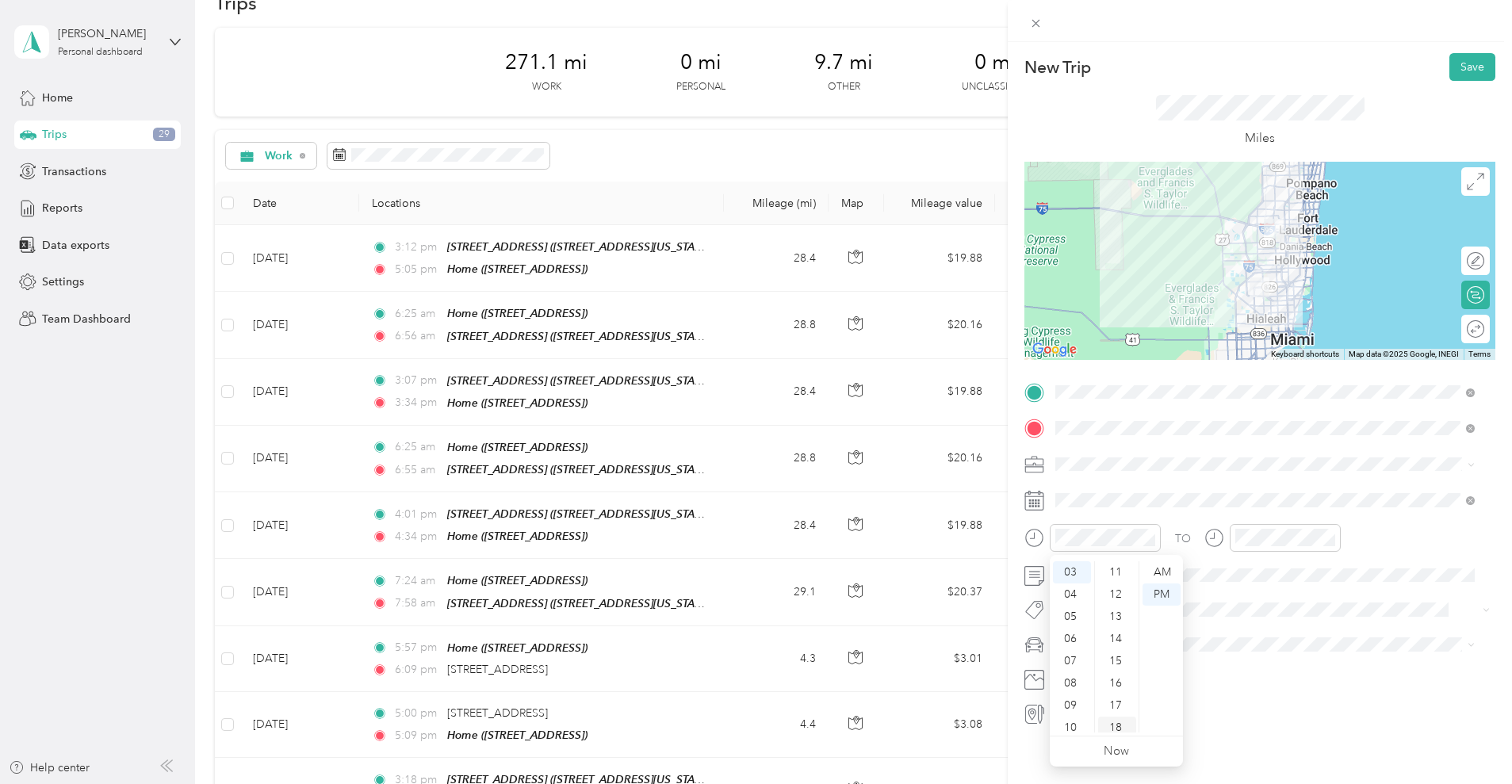 scroll, scrollTop: 400, scrollLeft: 0, axis: vertical 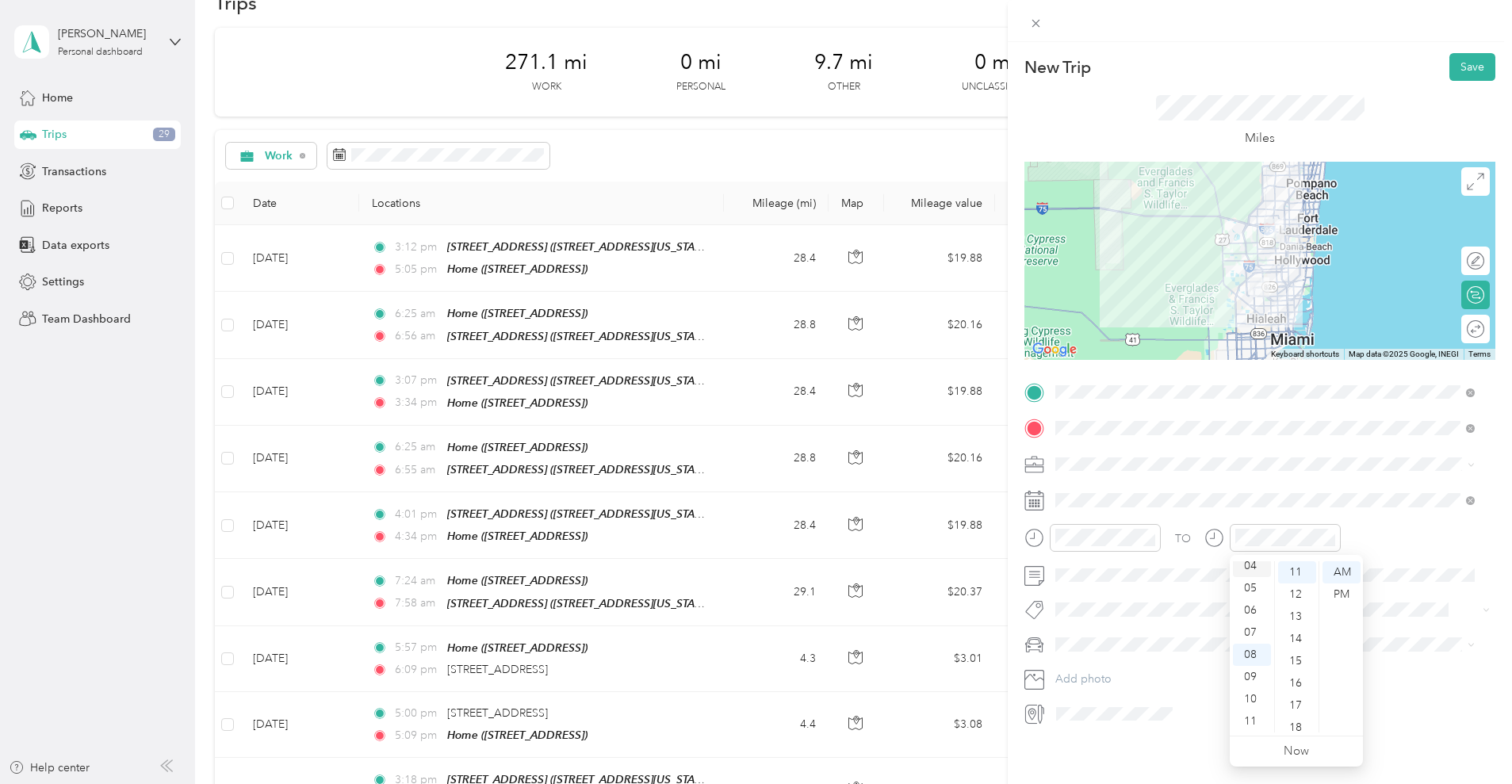 click on "04" at bounding box center (1252, 566) 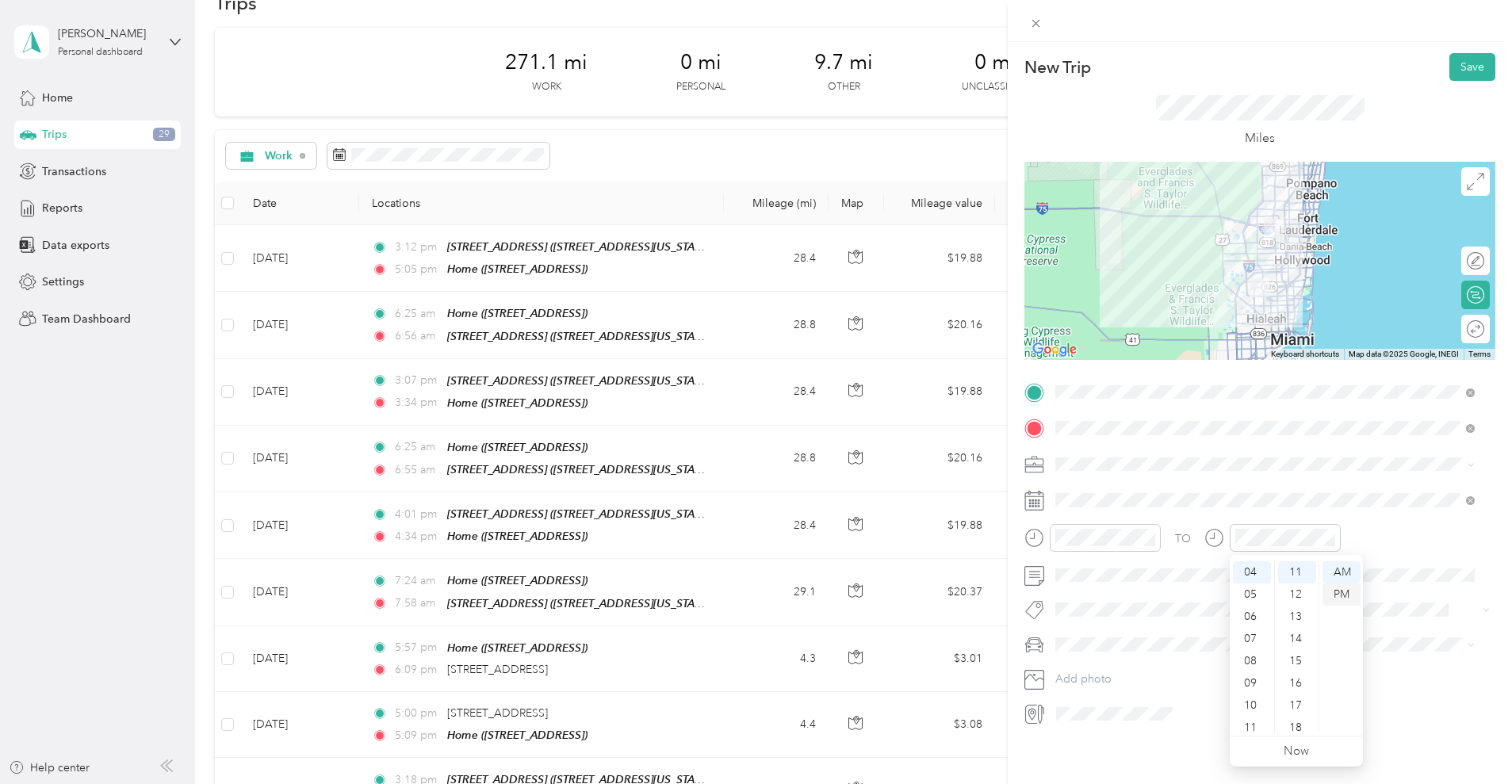 click on "PM" at bounding box center [1342, 595] 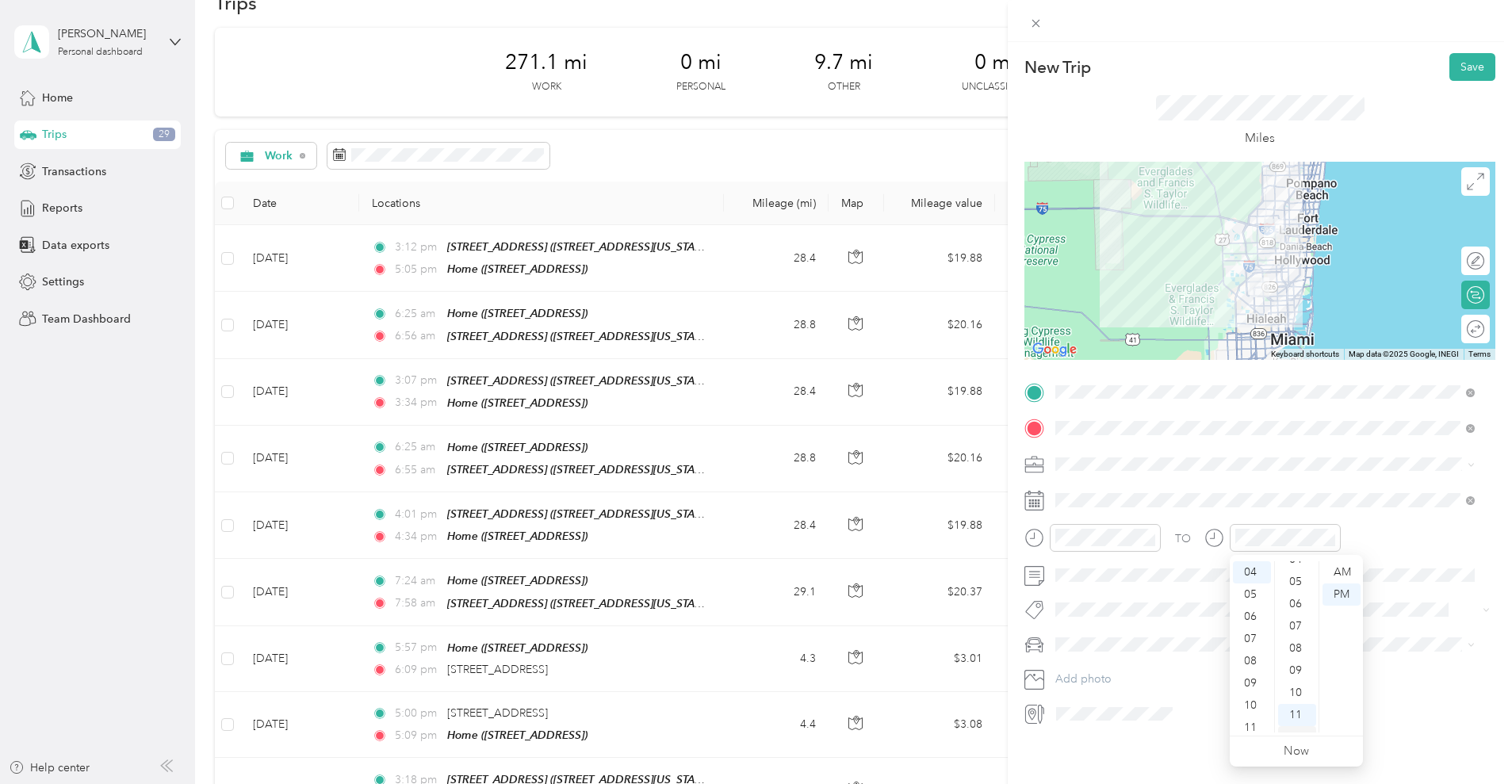 scroll, scrollTop: 102, scrollLeft: 0, axis: vertical 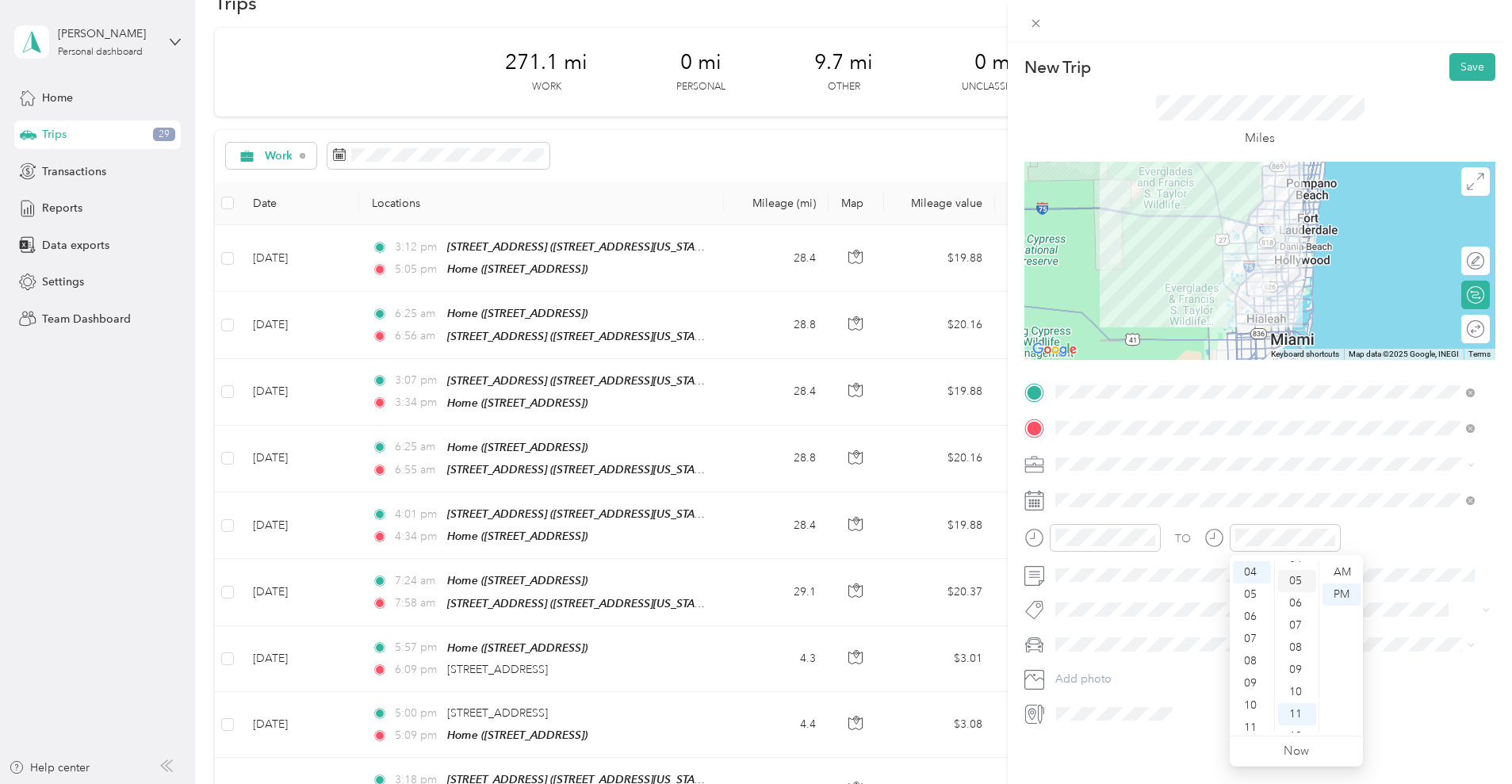 click on "05" at bounding box center [1297, 581] 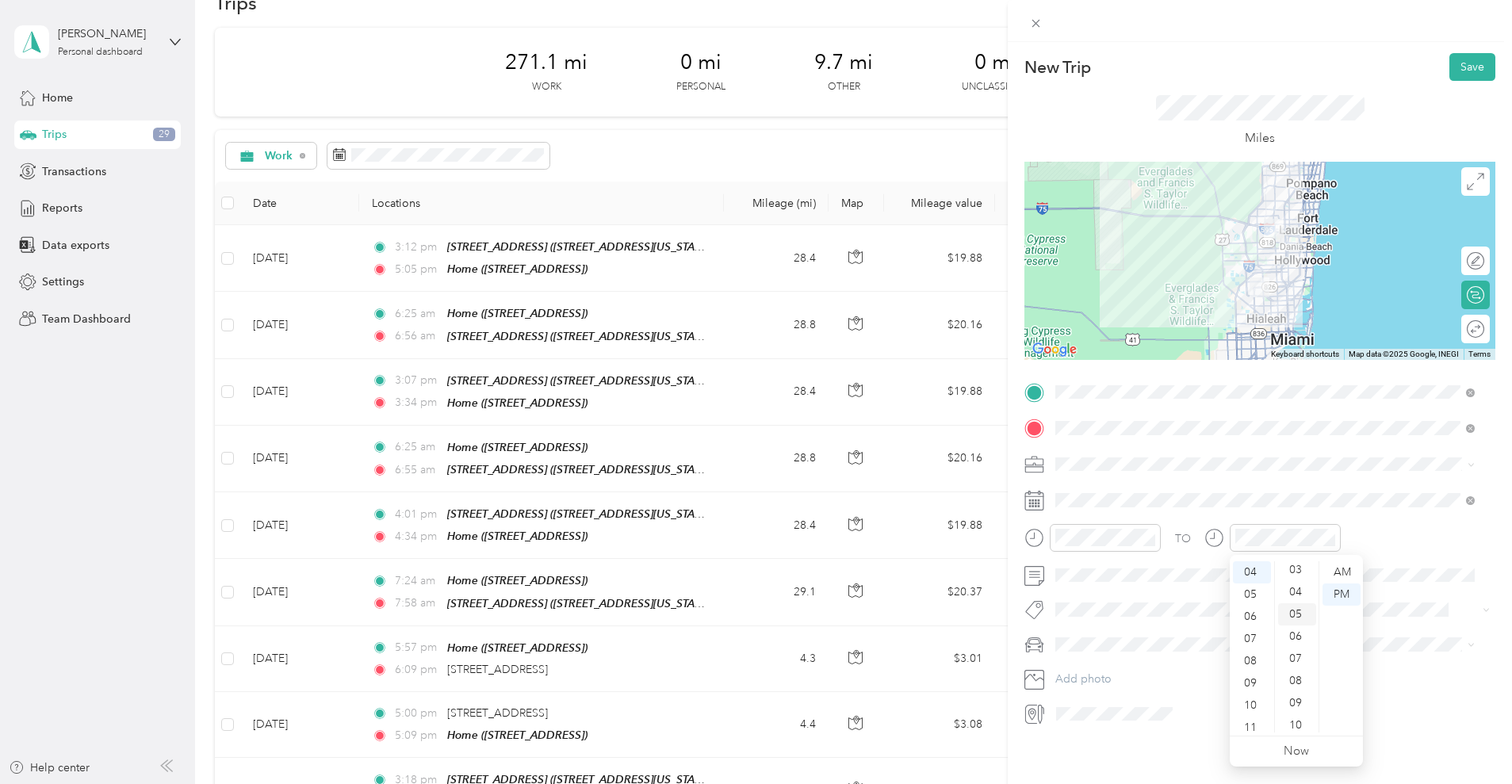 scroll, scrollTop: 67, scrollLeft: 0, axis: vertical 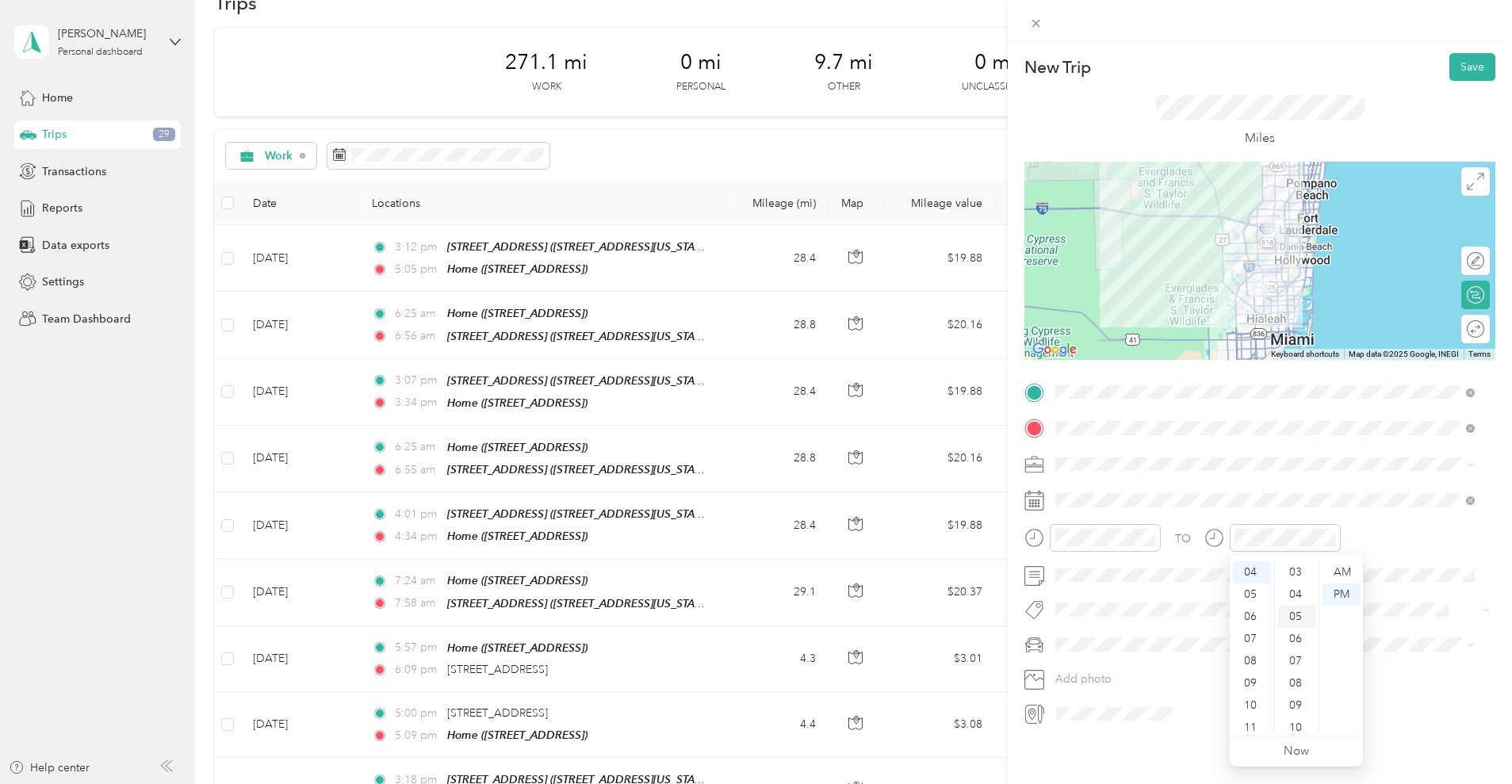 click on "03" at bounding box center (1297, 572) 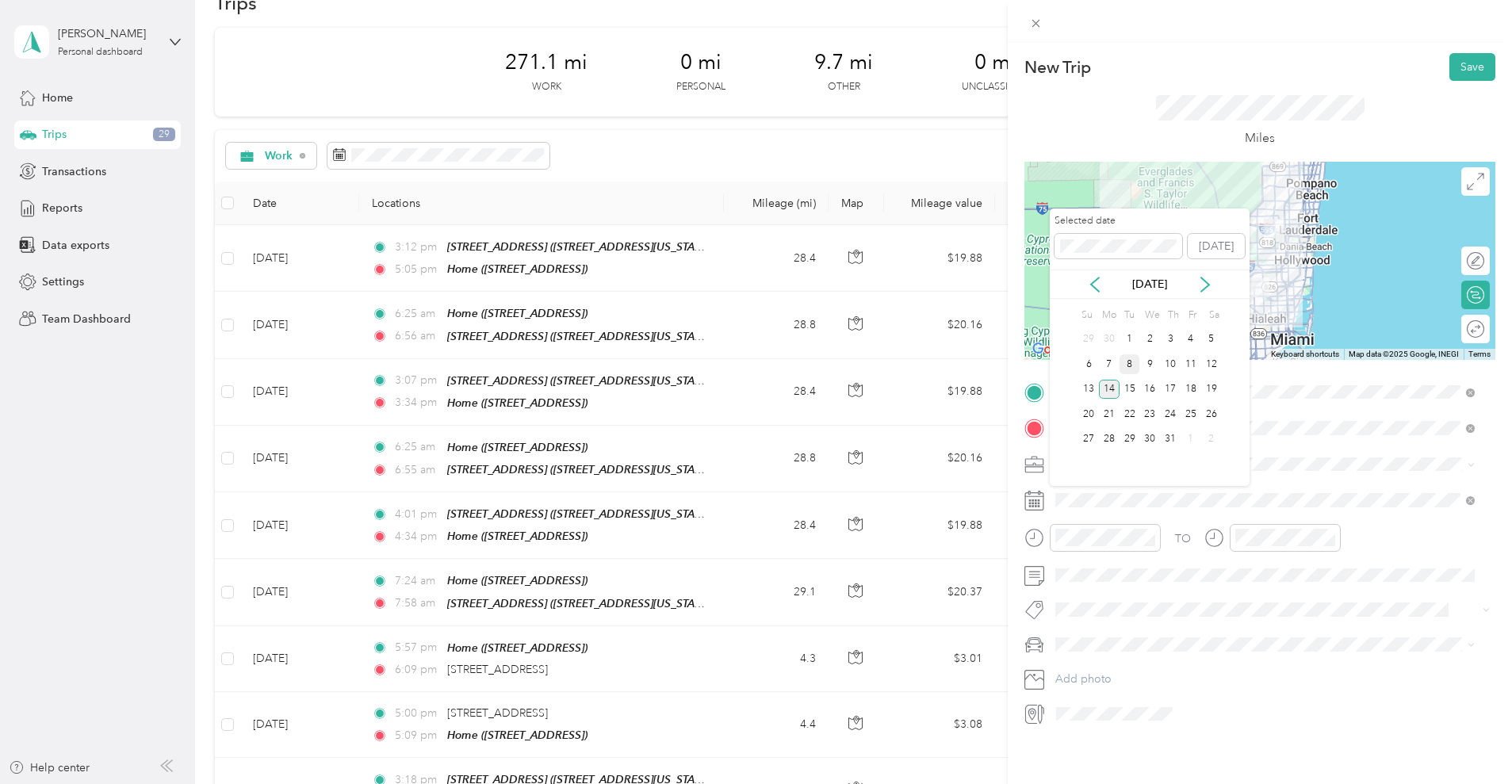 click on "8" at bounding box center [1130, 364] 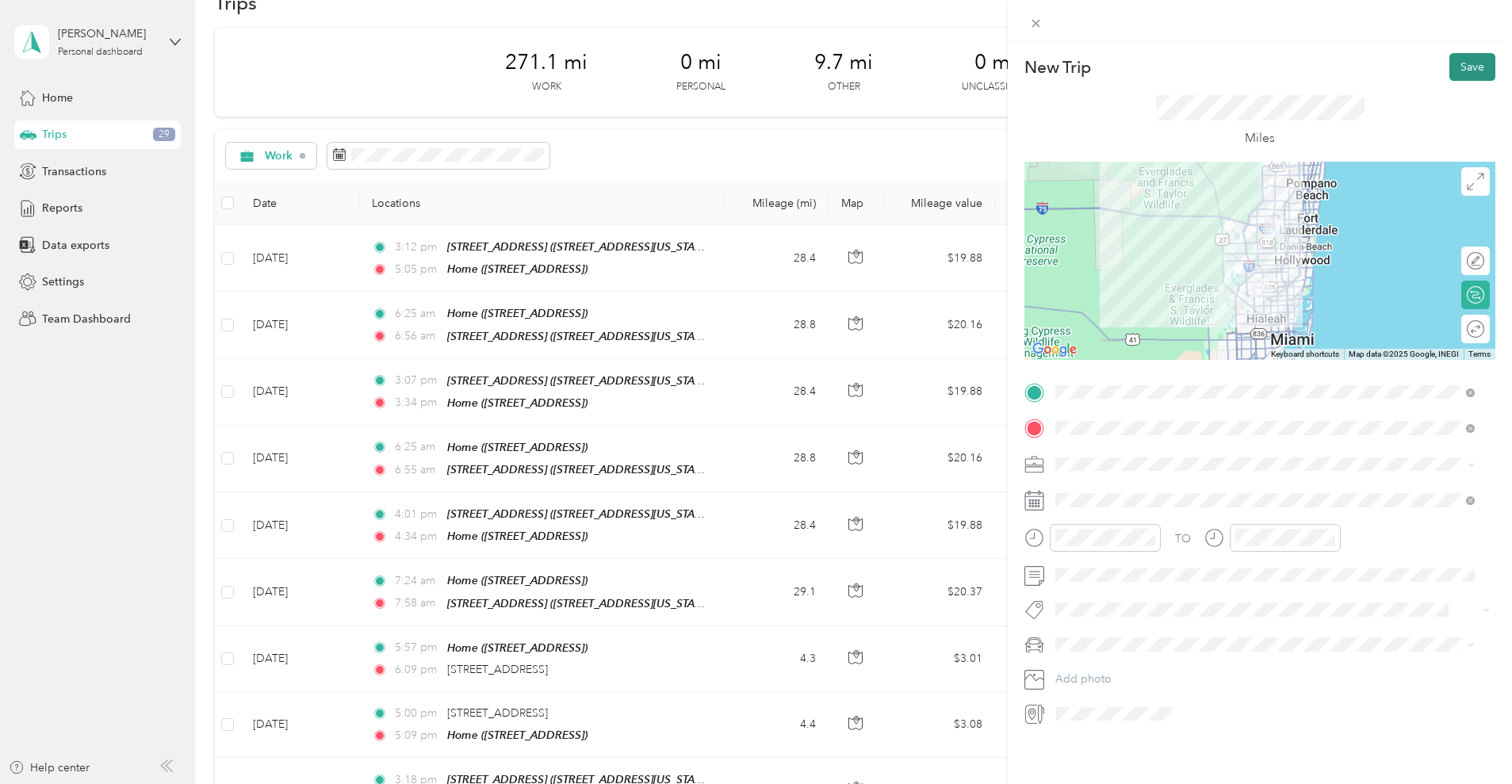 click on "Save" at bounding box center [1472, 67] 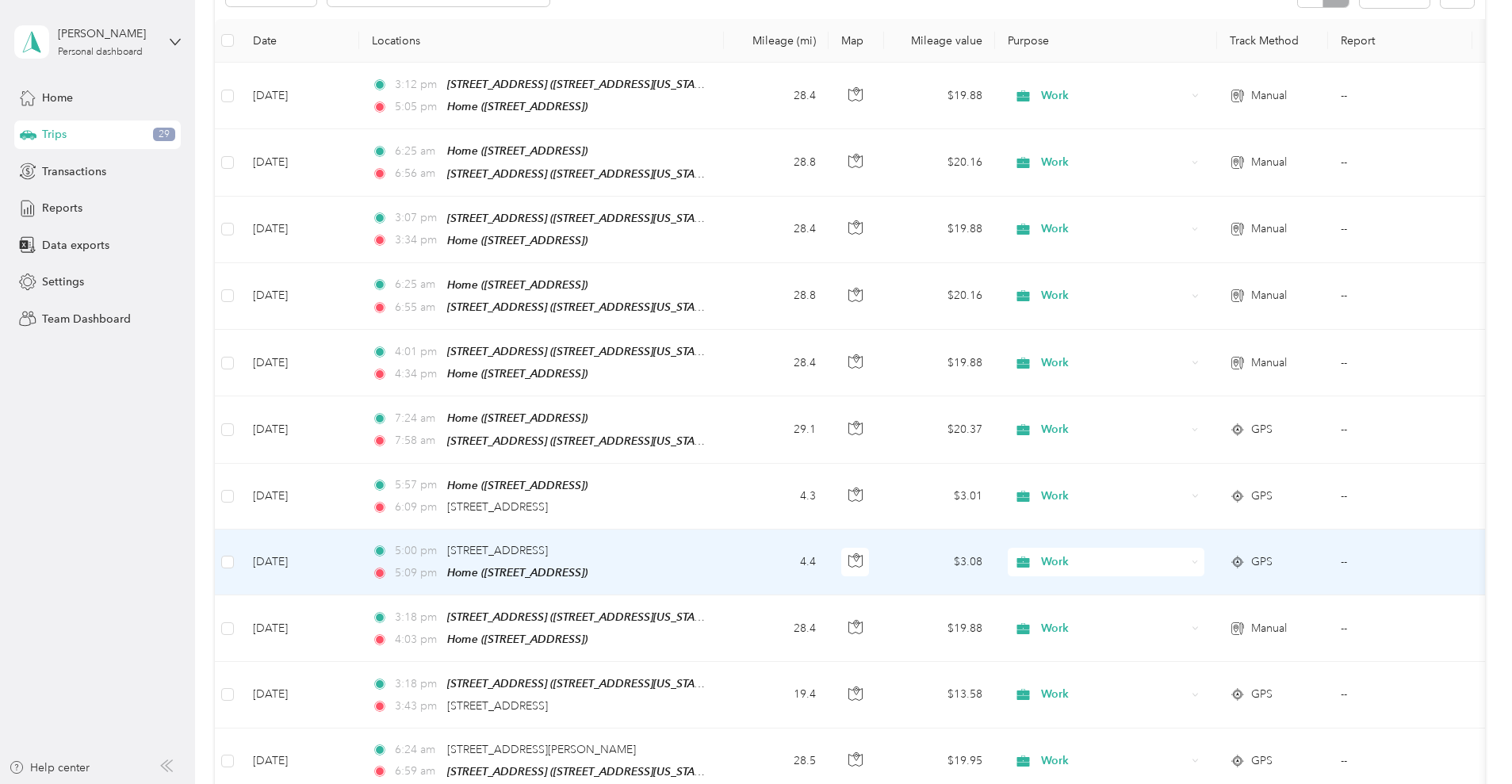 scroll, scrollTop: 204, scrollLeft: 0, axis: vertical 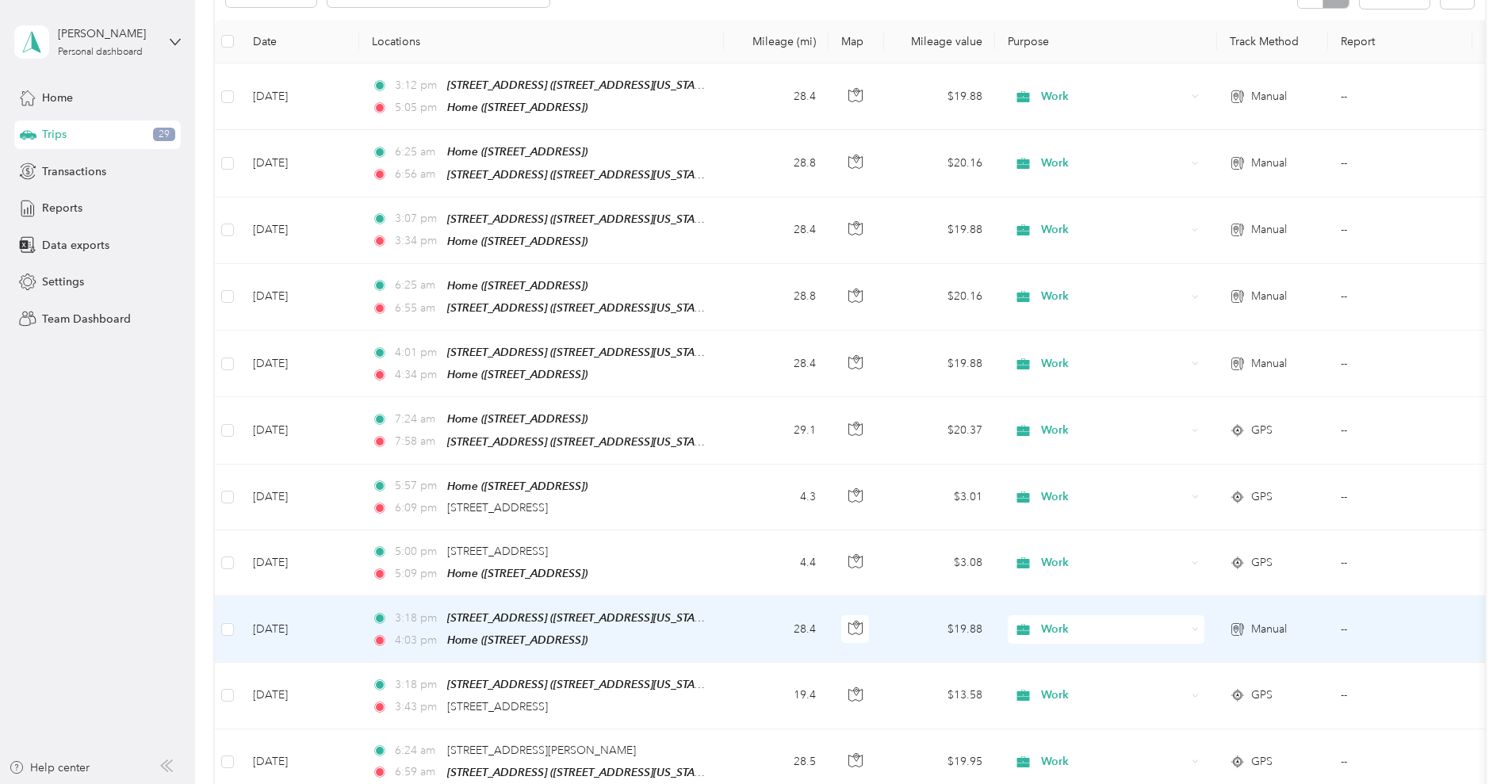 click on "28.4" at bounding box center (776, 629) 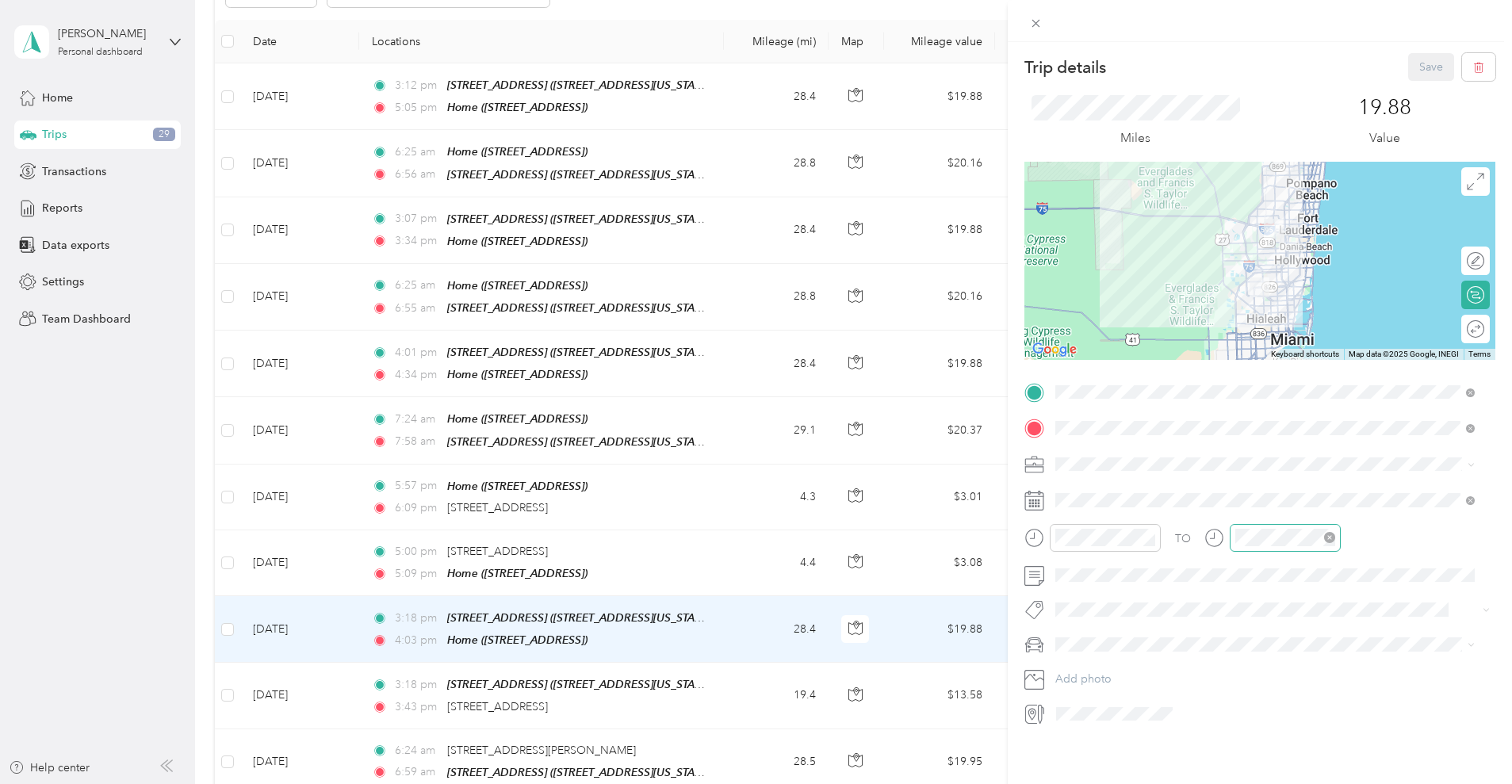 click at bounding box center (1285, 537) 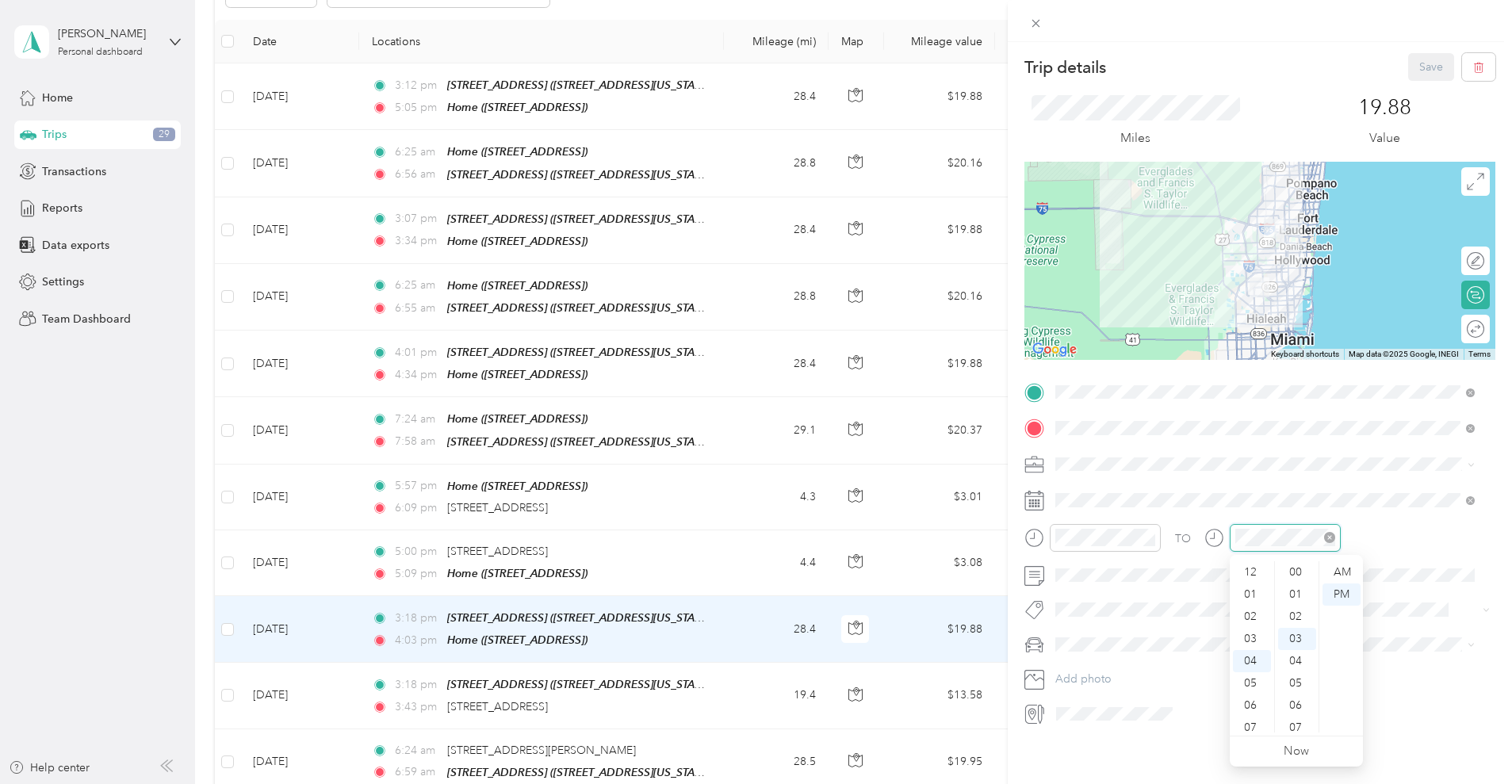 scroll, scrollTop: 89, scrollLeft: 0, axis: vertical 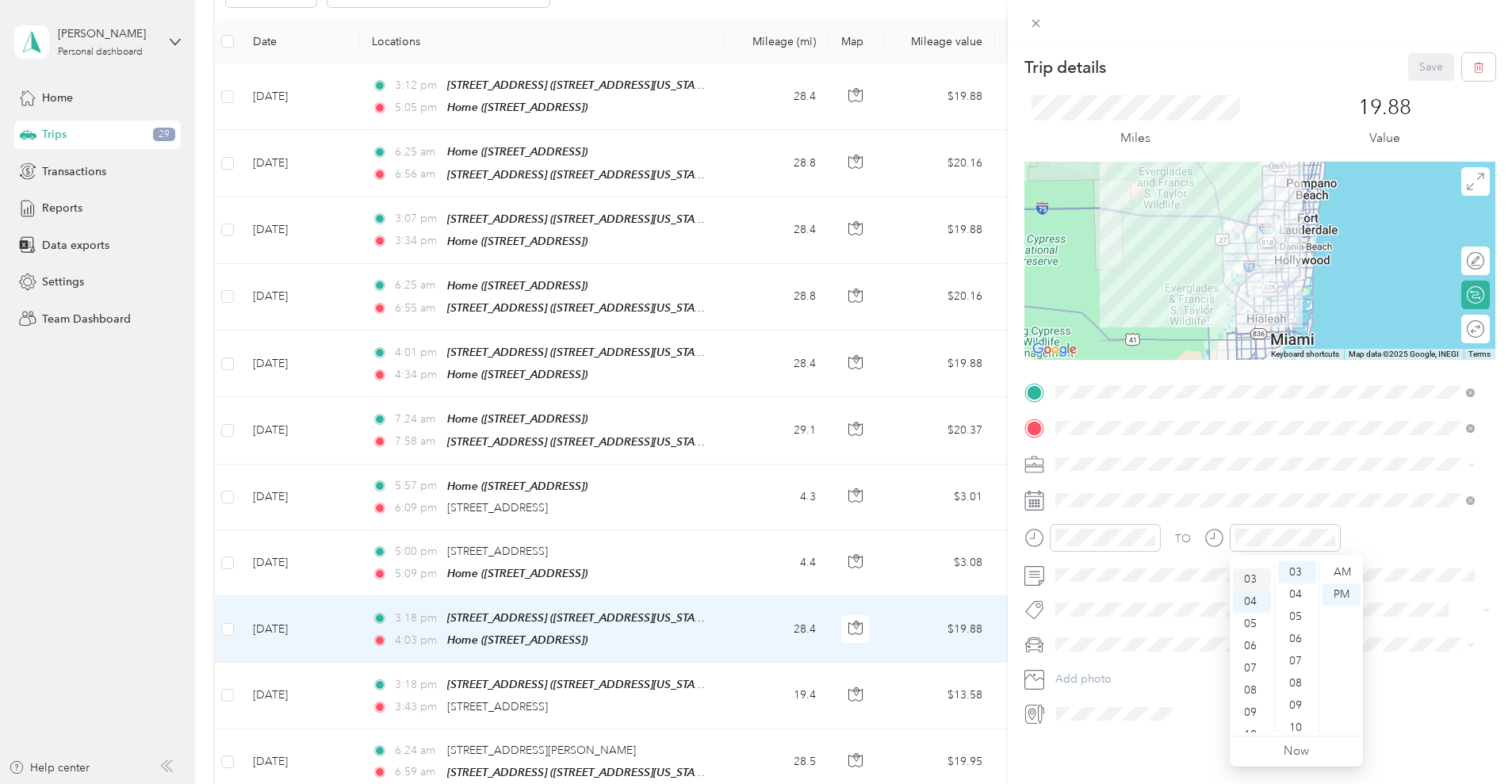 click on "03" at bounding box center [1252, 579] 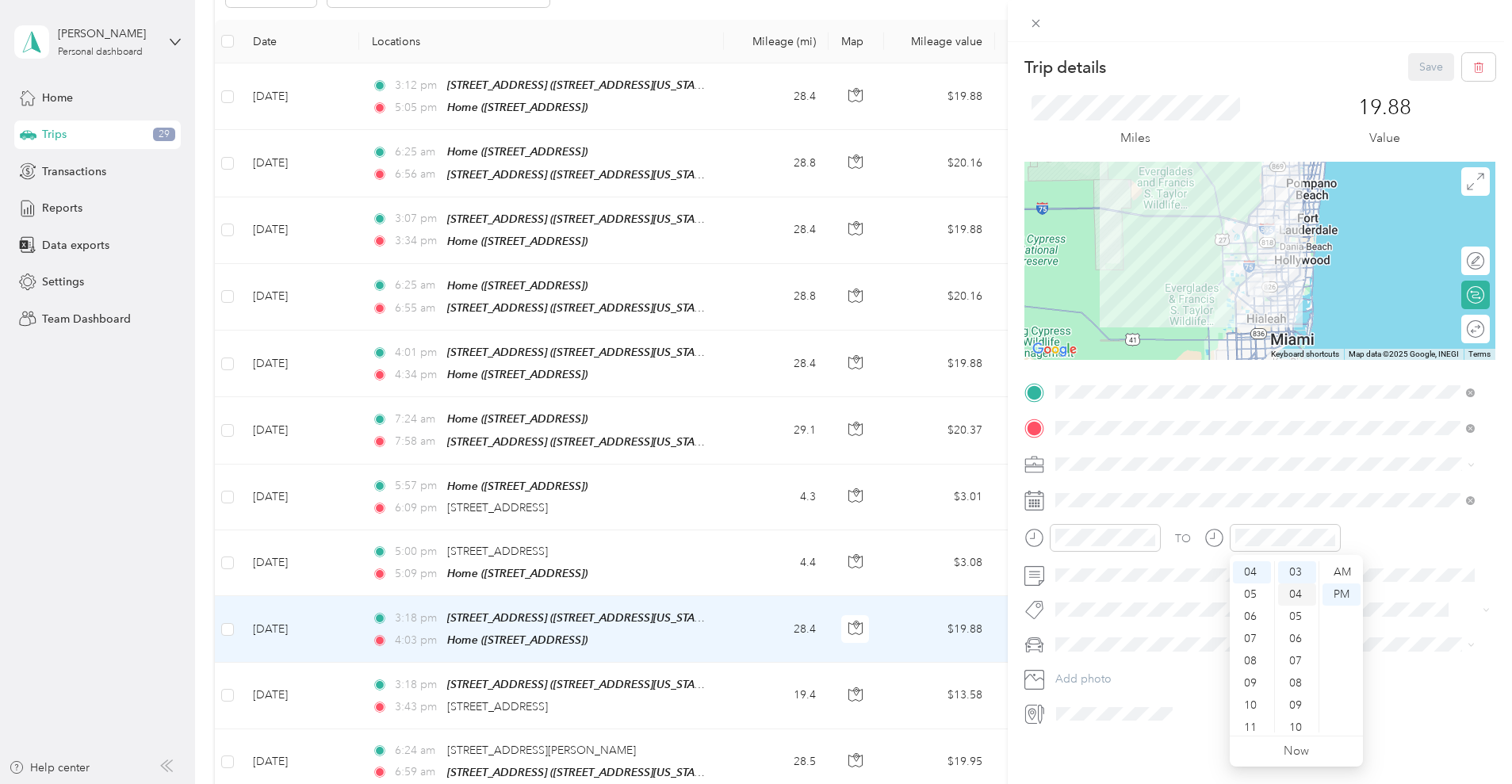 scroll, scrollTop: 89, scrollLeft: 0, axis: vertical 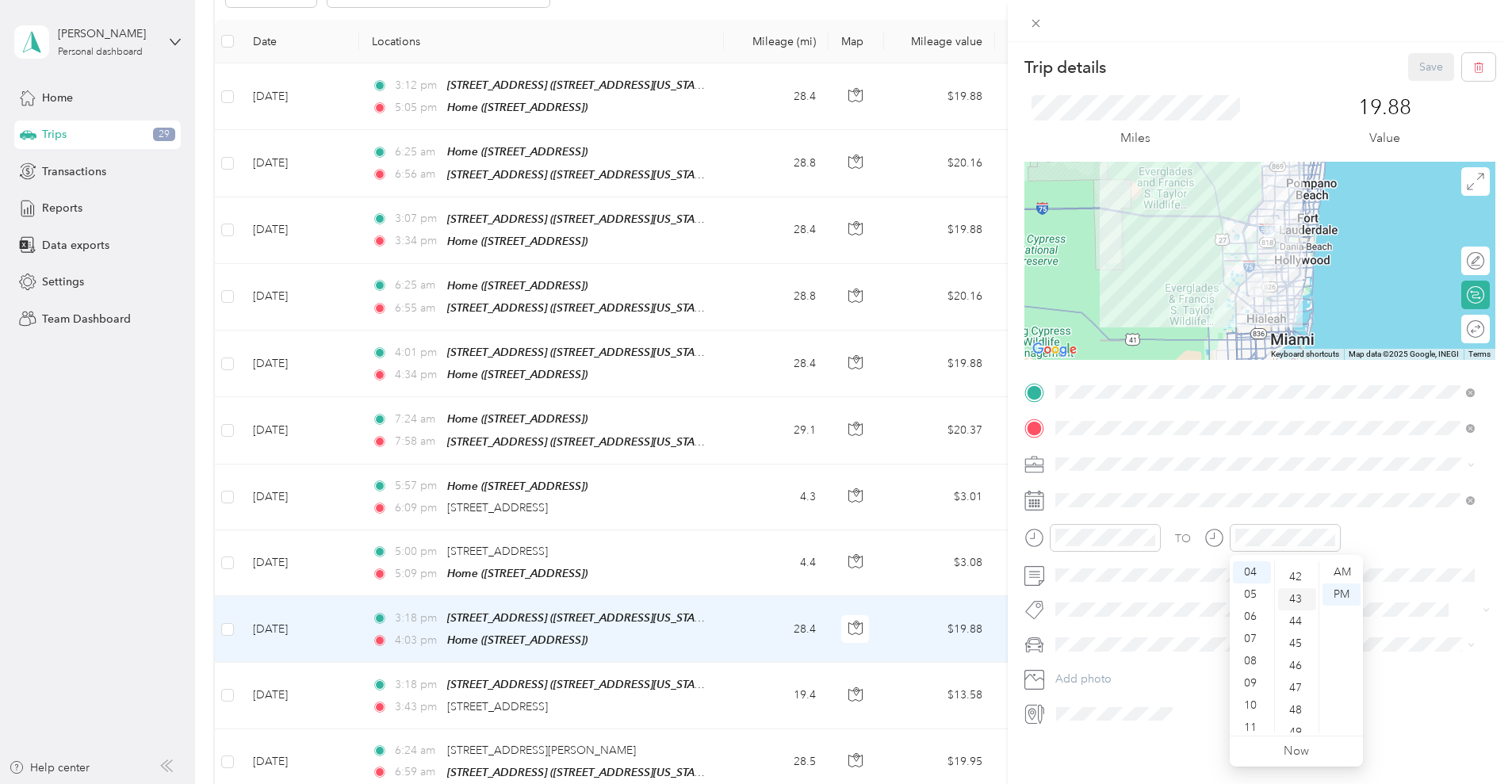 click on "43" at bounding box center (1297, 599) 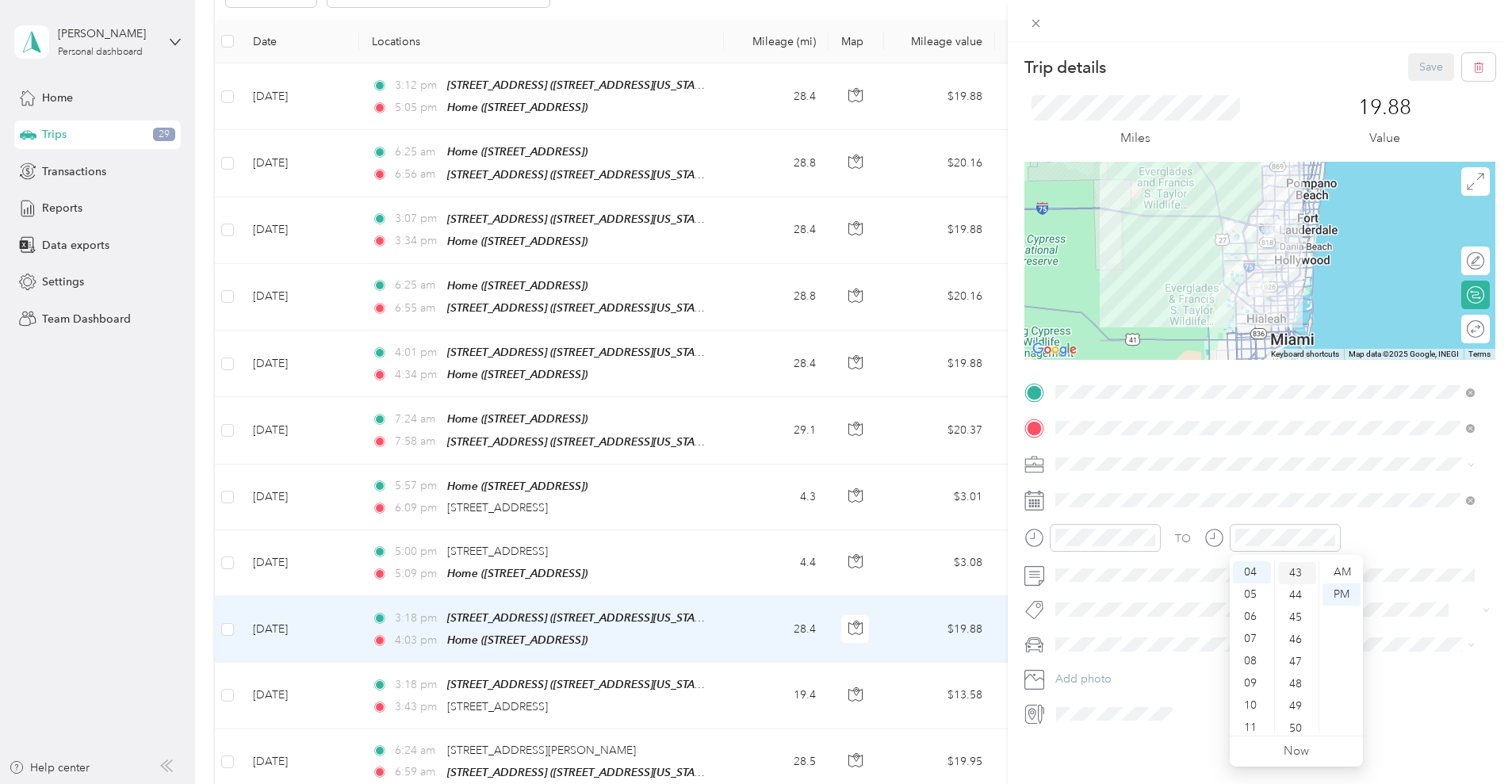 scroll, scrollTop: 954, scrollLeft: 0, axis: vertical 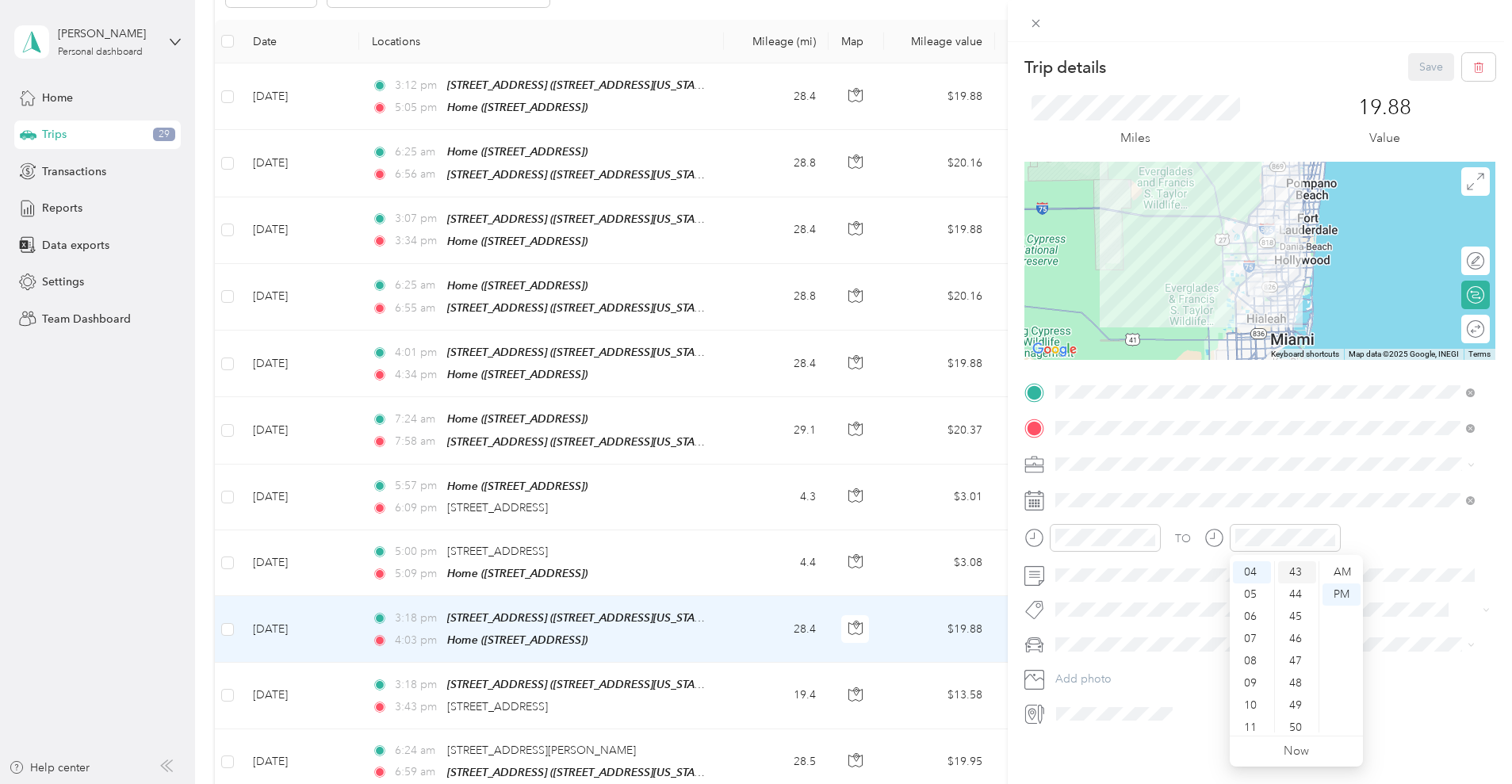click on "43" at bounding box center (1297, 572) 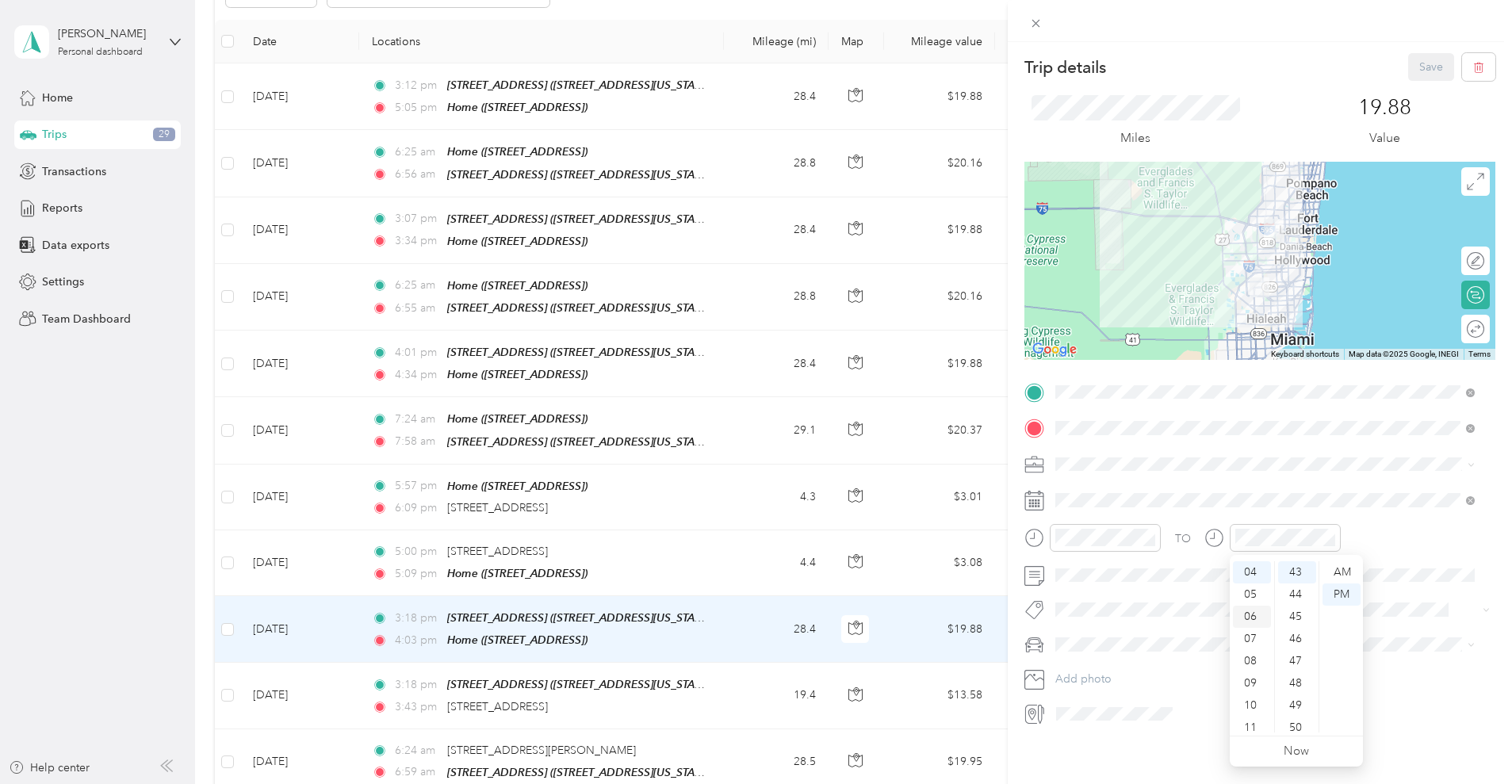 scroll, scrollTop: 57, scrollLeft: 0, axis: vertical 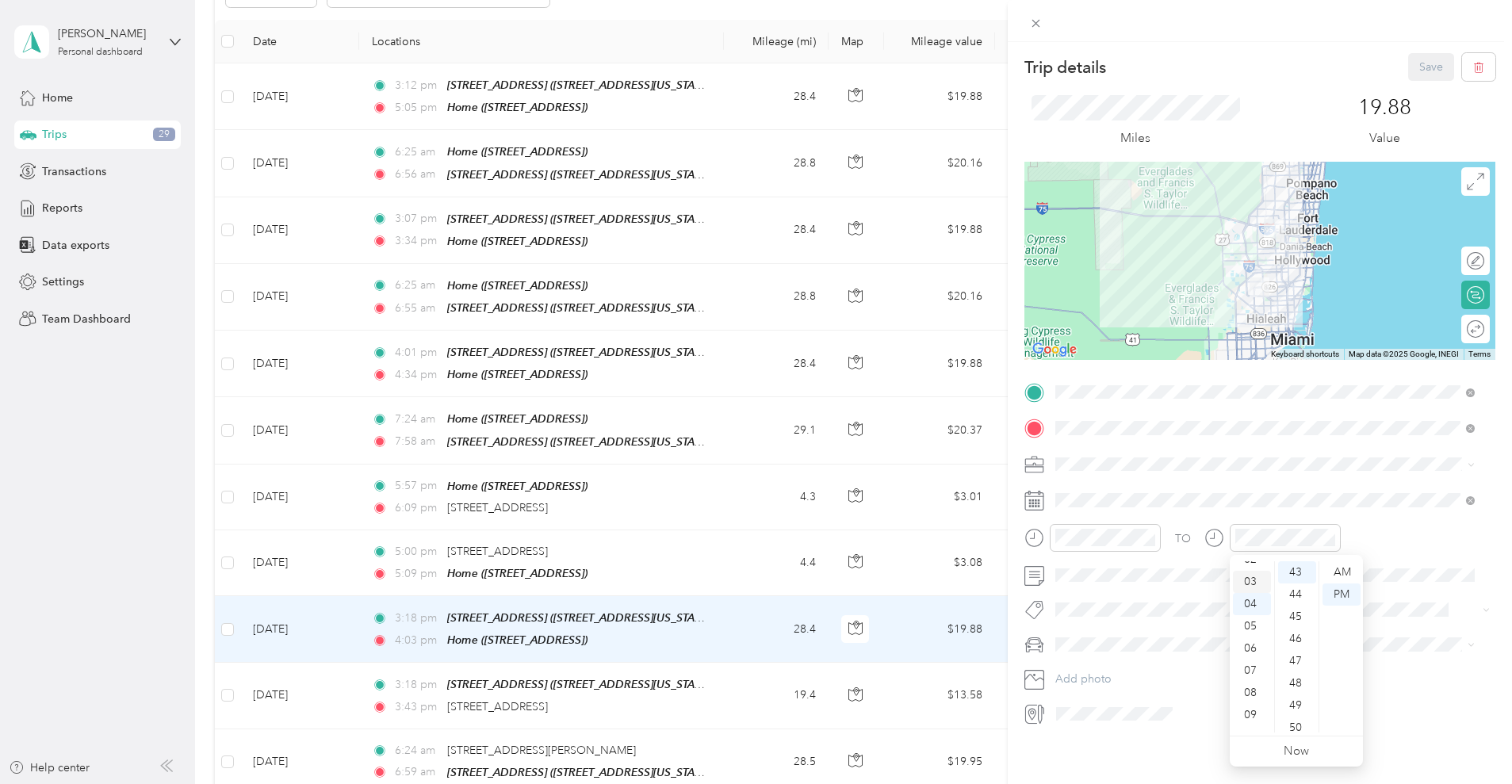 click on "03" at bounding box center [1252, 582] 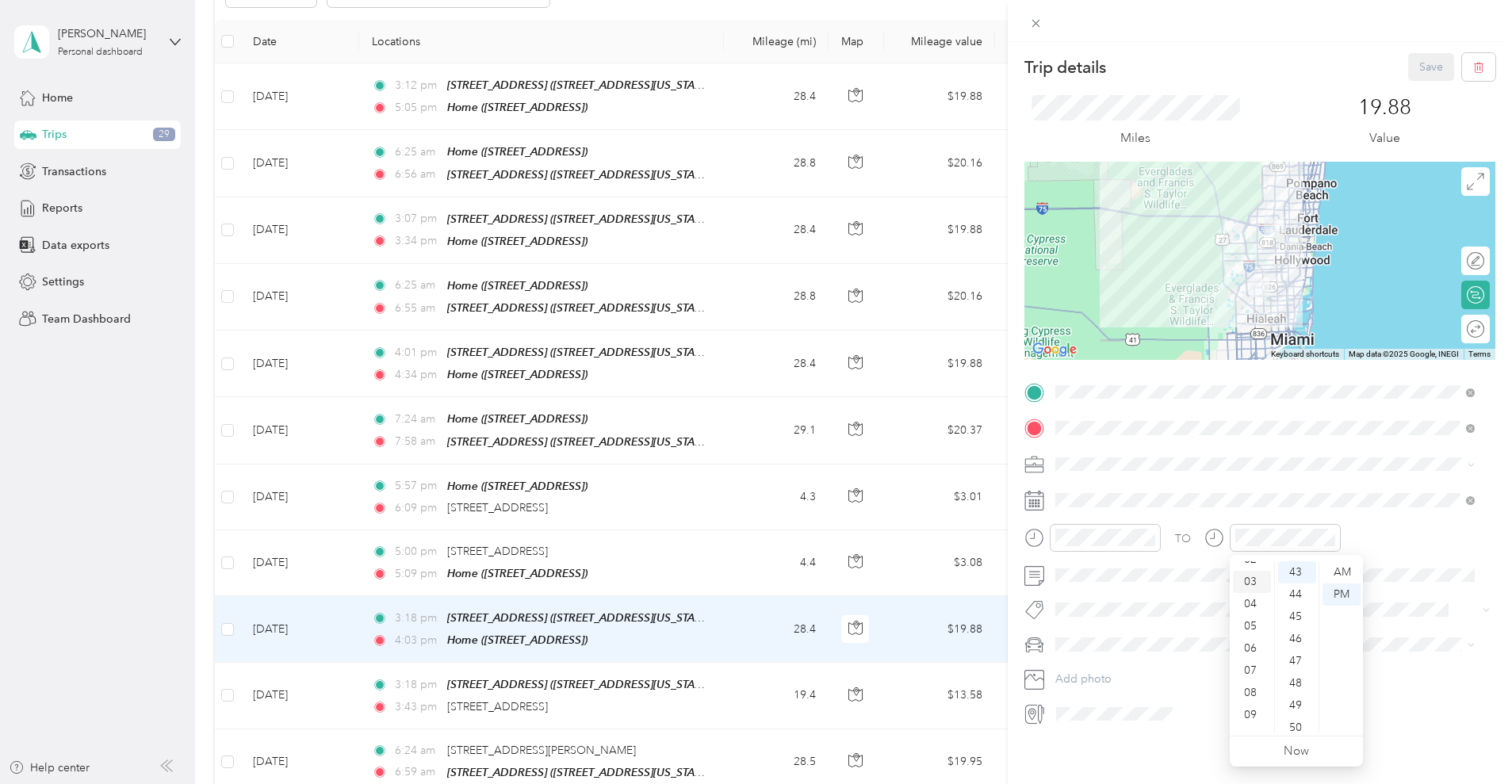 scroll, scrollTop: 67, scrollLeft: 0, axis: vertical 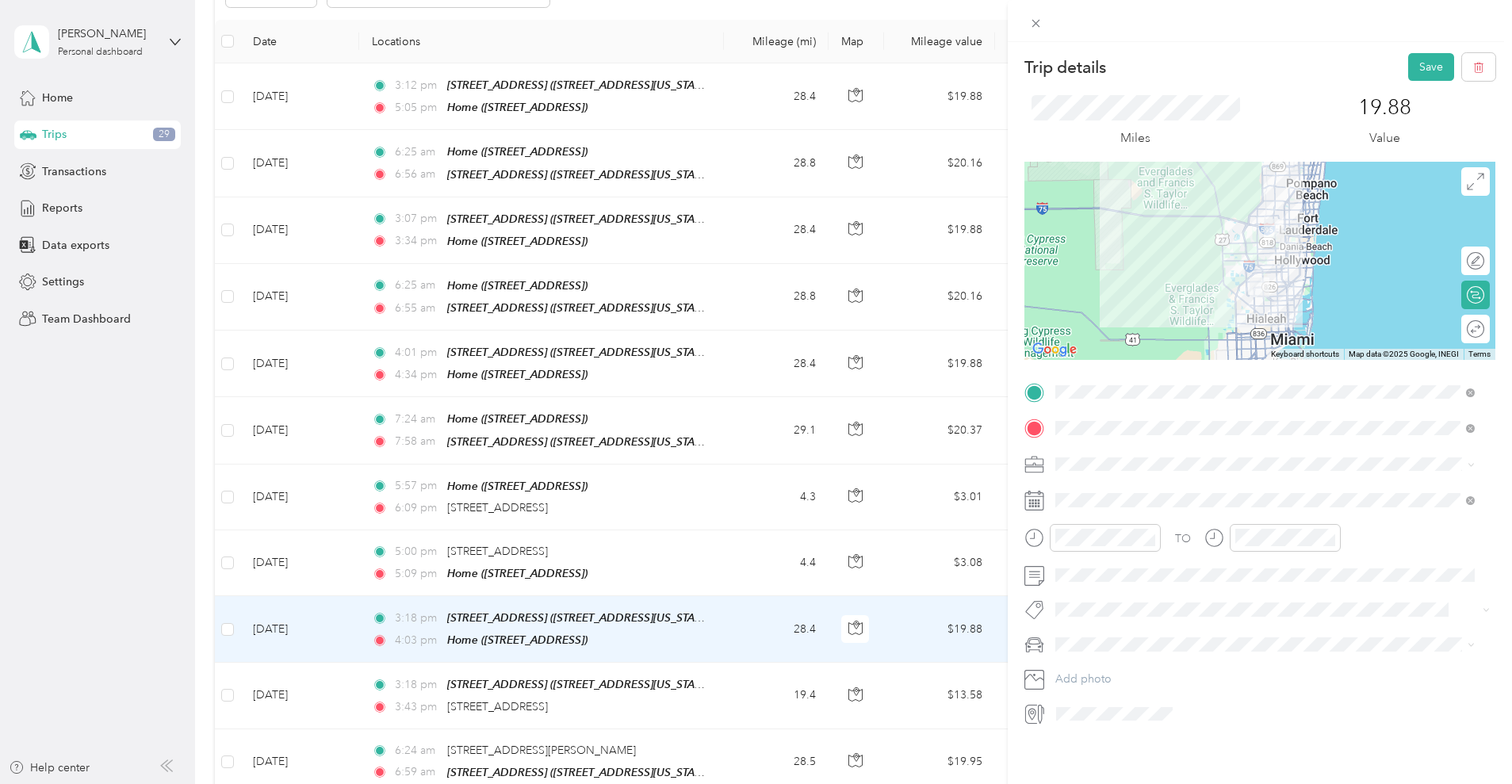 click on "TO" at bounding box center [1260, 543] 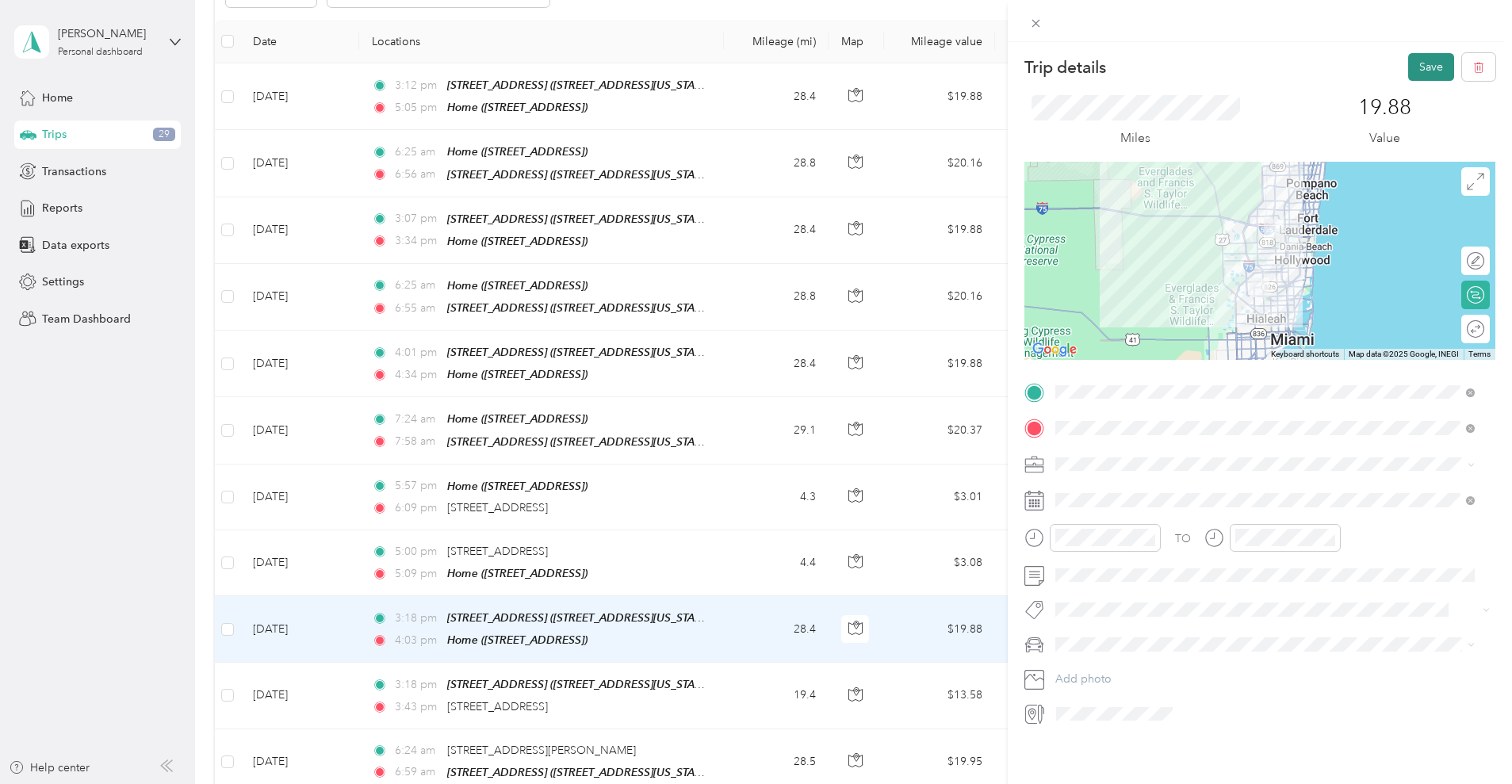 click on "Save" at bounding box center (1431, 67) 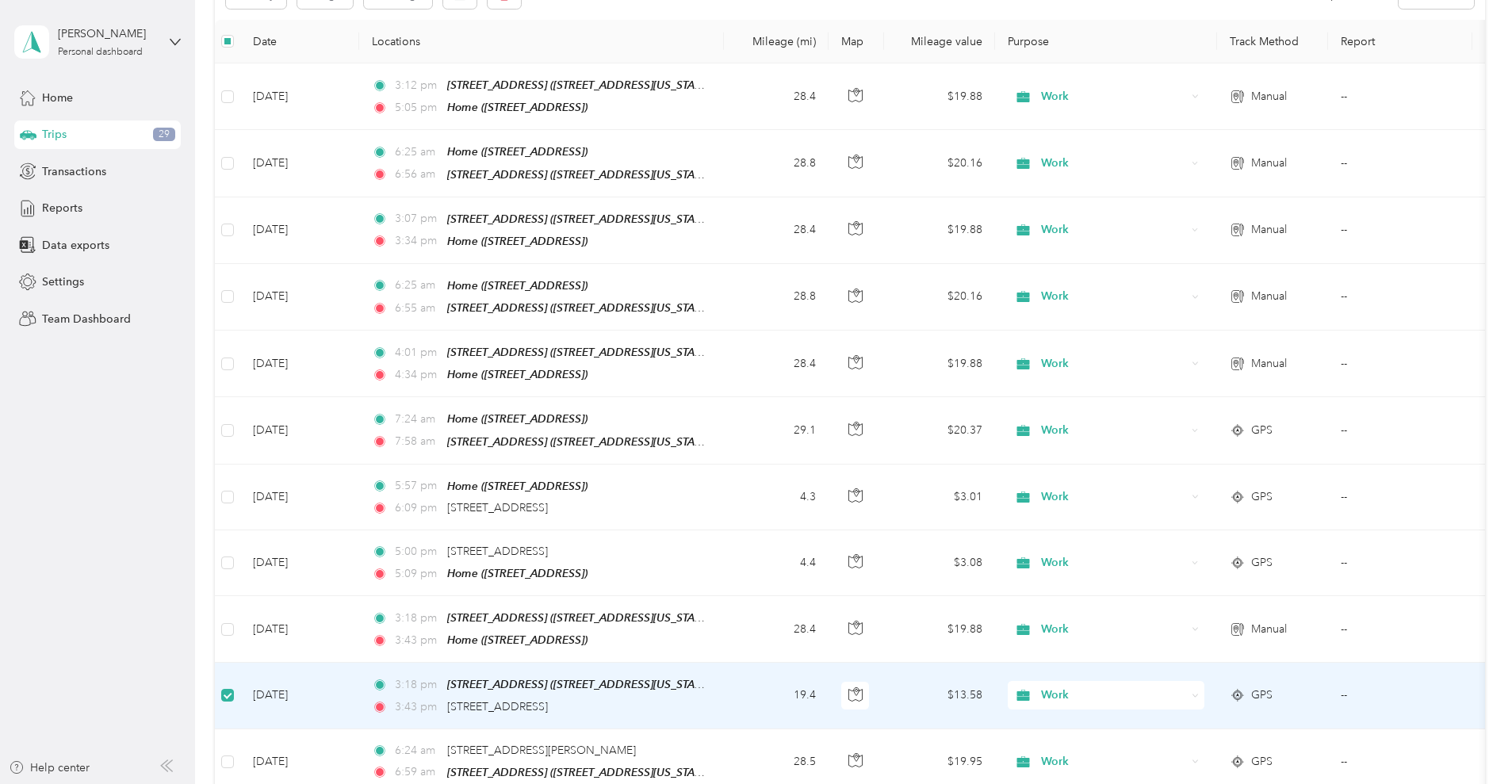 scroll, scrollTop: 0, scrollLeft: 0, axis: both 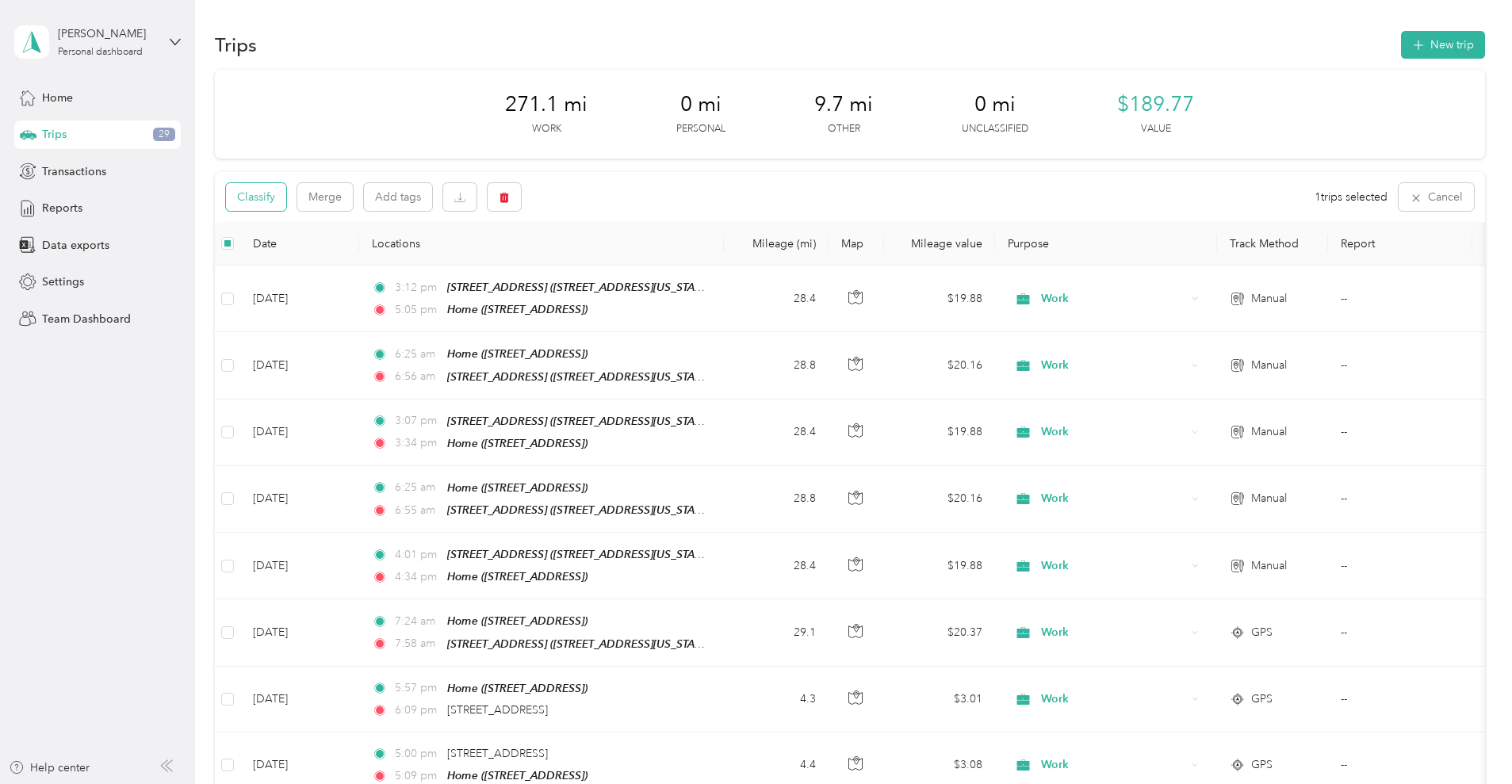 click on "Classify" at bounding box center [256, 197] 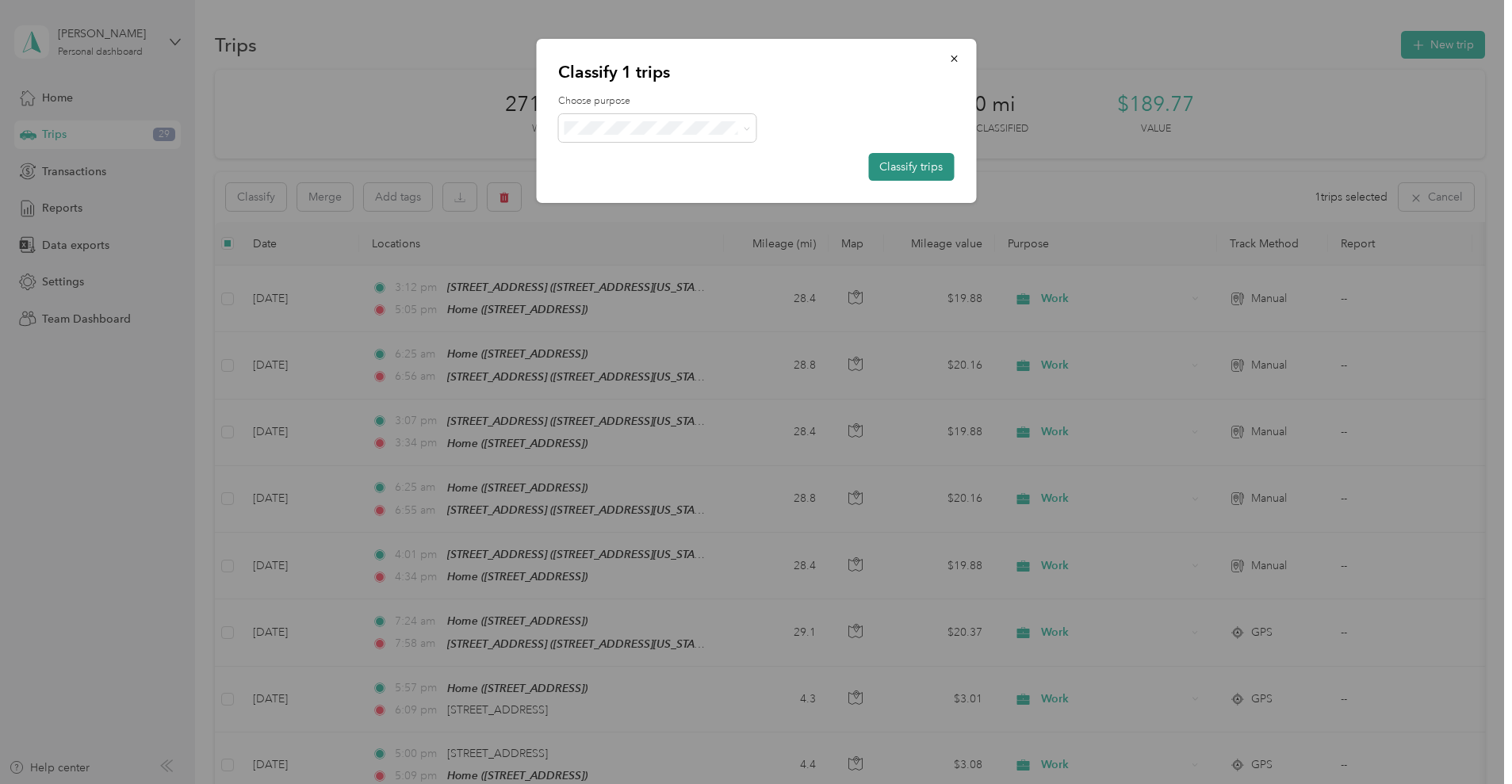 click on "Classify trips" at bounding box center [911, 166] 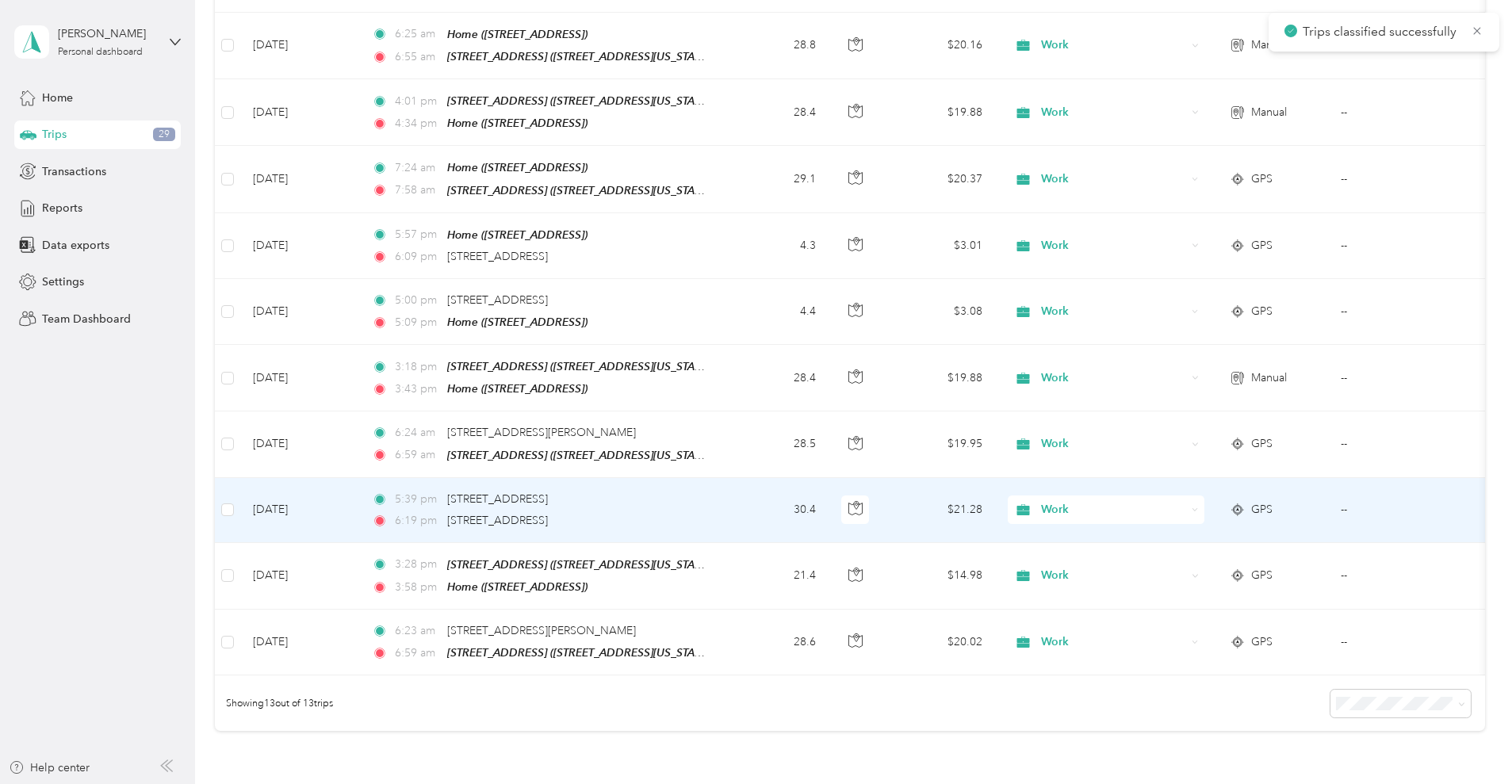 scroll, scrollTop: 456, scrollLeft: 0, axis: vertical 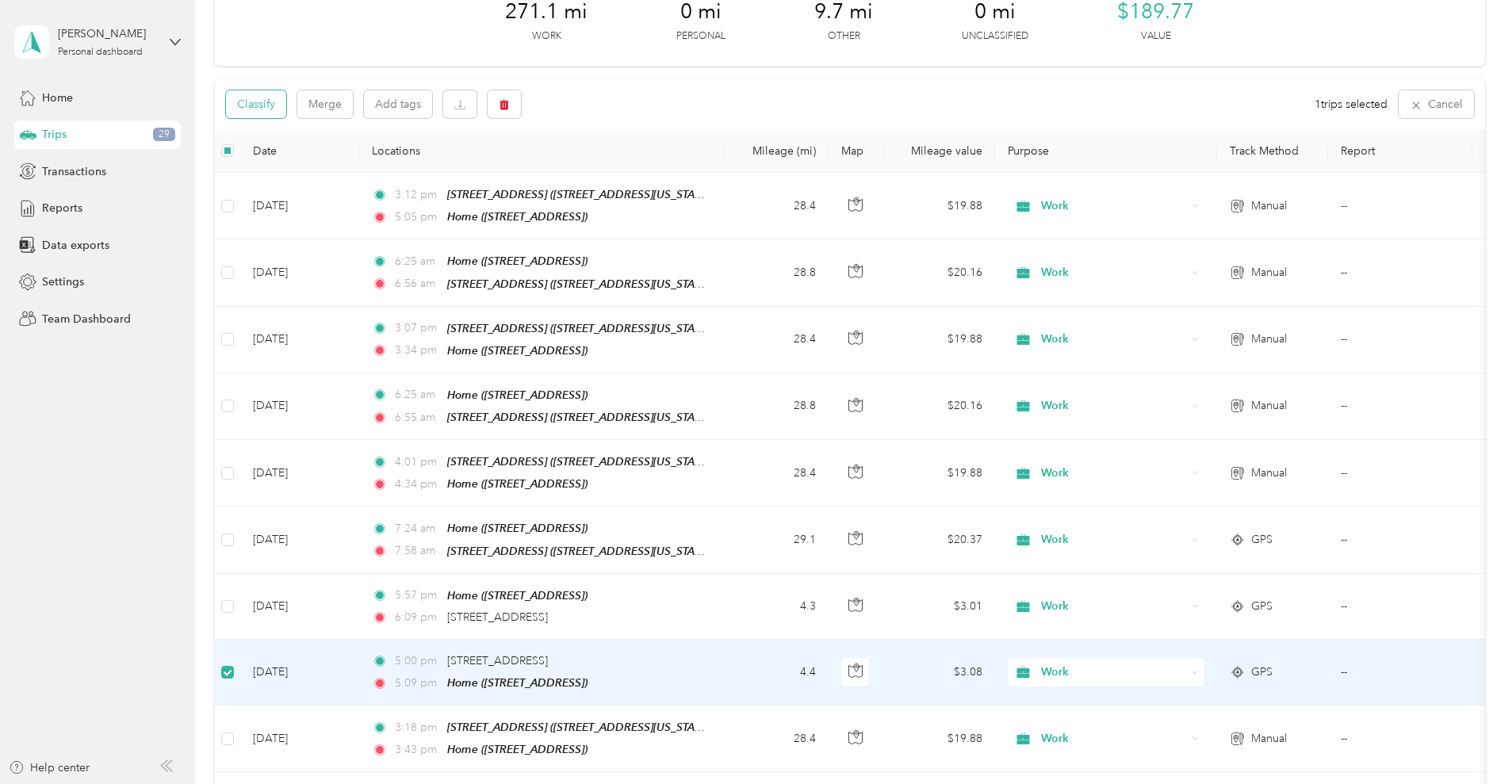 click on "Classify" at bounding box center (256, 104) 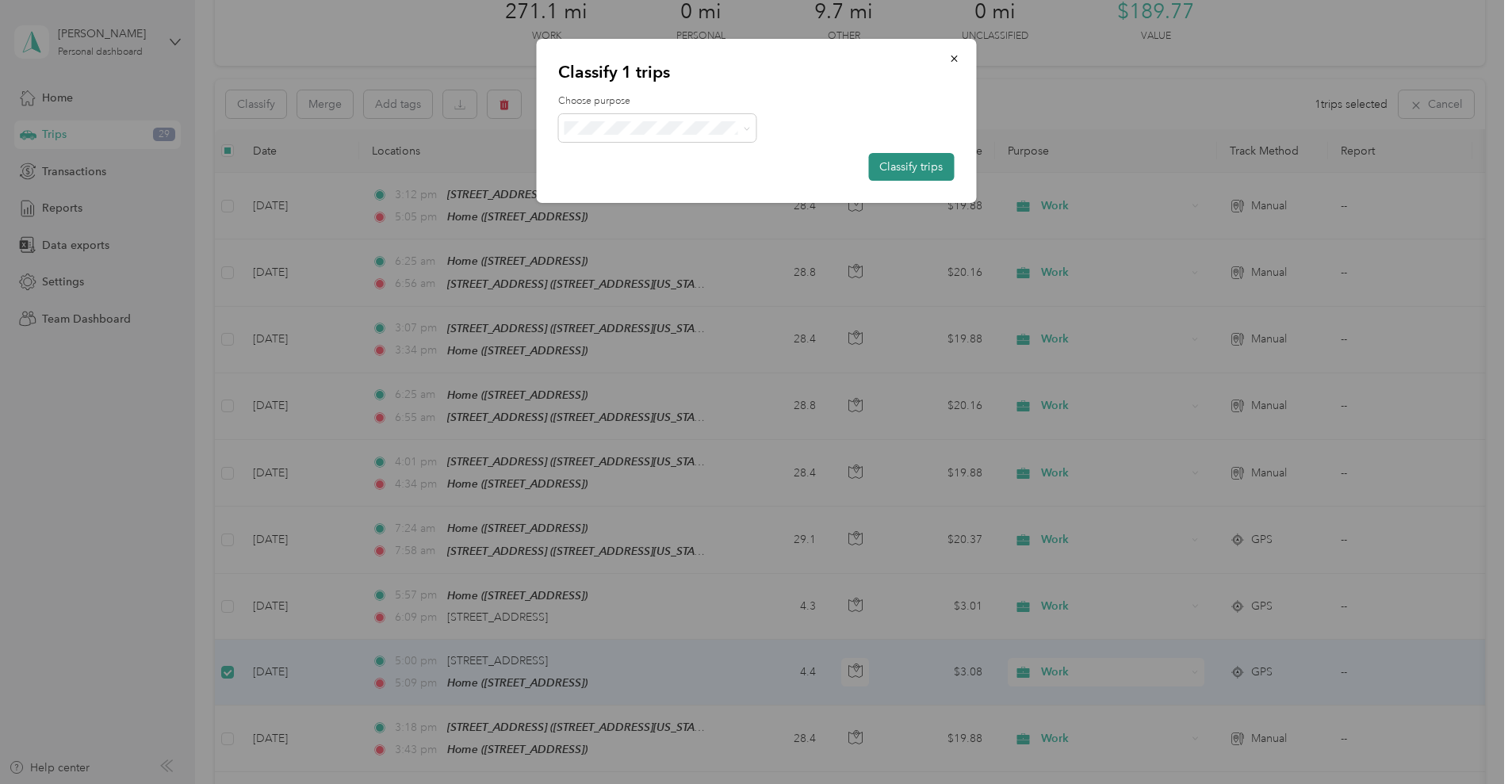 click on "Classify trips" at bounding box center (911, 166) 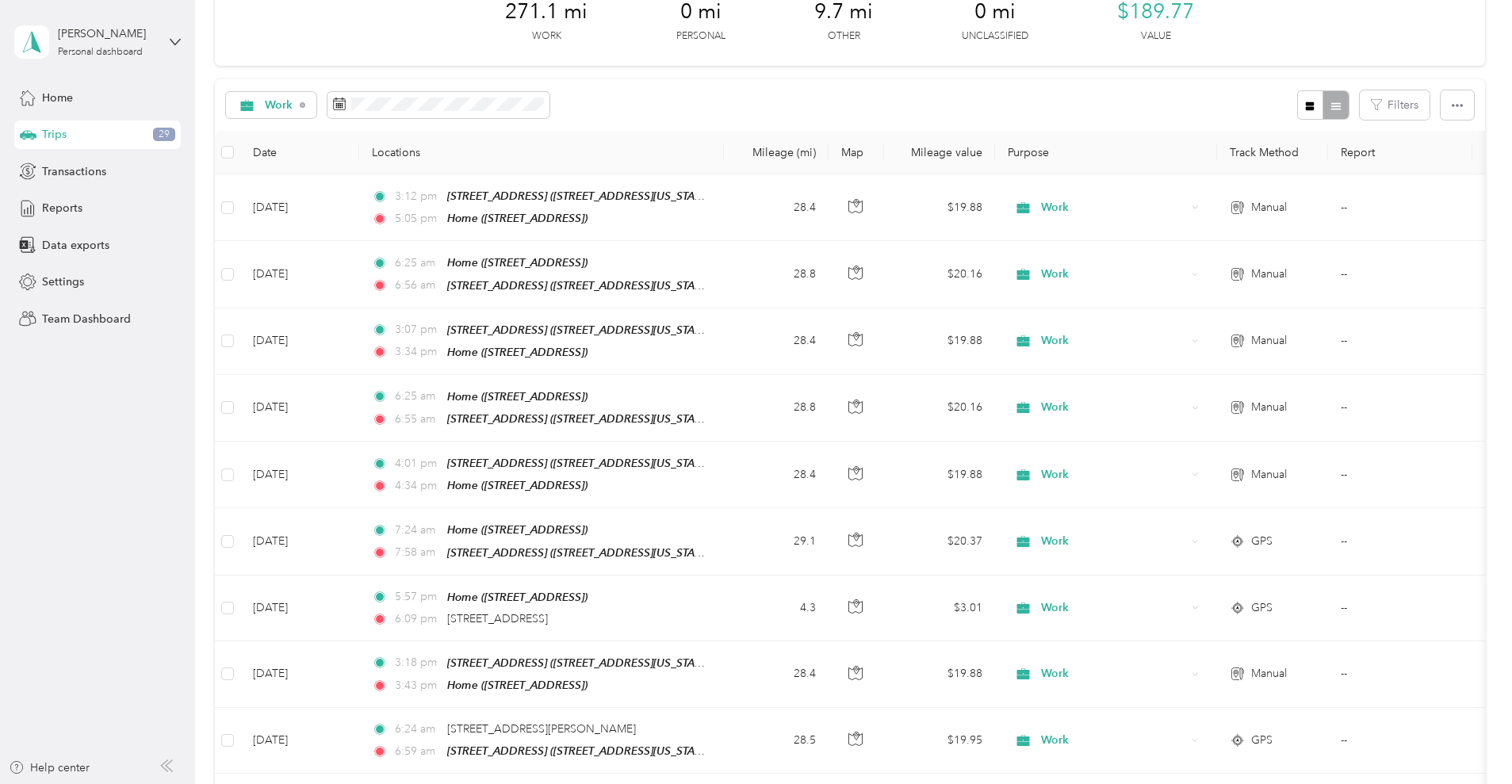 click on "271.1   mi Work 0   mi Personal 9.7   mi Other 0   mi Unclassified $189.77 Value Work Filters Date Locations Mileage (mi) Map Mileage value Purpose Track Method Report                     Jul 11, 2025 3:12 pm 16000 Northwest 59th Avenue, Miami Lakes (16000 Northwest 59th Avenue, Miami Lakes, Florida) 5:05 pm Home (7540 SW 20th St, Plantation, FL, United States , Plantation, FL) 28.4 $19.88 Work Manual -- Jul 11, 2025 6:25 am Home (7540 SW 20th St, Plantation, FL, United States , Plantation, FL) 6:56 am 16000 Northwest 59th Avenue, Miami Lakes (16000 Northwest 59th Avenue, Miami Lakes, Florida) 28.8 $20.16 Work Manual -- Jul 10, 2025 3:07 pm 16000 Northwest 59th Avenue, Miami Lakes (16000 Northwest 59th Avenue, Miami Lakes, Florida) 3:34 pm Home (7540 SW 20th St, Plantation, FL, United States , Plantation, FL) 28.4 $19.88 Work Manual -- Jul 10, 2025 6:25 am Home (7540 SW 20th St, Plantation, FL, United States , Plantation, FL) 6:55 am 28.8 $20.16 Work Manual -- Jul 9, 2025 4:01 pm 4:34 pm 28.4 $19.88" at bounding box center (850, 530) 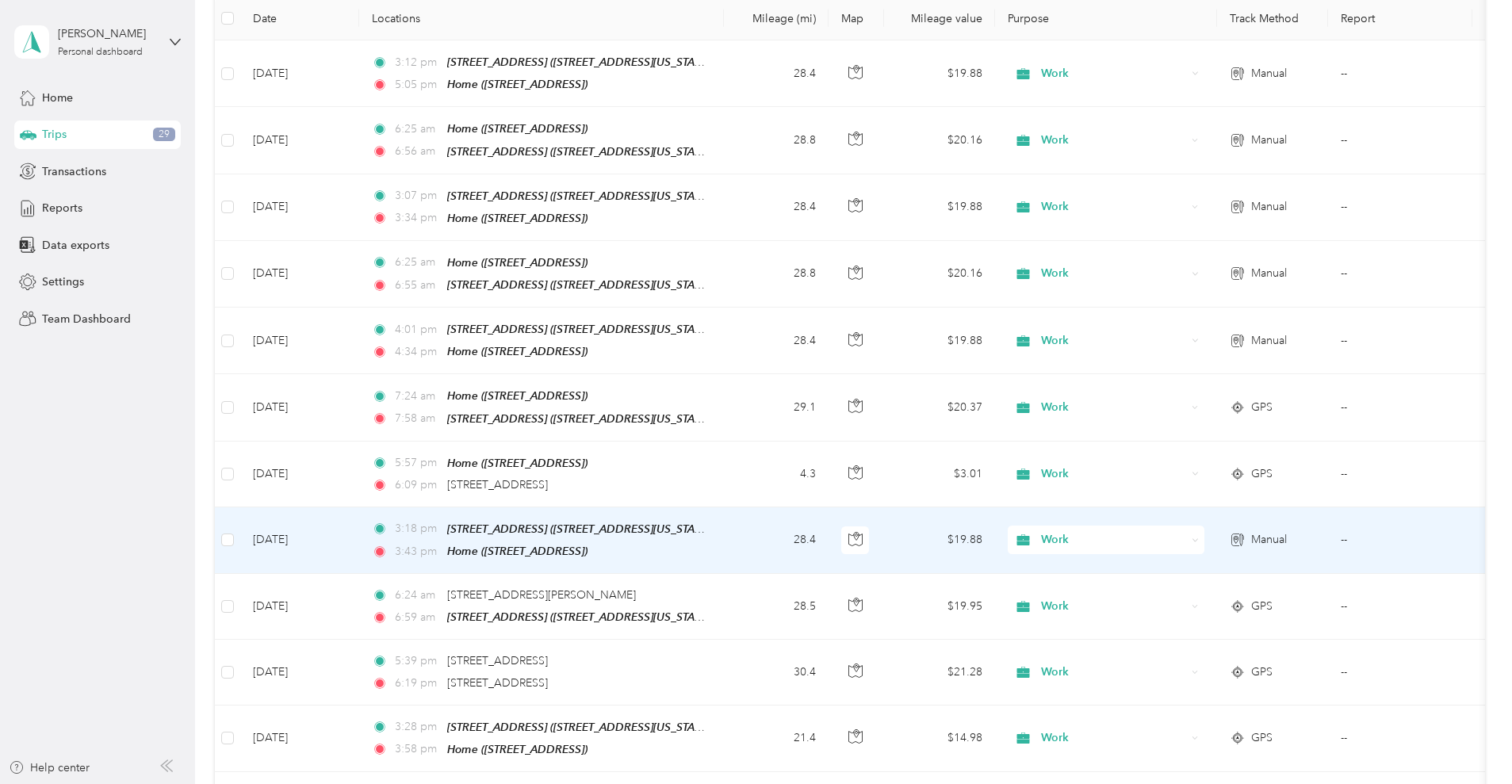 scroll, scrollTop: 228, scrollLeft: 0, axis: vertical 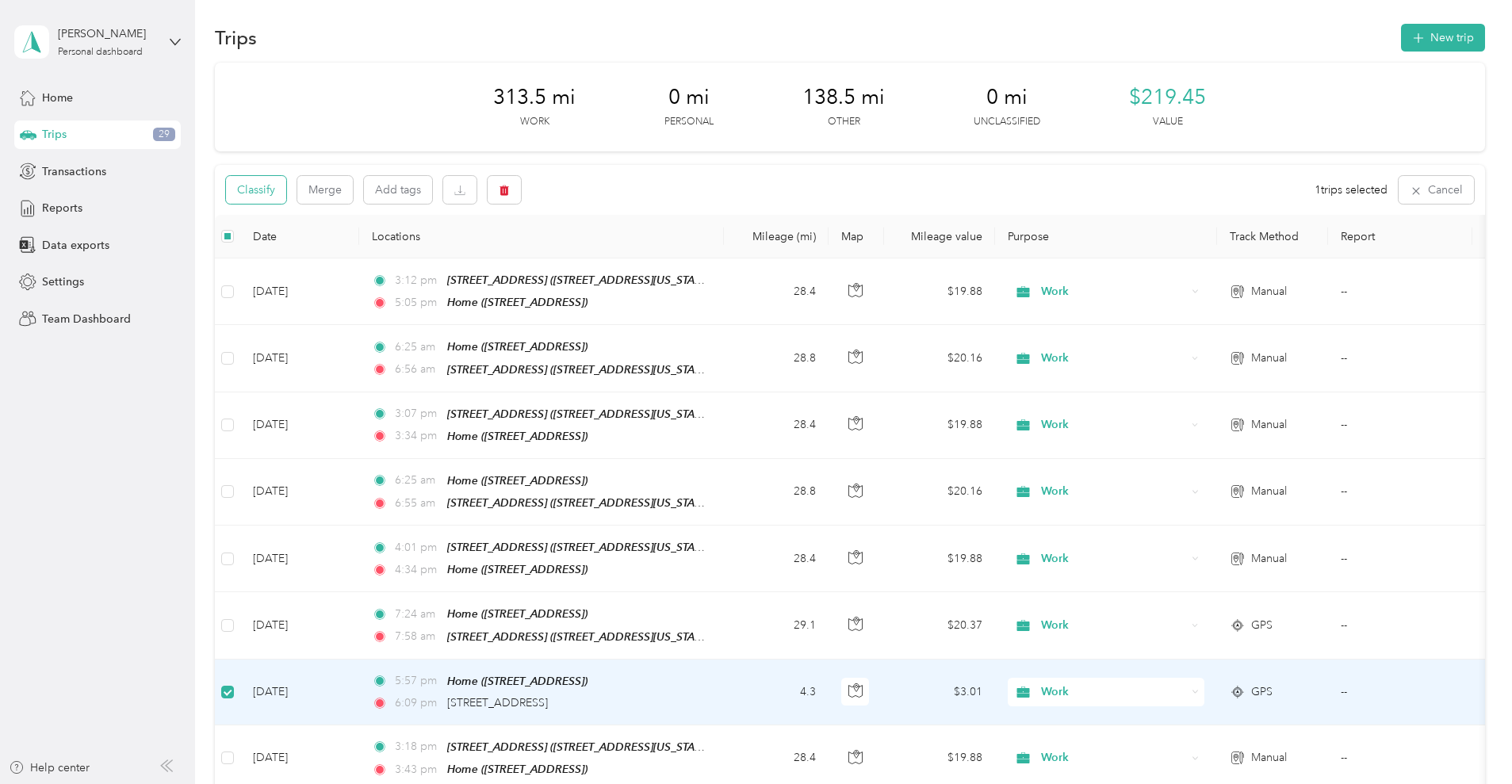 click on "Classify" at bounding box center (256, 189) 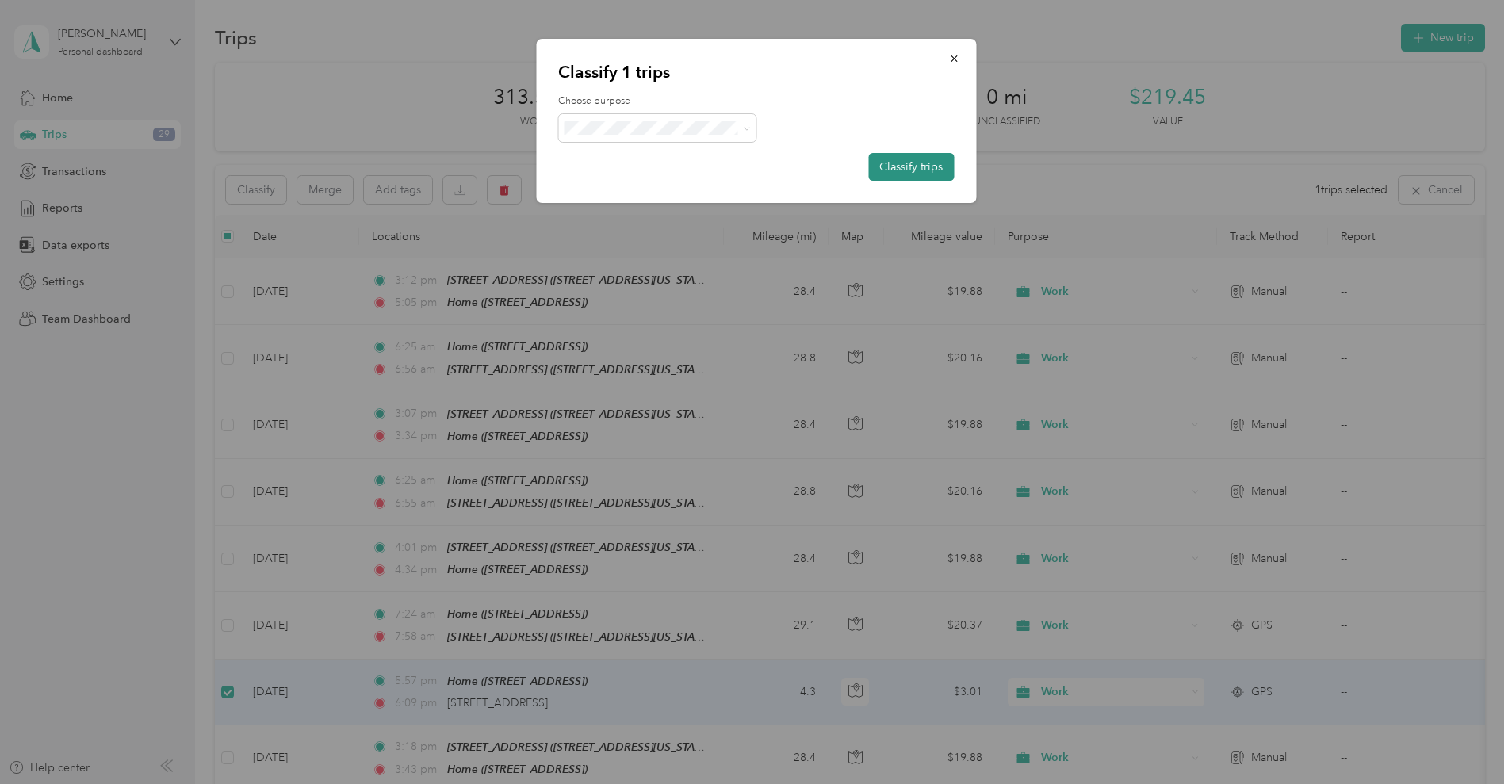 click on "Classify trips" at bounding box center (911, 166) 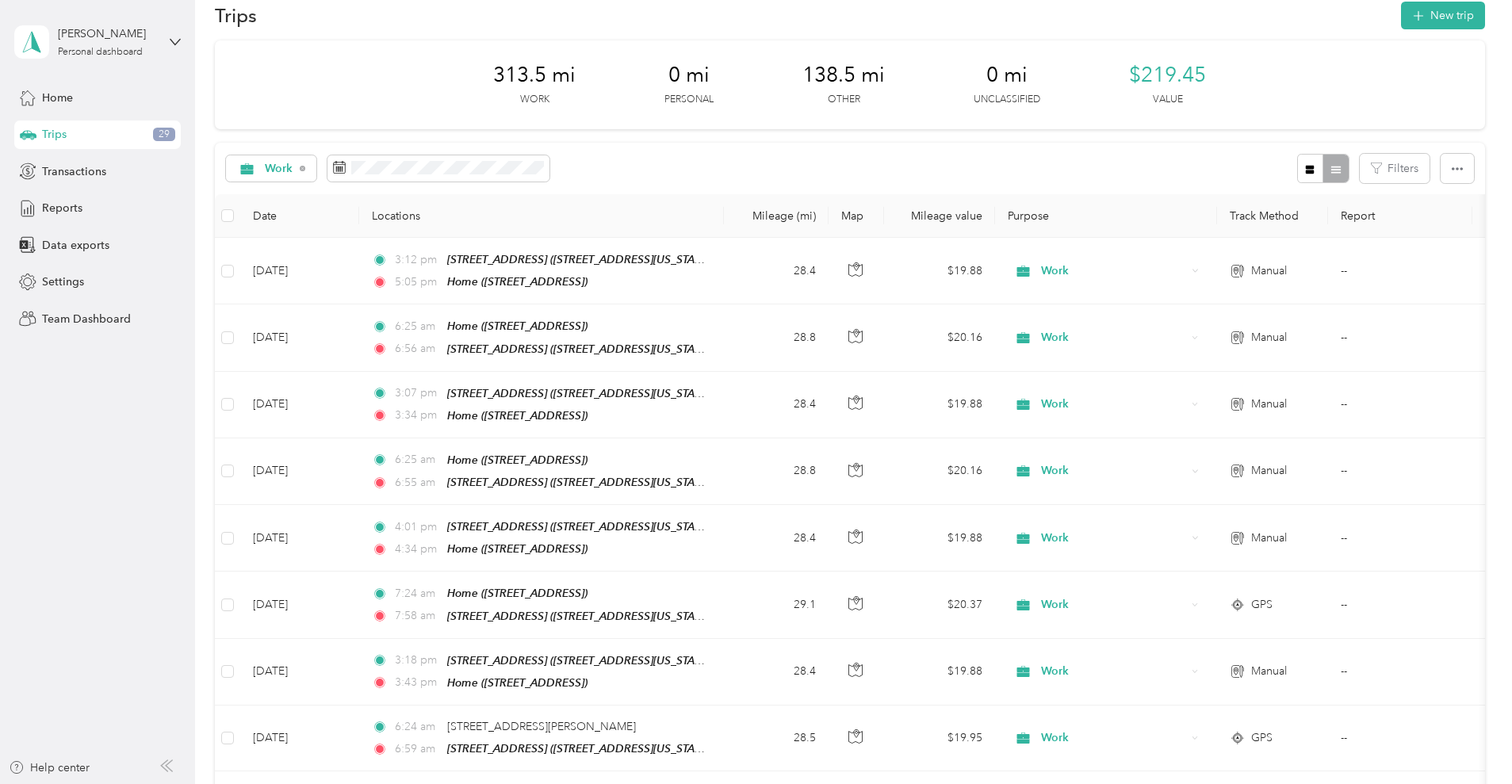 scroll, scrollTop: 17, scrollLeft: 0, axis: vertical 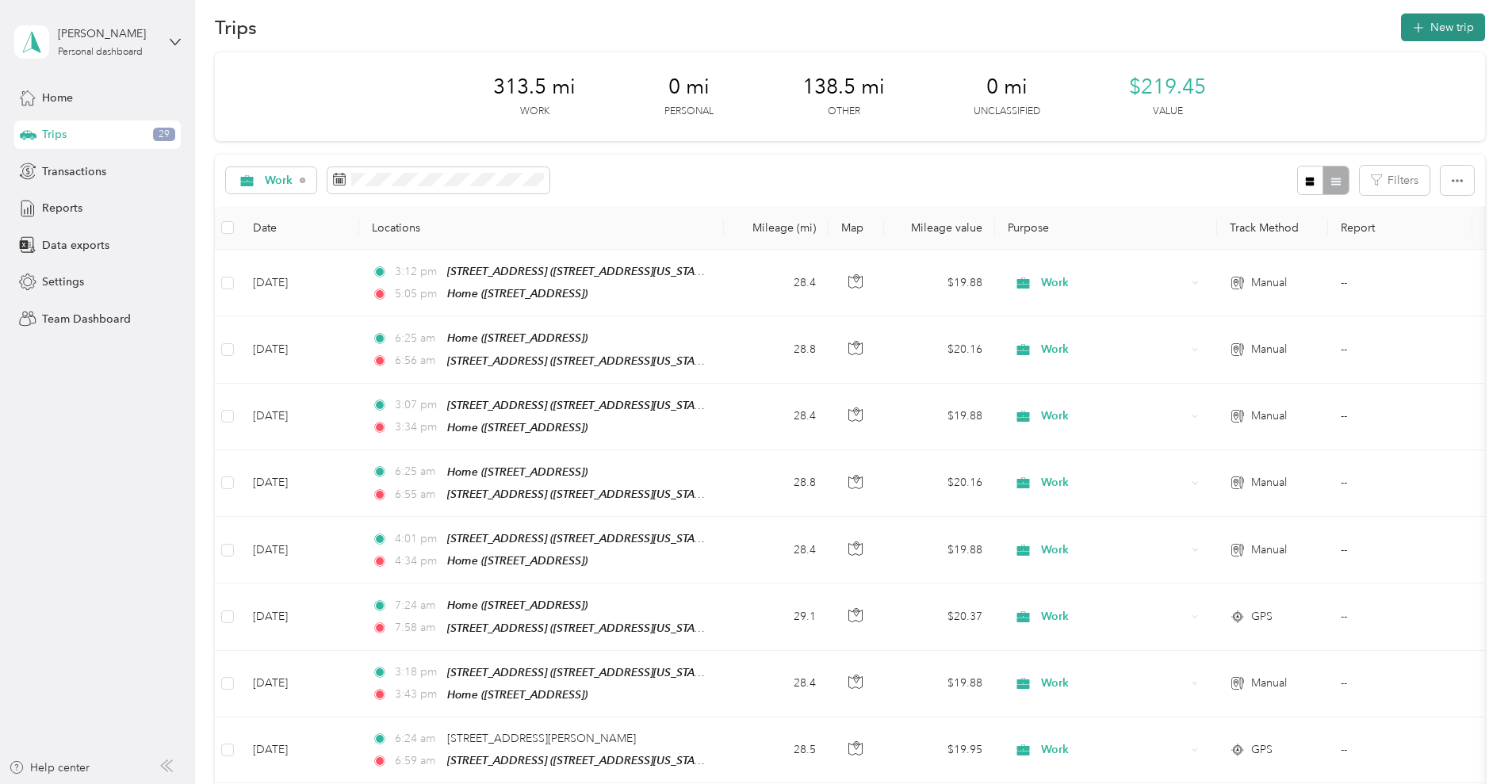 click on "New trip" at bounding box center (1443, 27) 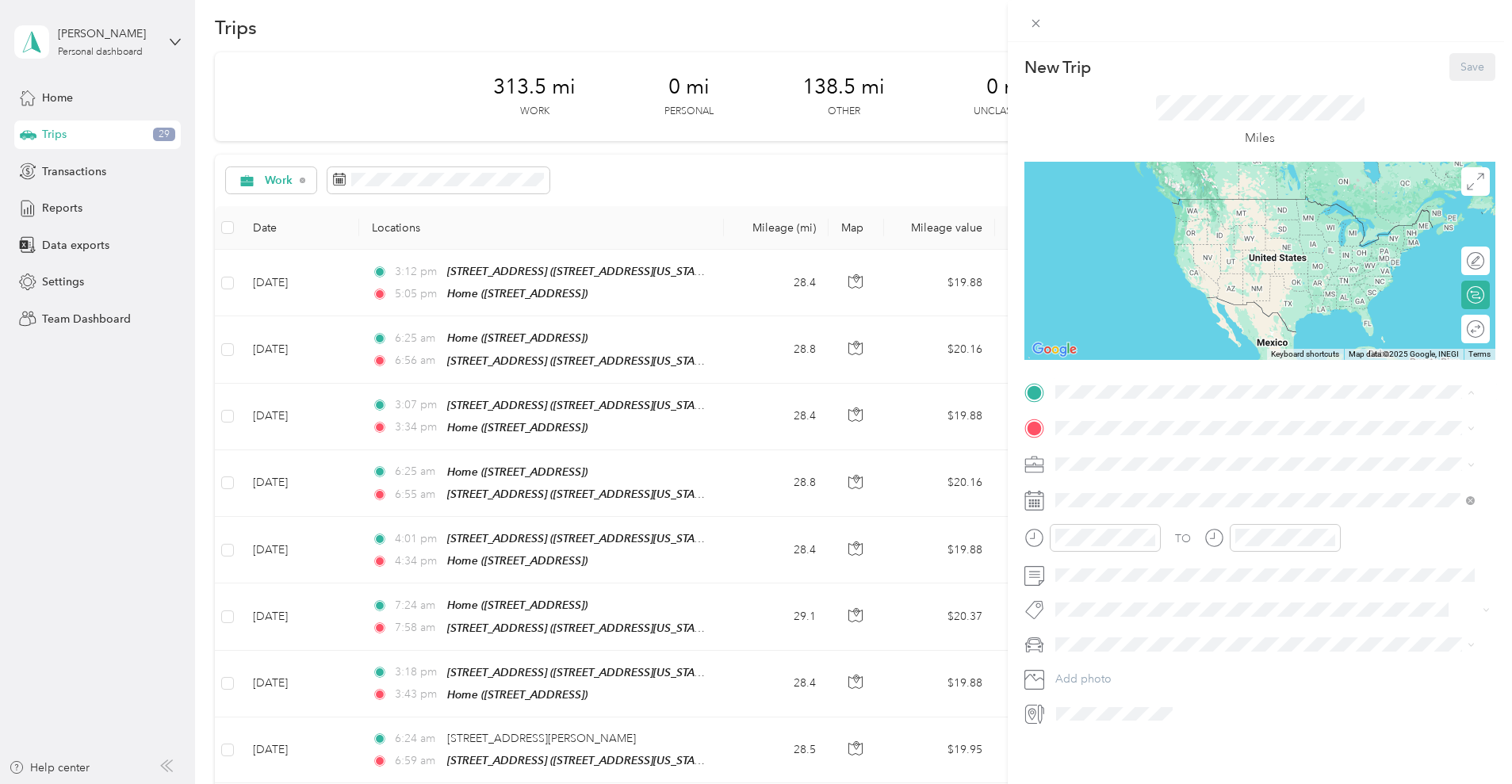 click on "16000 Northwest 59th Avenue, Miami Lakes 16000 Northwest 59th Avenue, 33014, Miami Lakes, Florida, United States" at bounding box center (1265, 464) 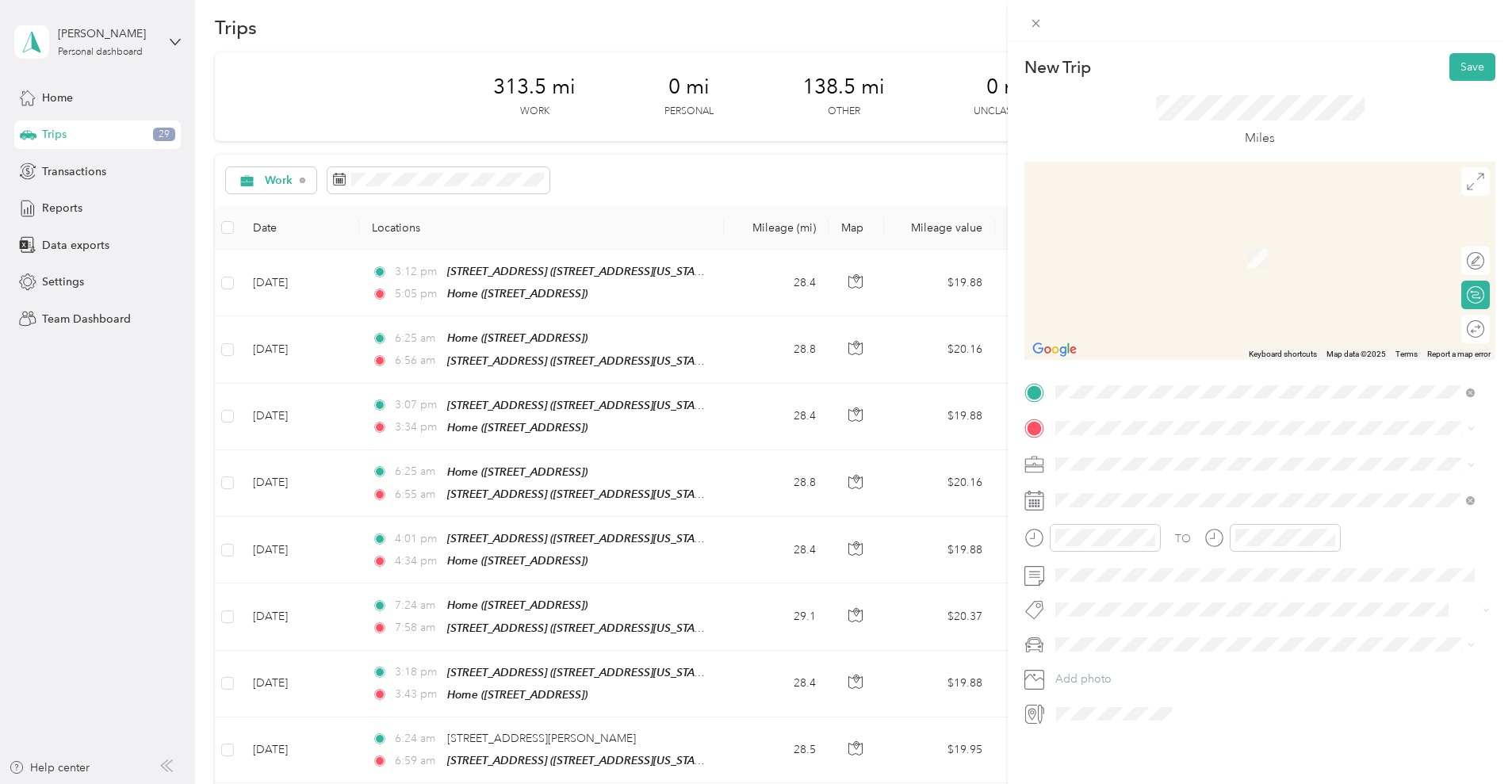 click on "Home 7540 SW 20th St, Plantation, FL, United States , 33317, Plantation, FL, United States" at bounding box center (1135, 541) 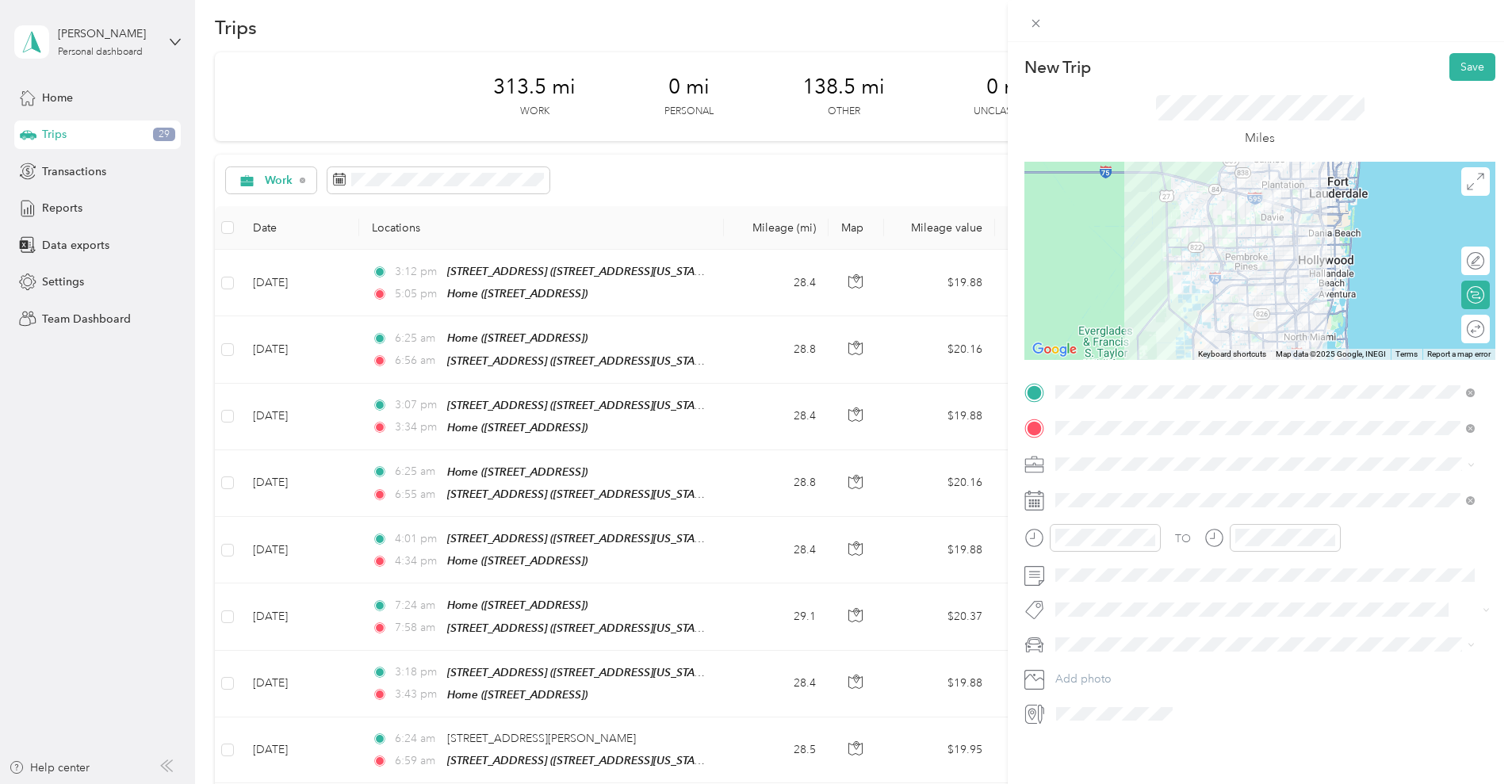 click on "Work Personal Other Charity Medical Moving Commute" at bounding box center (1265, 575) 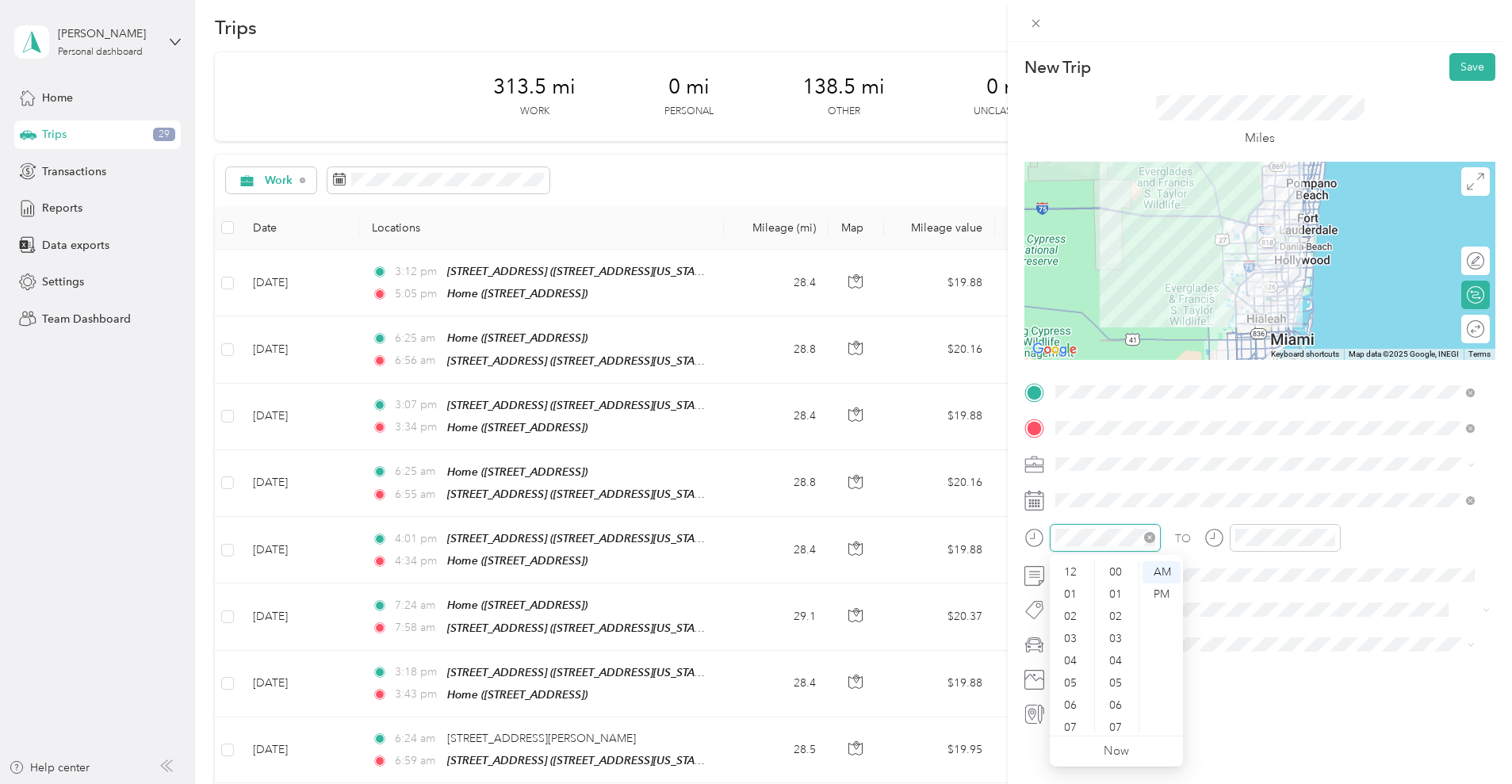 scroll, scrollTop: 311, scrollLeft: 0, axis: vertical 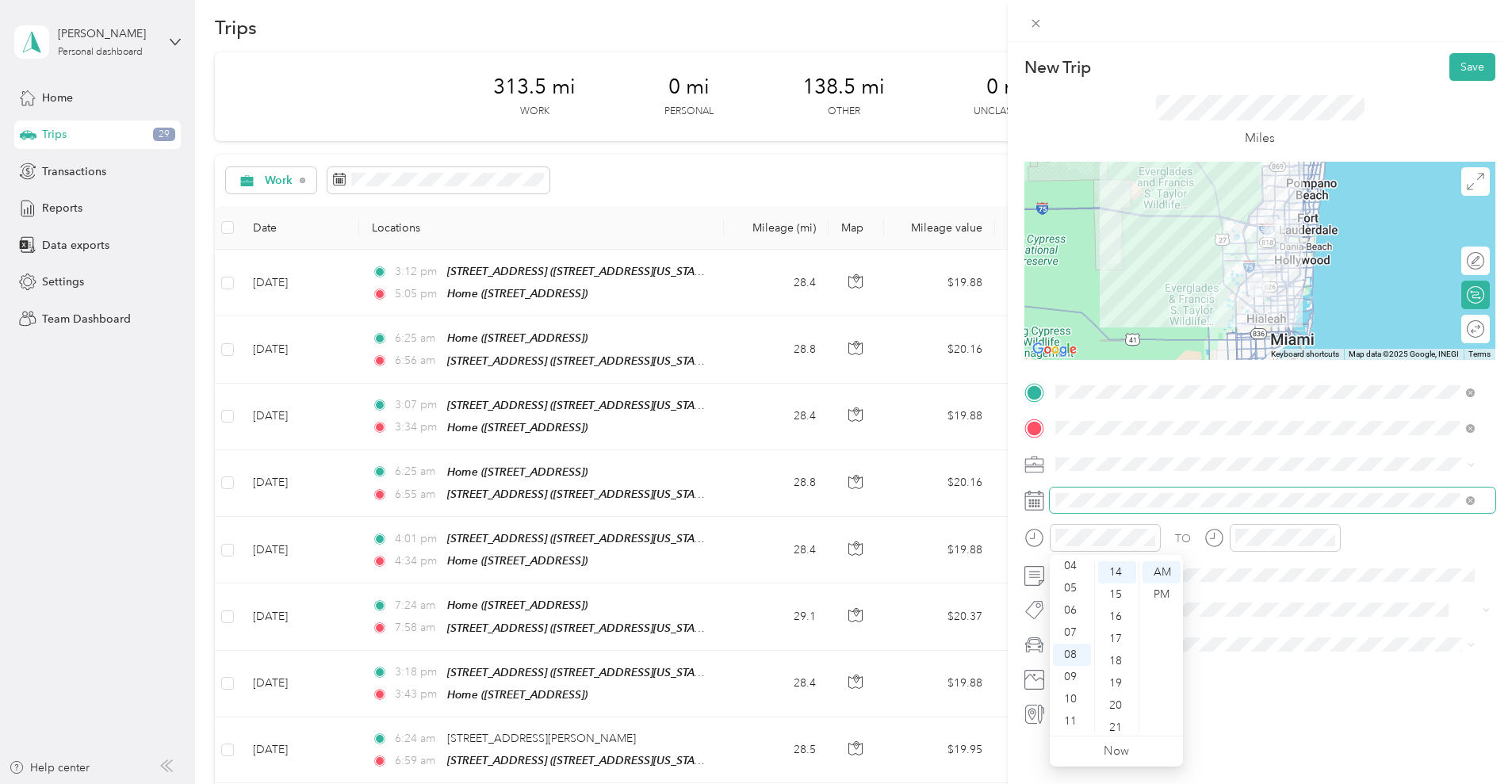click at bounding box center [1273, 500] 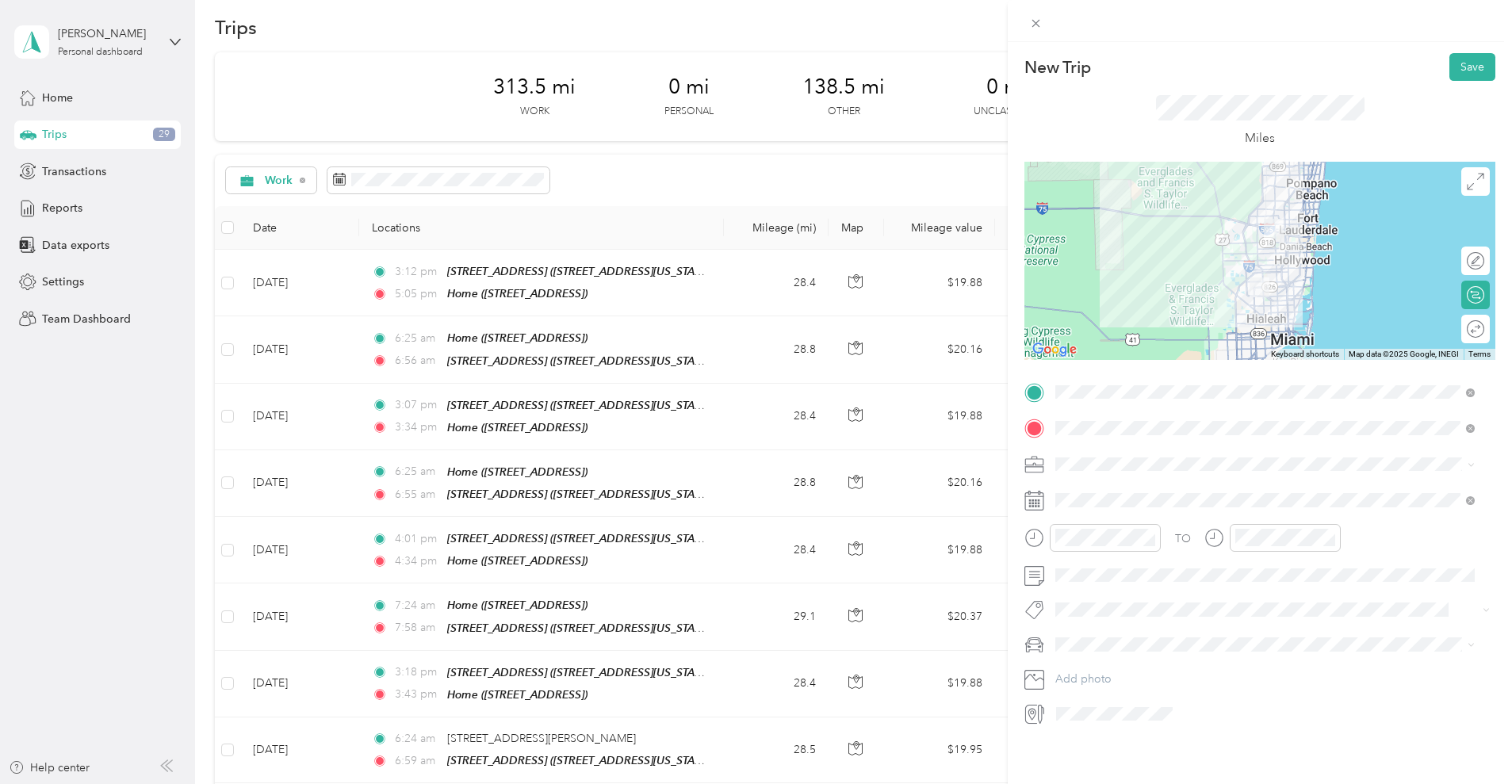 click on "Work" at bounding box center [1265, 490] 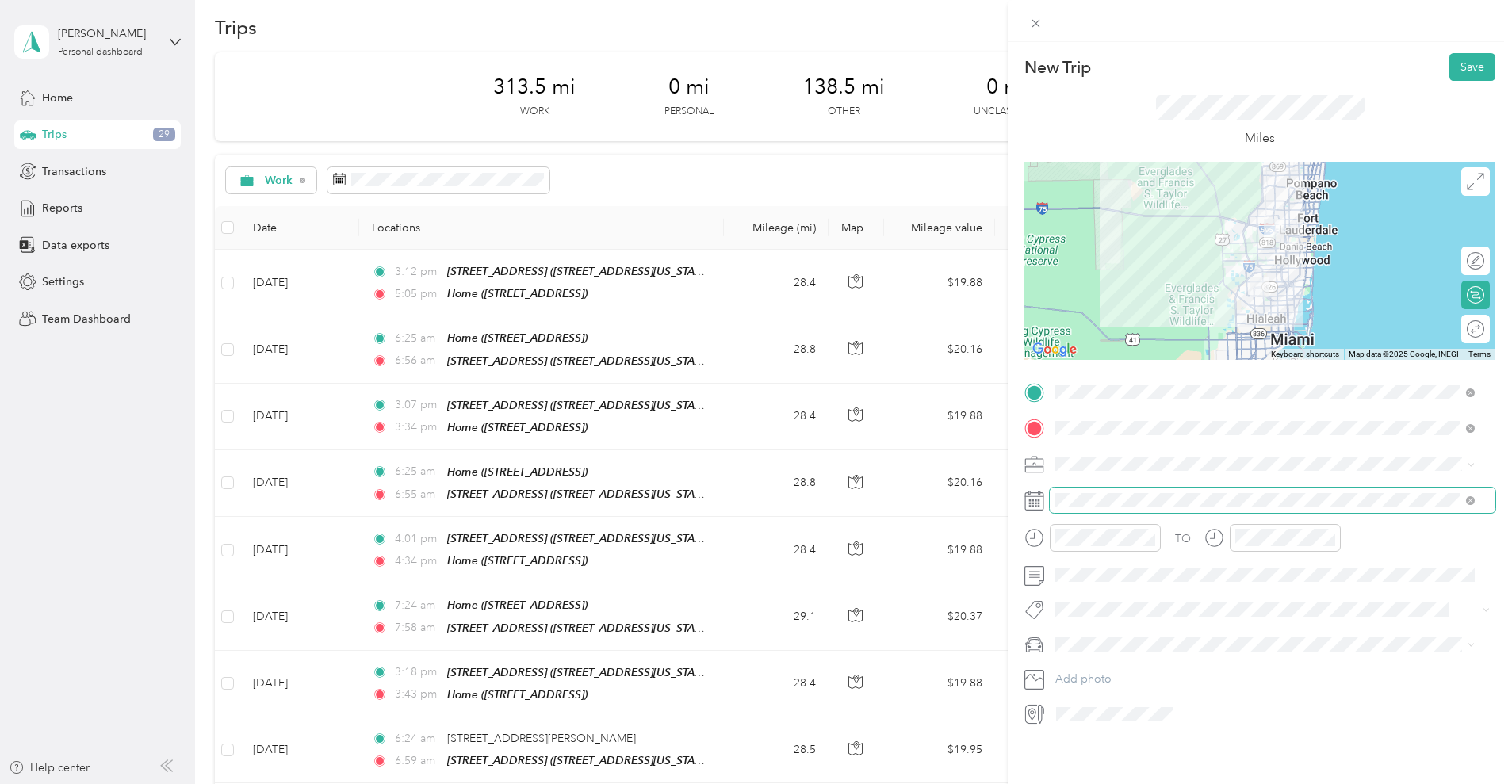 click at bounding box center (1273, 500) 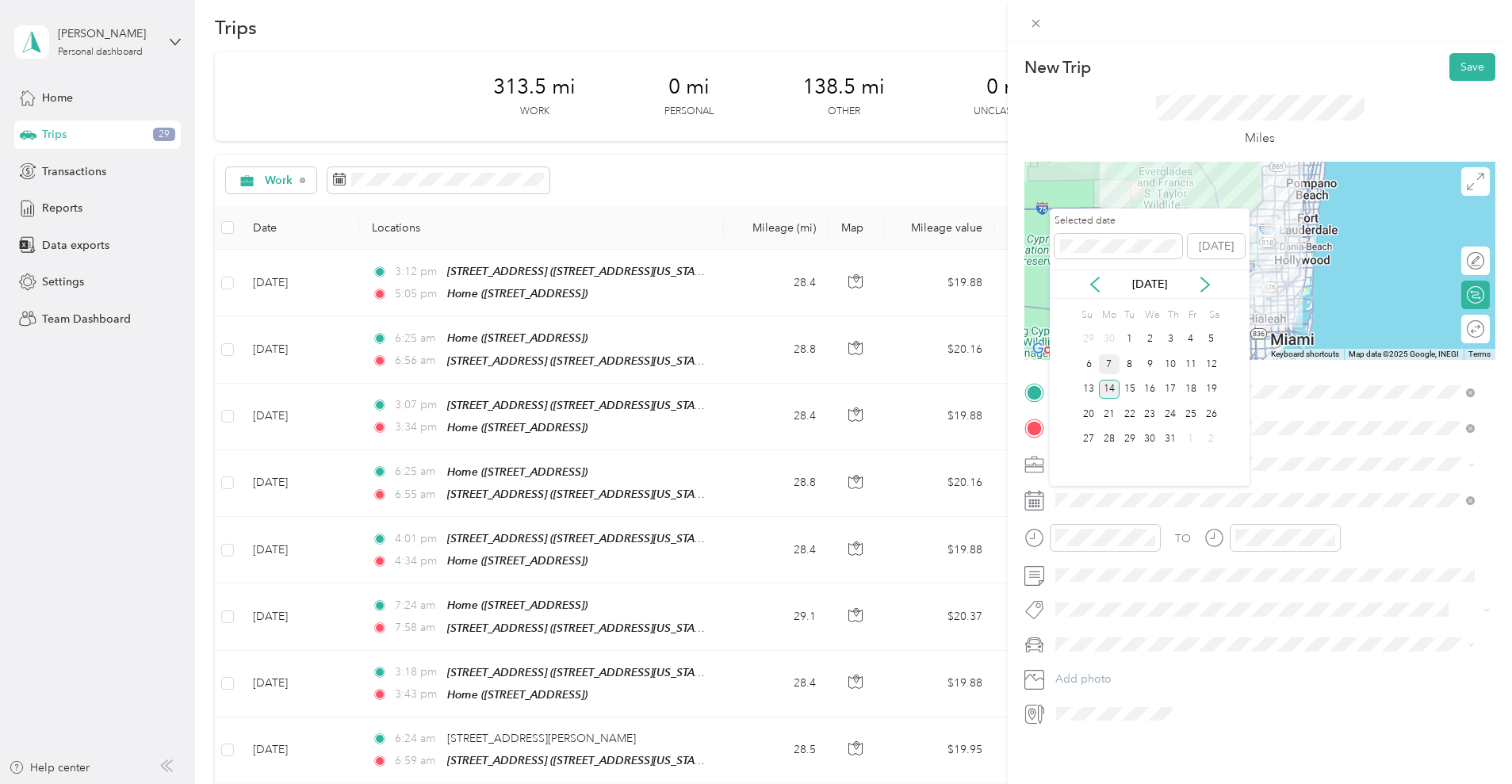click on "7" at bounding box center [1109, 364] 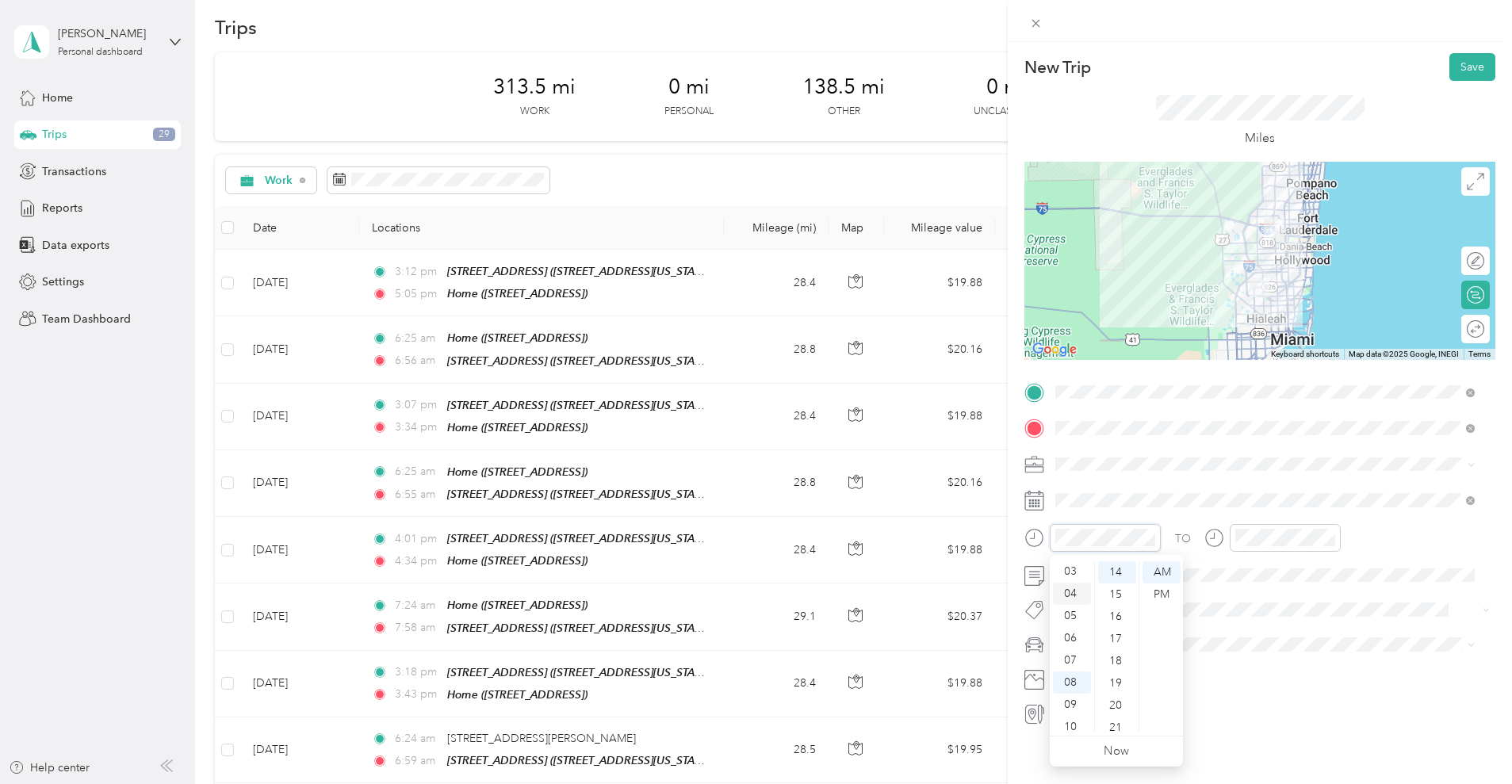 scroll, scrollTop: 64, scrollLeft: 0, axis: vertical 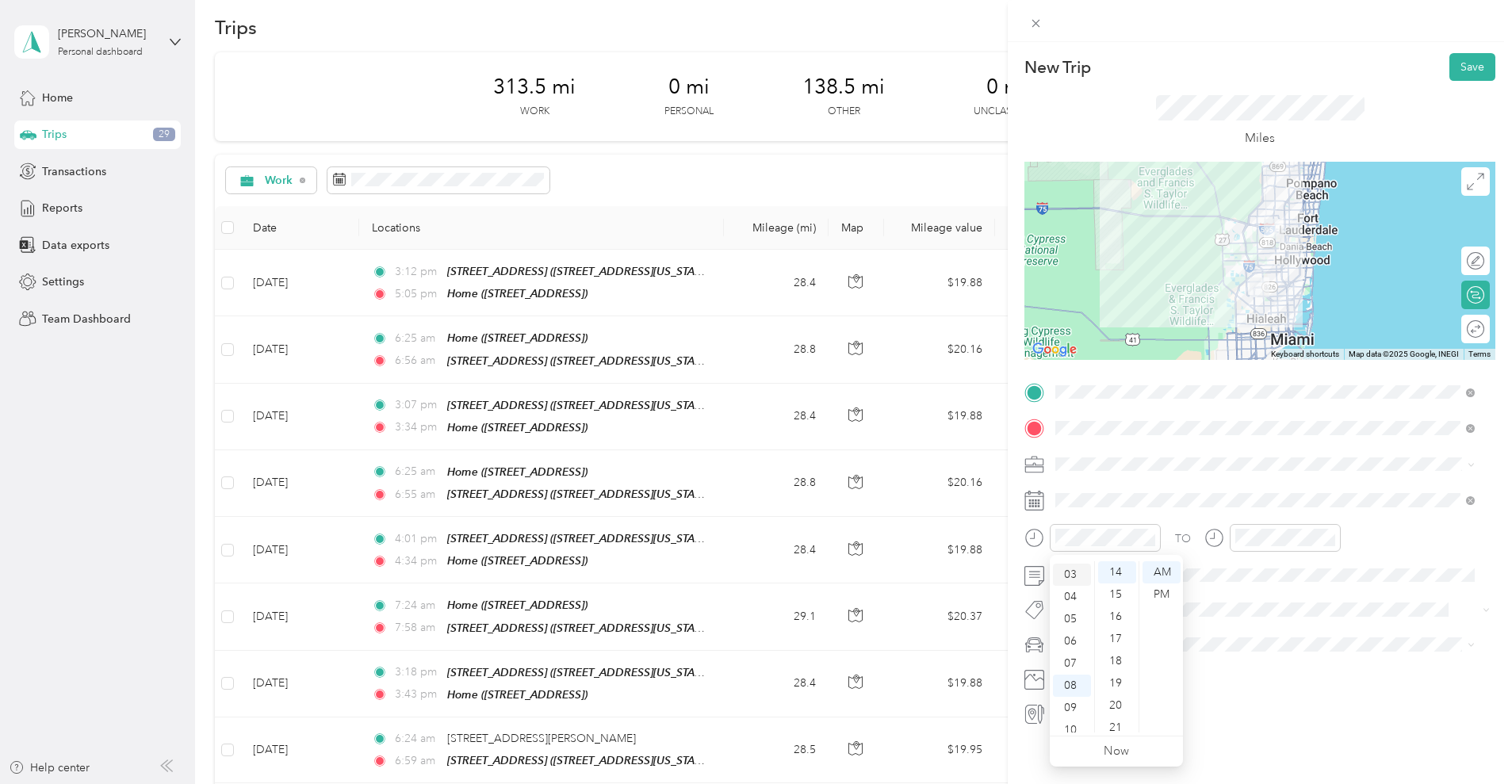 click on "03" at bounding box center (1072, 575) 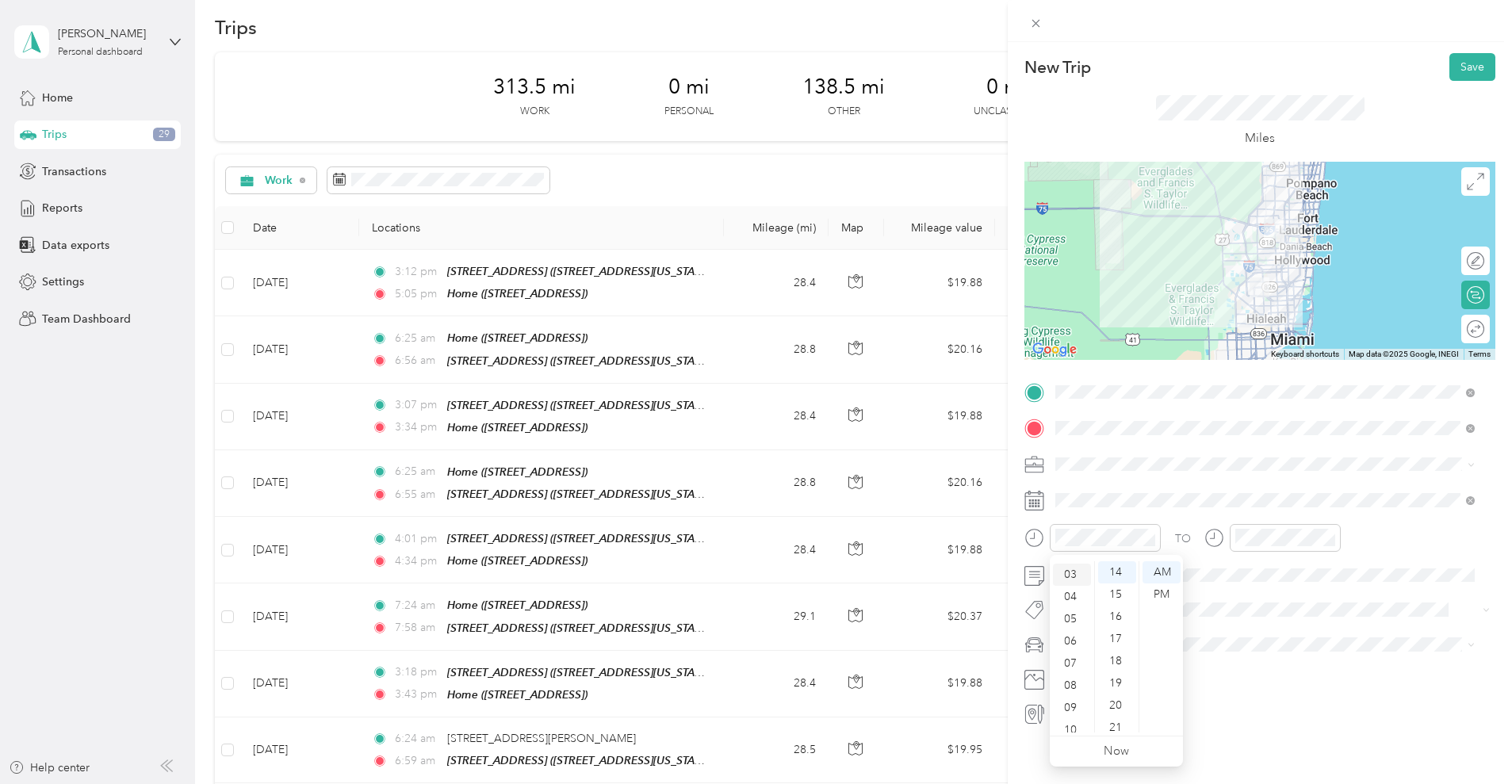 scroll, scrollTop: 67, scrollLeft: 0, axis: vertical 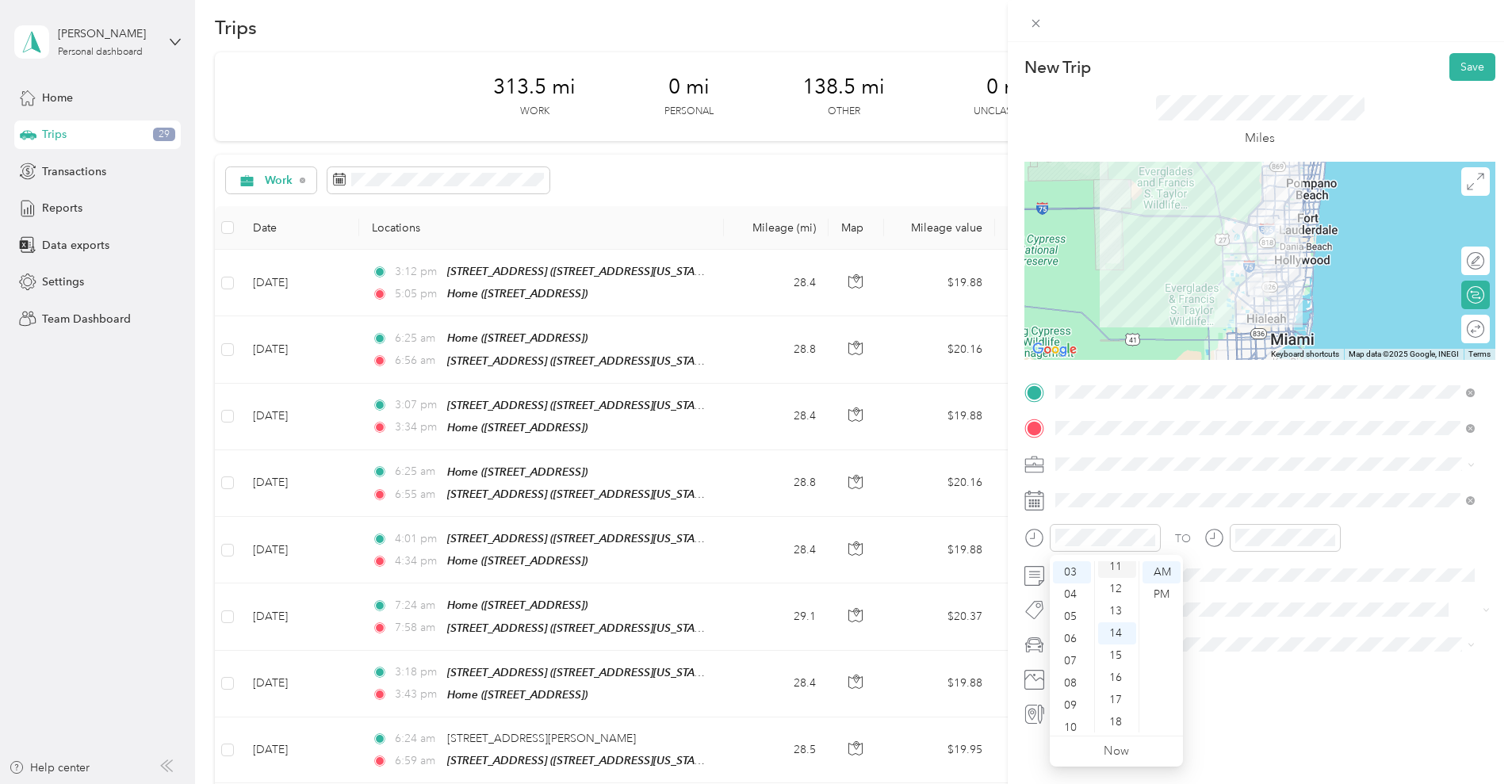 click on "11" at bounding box center [1117, 567] 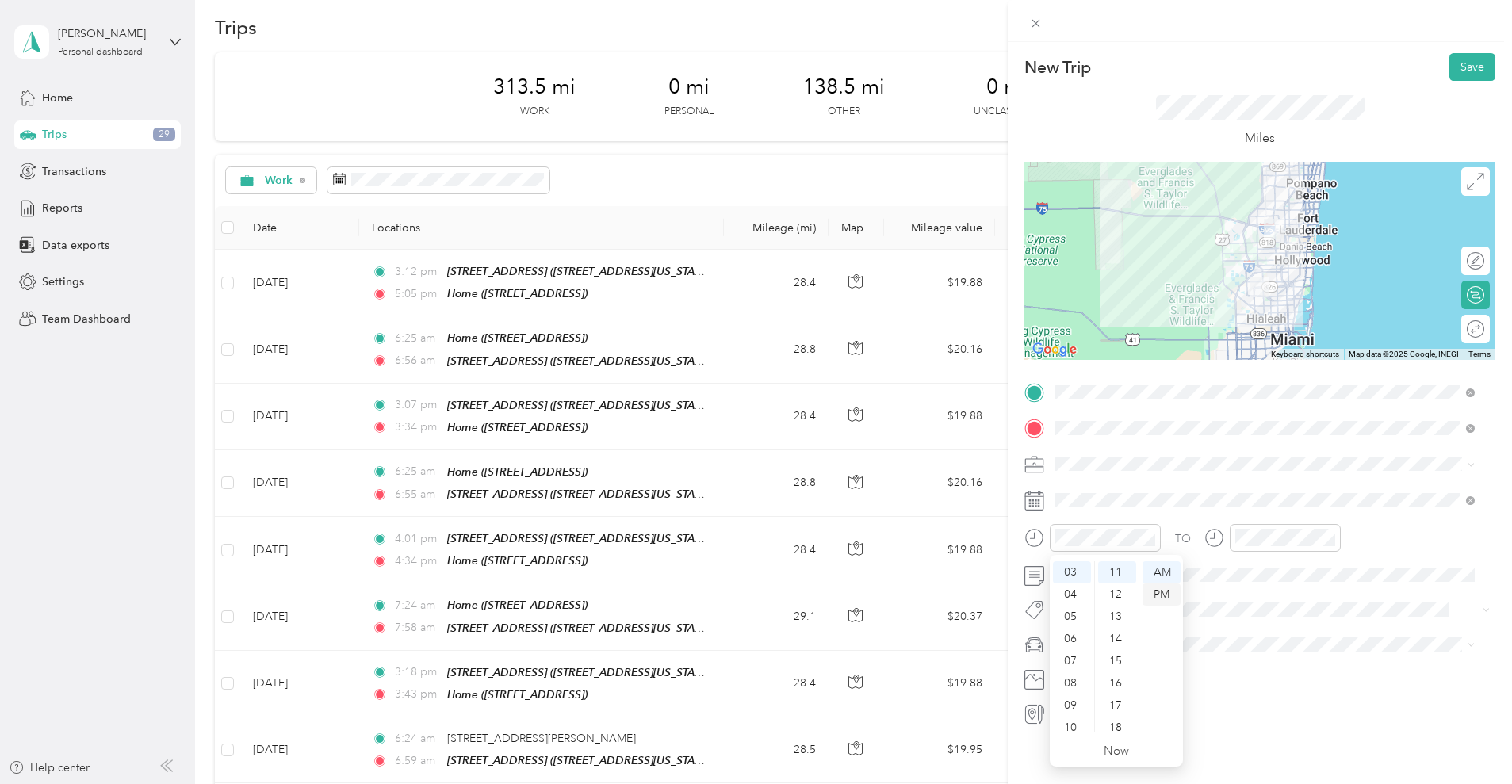click on "PM" at bounding box center (1162, 595) 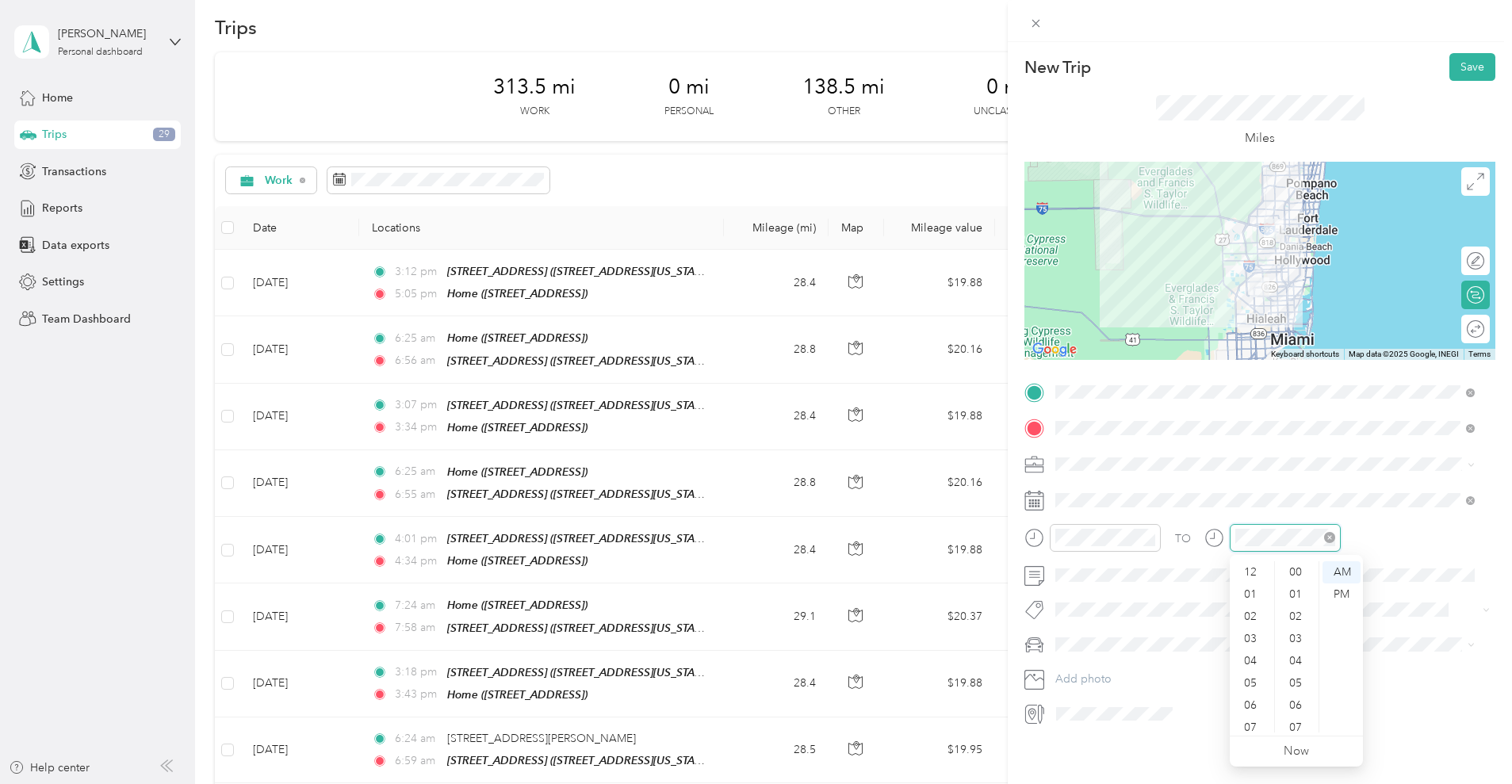 scroll, scrollTop: 311, scrollLeft: 0, axis: vertical 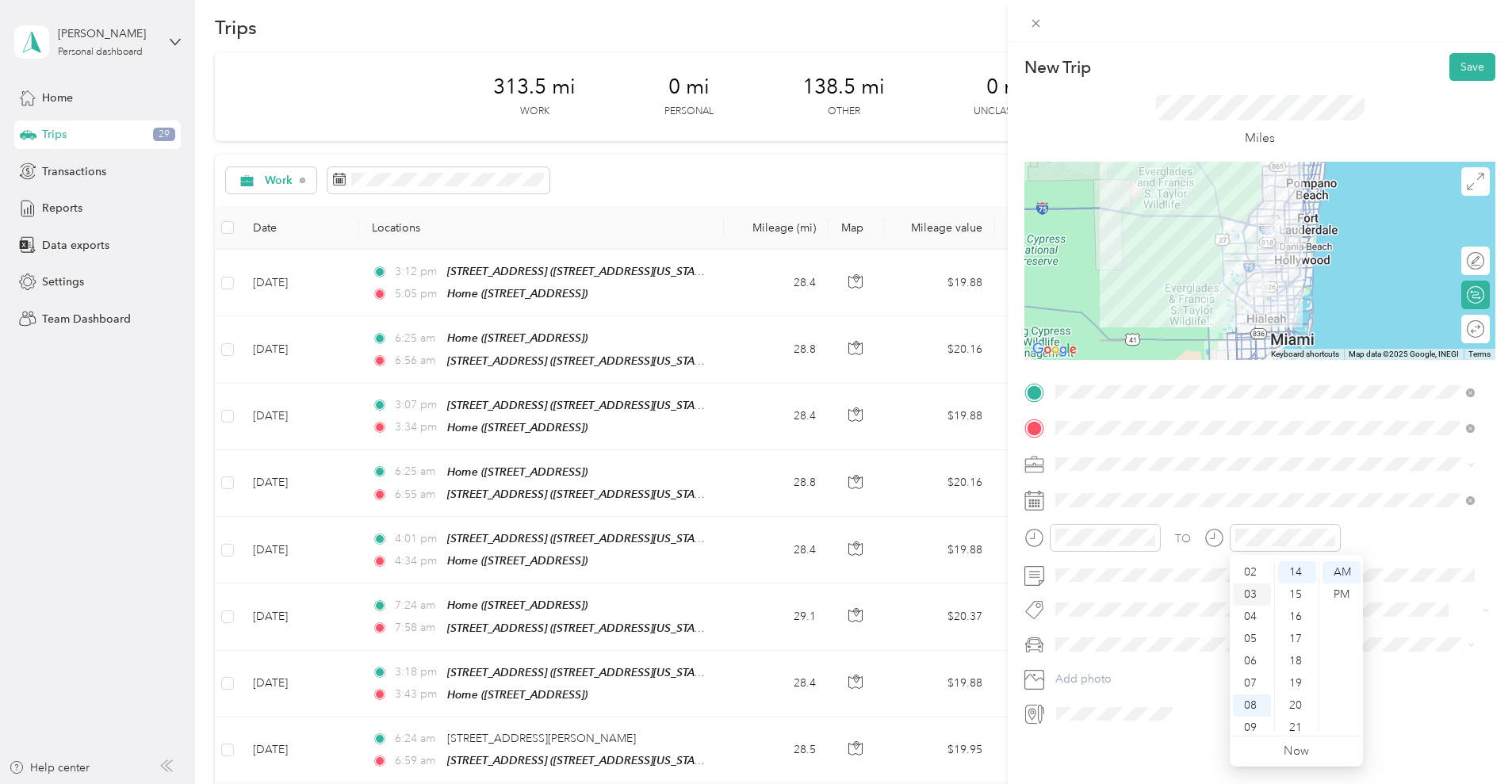 click on "03" at bounding box center [1252, 595] 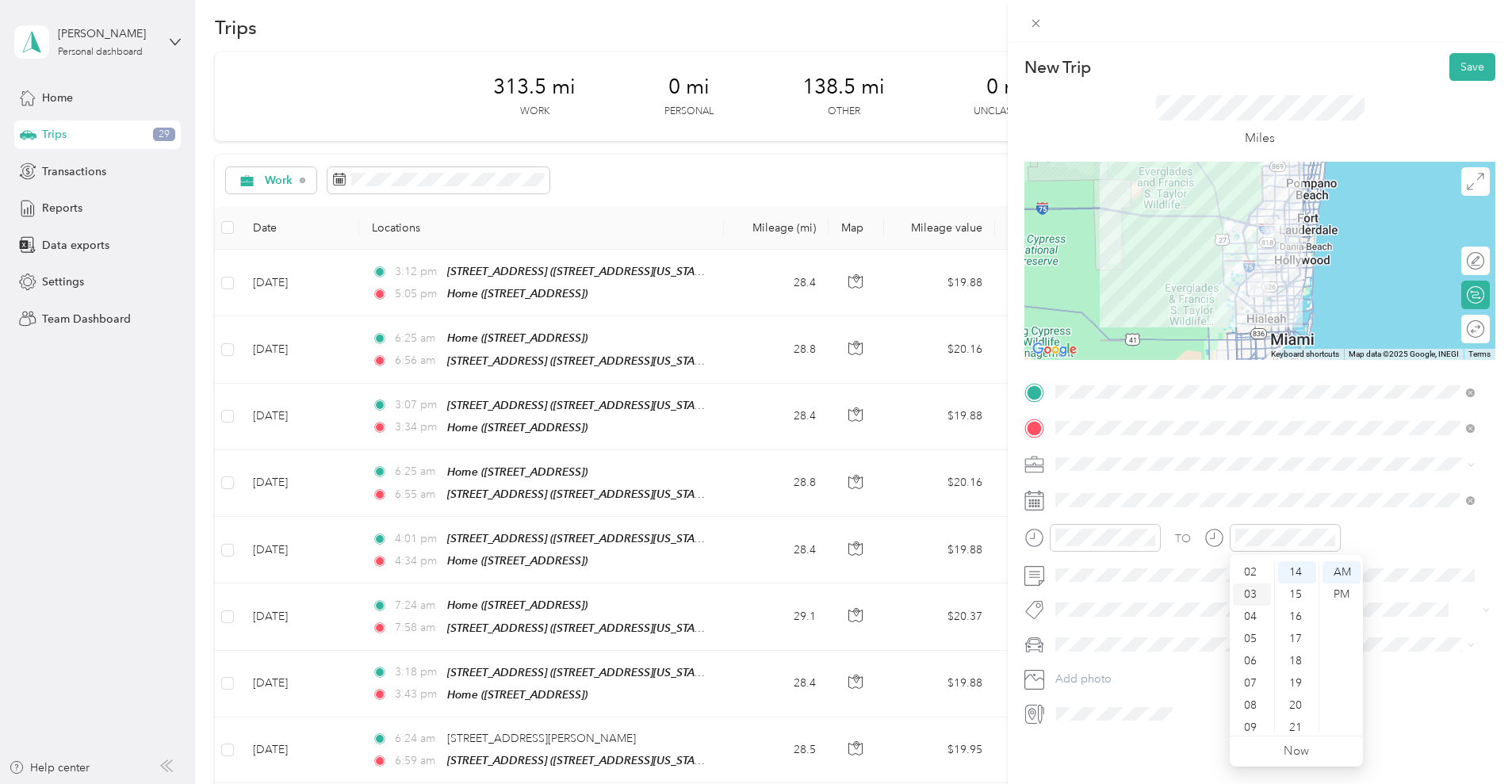 scroll, scrollTop: 67, scrollLeft: 0, axis: vertical 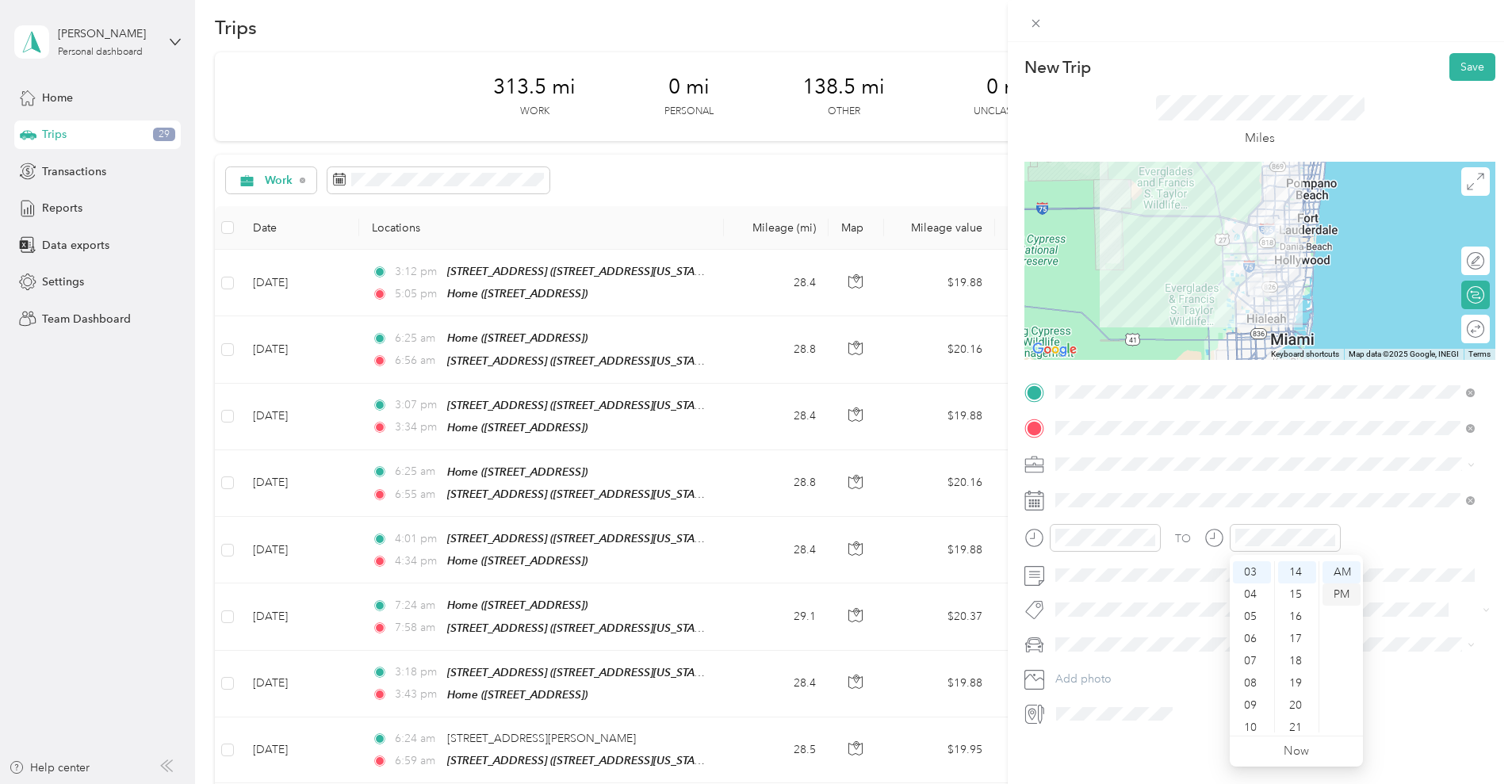 click on "PM" at bounding box center (1342, 595) 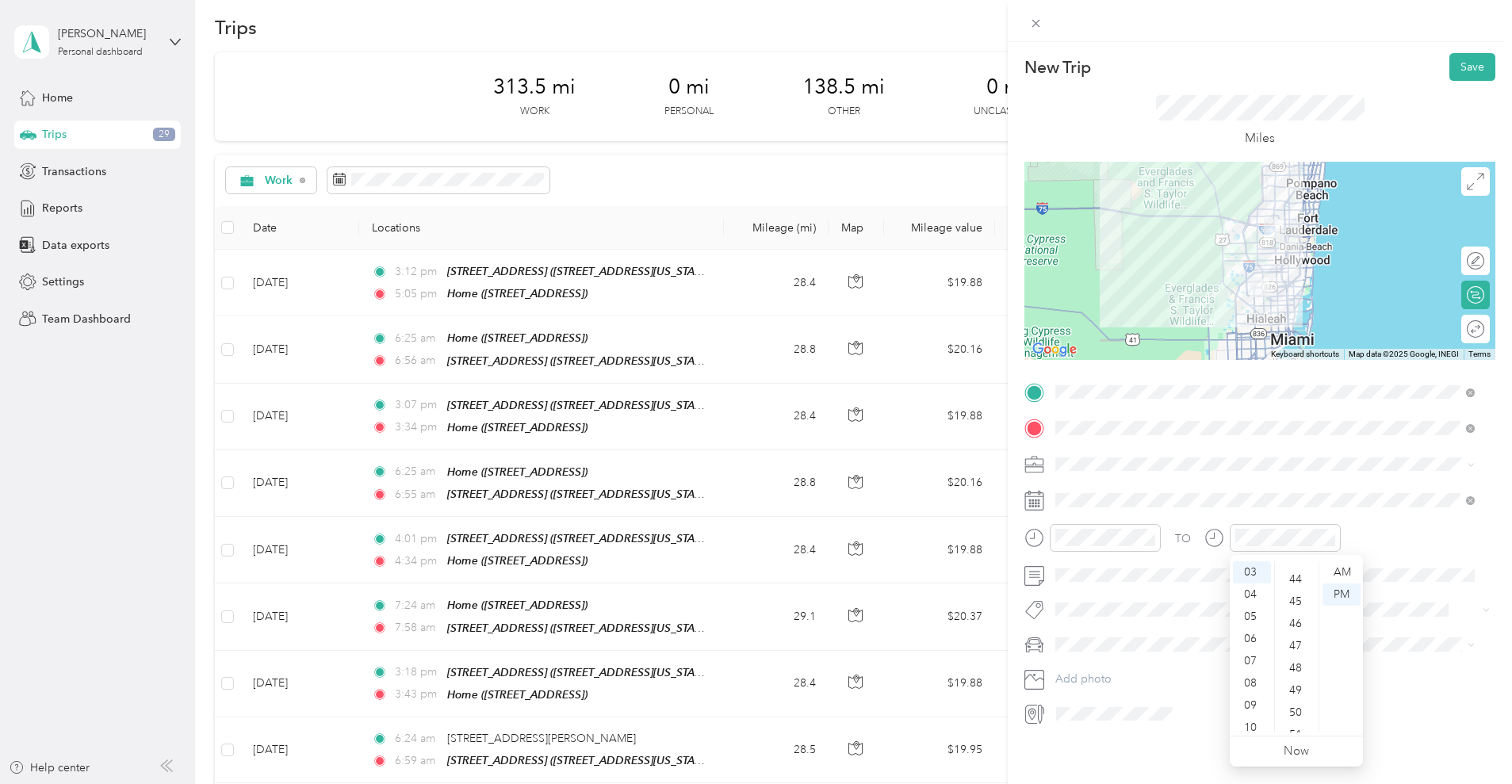 scroll, scrollTop: 969, scrollLeft: 0, axis: vertical 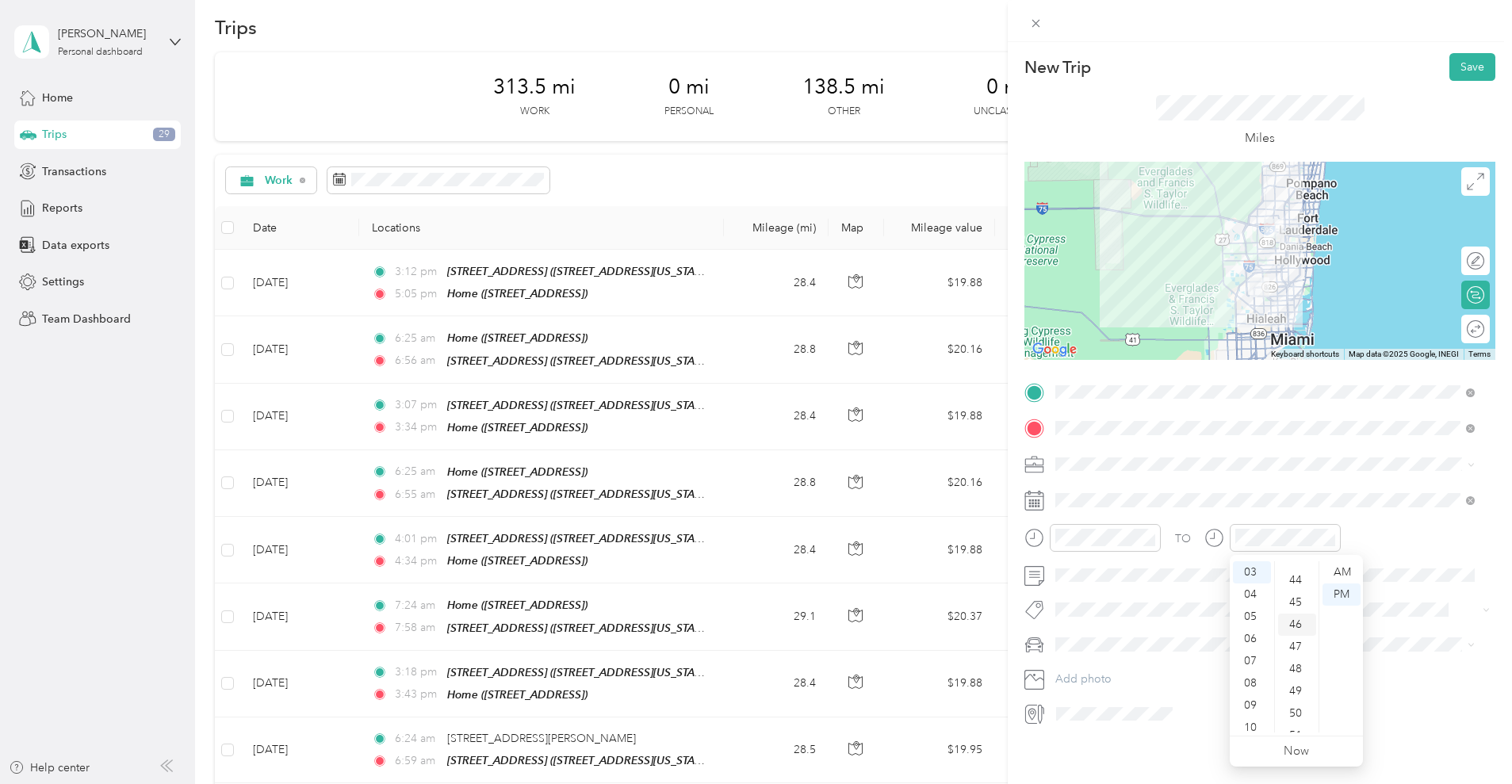 click on "46" at bounding box center (1297, 625) 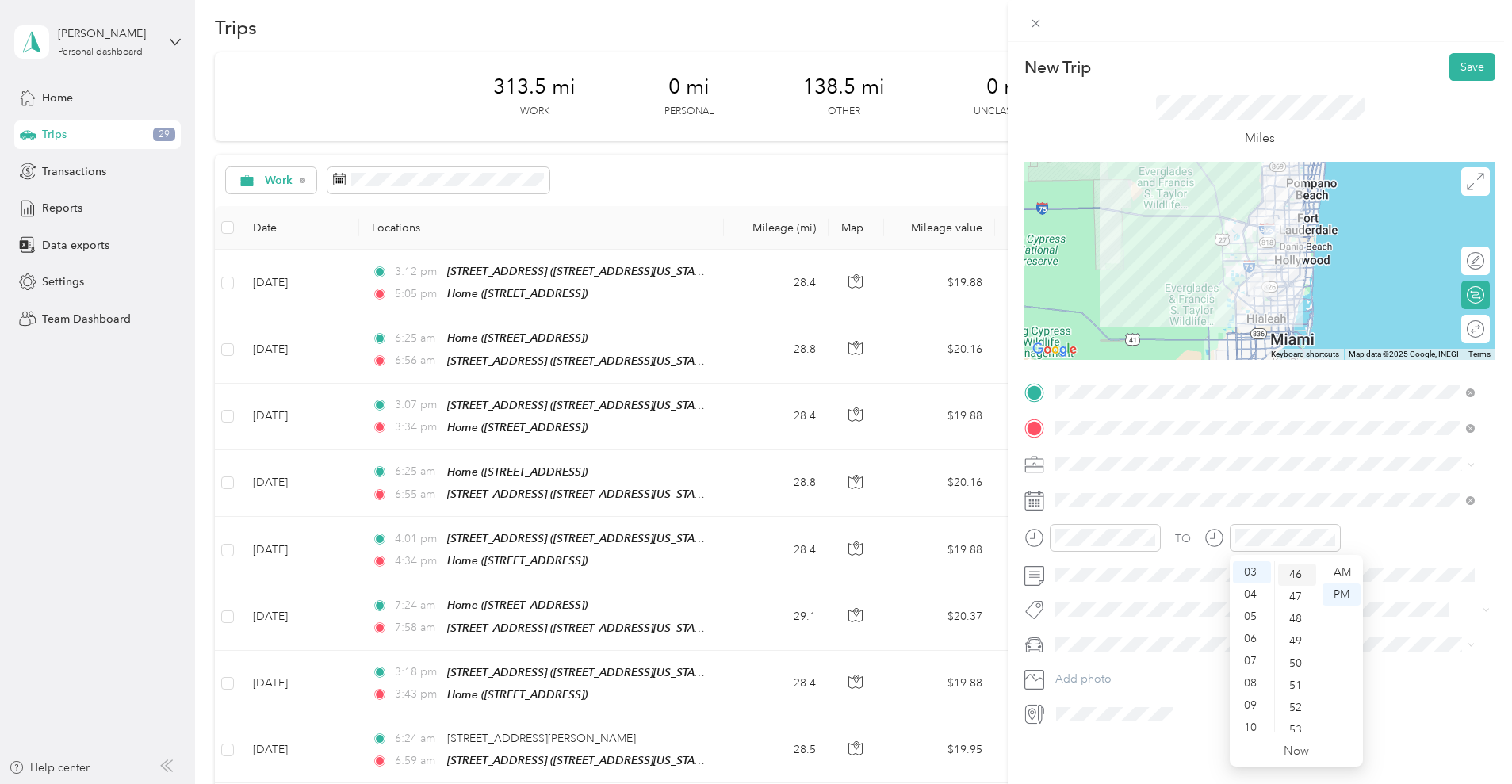 scroll, scrollTop: 1021, scrollLeft: 0, axis: vertical 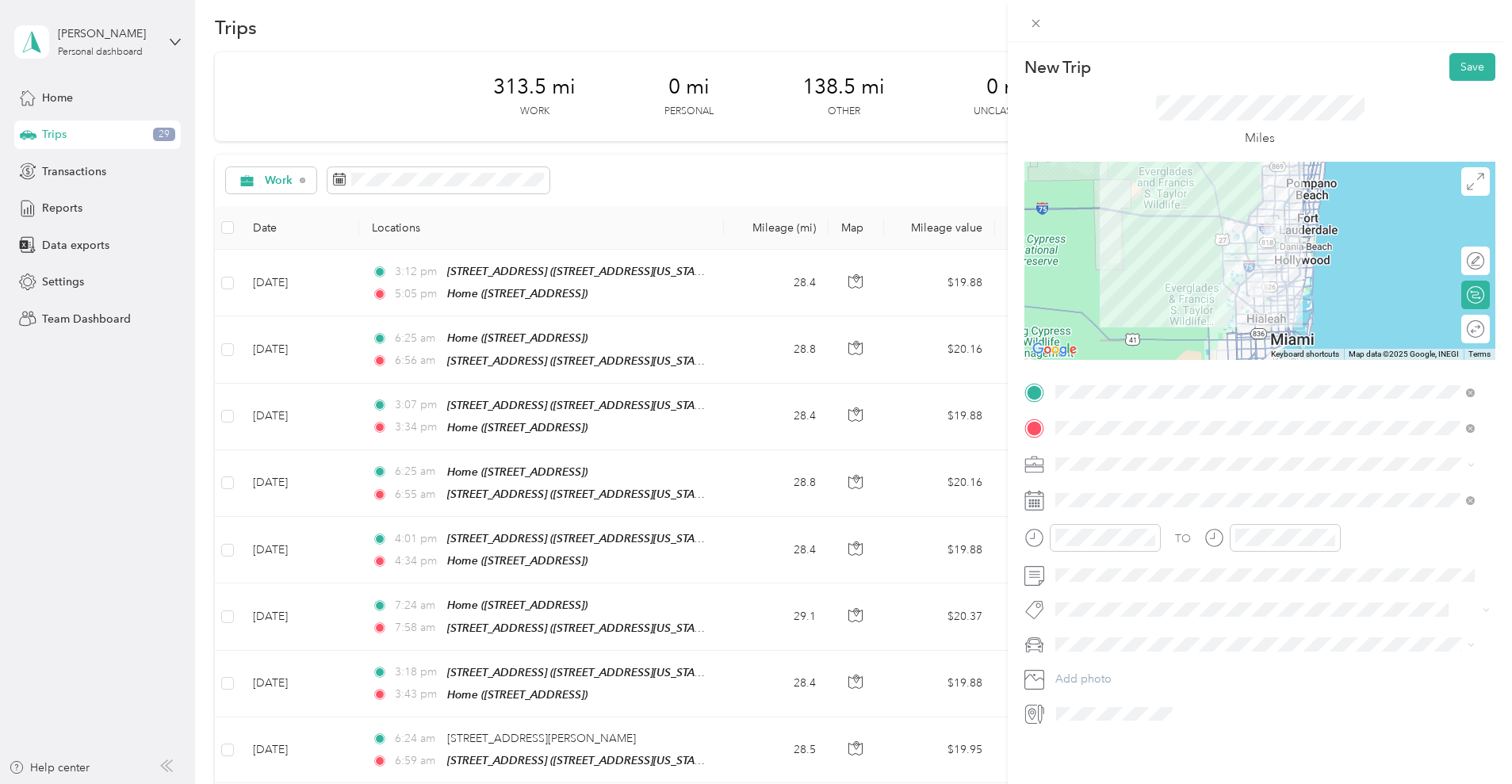 click on "TO" at bounding box center [1260, 543] 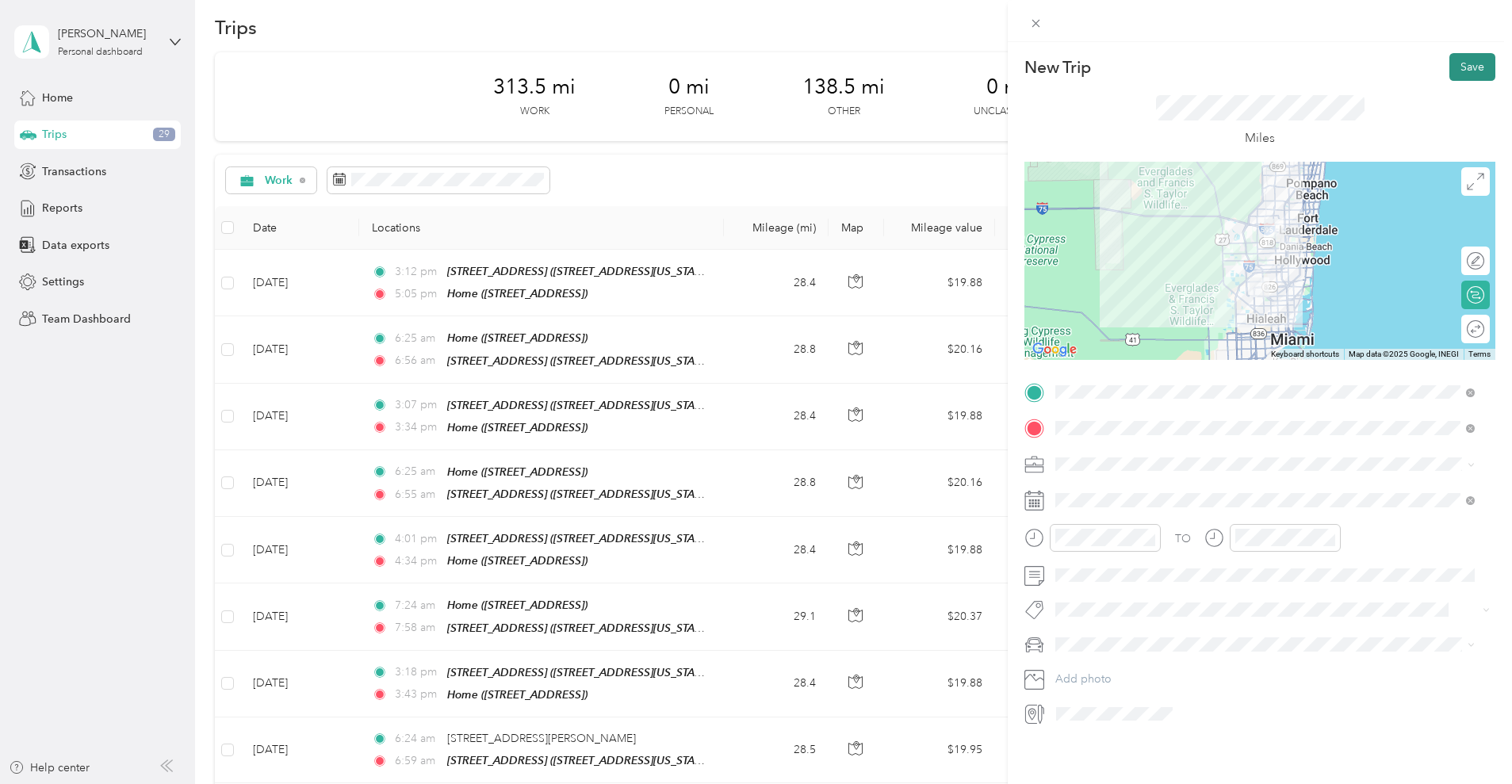click on "Save" at bounding box center (1472, 67) 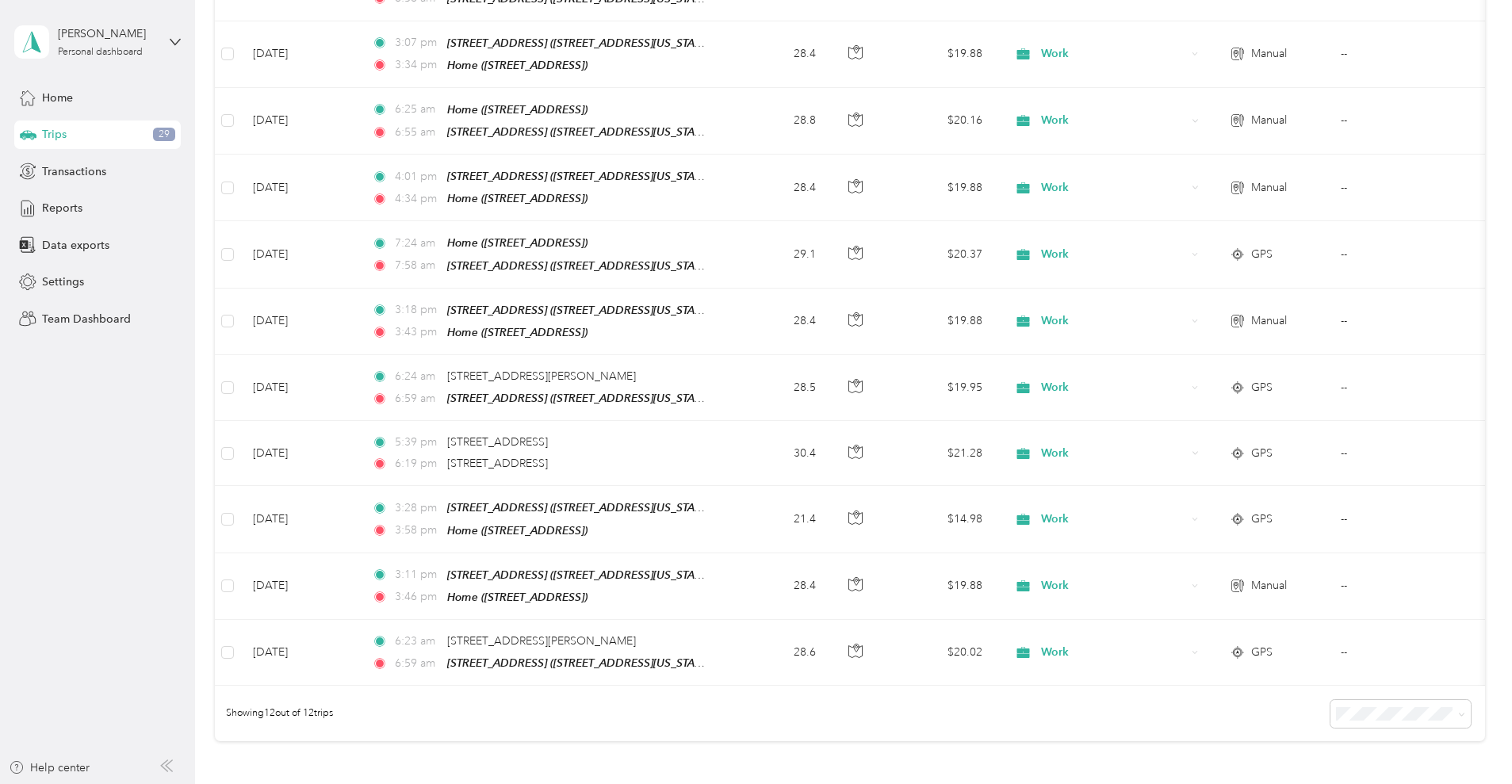 scroll, scrollTop: 378, scrollLeft: 0, axis: vertical 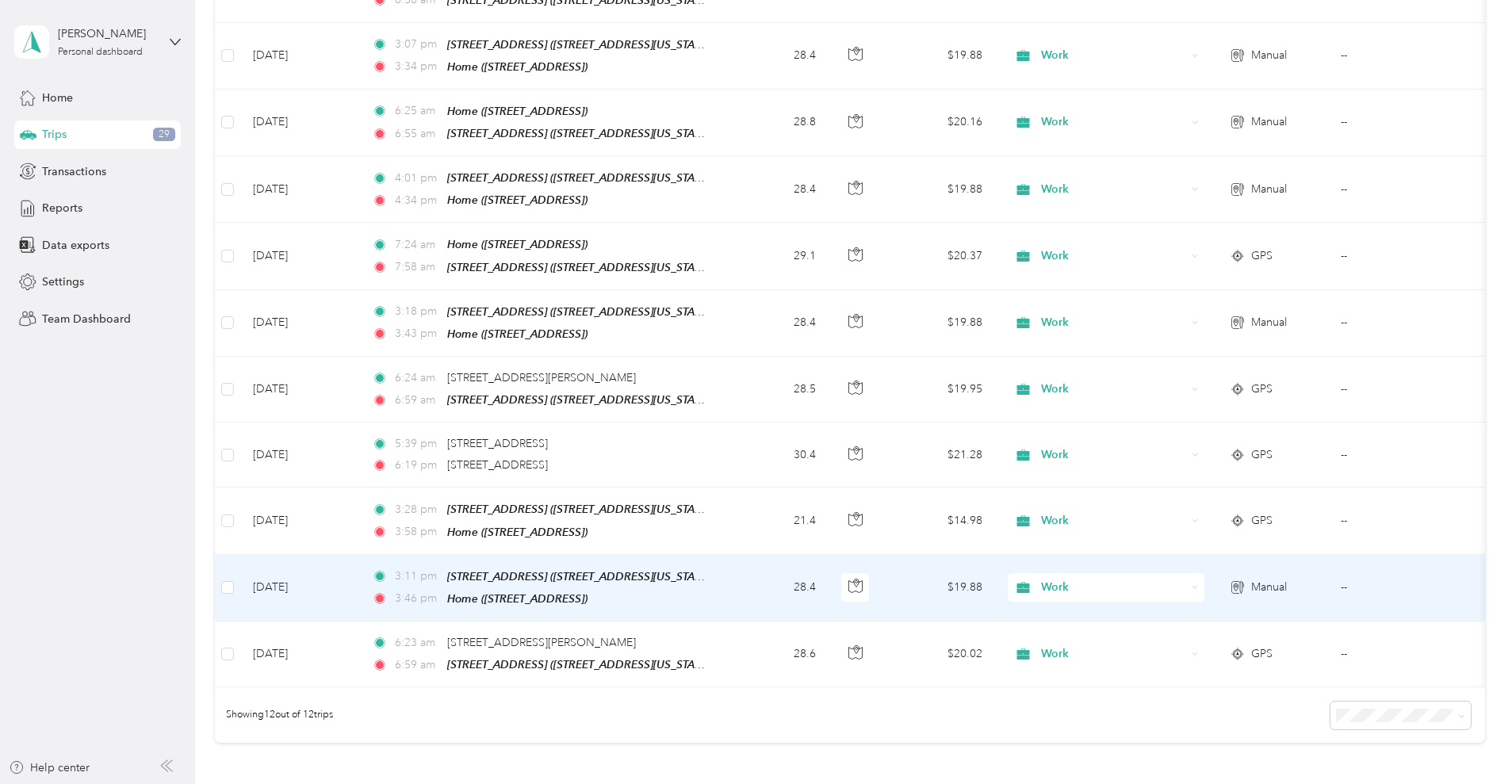 click on "28.4" at bounding box center [776, 588] 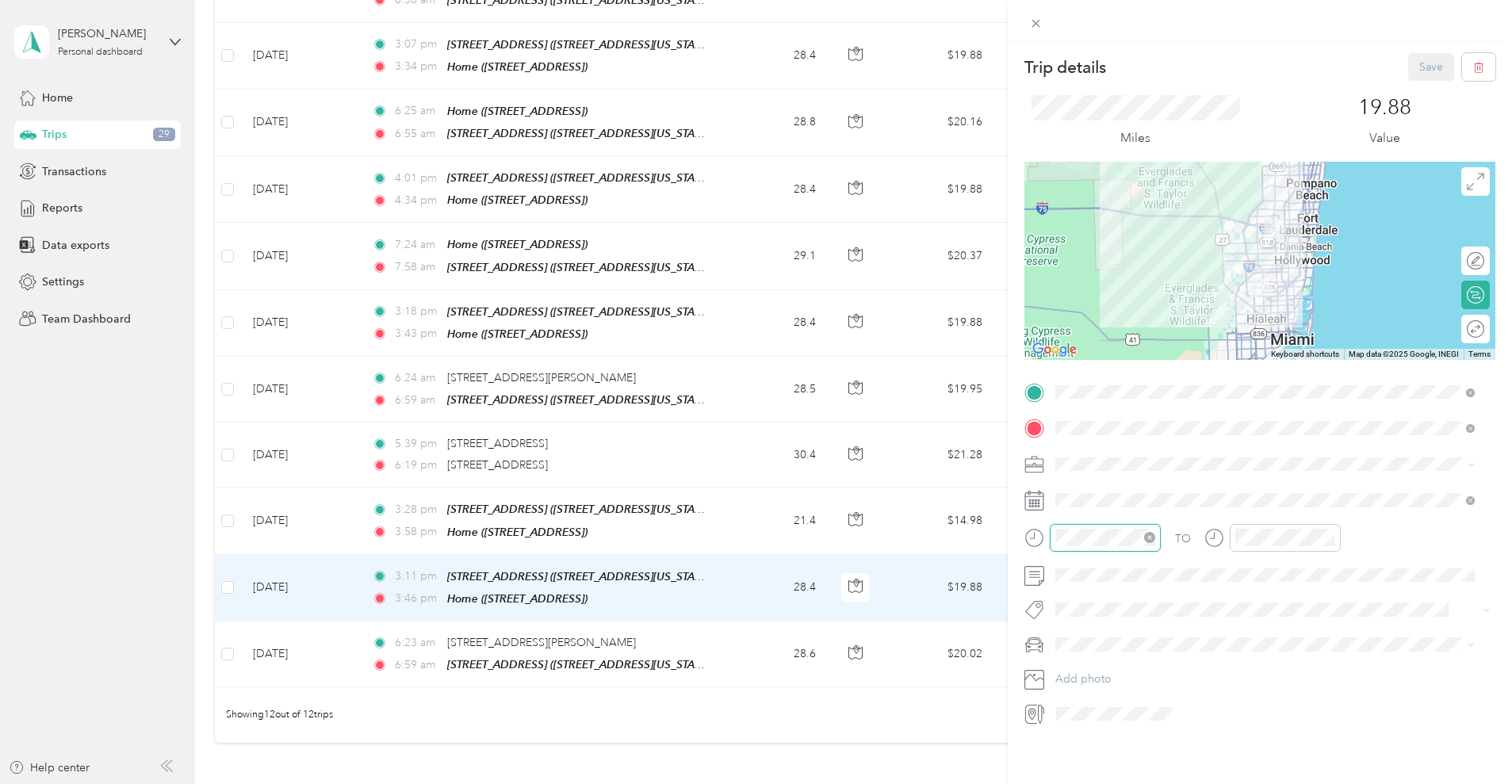 scroll, scrollTop: 67, scrollLeft: 0, axis: vertical 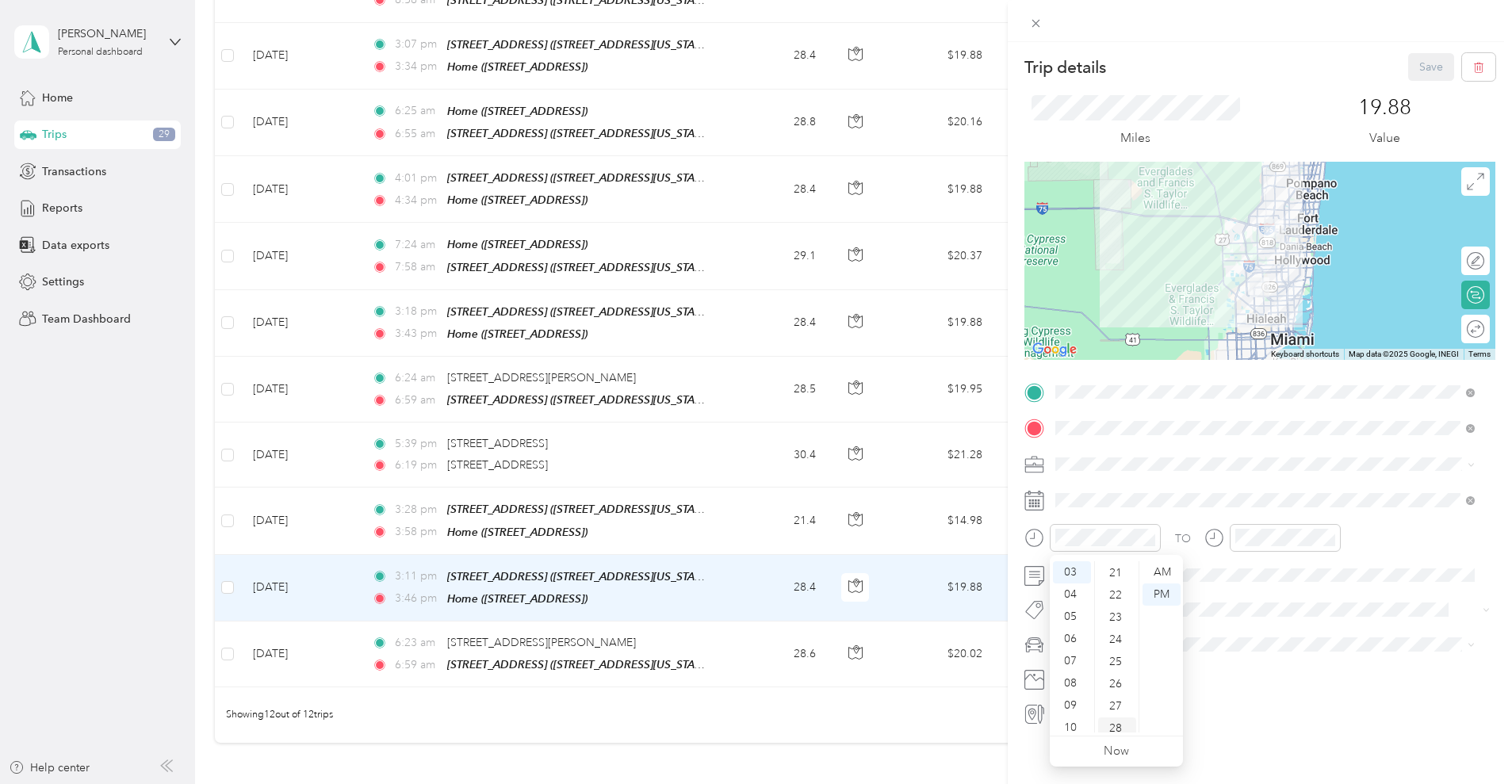 click on "28" at bounding box center (1117, 729) 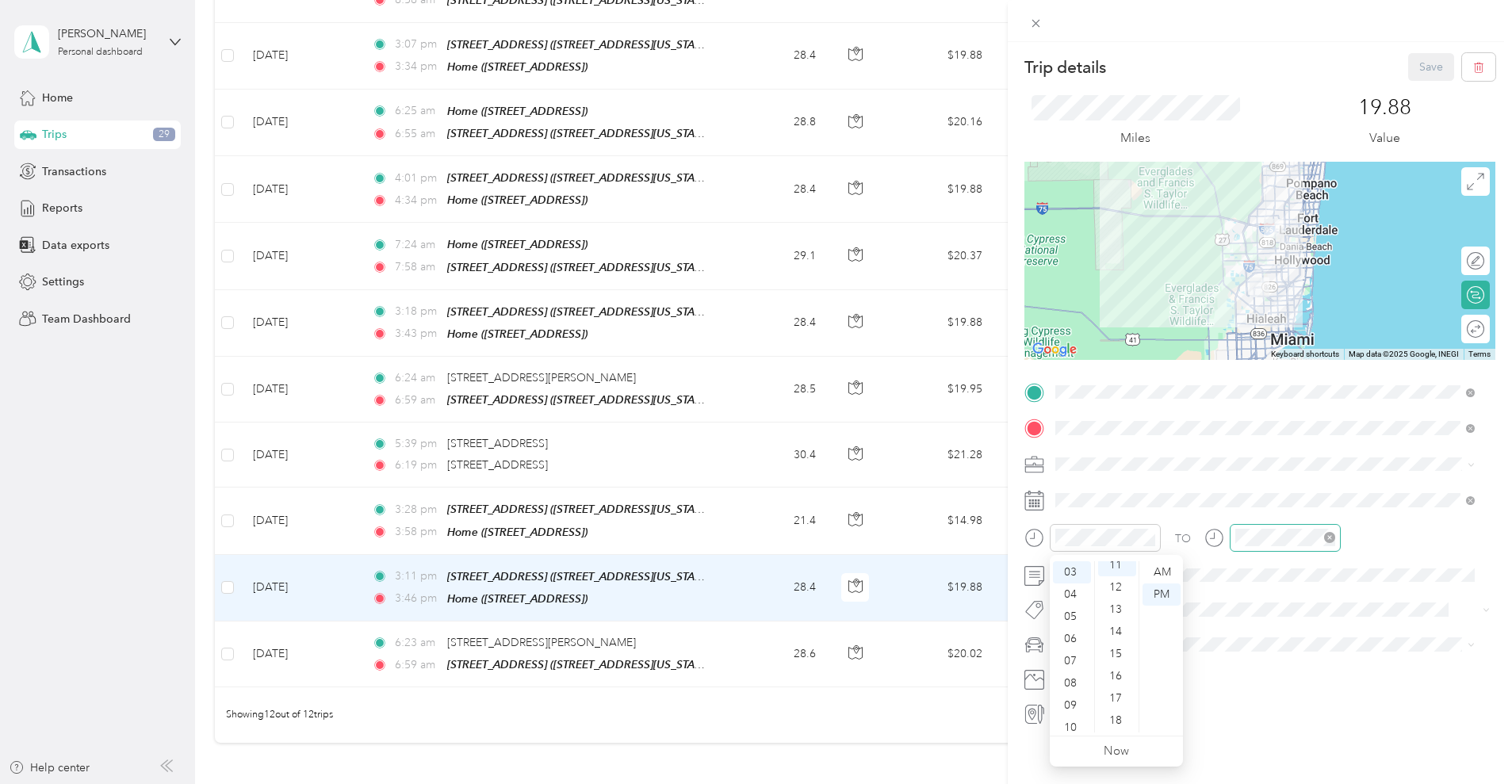 scroll, scrollTop: 244, scrollLeft: 0, axis: vertical 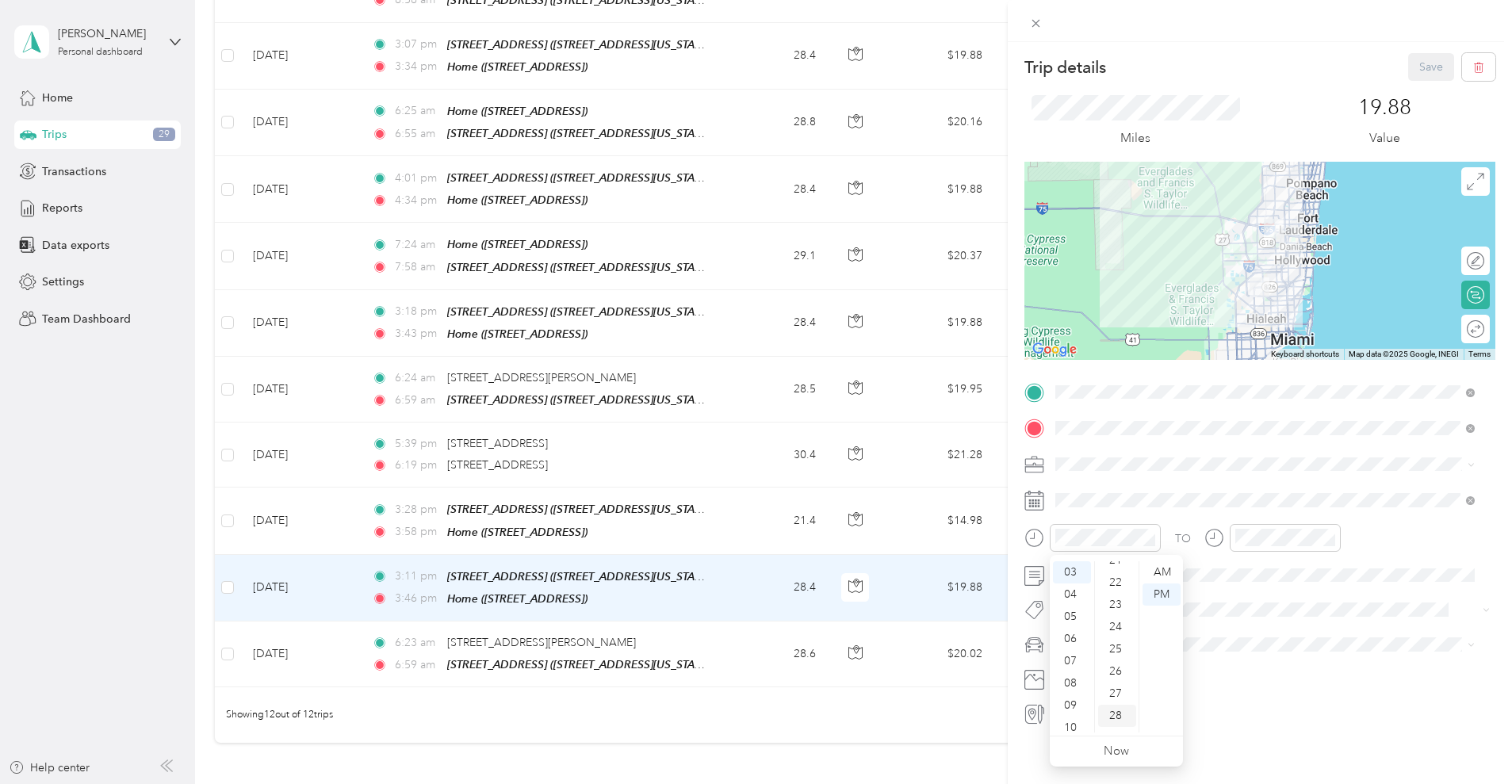 click on "28" at bounding box center [1117, 716] 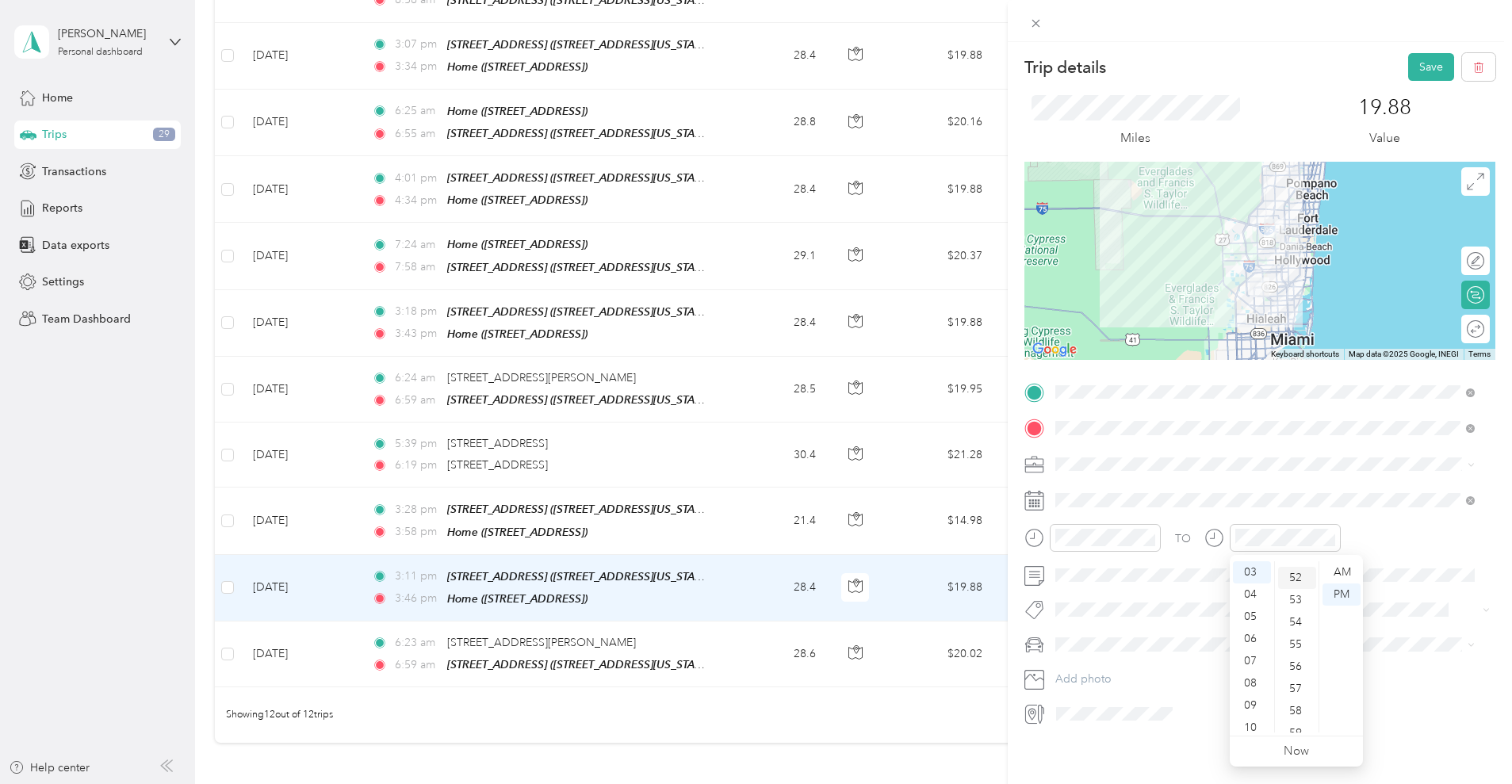 click on "58" at bounding box center (1297, 711) 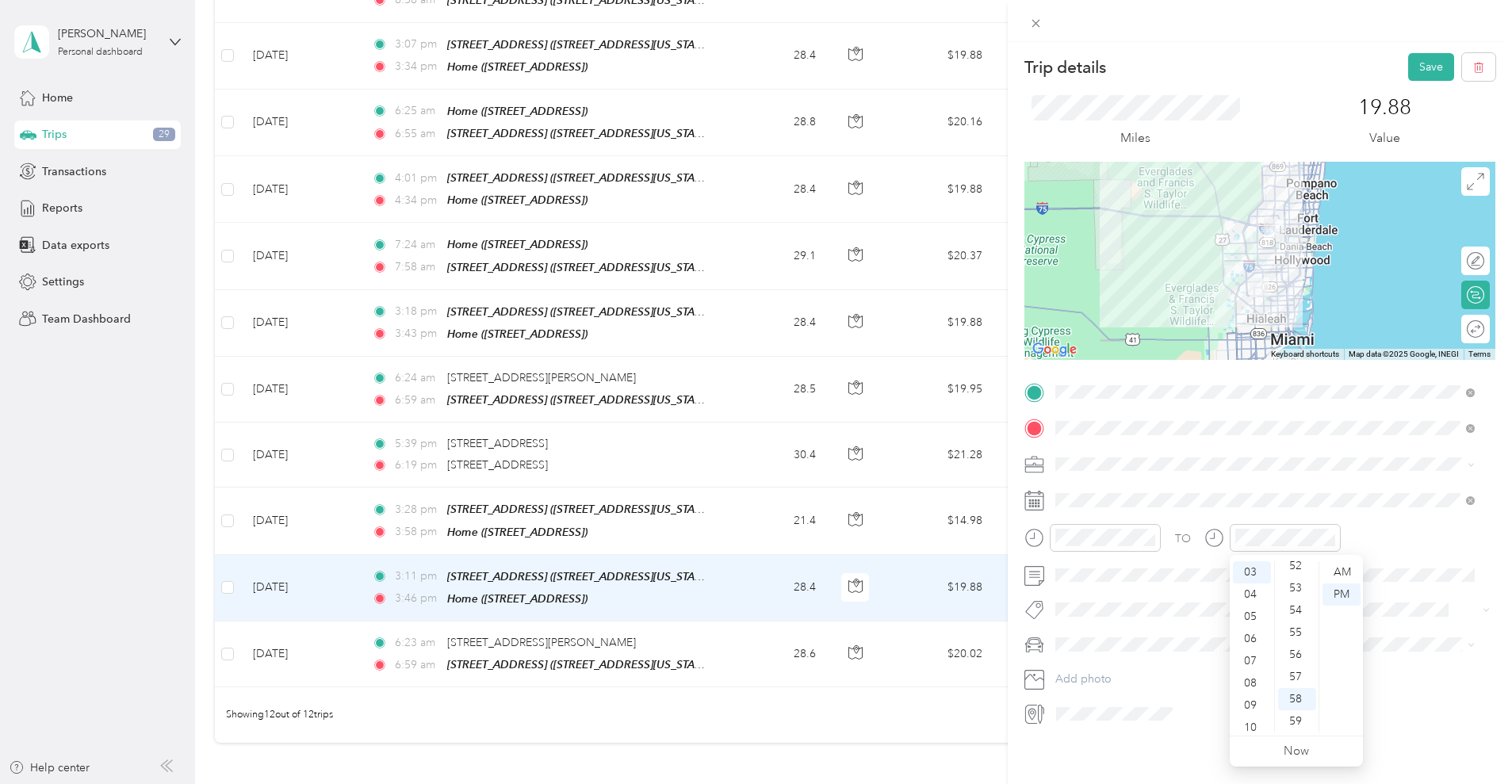 click on "TO" at bounding box center [1260, 543] 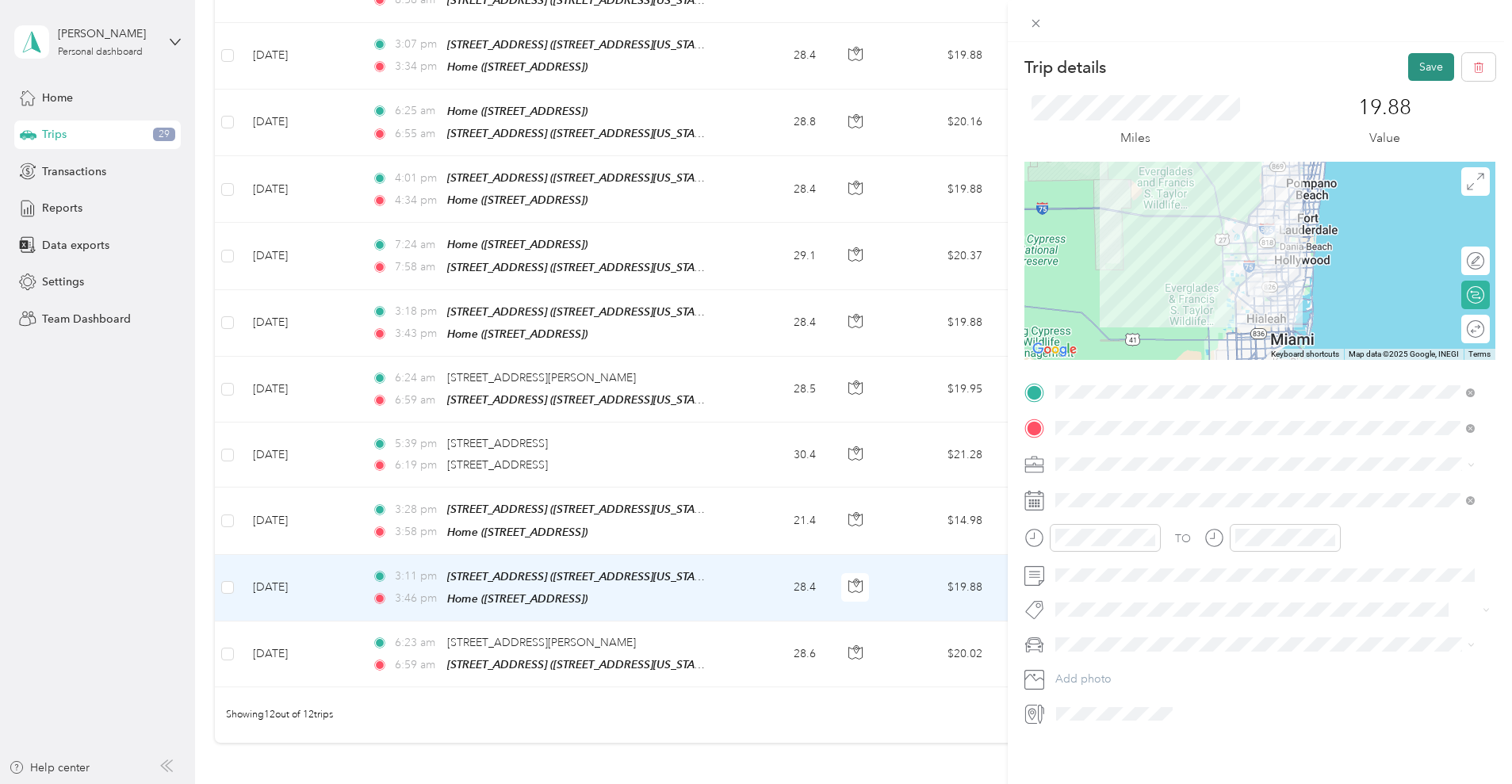 click on "Save" at bounding box center [1431, 67] 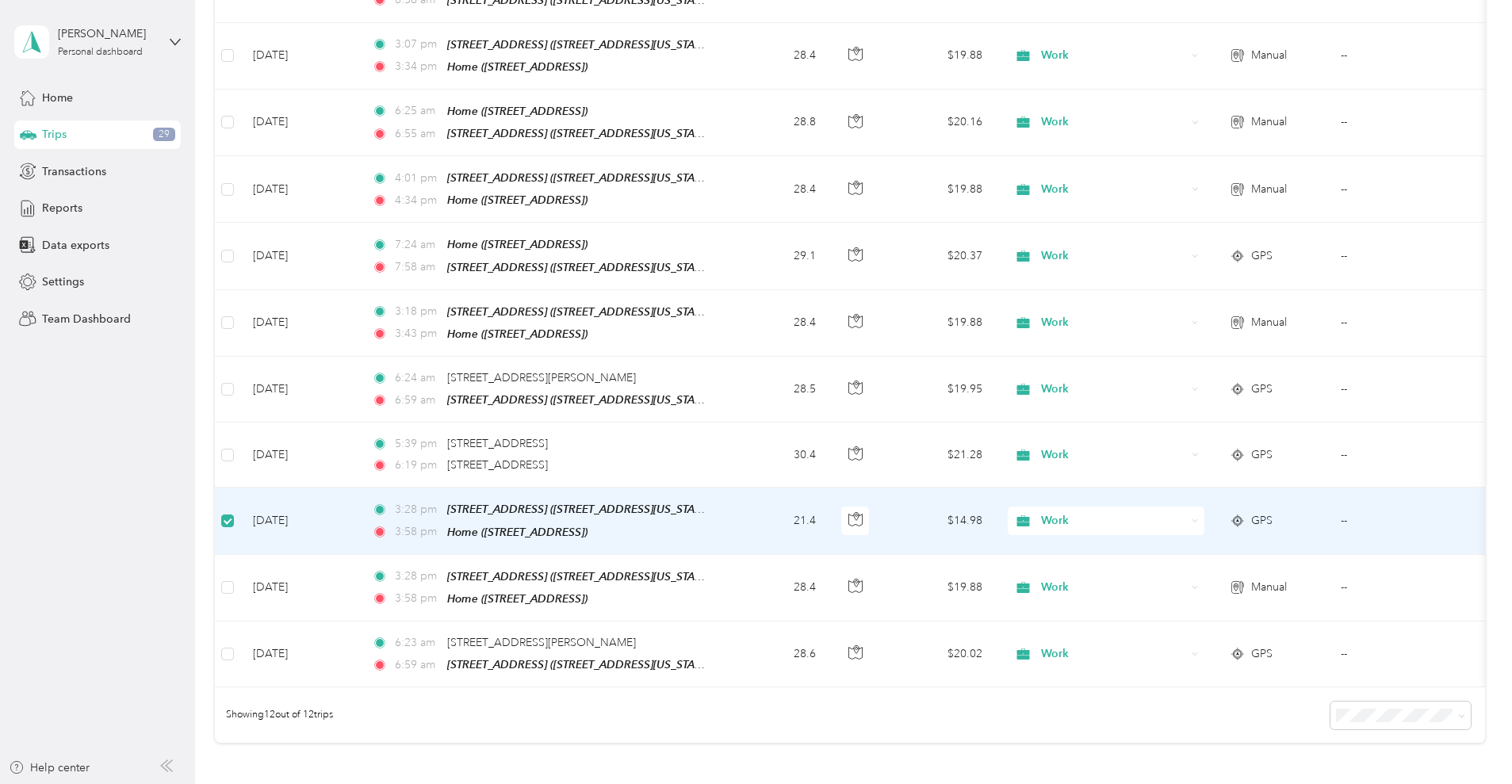 scroll, scrollTop: 0, scrollLeft: 0, axis: both 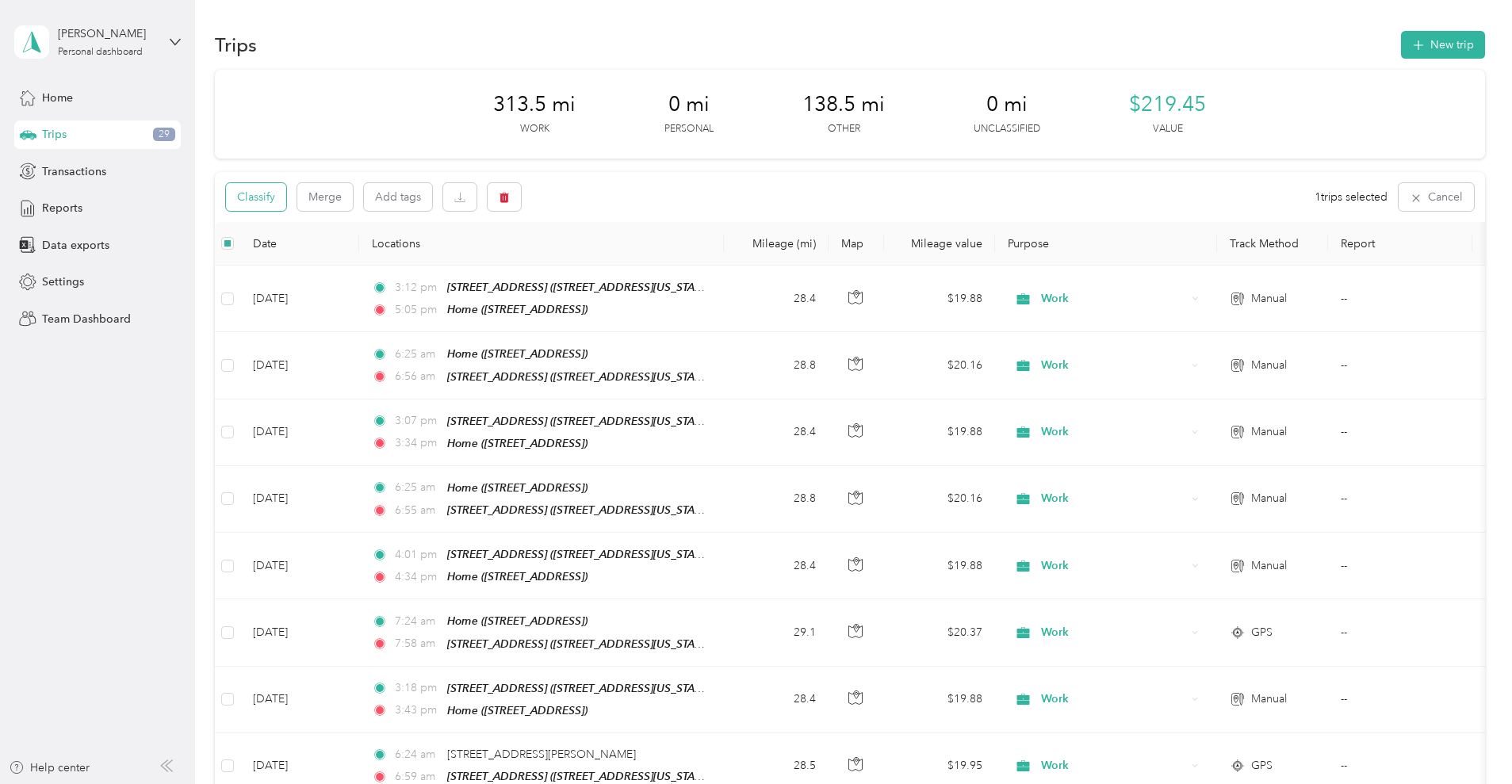 click on "Classify" at bounding box center (256, 197) 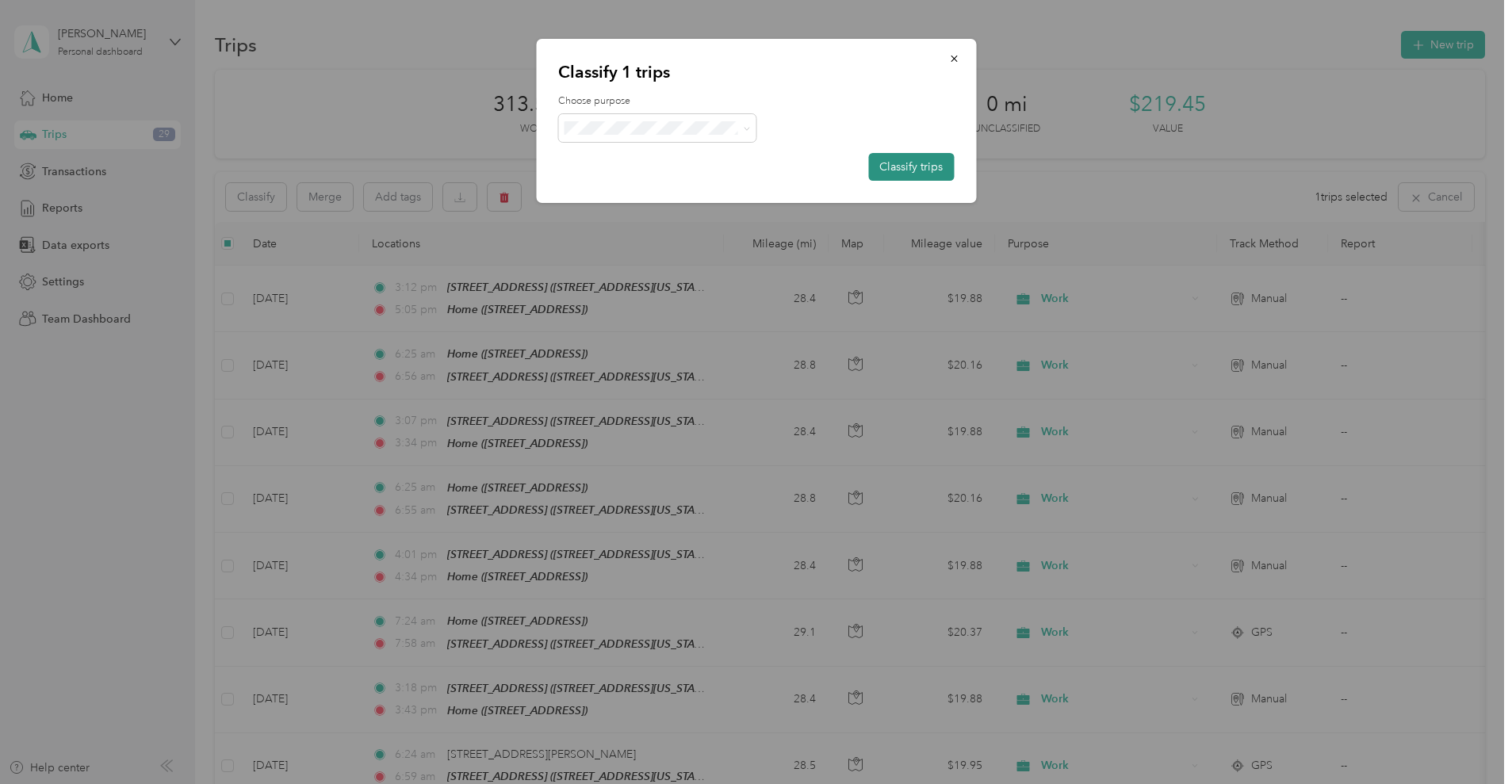 click on "Classify trips" at bounding box center [911, 166] 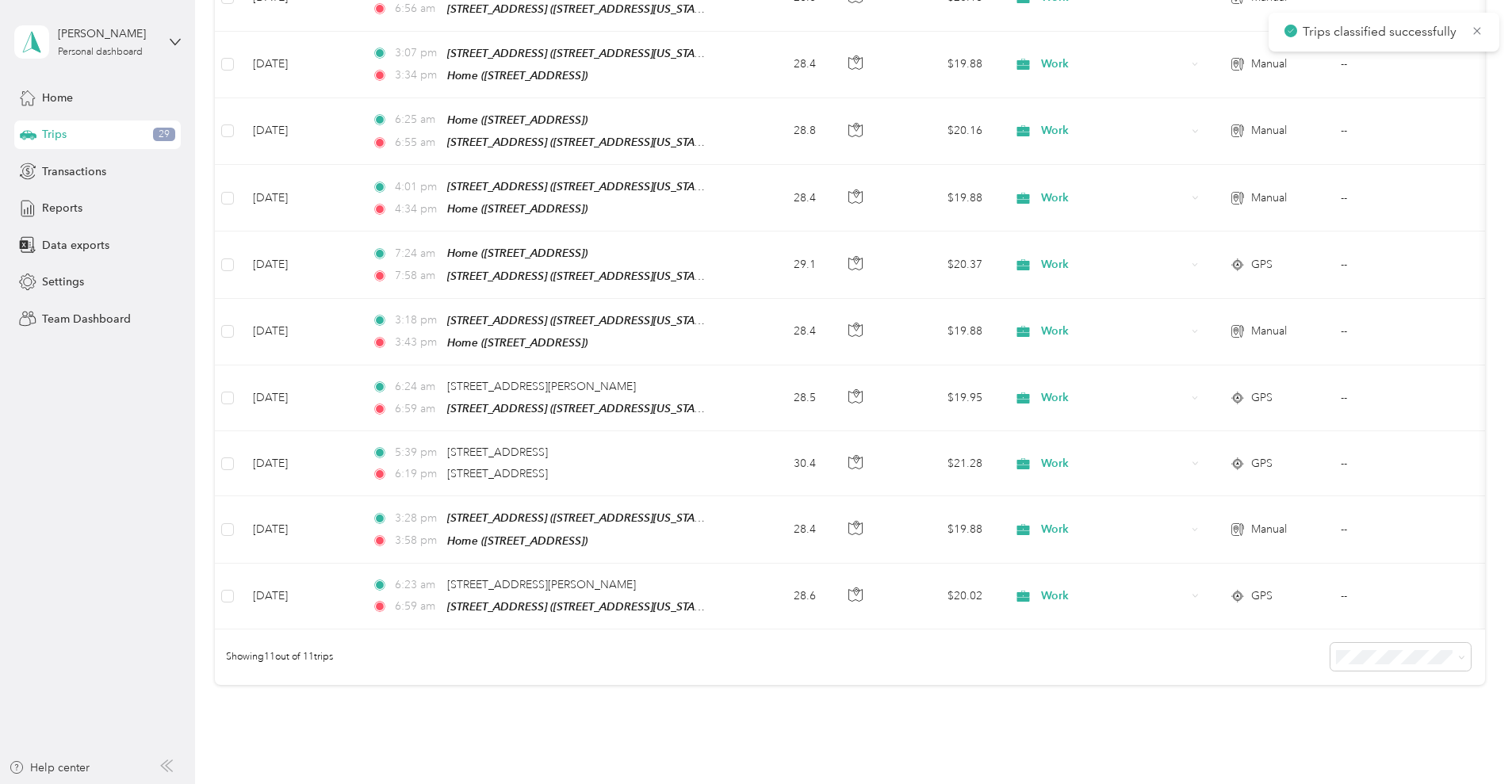 scroll, scrollTop: 367, scrollLeft: 0, axis: vertical 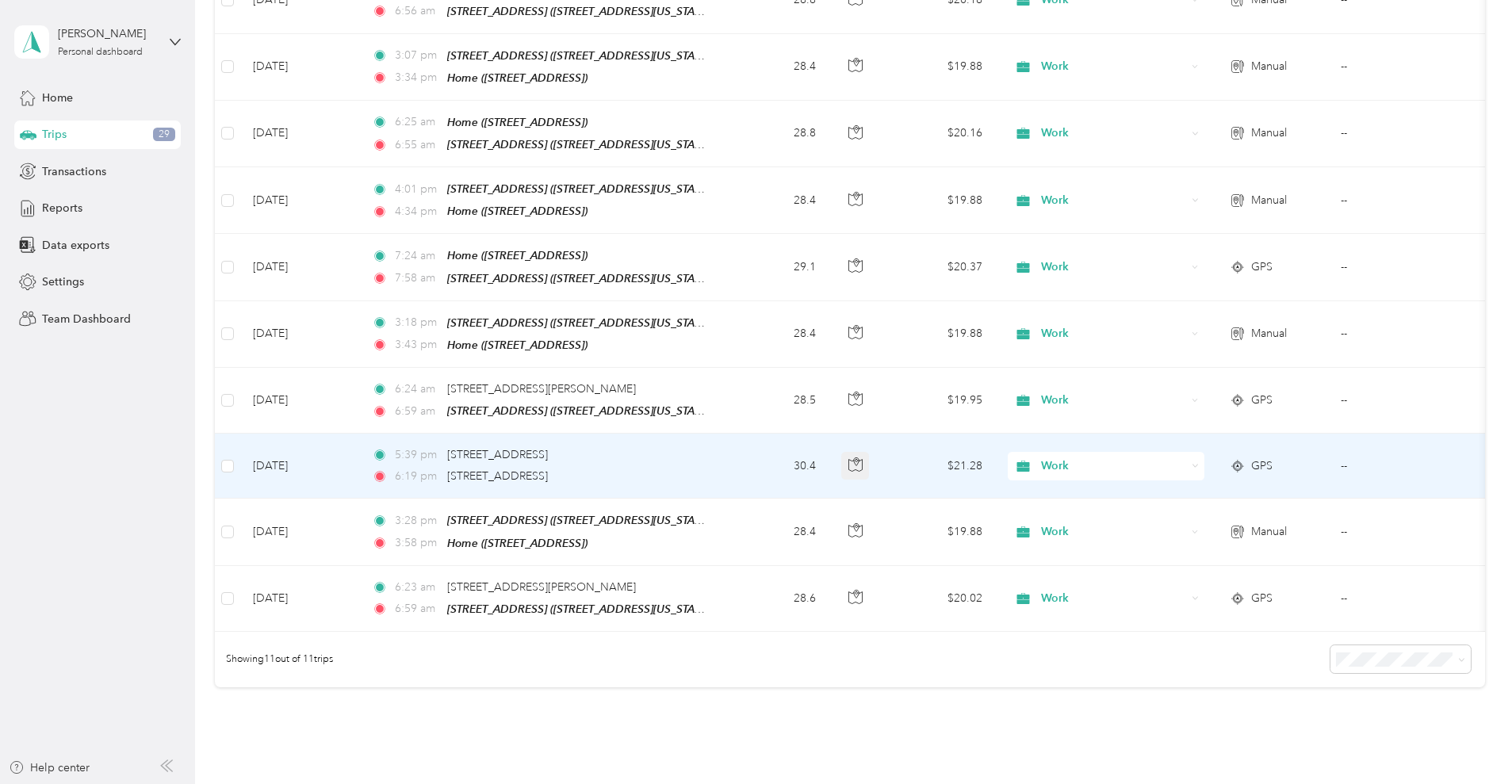 click 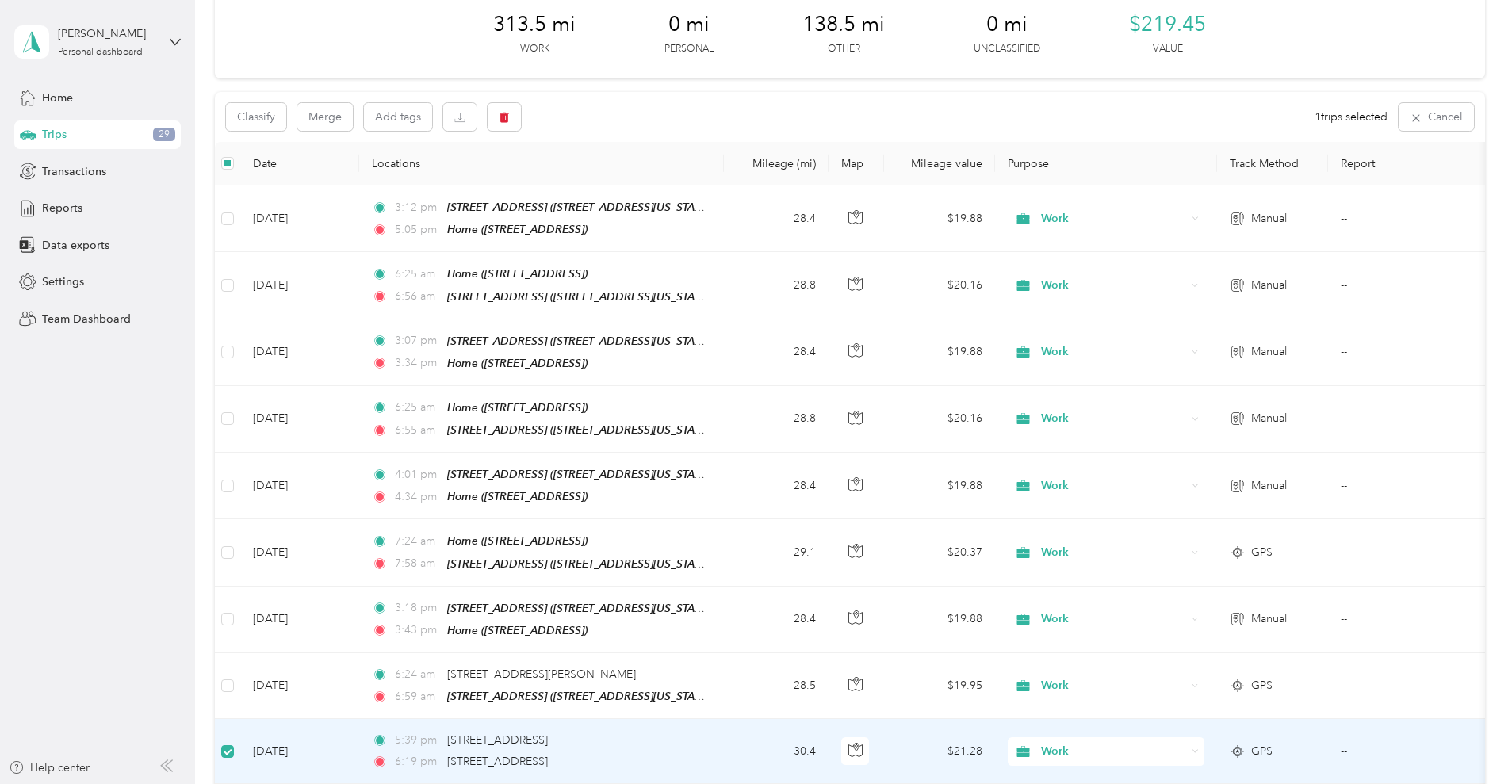 scroll, scrollTop: 79, scrollLeft: 0, axis: vertical 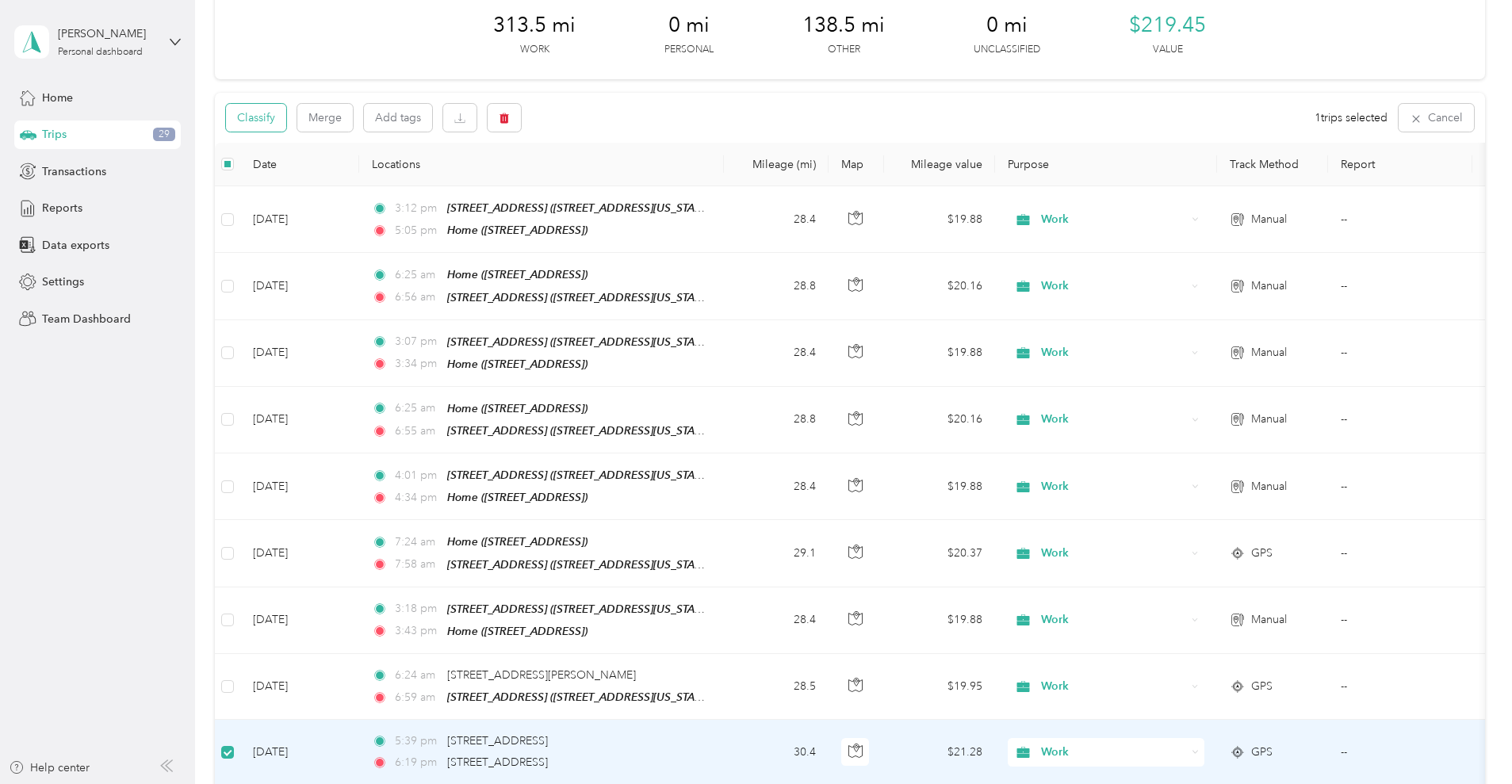 click on "Classify" at bounding box center [256, 117] 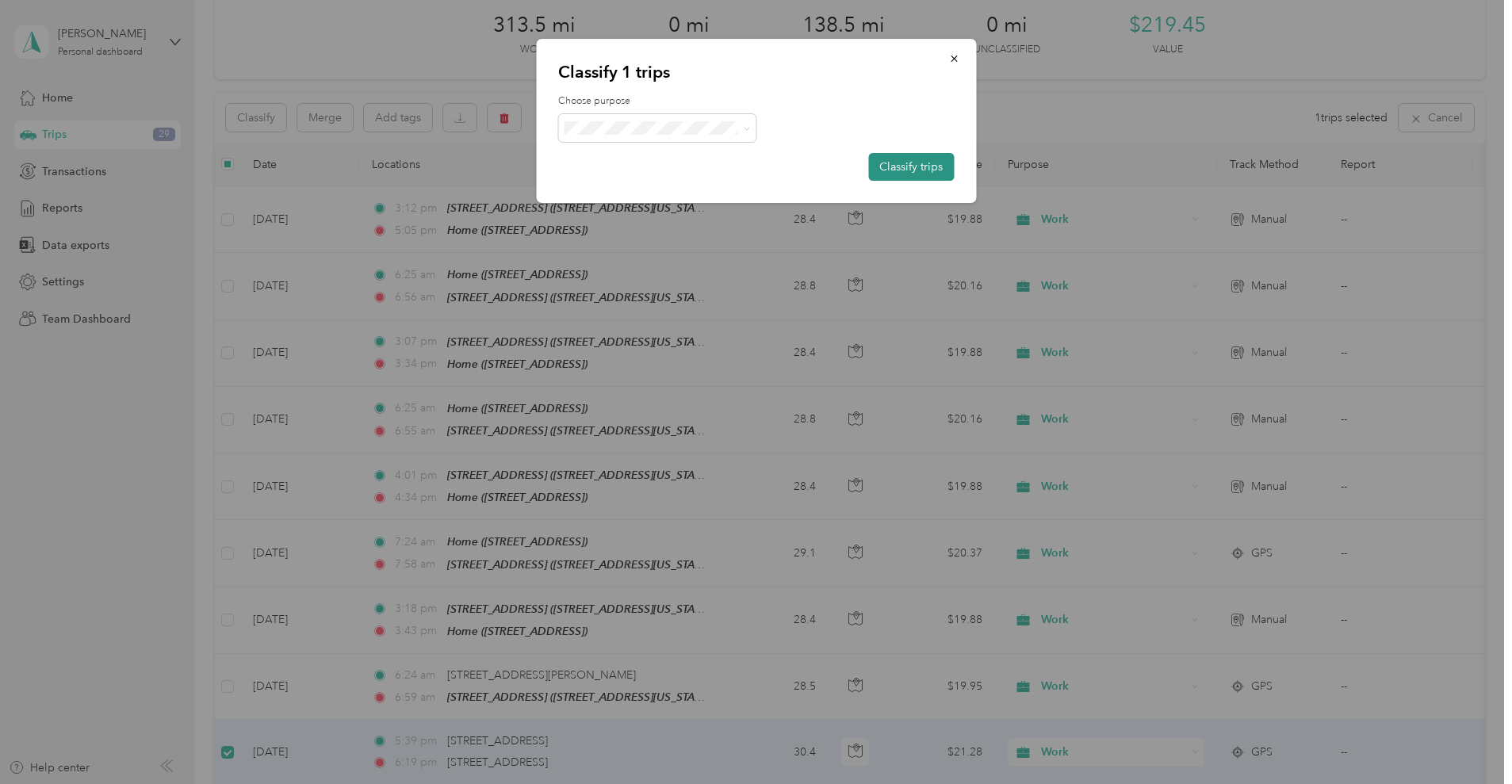 click on "Classify trips" at bounding box center [911, 166] 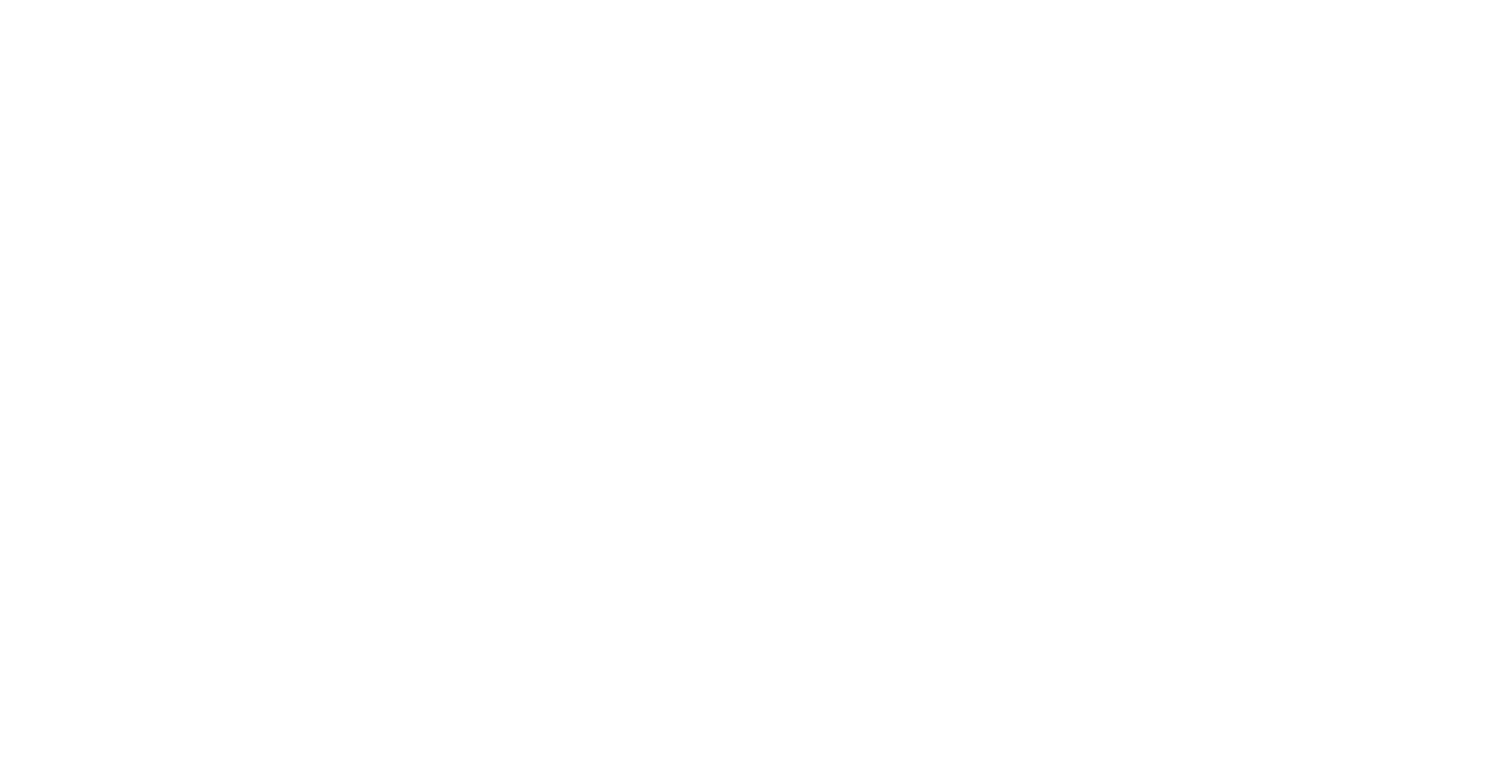 scroll, scrollTop: 0, scrollLeft: 0, axis: both 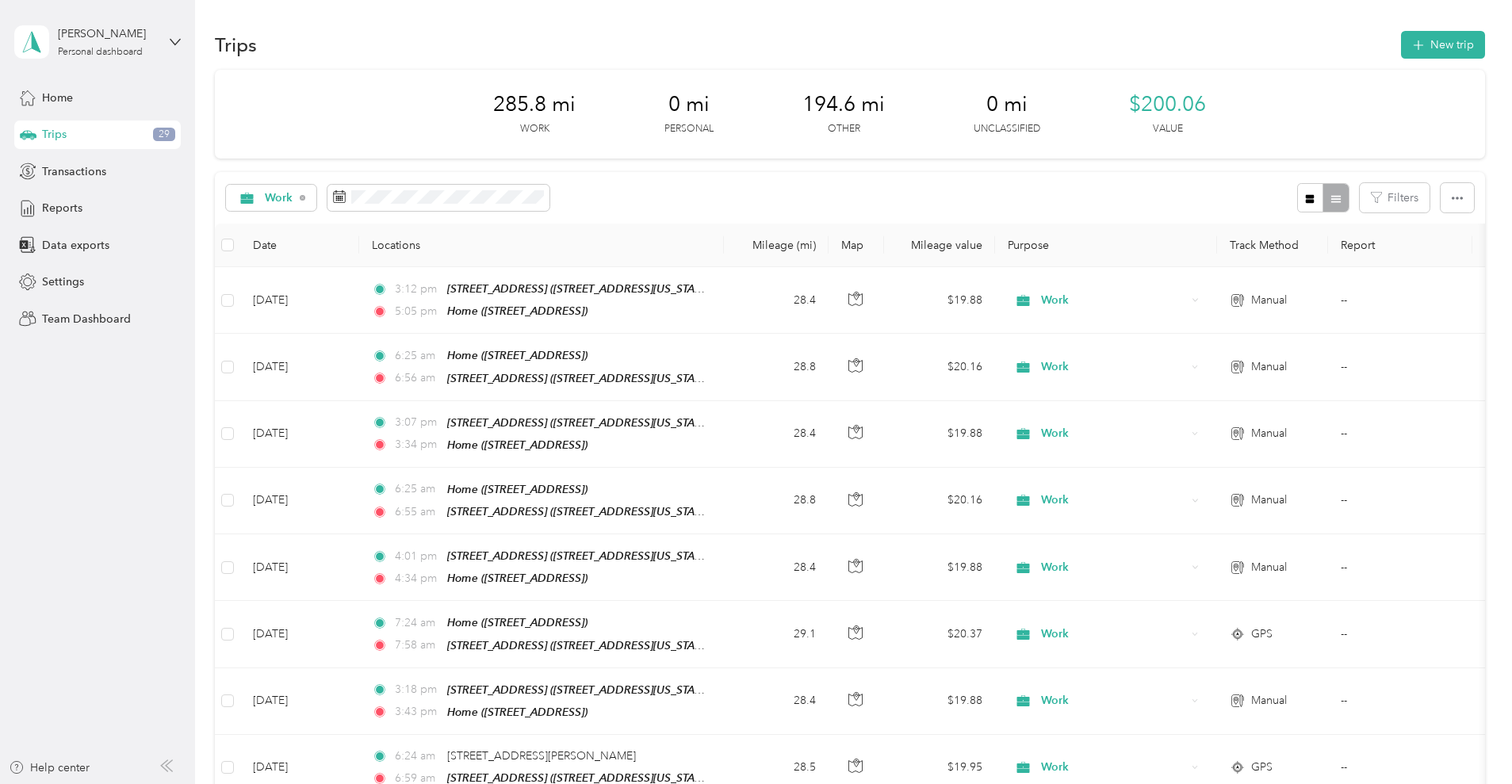 click on "Work Filters" at bounding box center [850, 197] 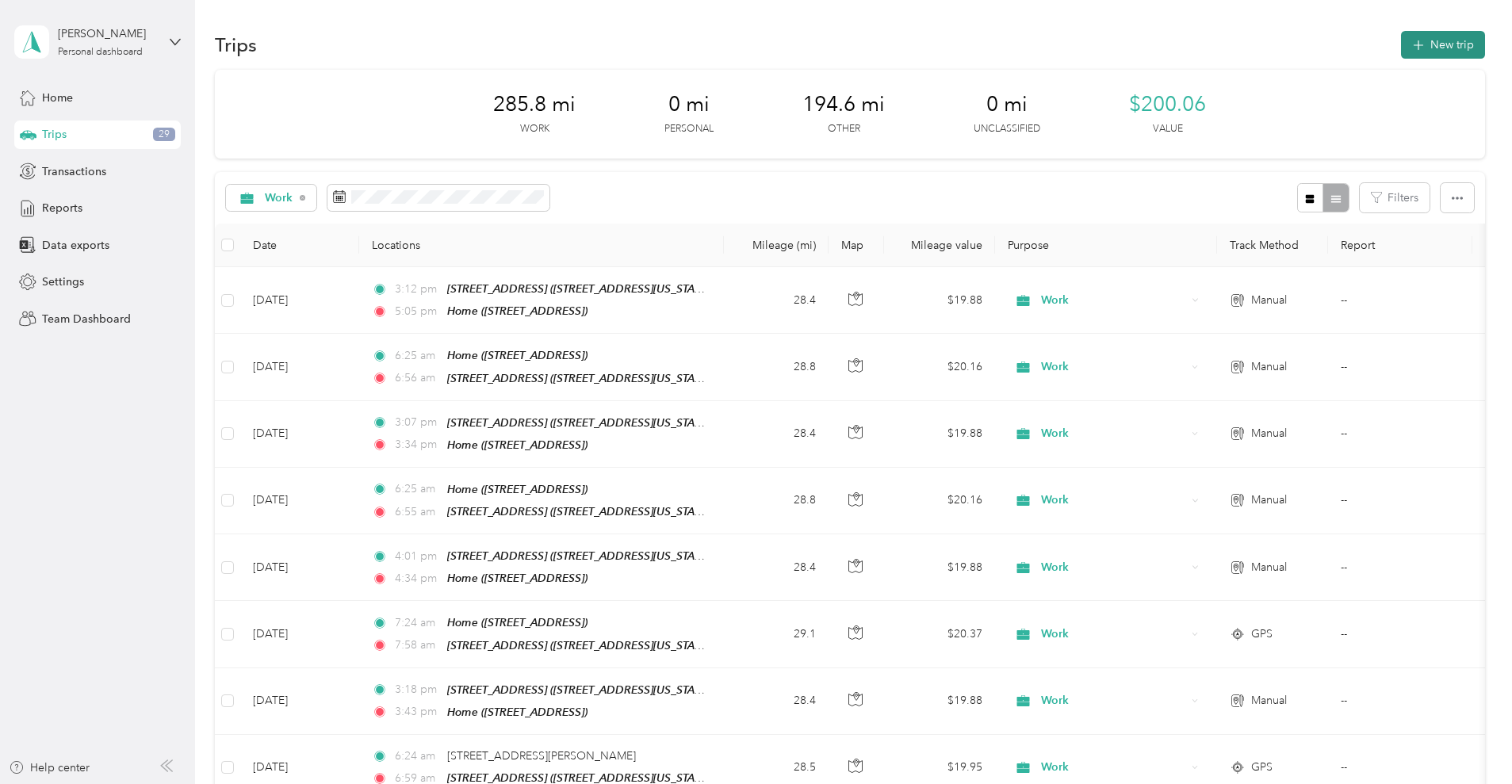 click on "New trip" at bounding box center [1443, 44] 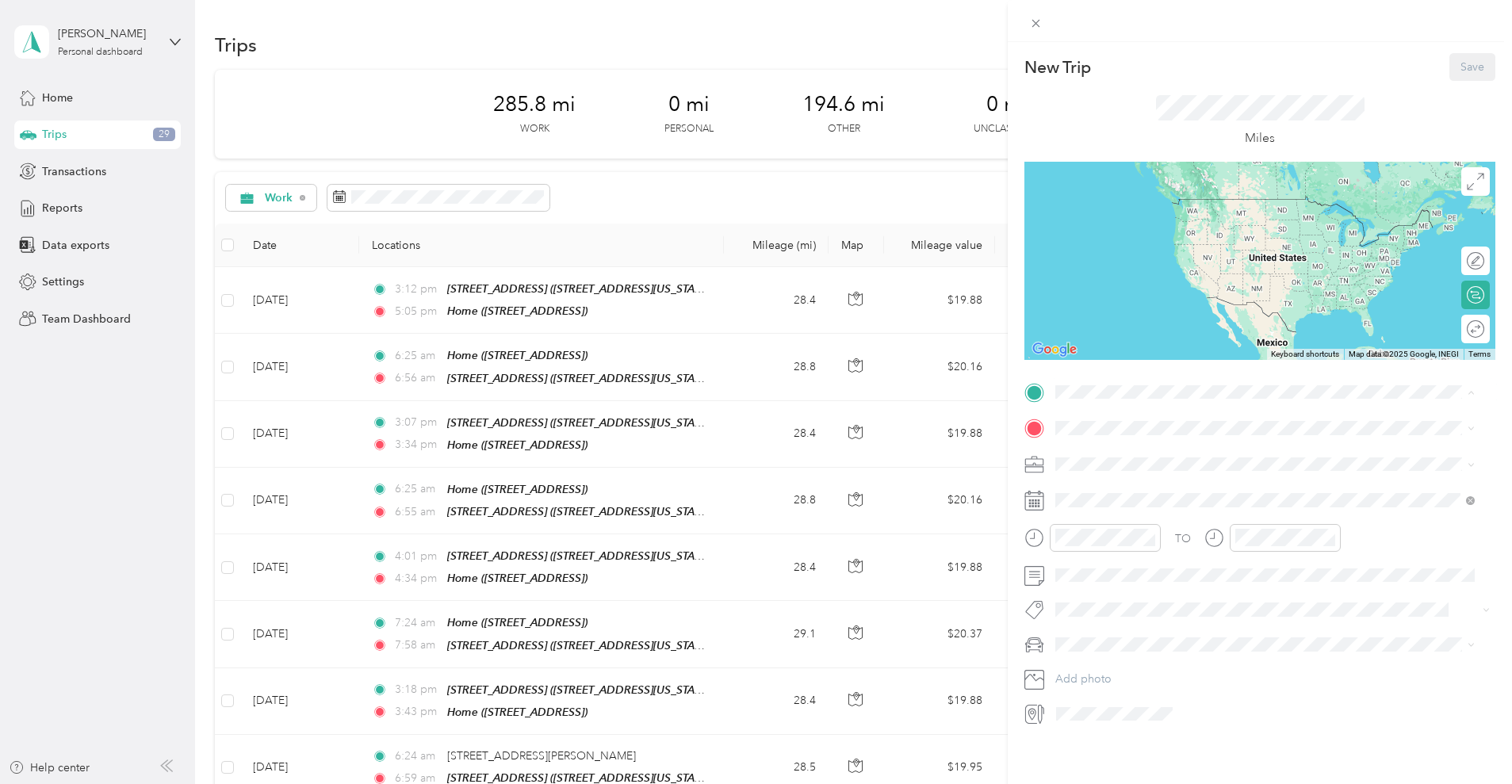 click on "7540 SW 20th St, Plantation, FL, United States , 33317, Plantation, FL, United States" at bounding box center [1135, 522] 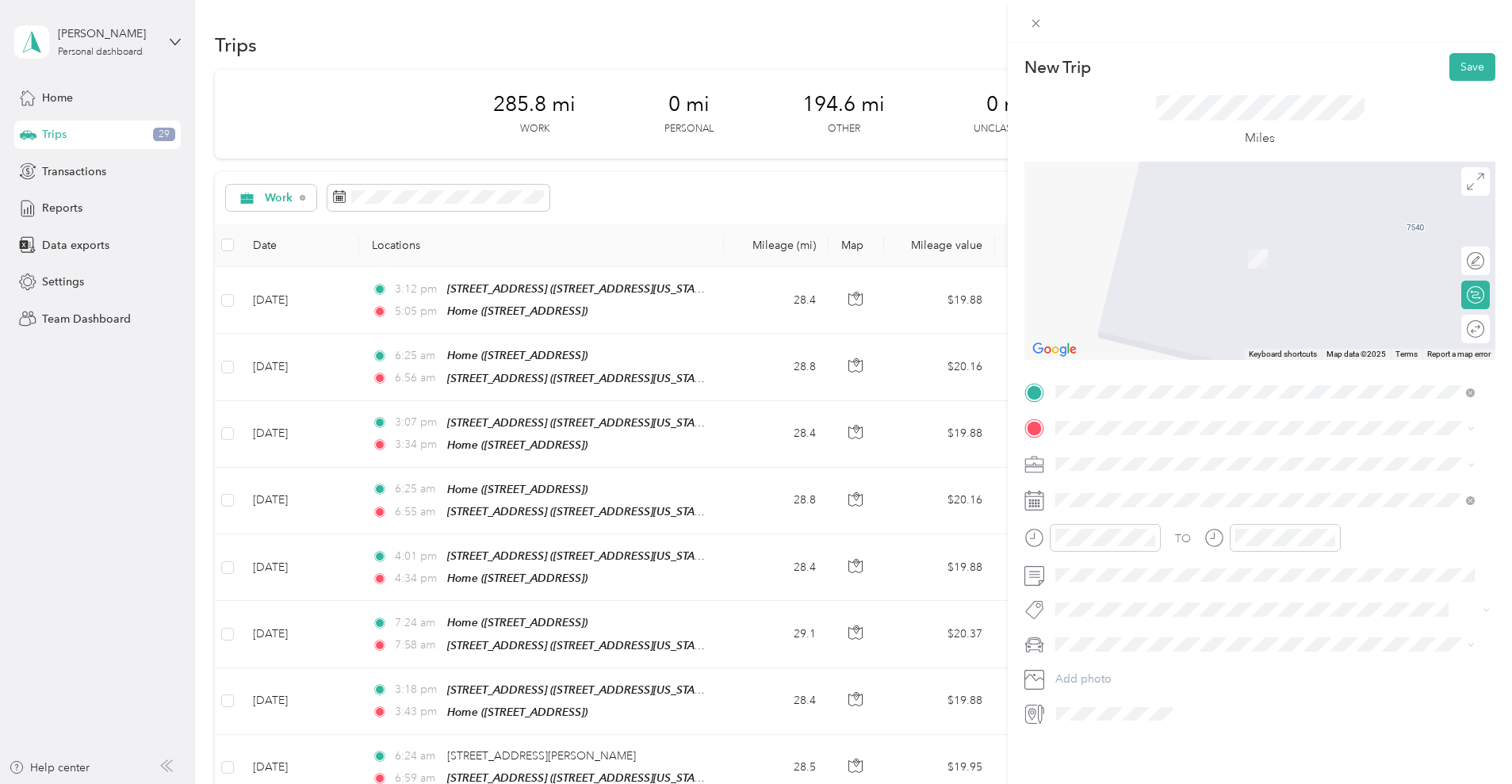 click on "16000 Northwest 59th Avenue, 33014, Miami Lakes, Florida, United States" at bounding box center [1165, 503] 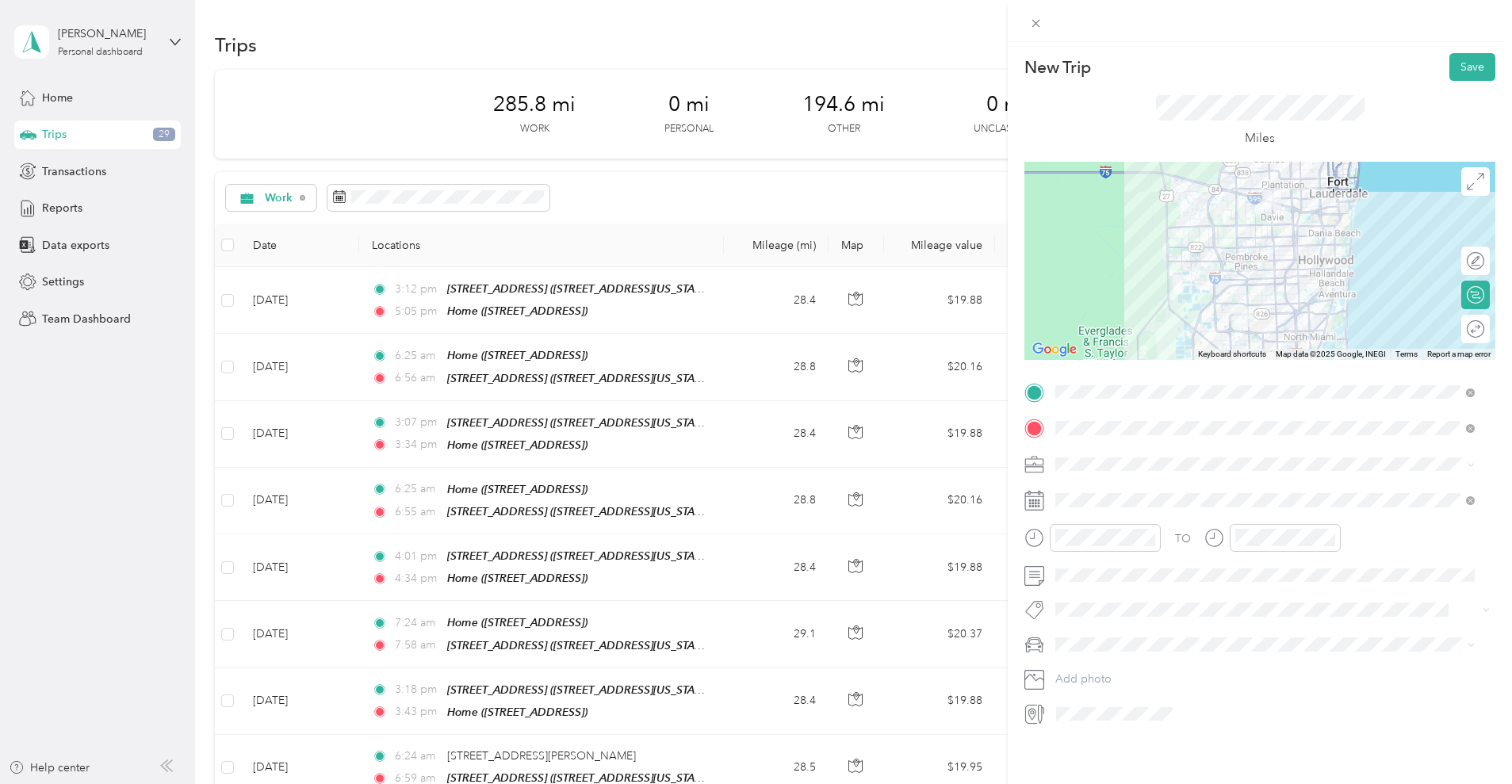 click on "Work" at bounding box center (1265, 491) 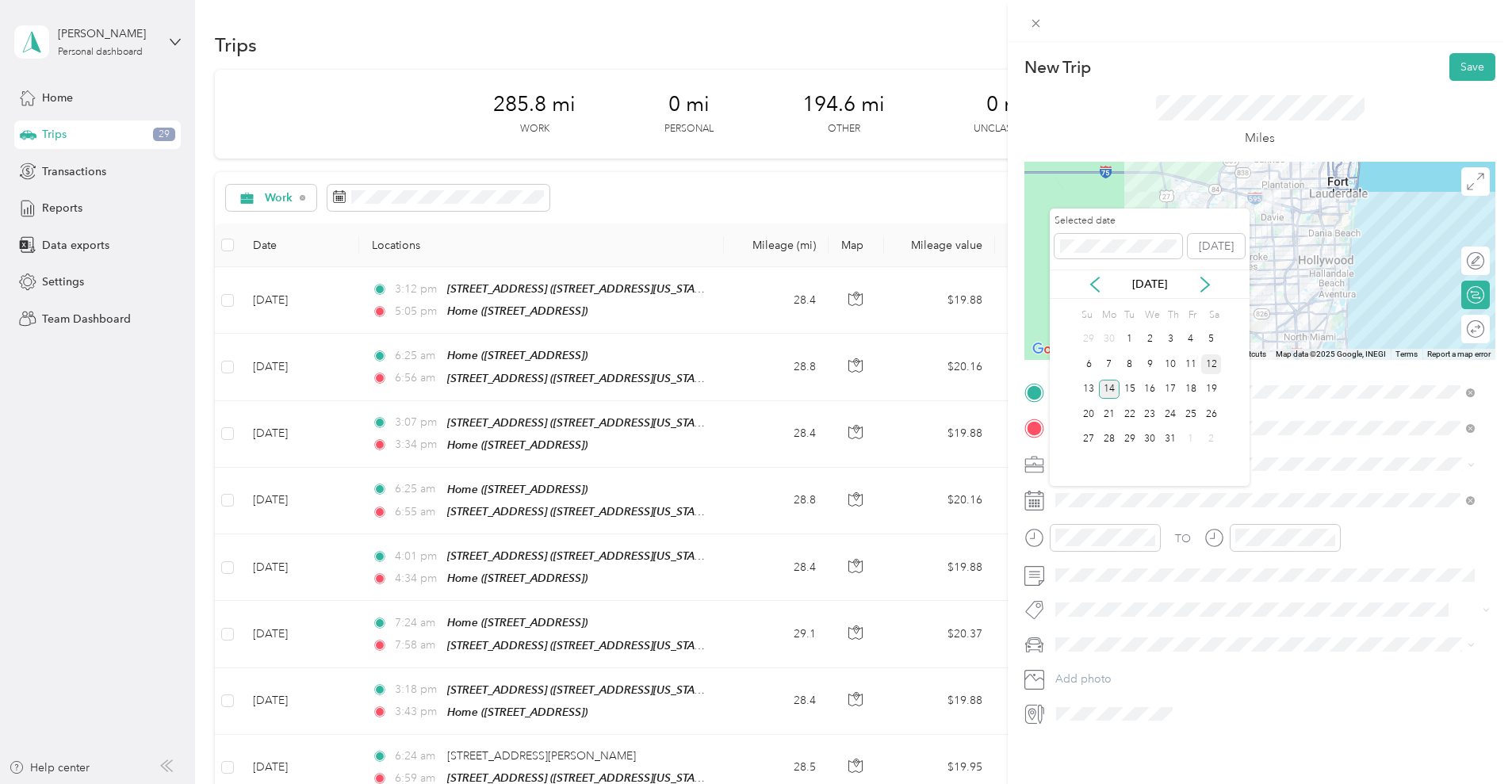 click on "12" at bounding box center (1212, 364) 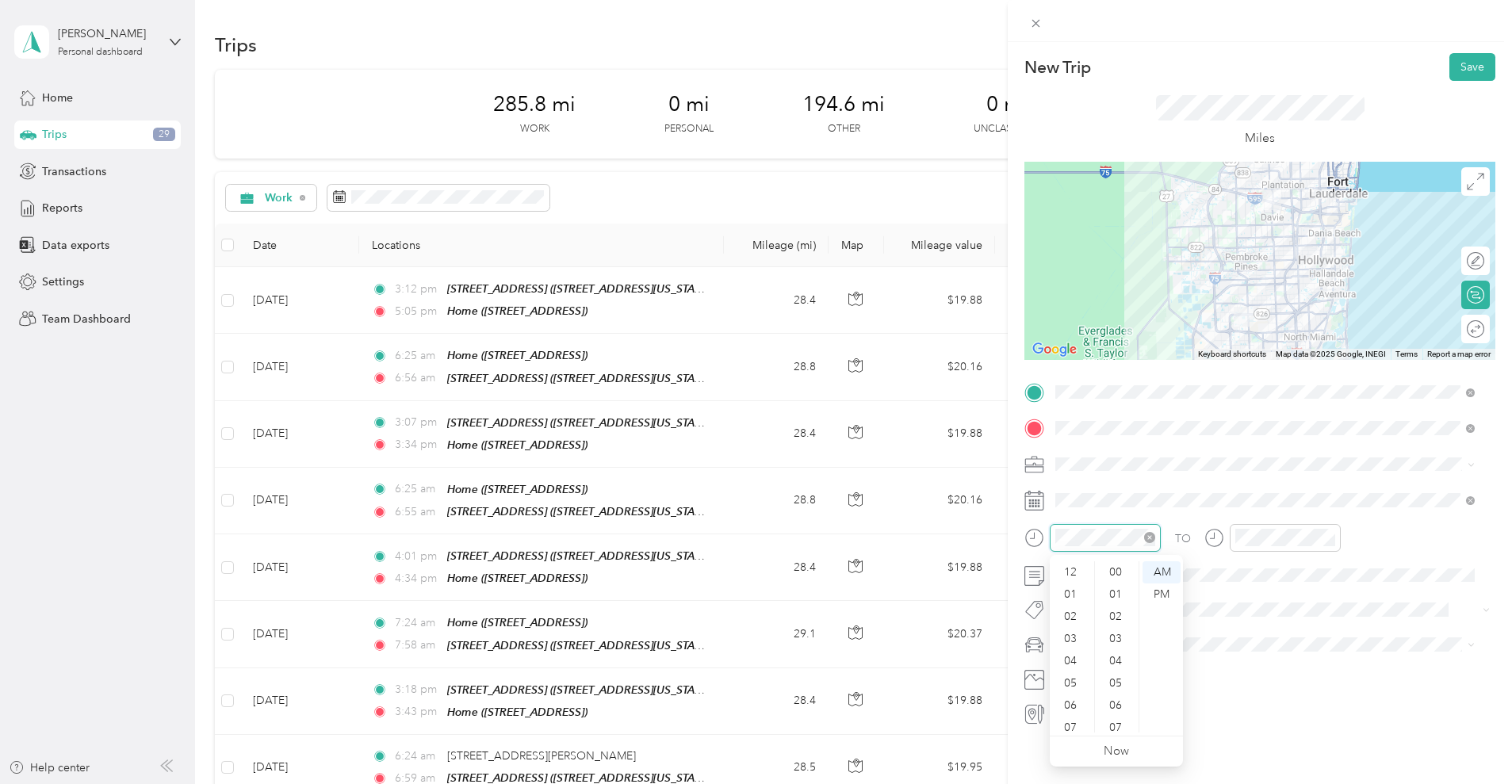 scroll, scrollTop: 377, scrollLeft: 0, axis: vertical 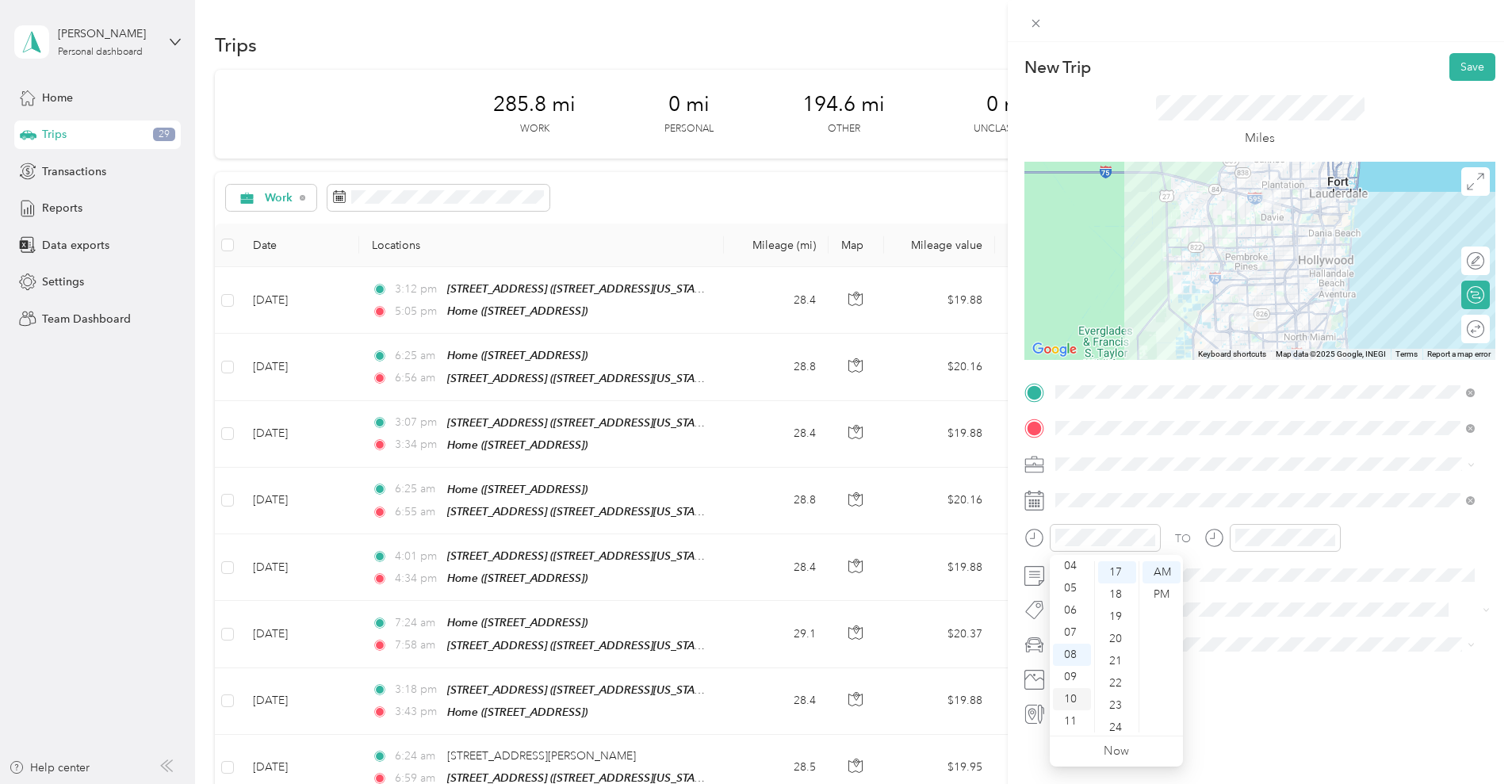 click on "10" at bounding box center (1072, 699) 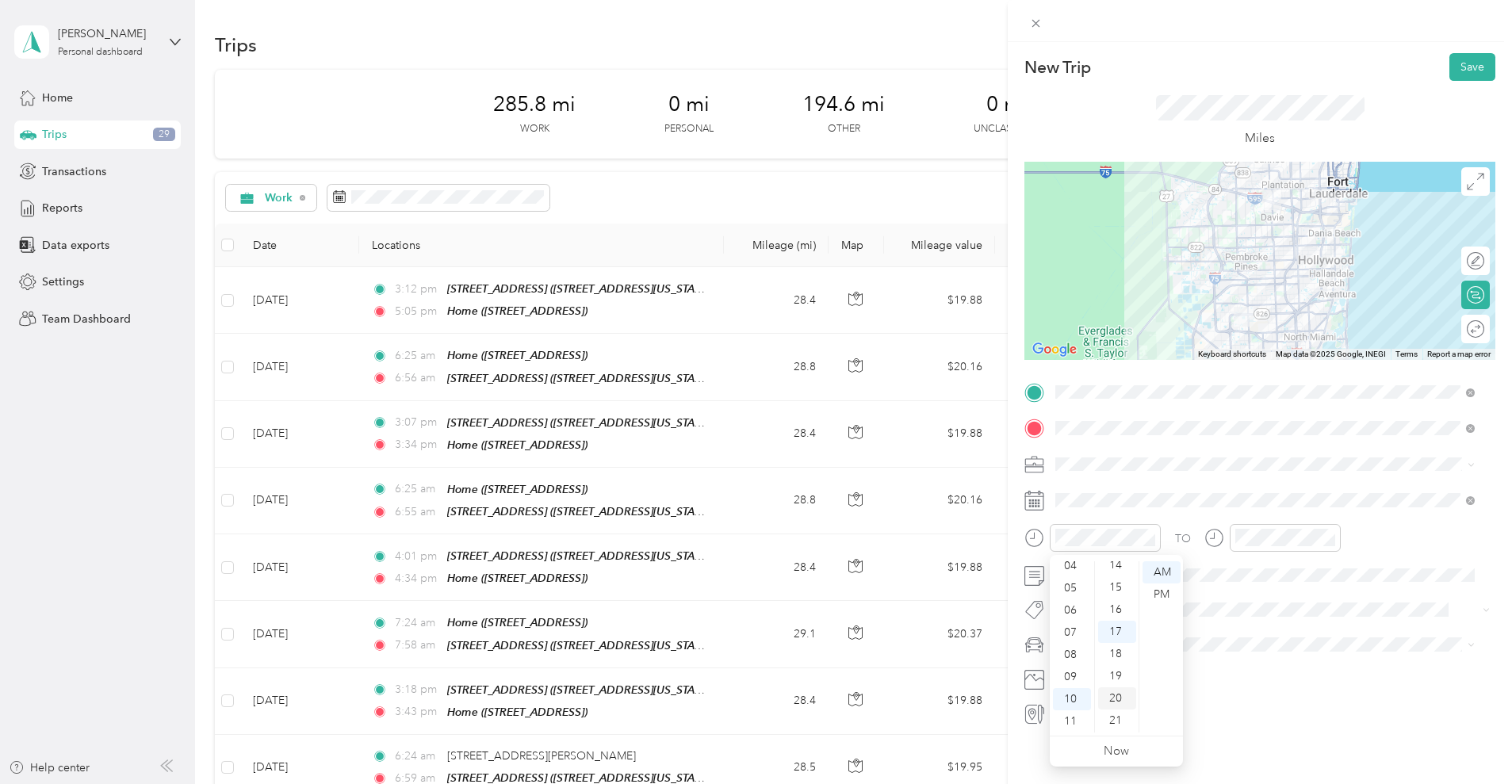 scroll, scrollTop: 285, scrollLeft: 0, axis: vertical 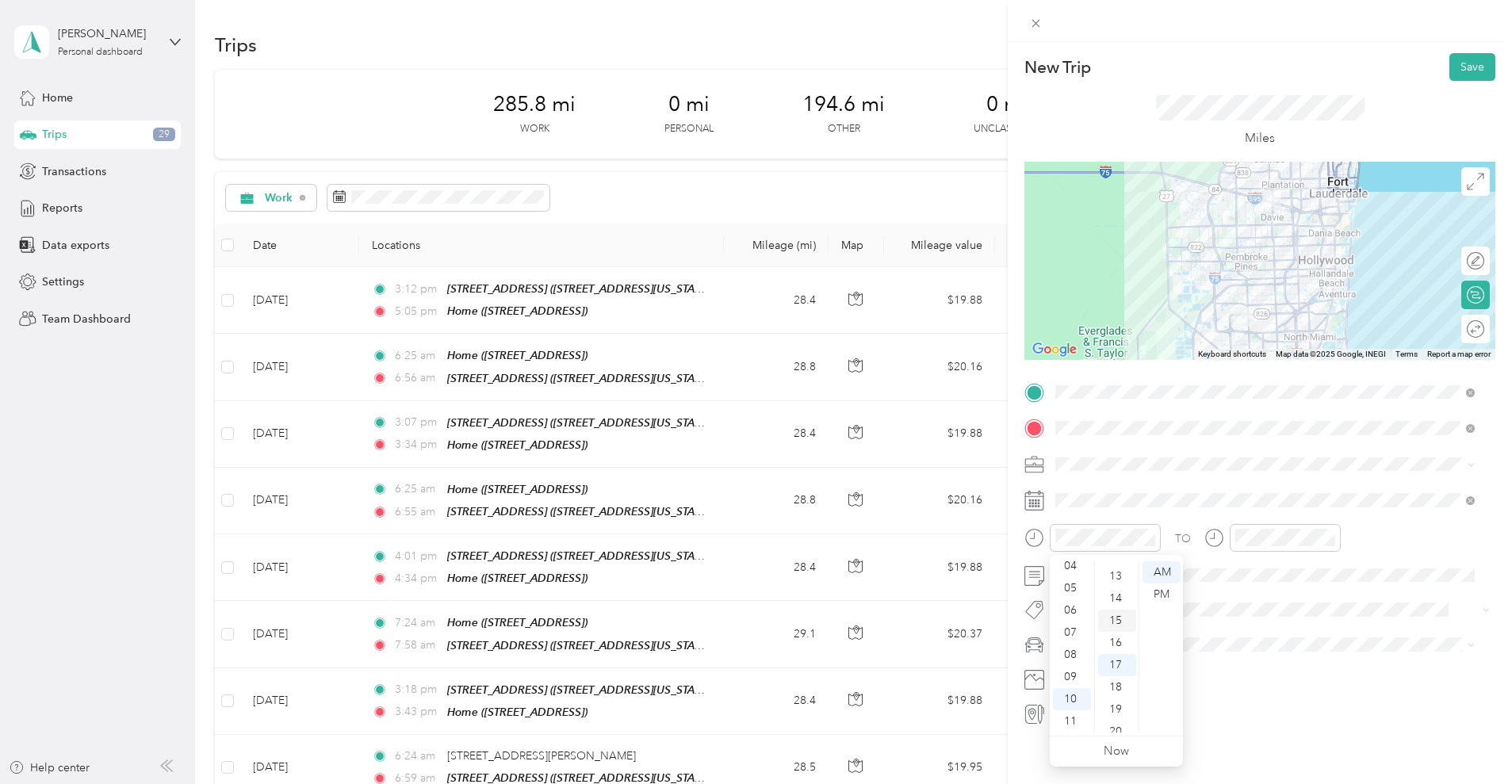 click on "15" at bounding box center (1117, 621) 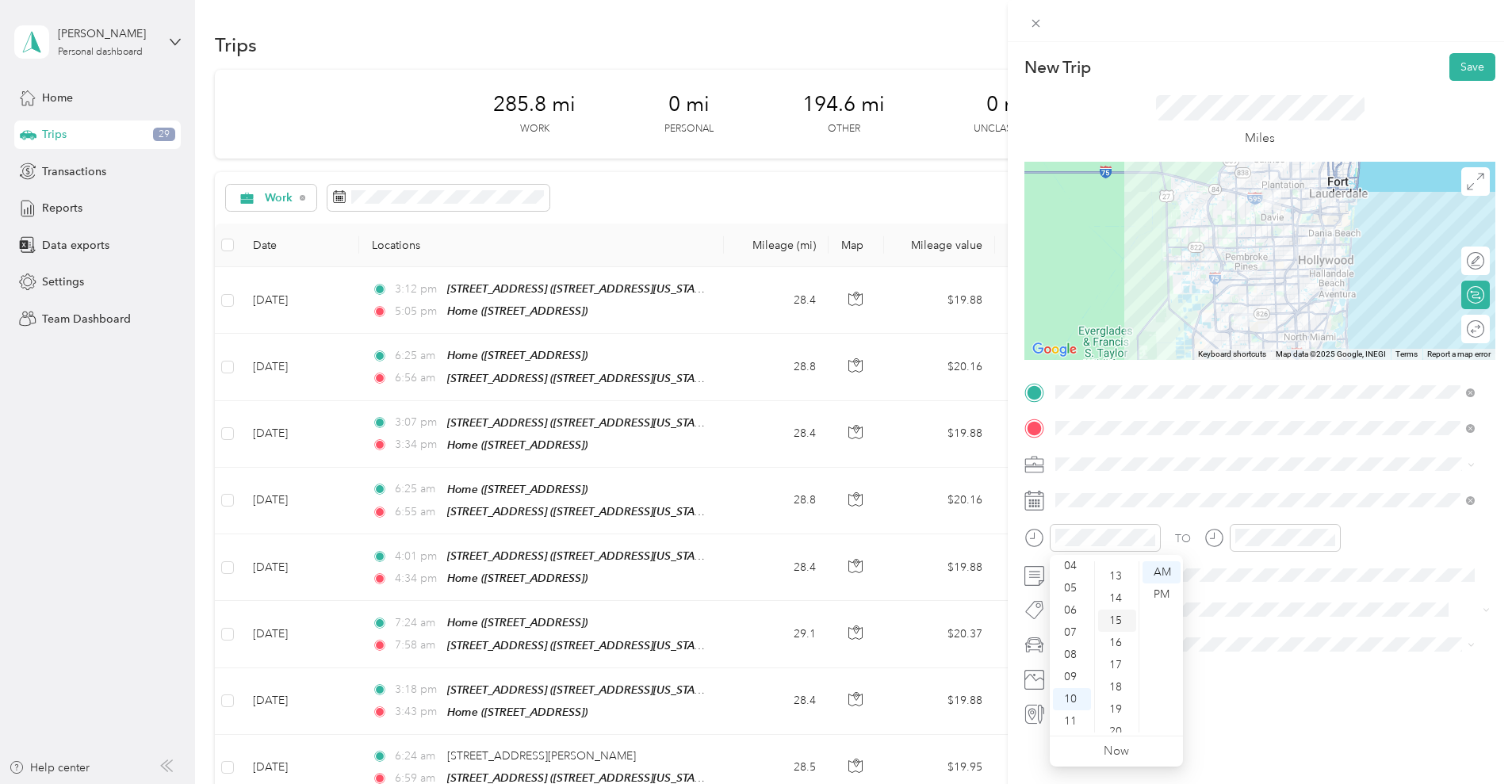 scroll, scrollTop: 333, scrollLeft: 0, axis: vertical 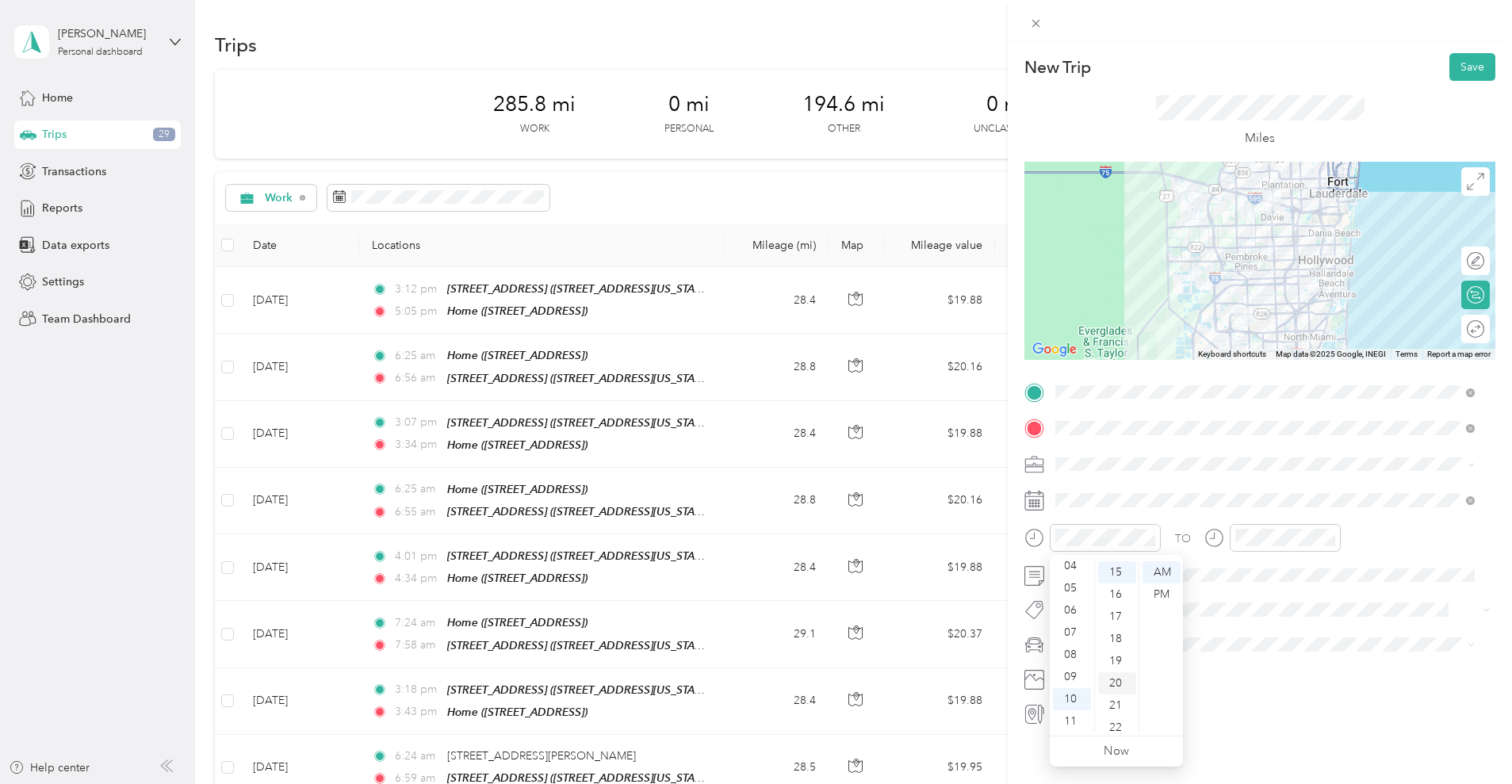 click on "20" at bounding box center (1117, 683) 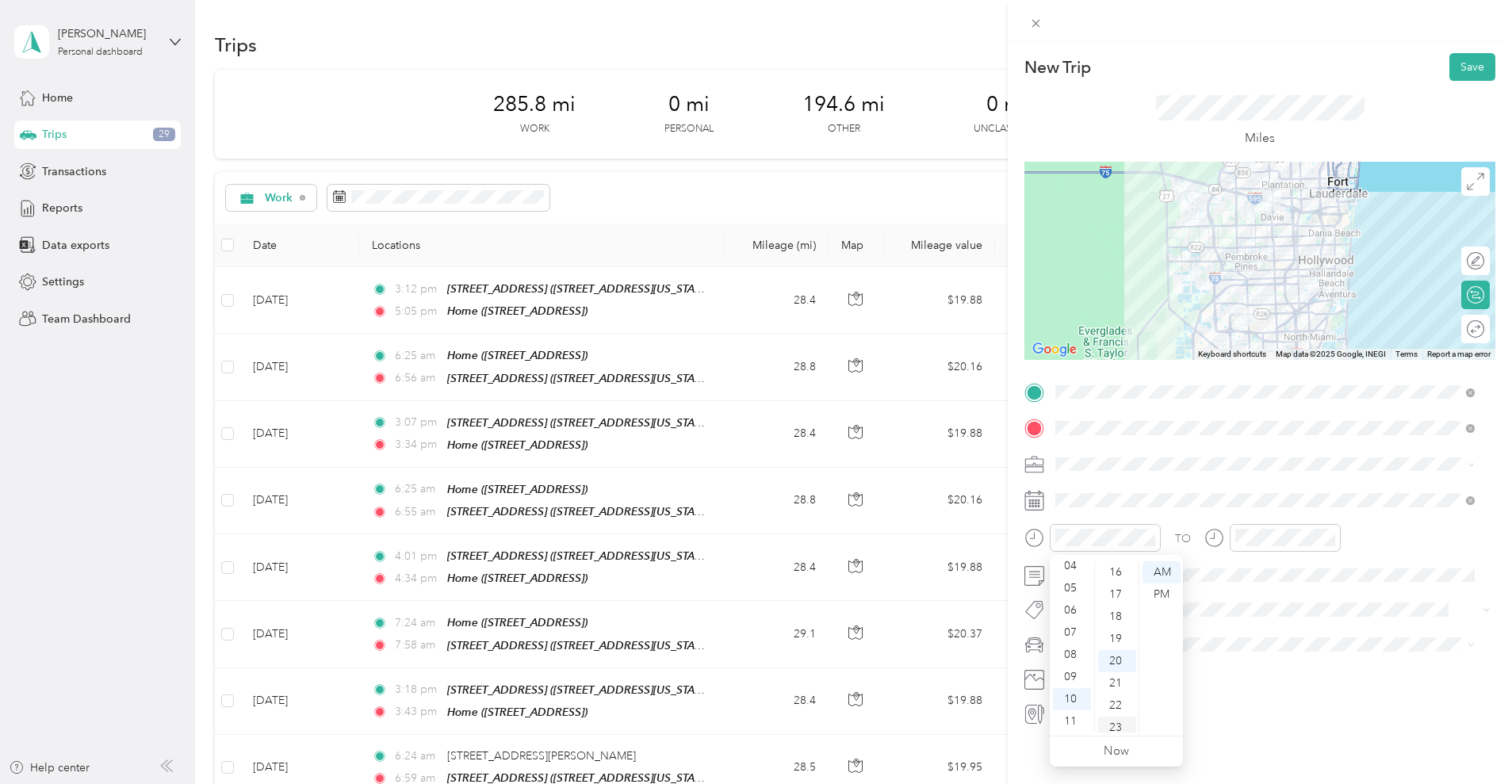 scroll, scrollTop: 354, scrollLeft: 0, axis: vertical 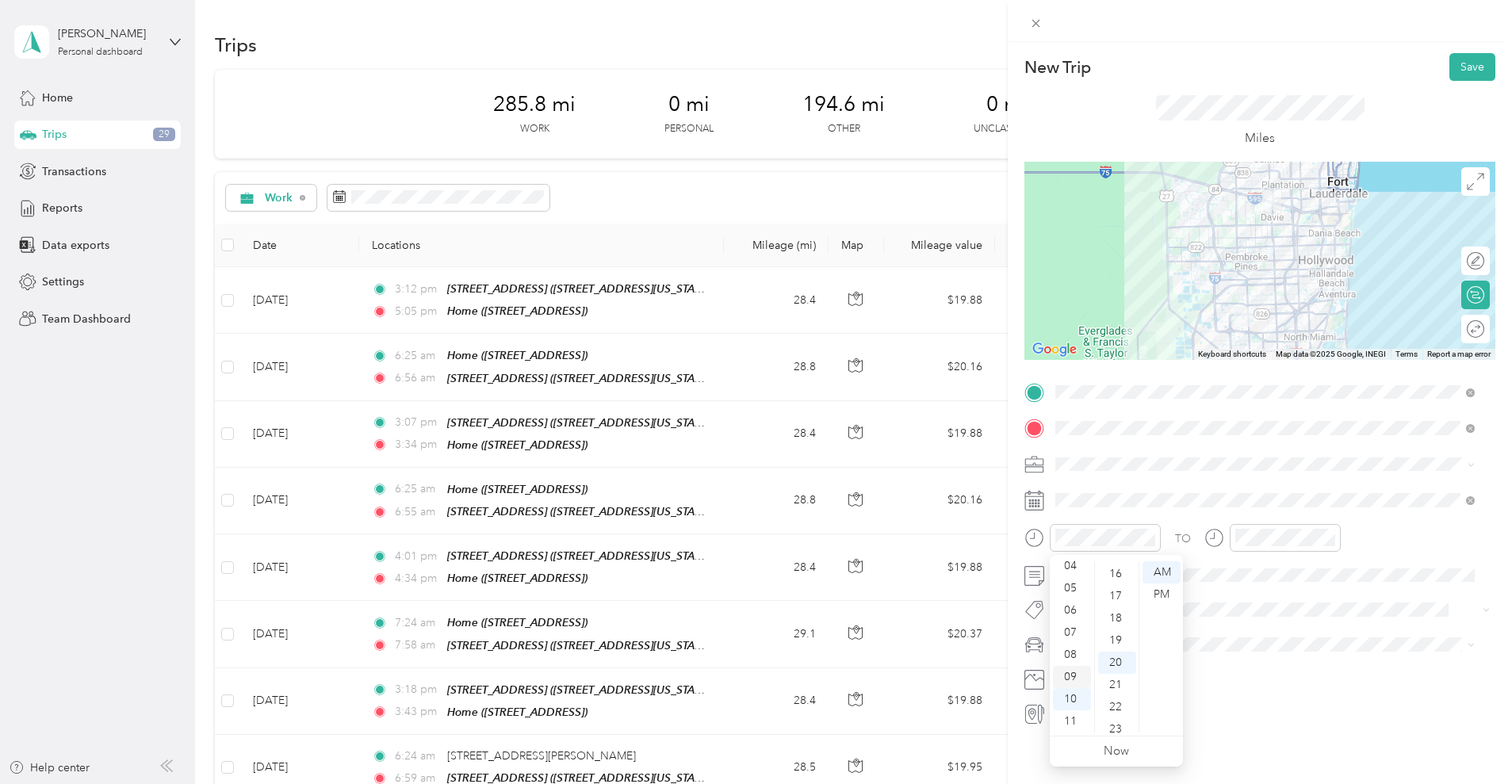 click on "09" at bounding box center (1072, 677) 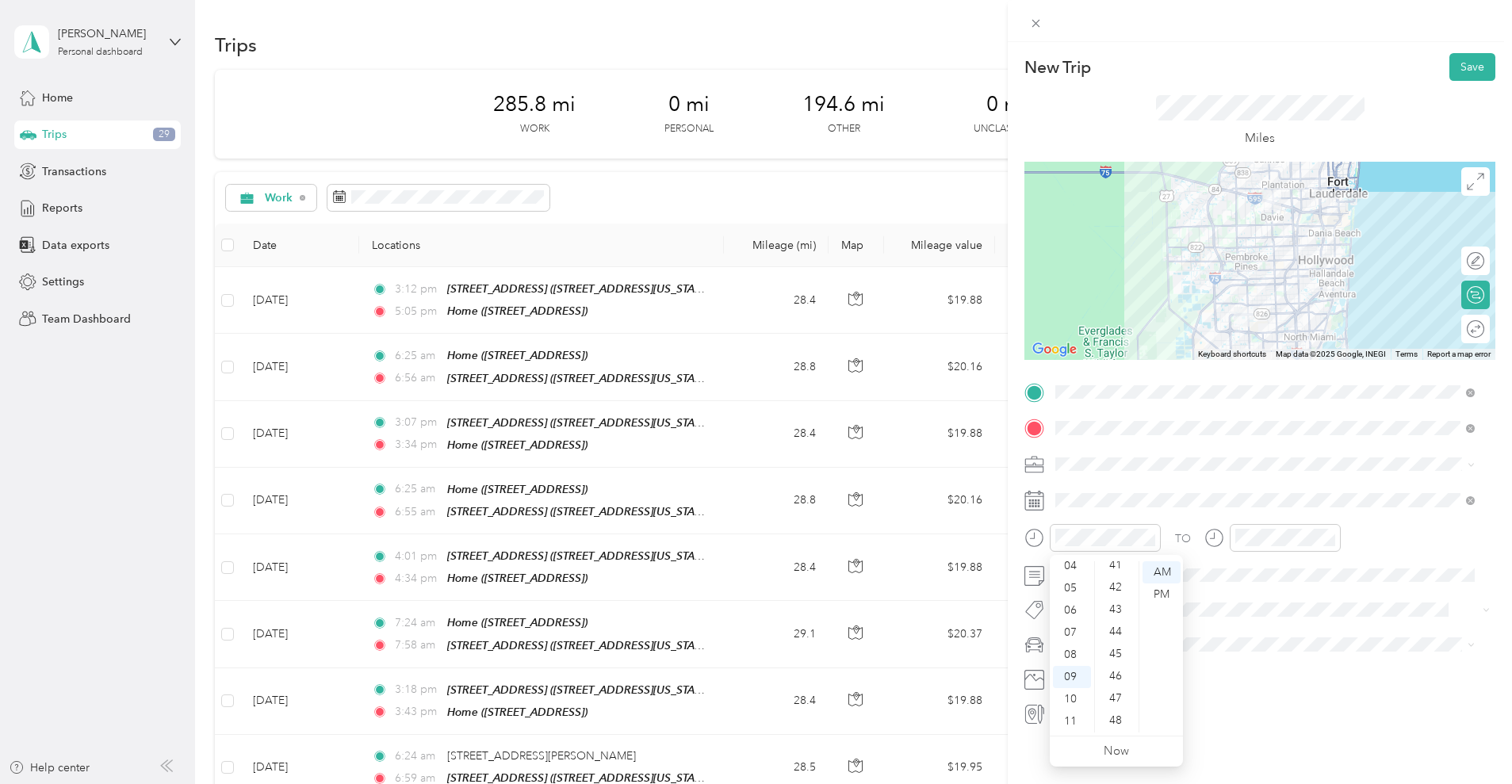 scroll, scrollTop: 917, scrollLeft: 0, axis: vertical 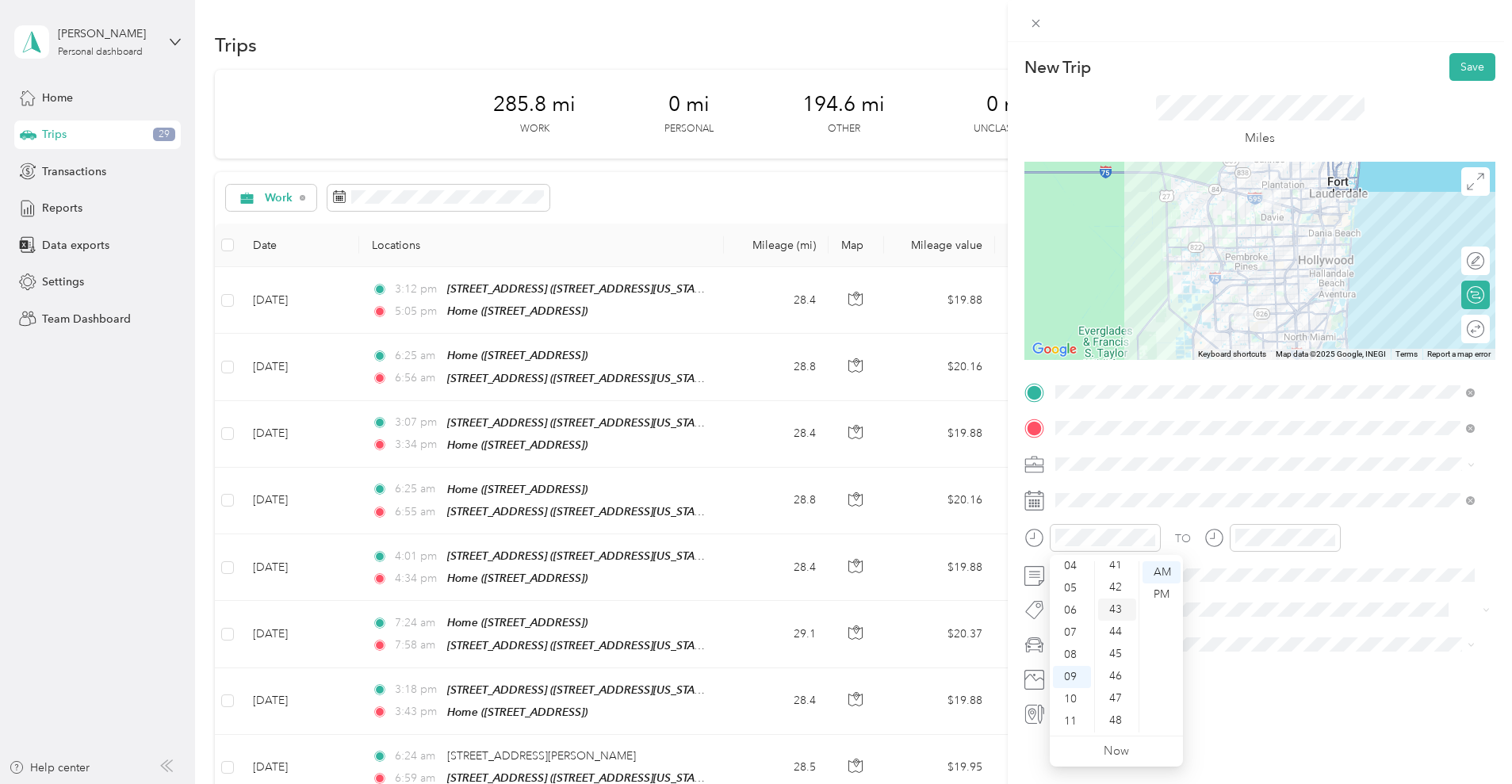 click on "43" at bounding box center (1117, 610) 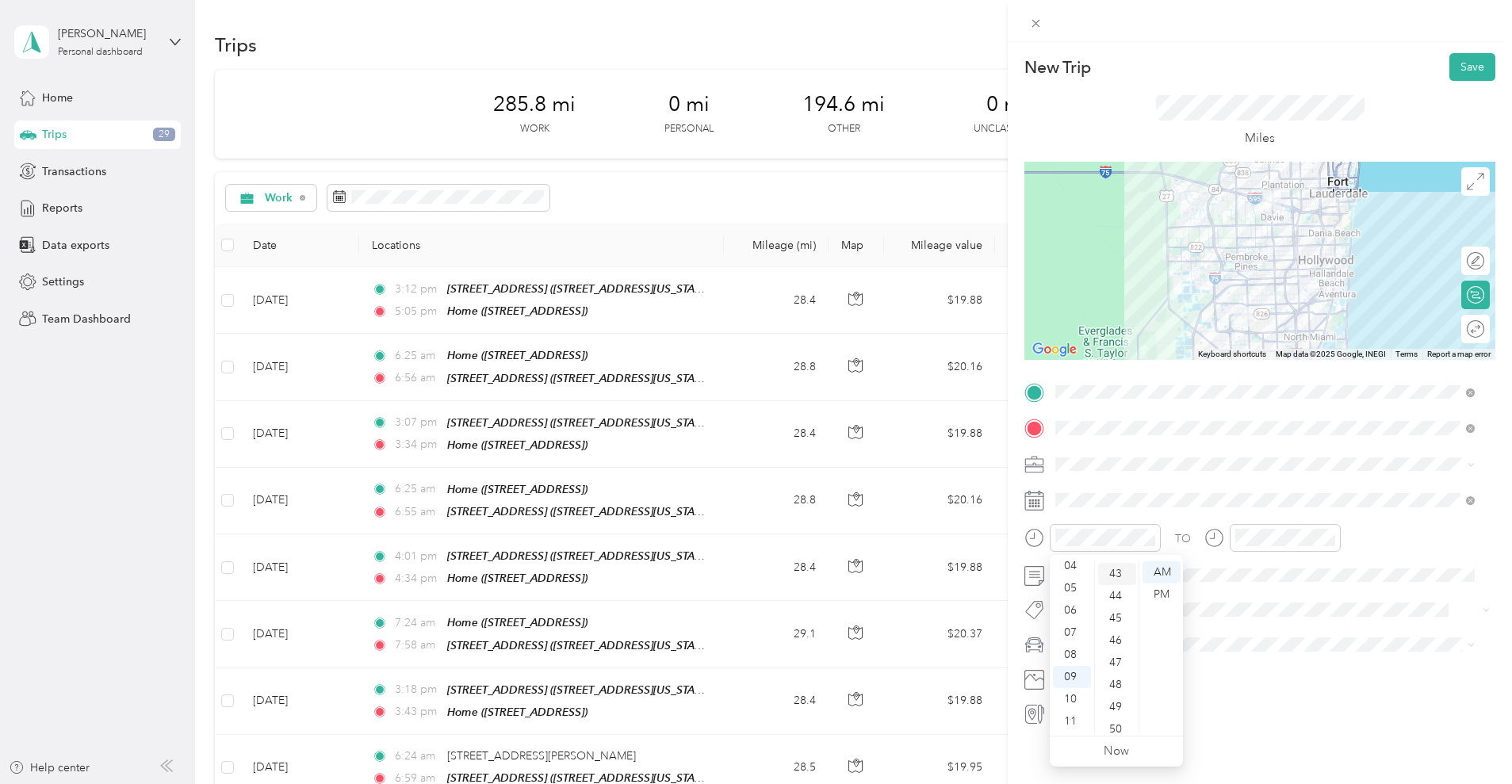 scroll, scrollTop: 954, scrollLeft: 0, axis: vertical 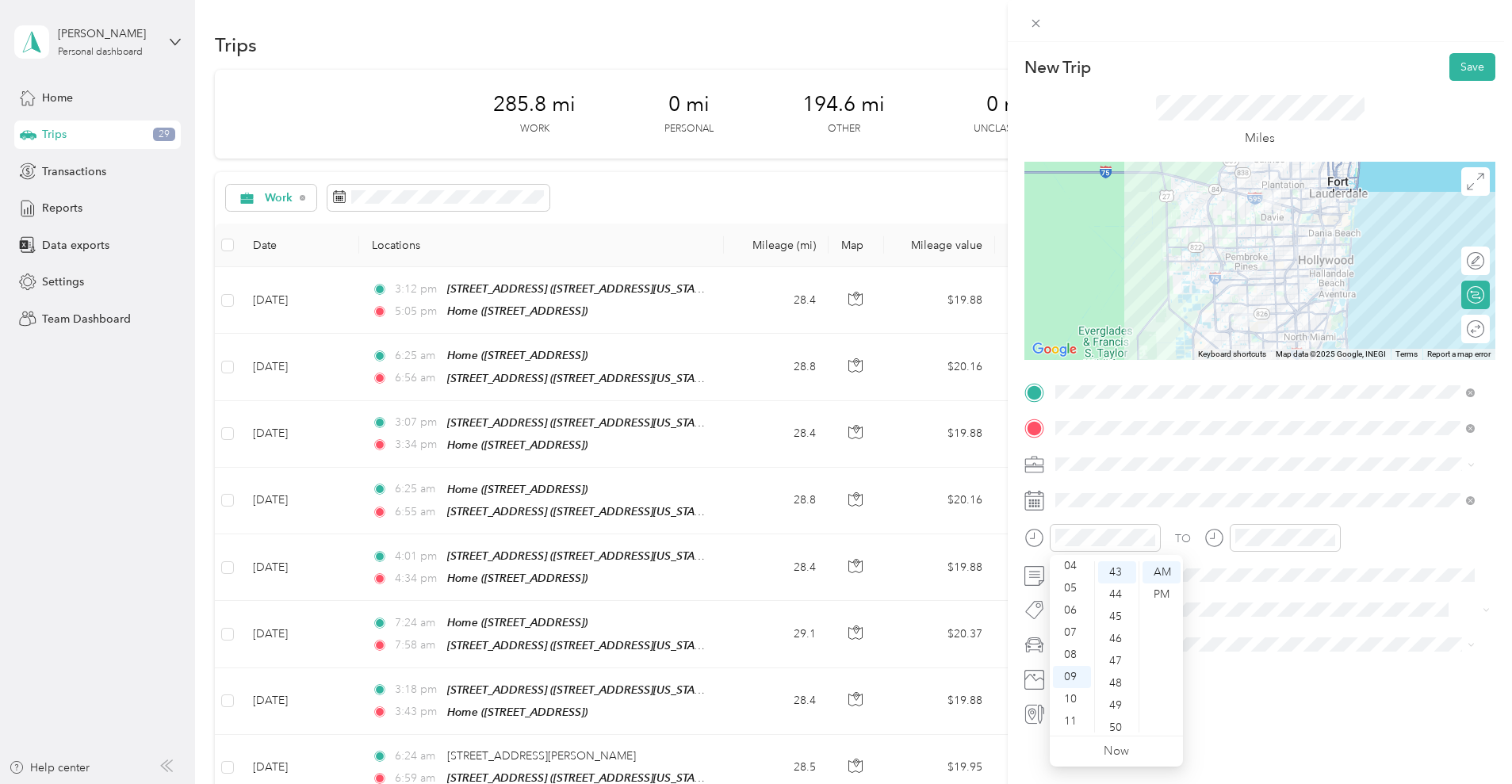 click at bounding box center [1285, 537] 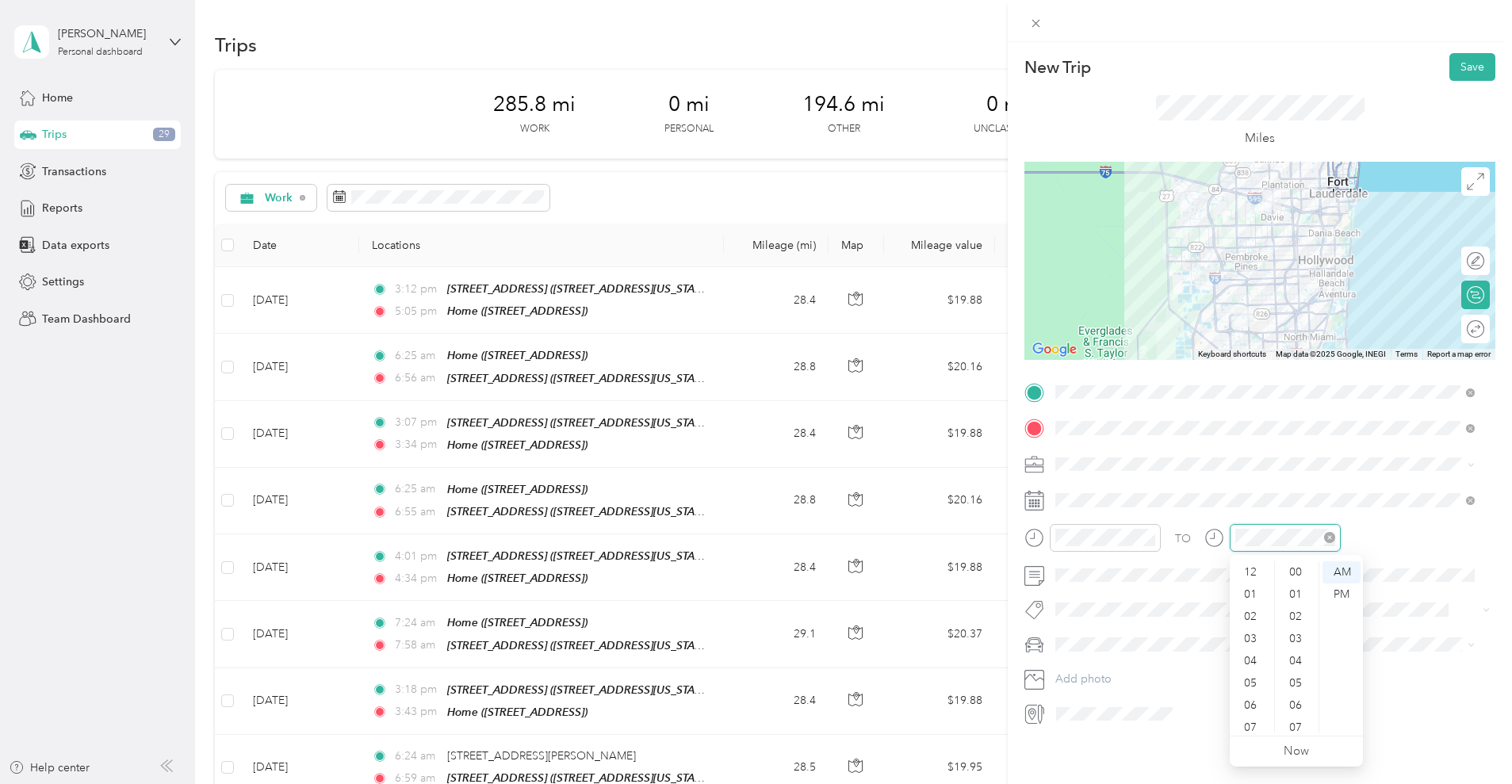 scroll, scrollTop: 377, scrollLeft: 0, axis: vertical 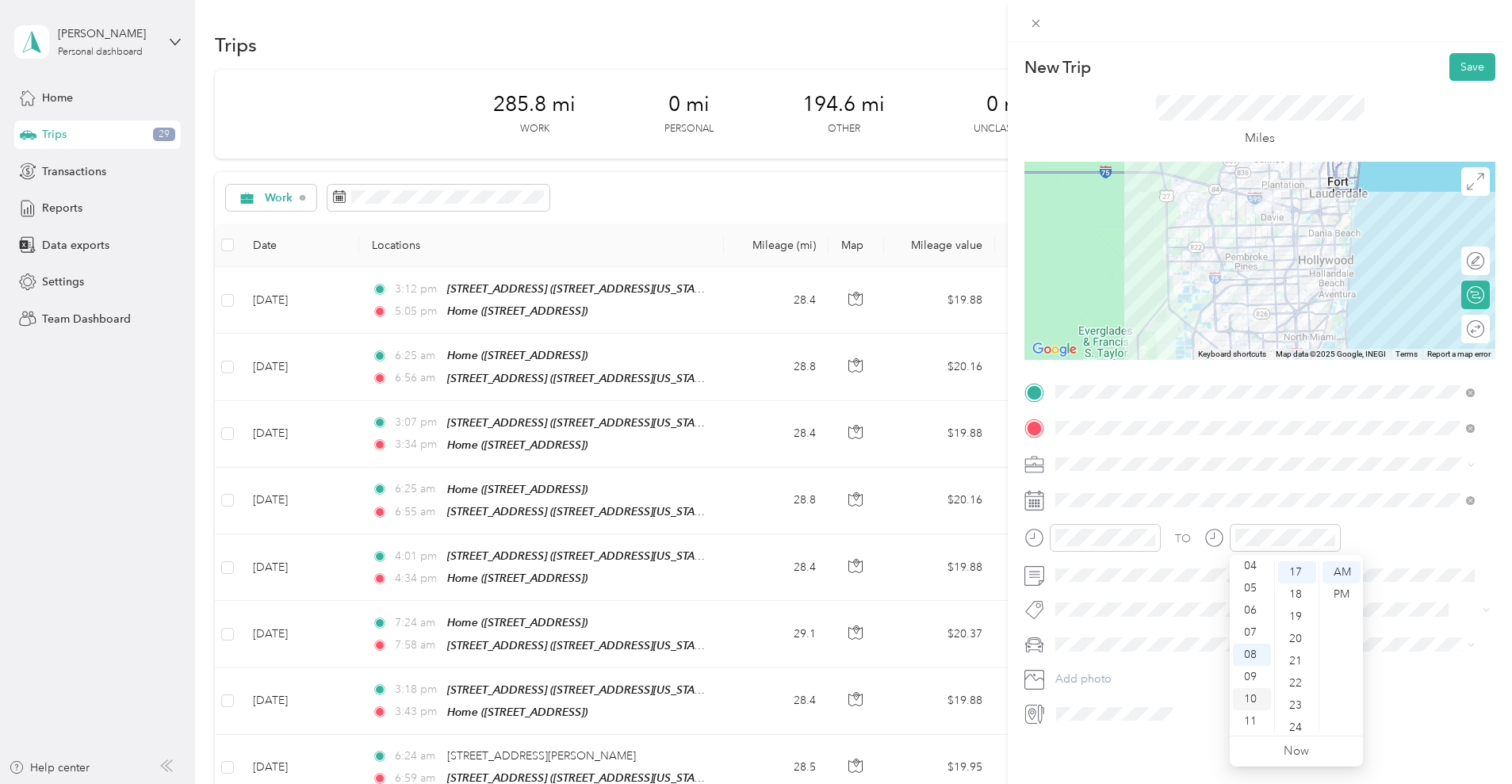 click on "10" at bounding box center (1252, 699) 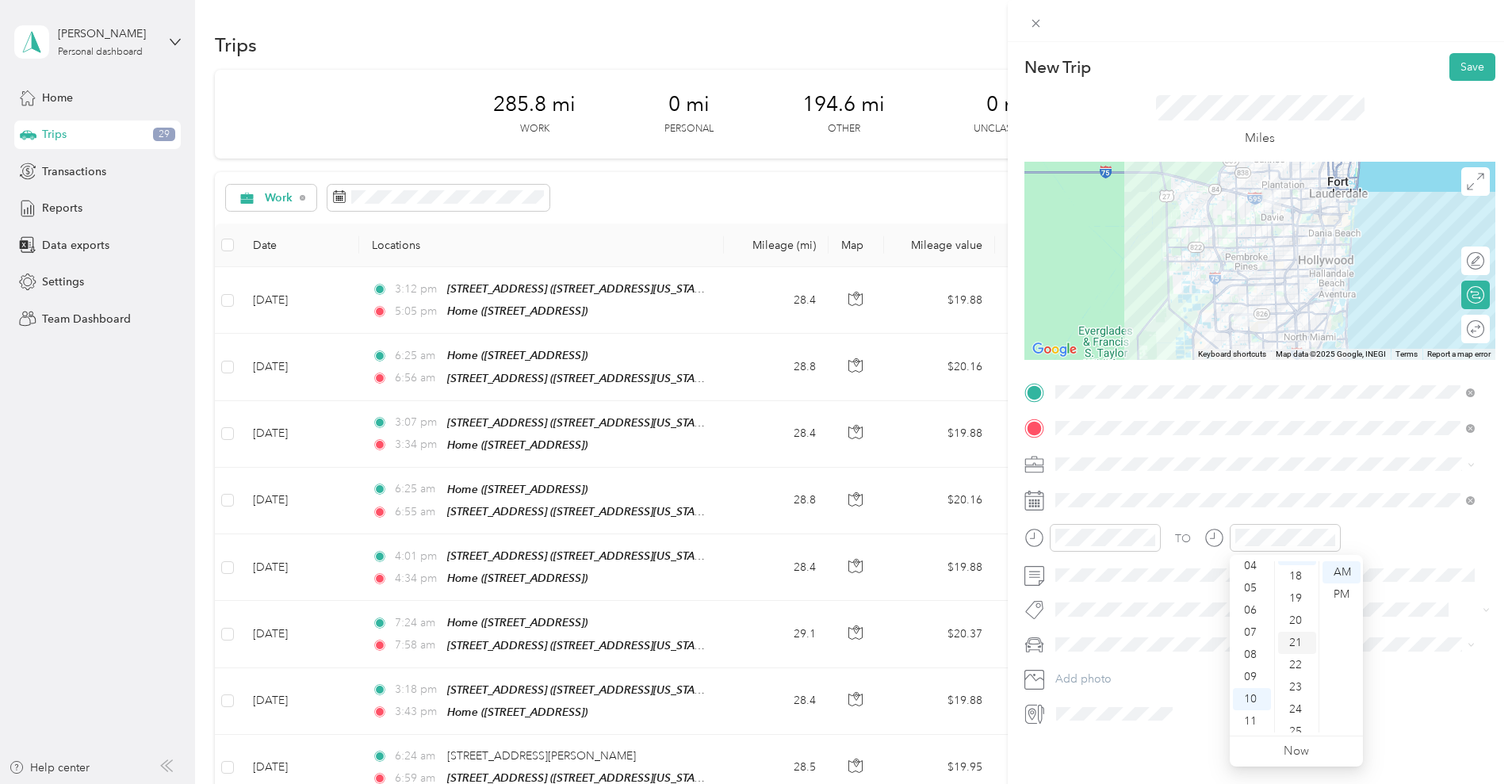 scroll, scrollTop: 396, scrollLeft: 0, axis: vertical 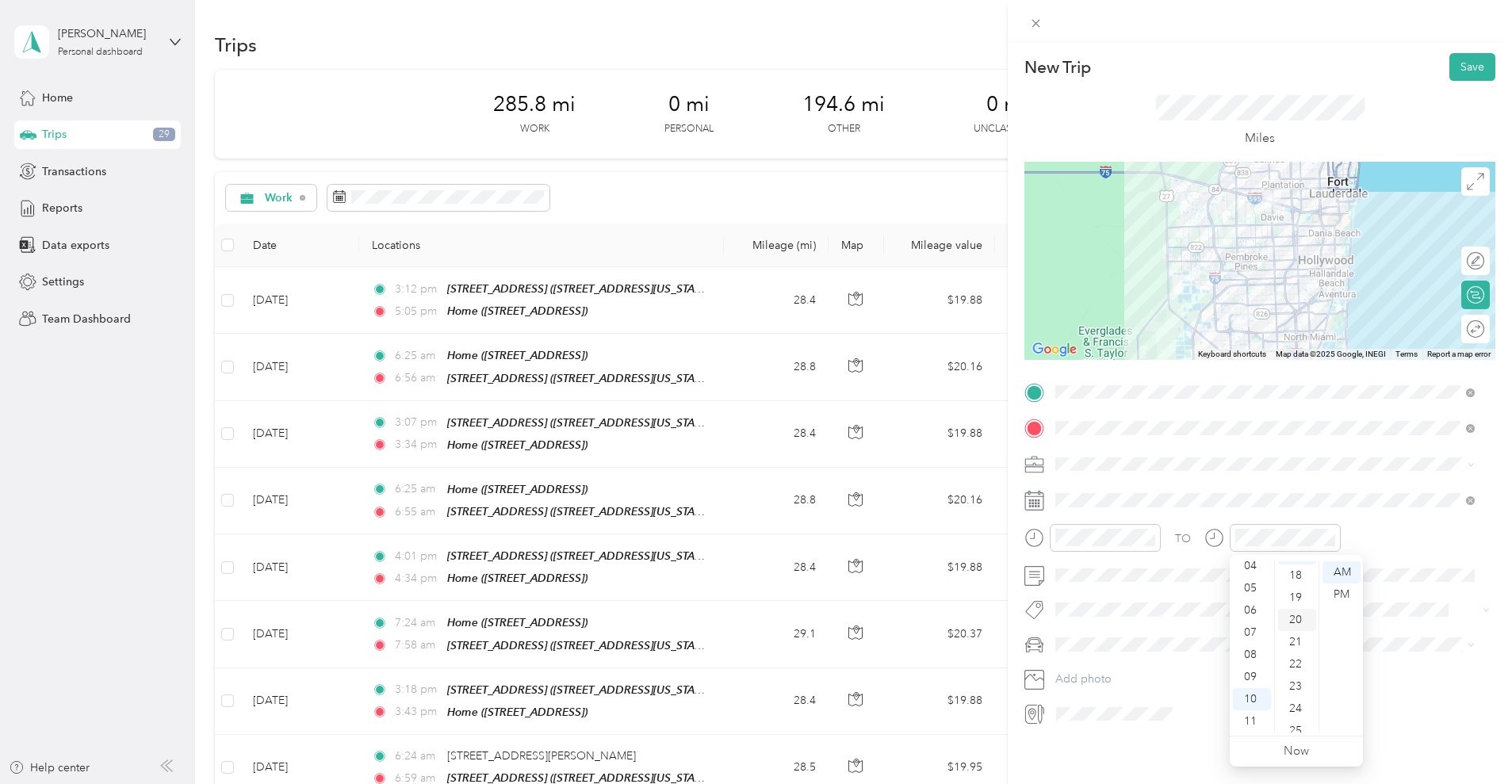 click on "20" at bounding box center (1297, 620) 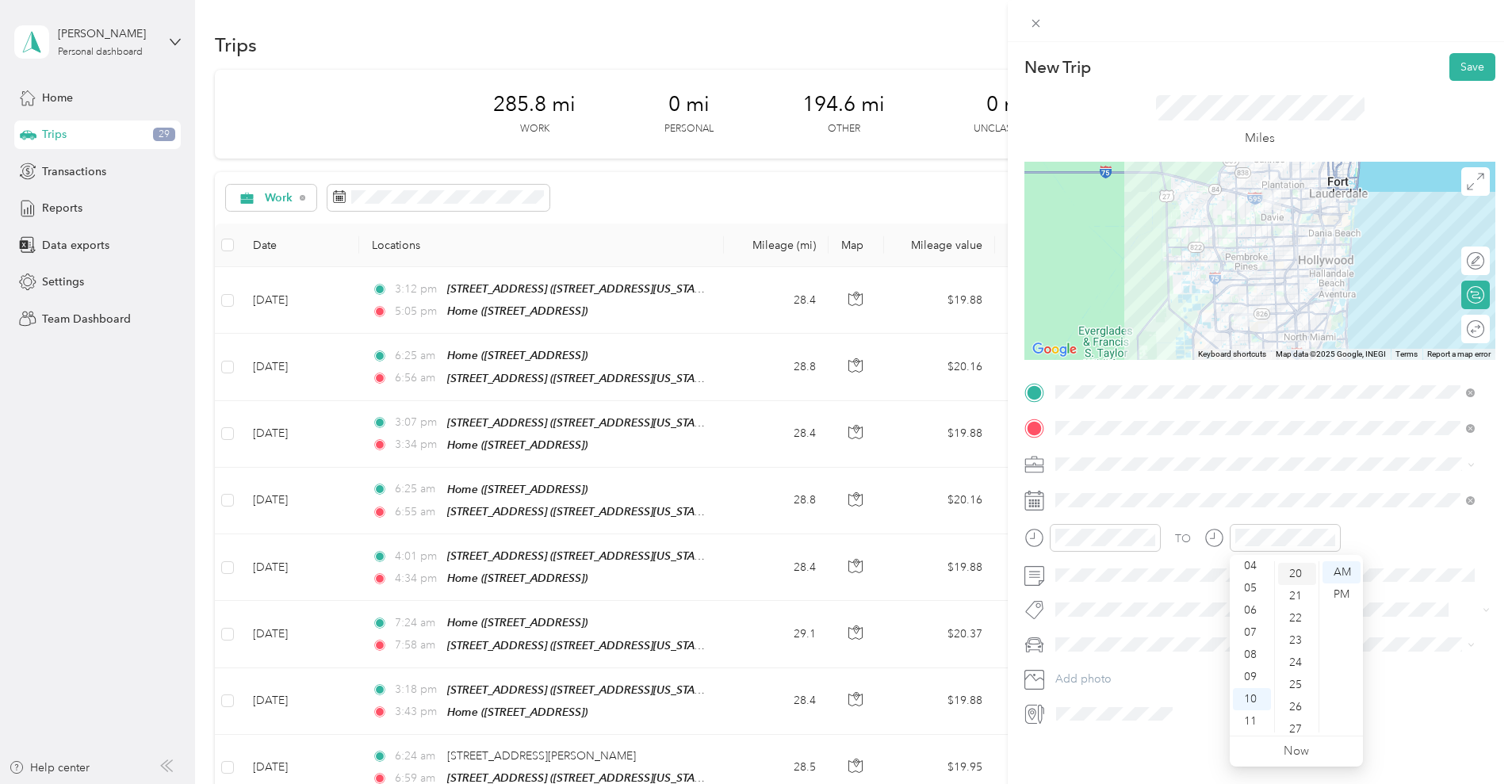 scroll, scrollTop: 444, scrollLeft: 0, axis: vertical 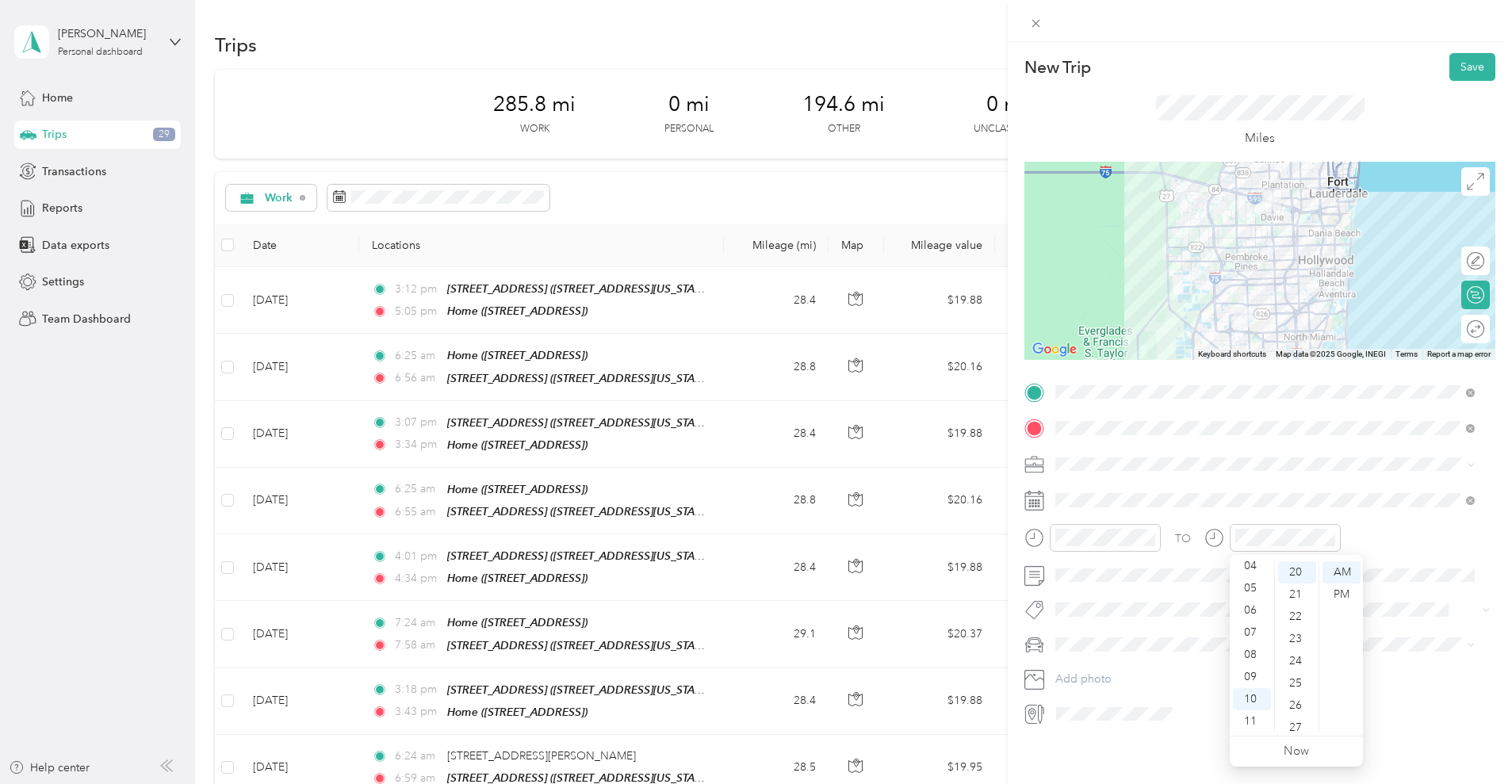 click on "TO" at bounding box center [1260, 543] 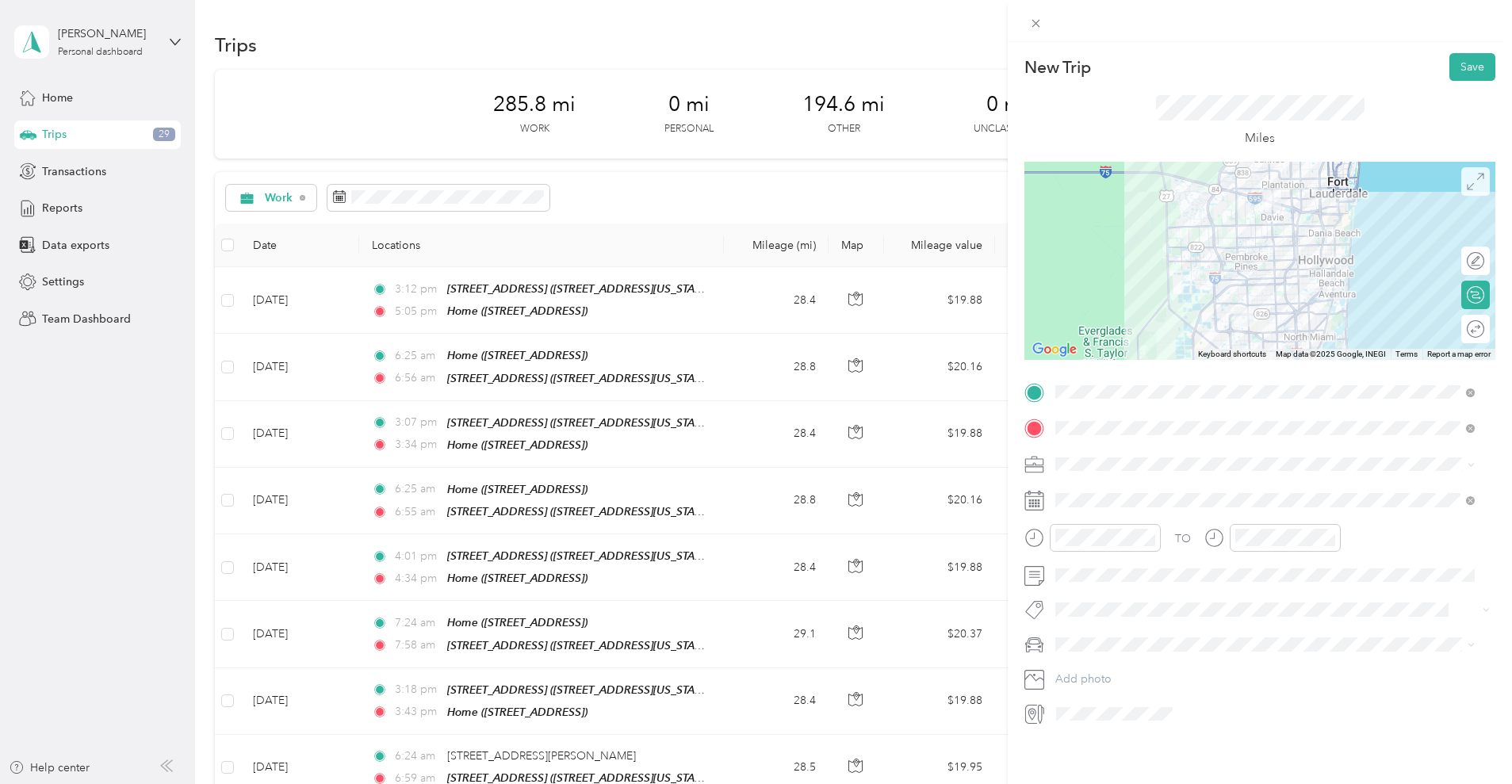 click 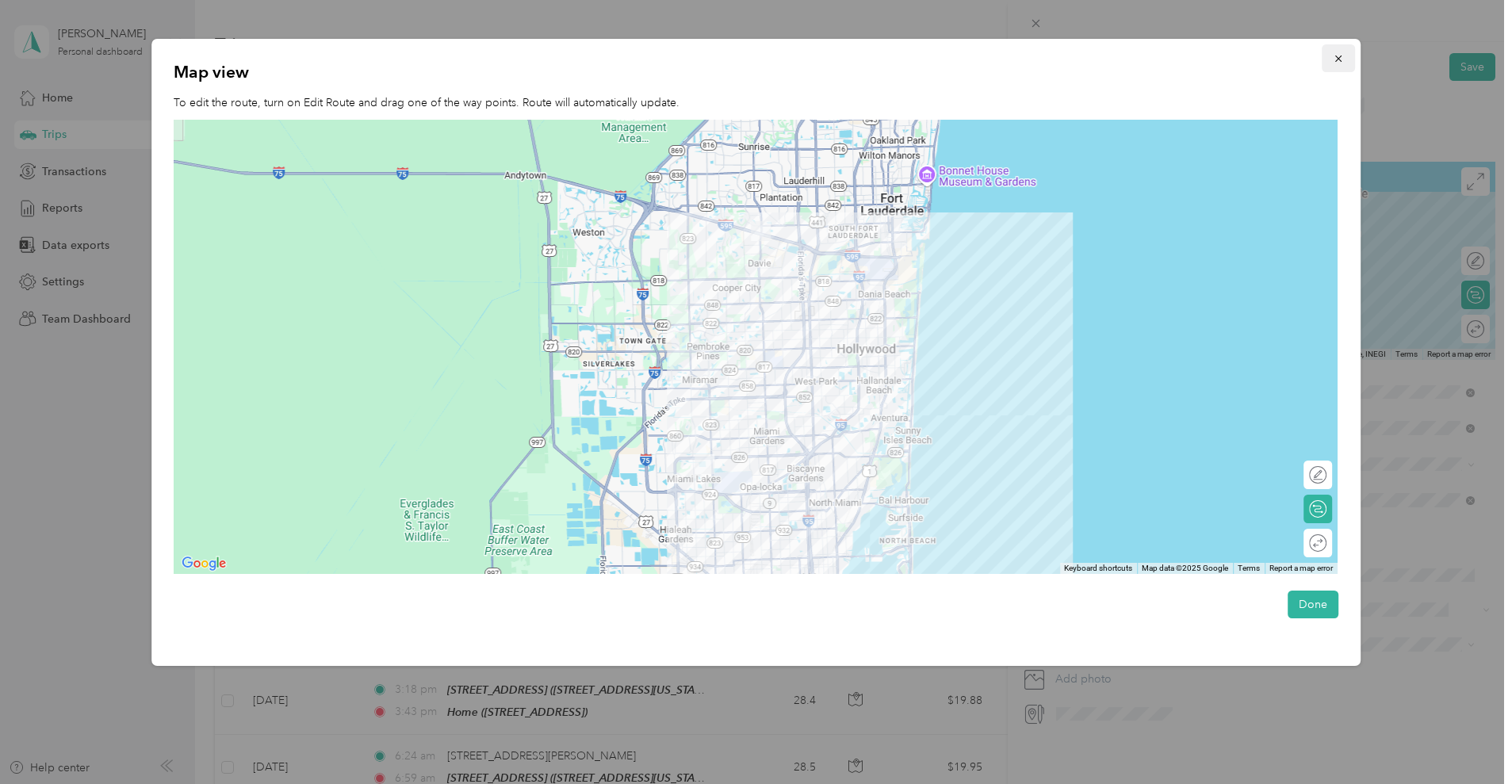 click 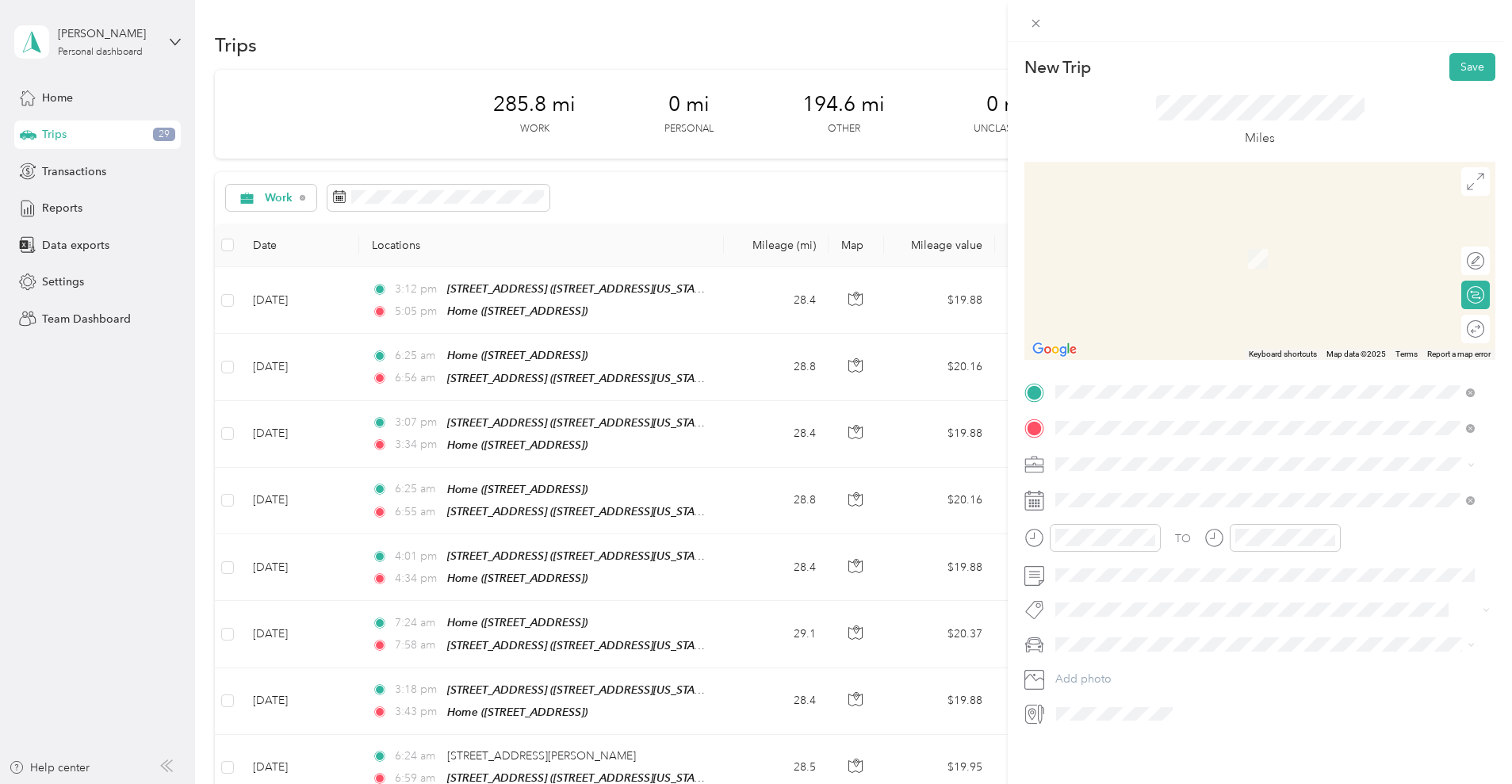 click on "Southwest 114th Path
Homestead, Florida 33032, United States" at bounding box center (1265, 482) 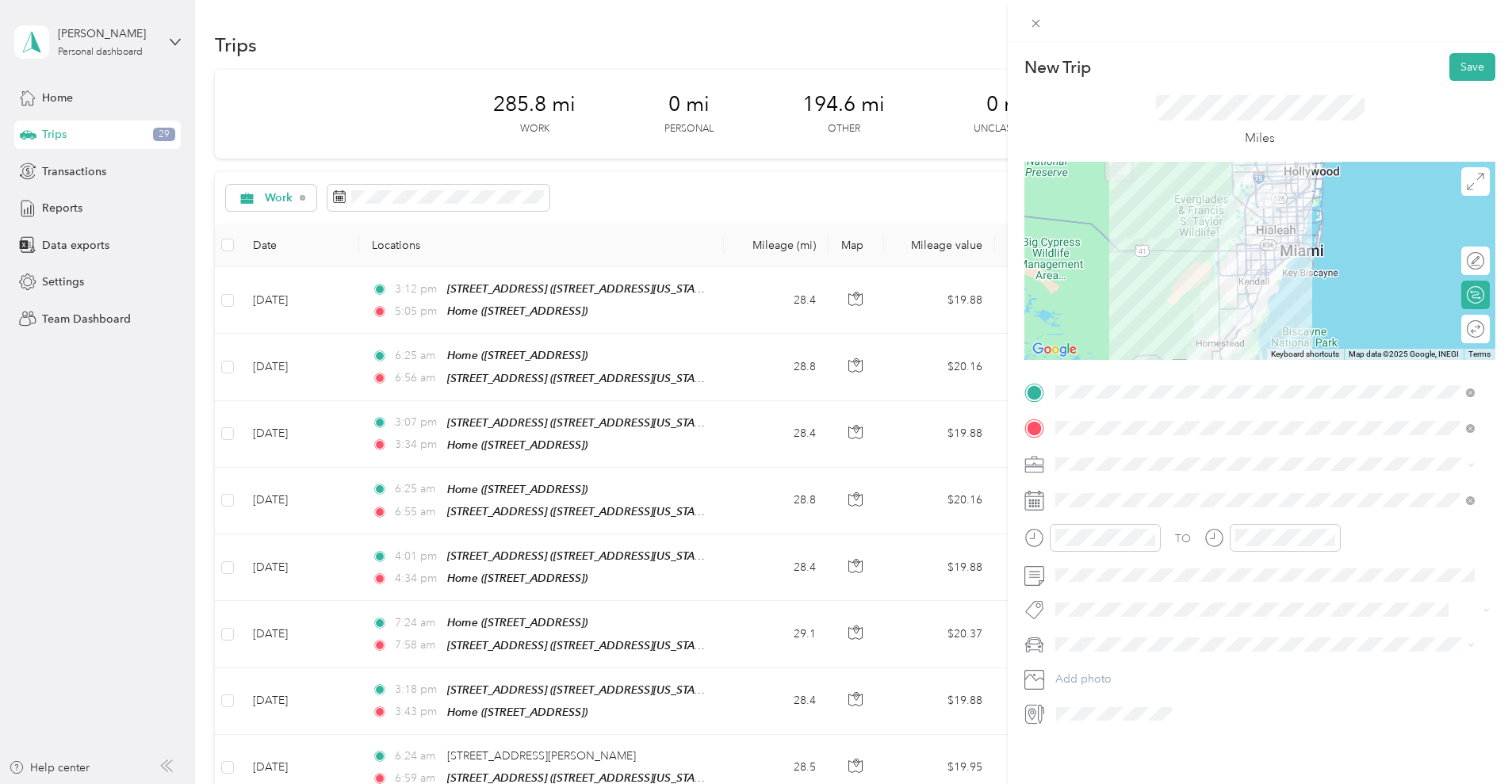click at bounding box center [1260, 261] 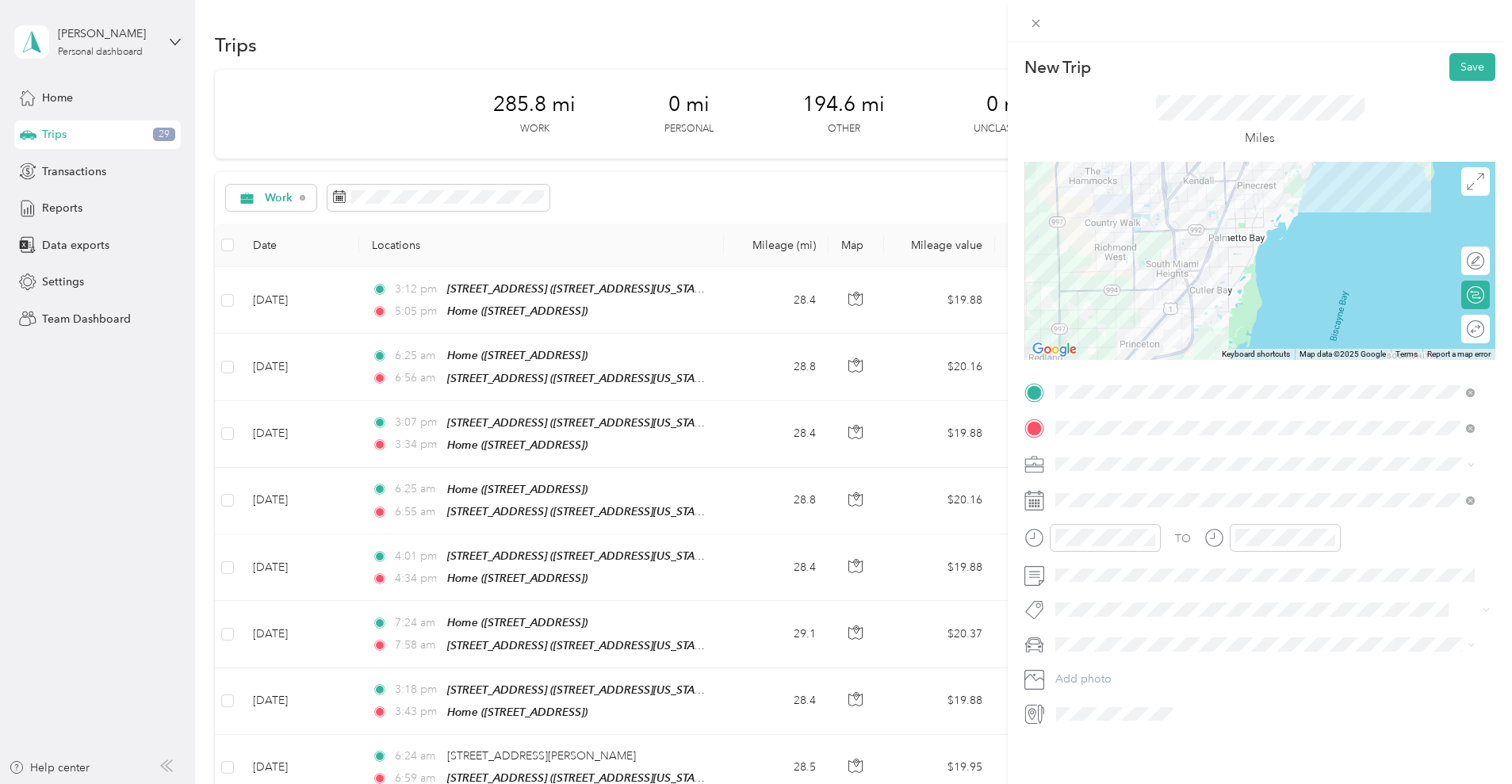drag, startPoint x: 1143, startPoint y: 300, endPoint x: 1208, endPoint y: 182, distance: 134.7182 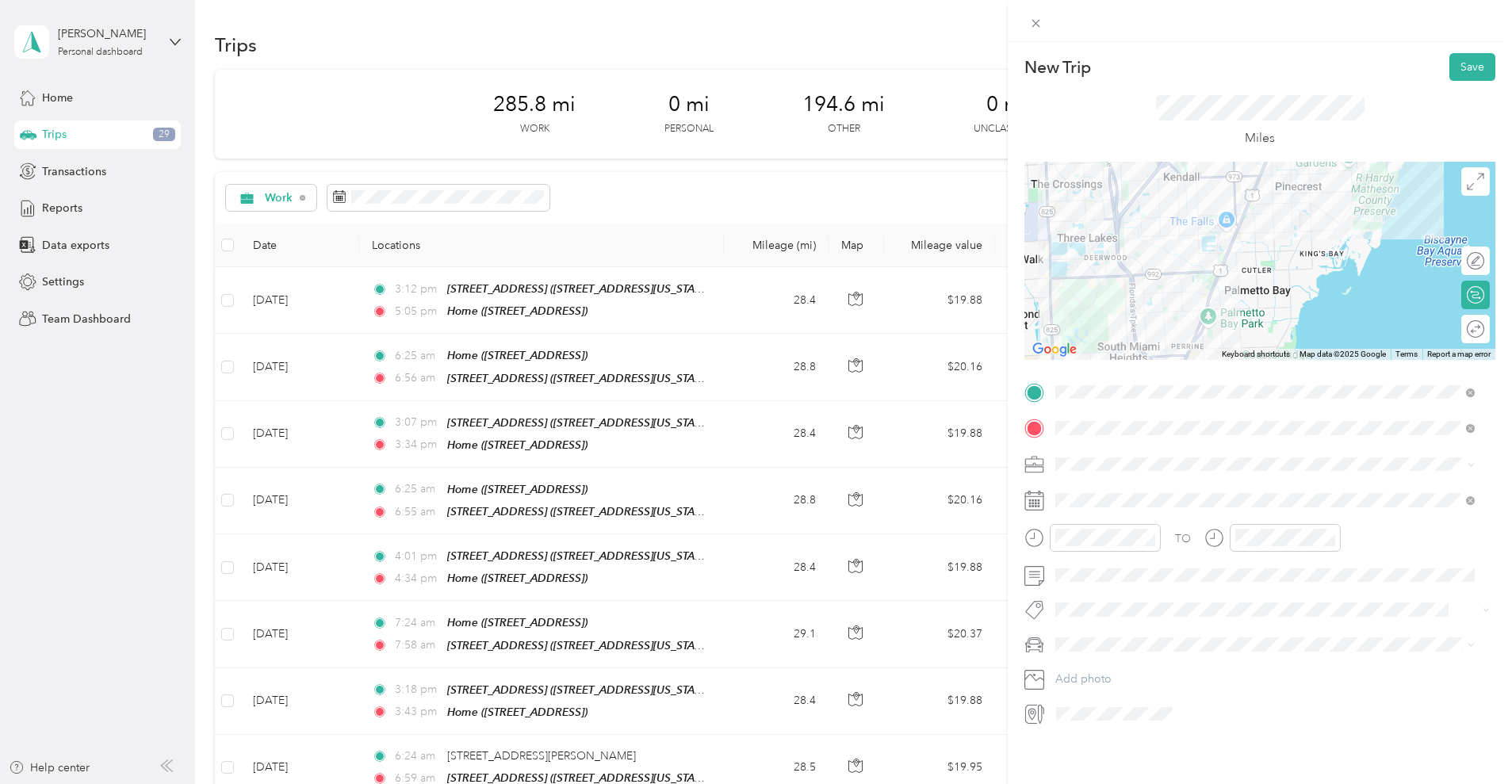 drag, startPoint x: 1140, startPoint y: 201, endPoint x: 1129, endPoint y: 303, distance: 102.59142 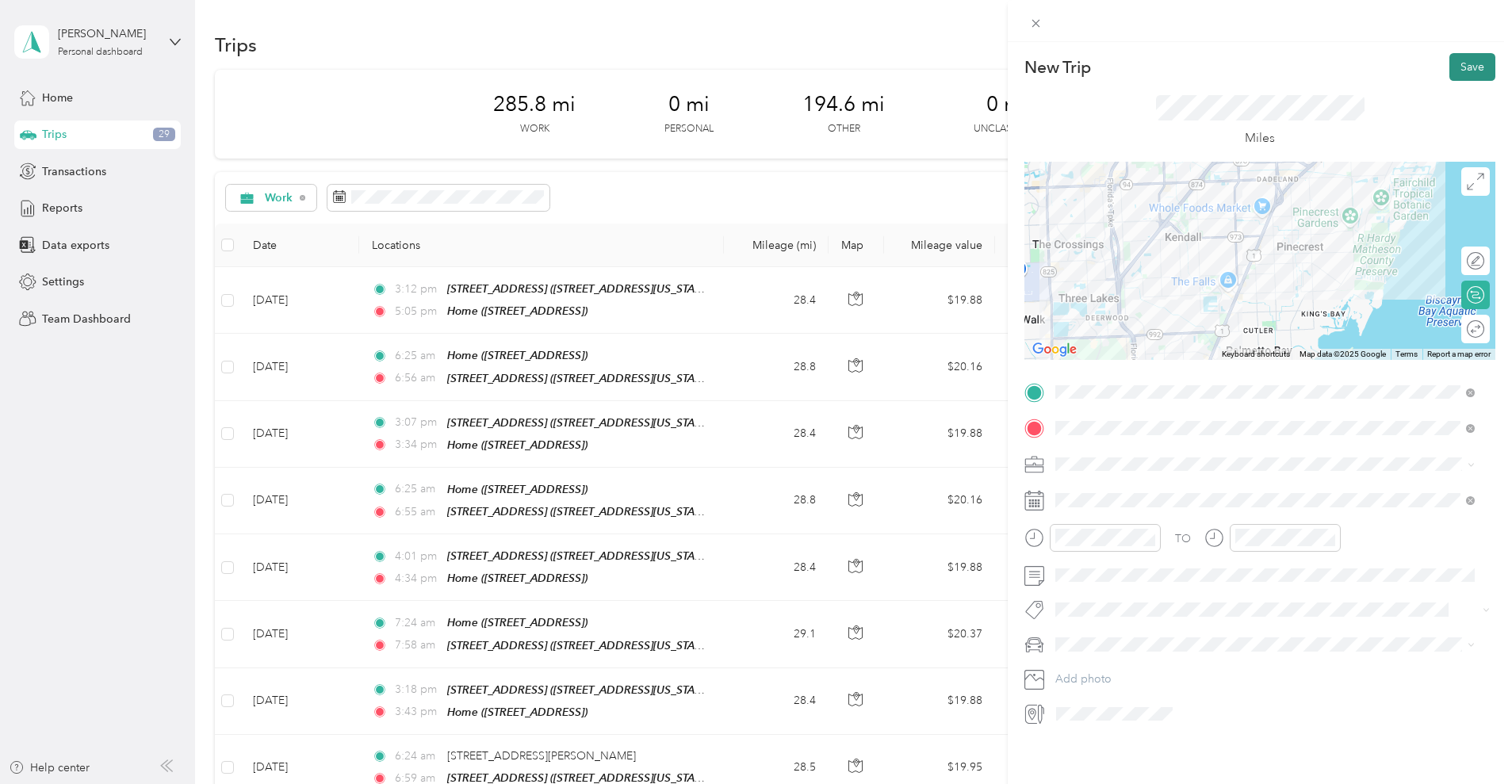 click on "Save" at bounding box center [1472, 67] 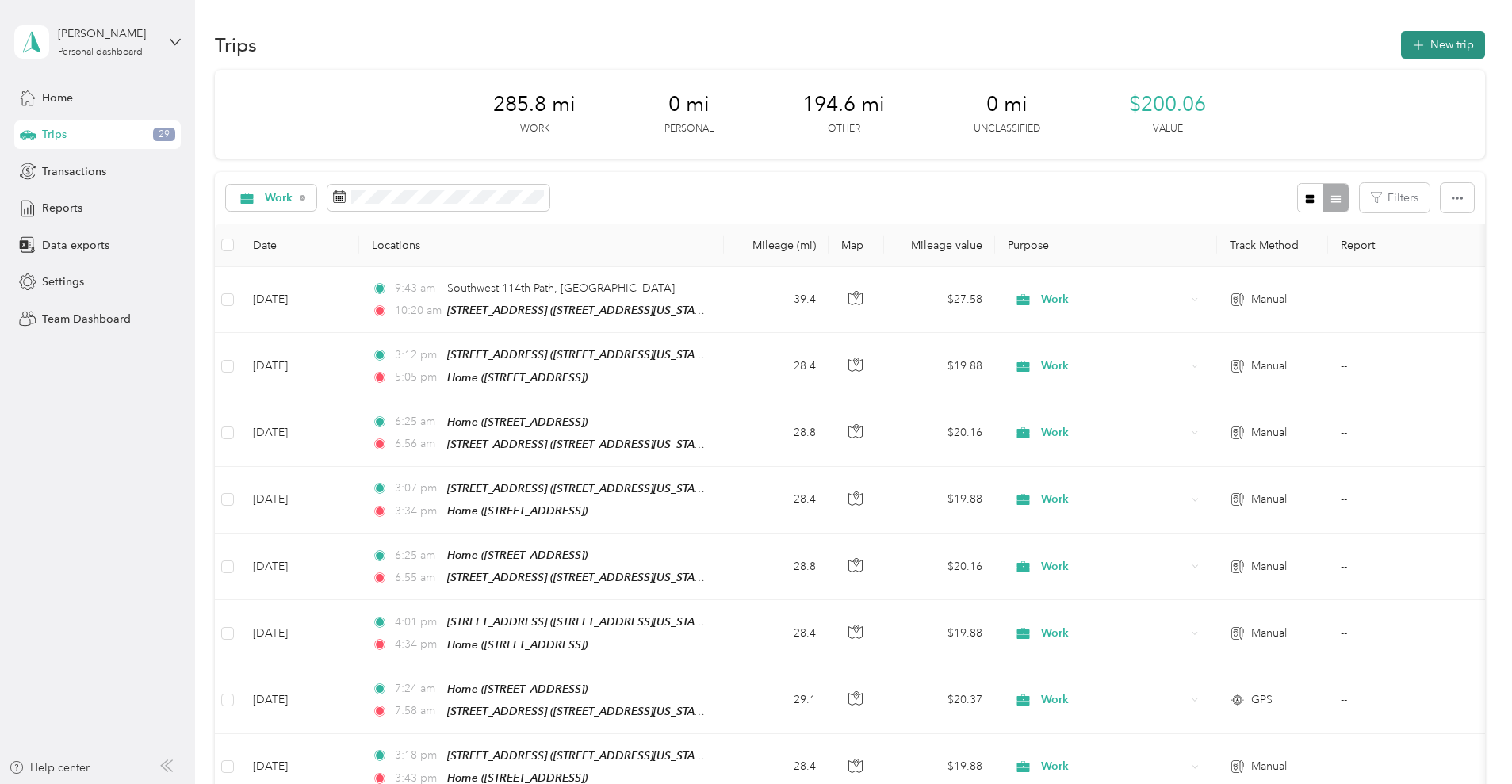 click on "New trip" at bounding box center (1443, 44) 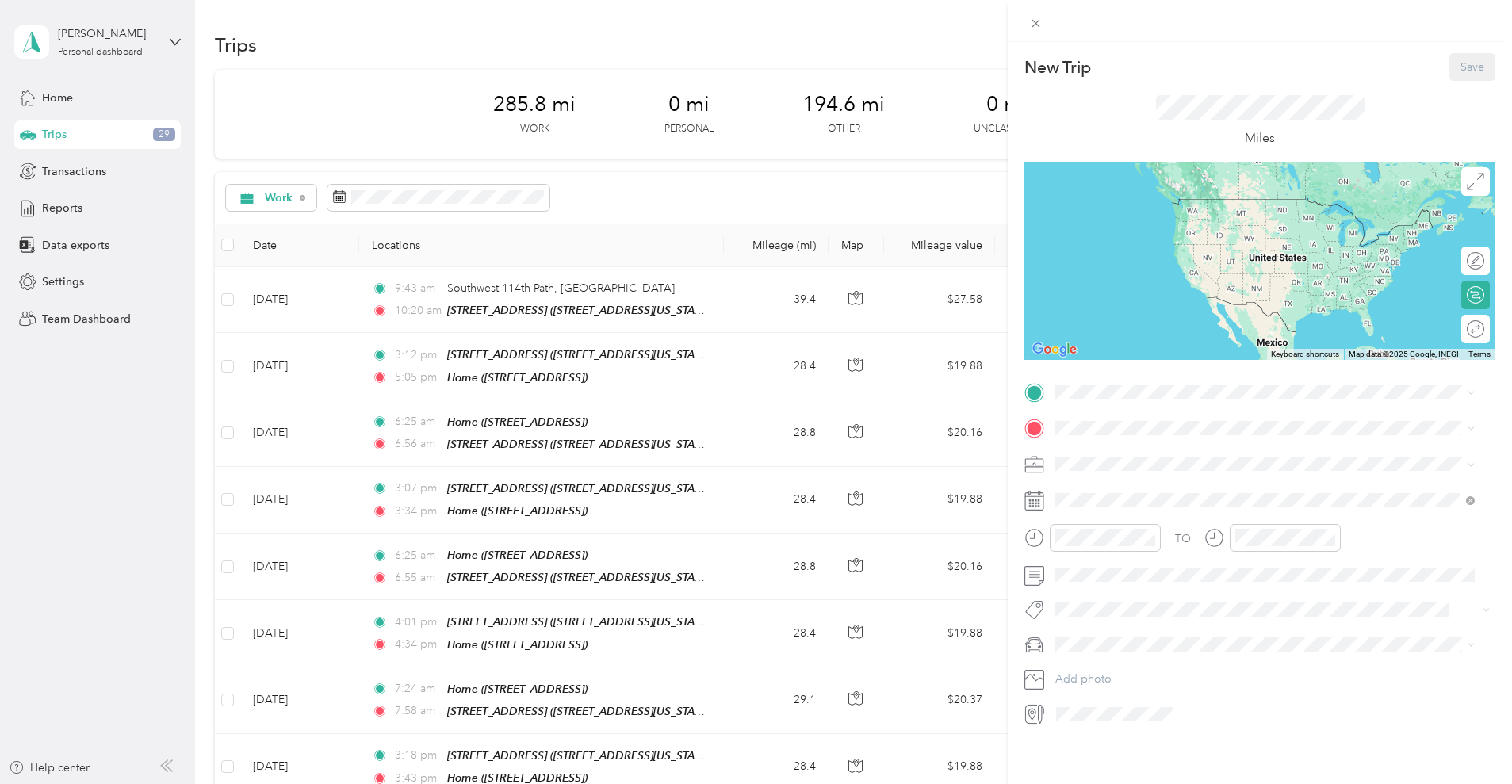 click on "16000 Northwest 59th Avenue, Miami Lakes 16000 Northwest 59th Avenue, 33014, Miami Lakes, Florida, United States" at bounding box center (1165, 464) 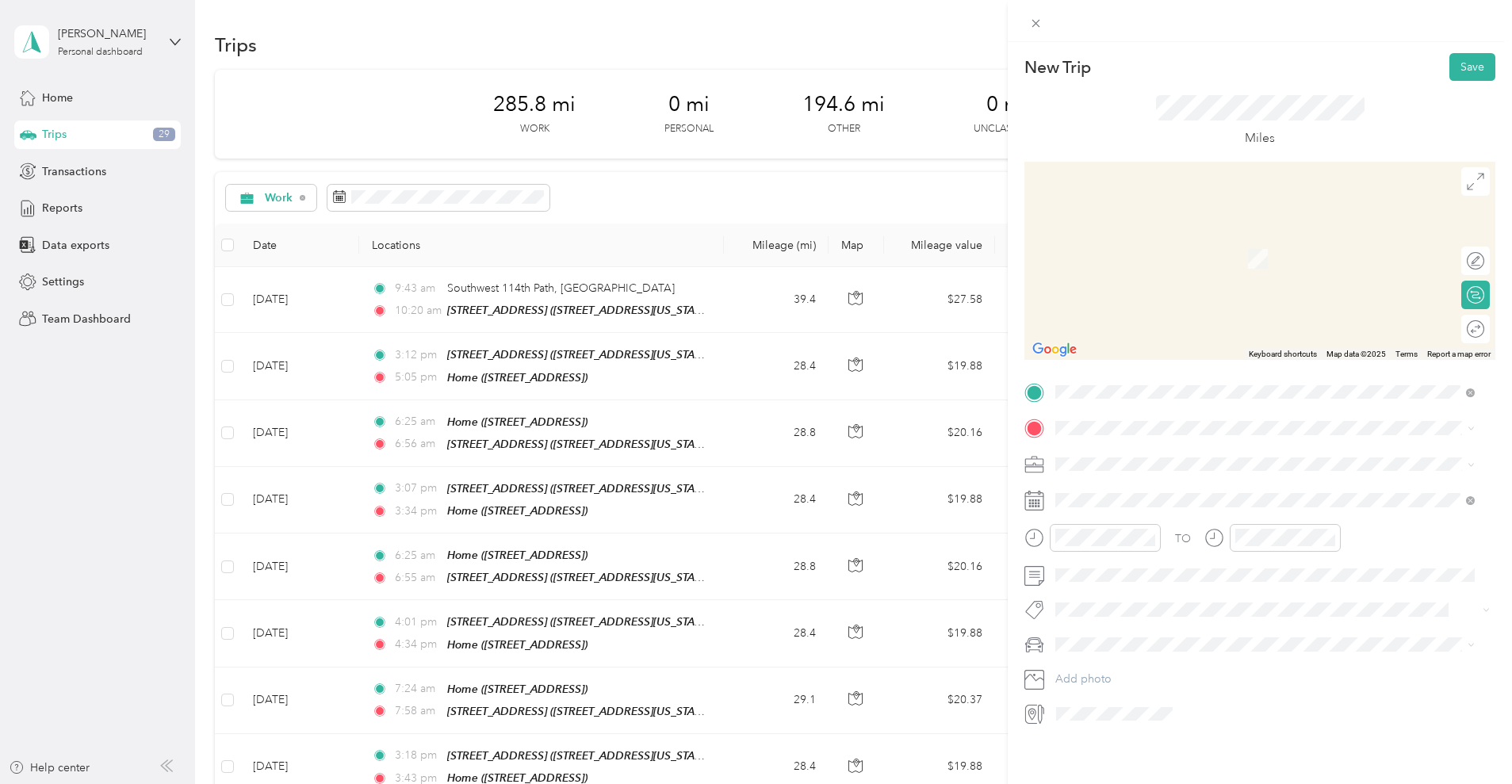 click on "Home" at bounding box center [1135, 535] 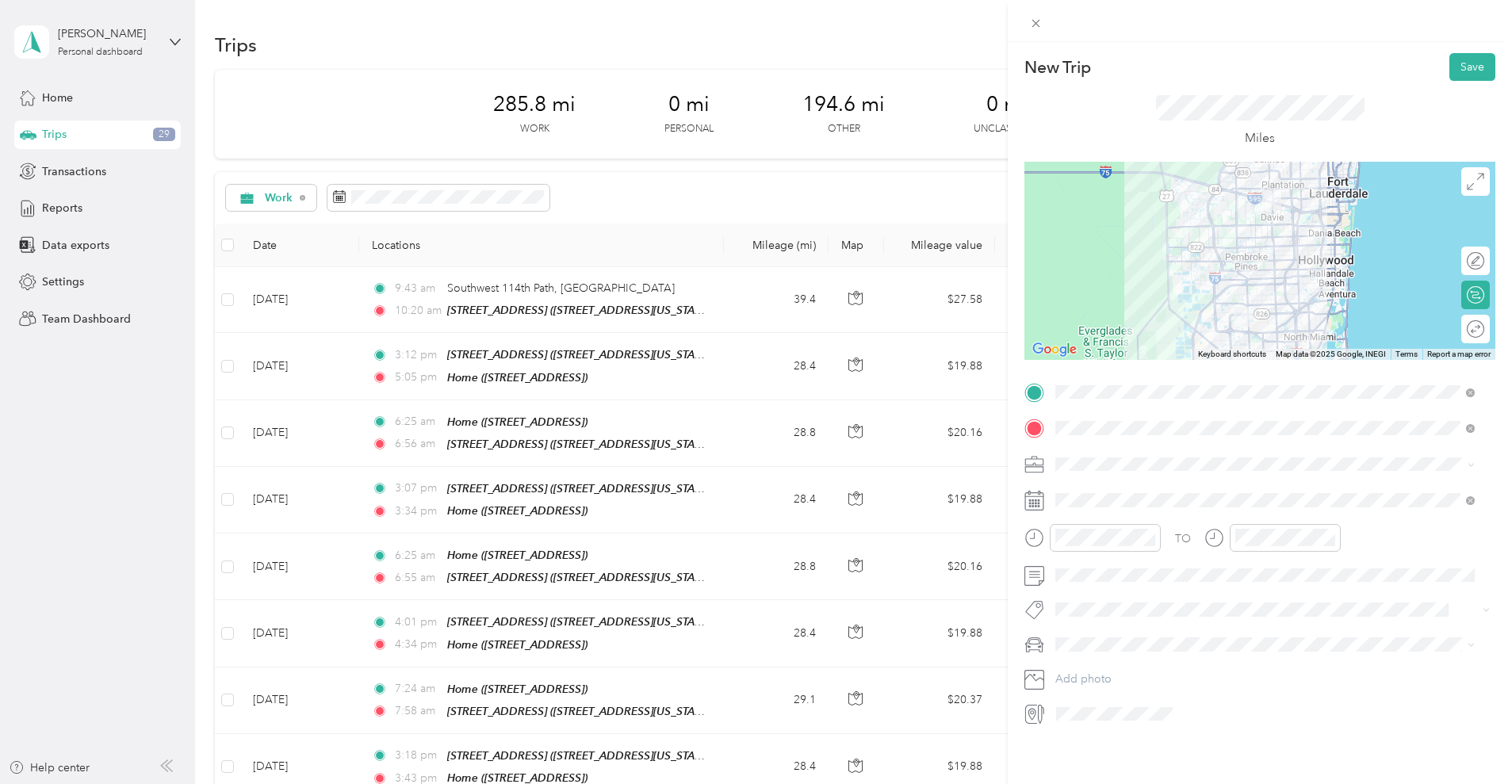 click at bounding box center (1260, 261) 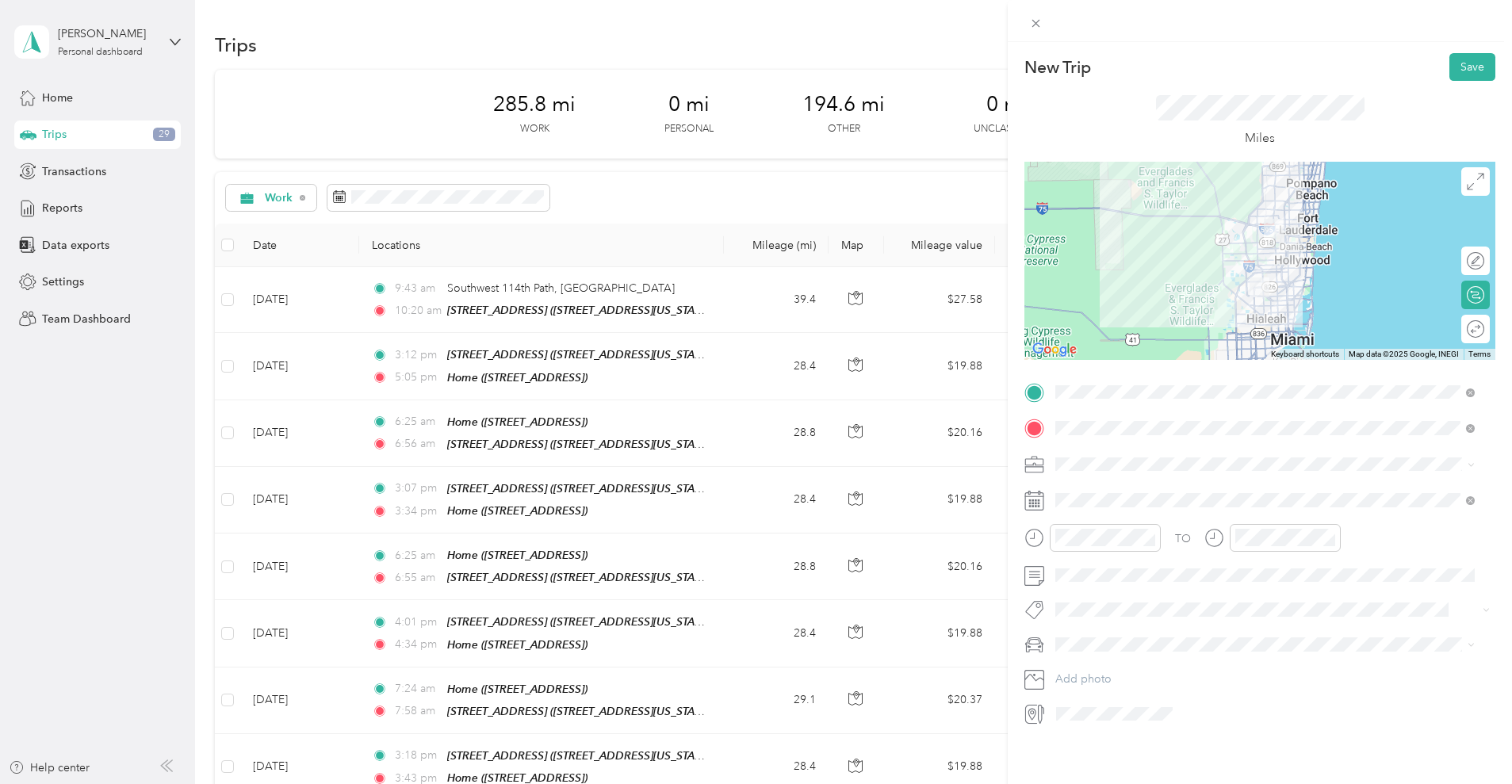 click at bounding box center (1273, 465) 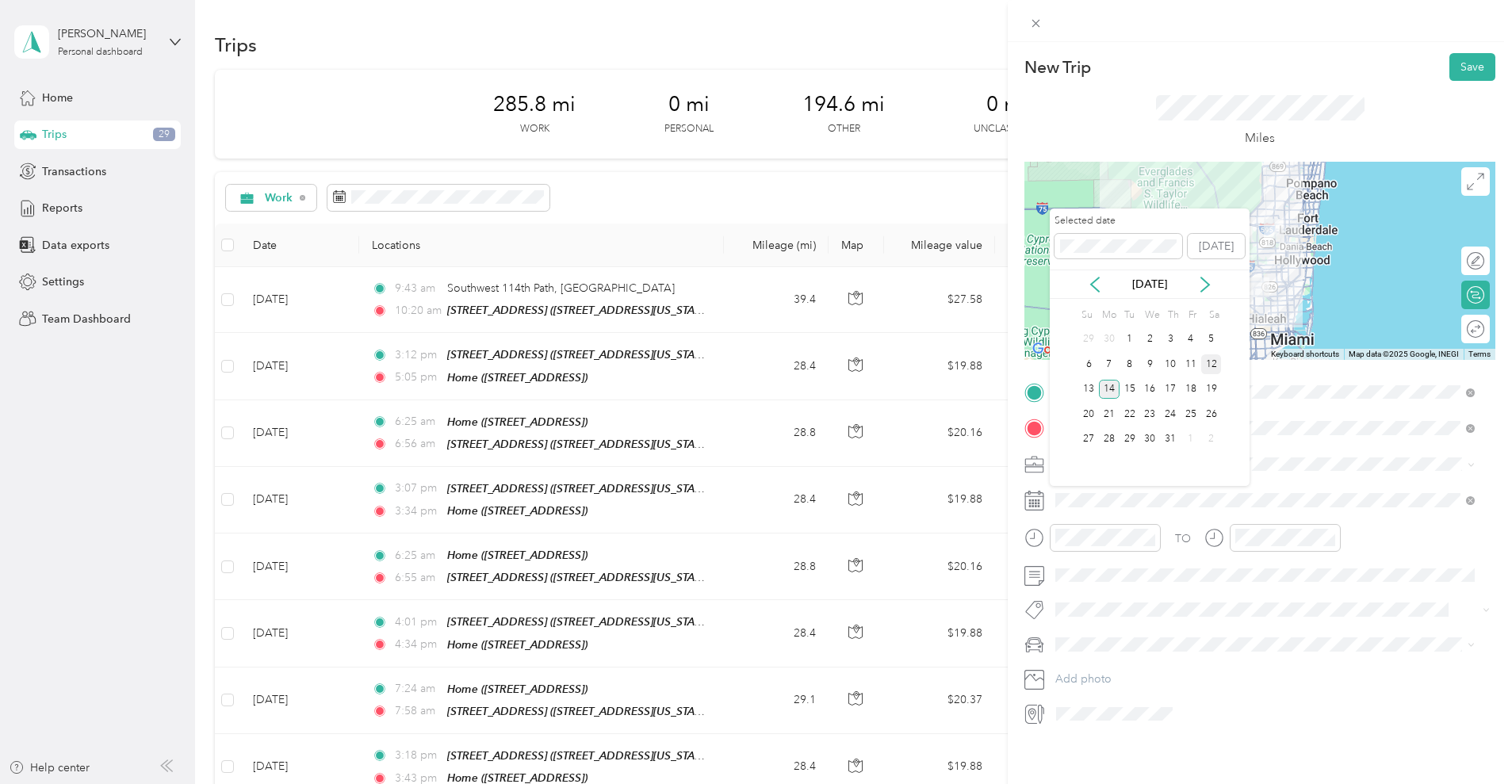 click on "12" at bounding box center (1212, 364) 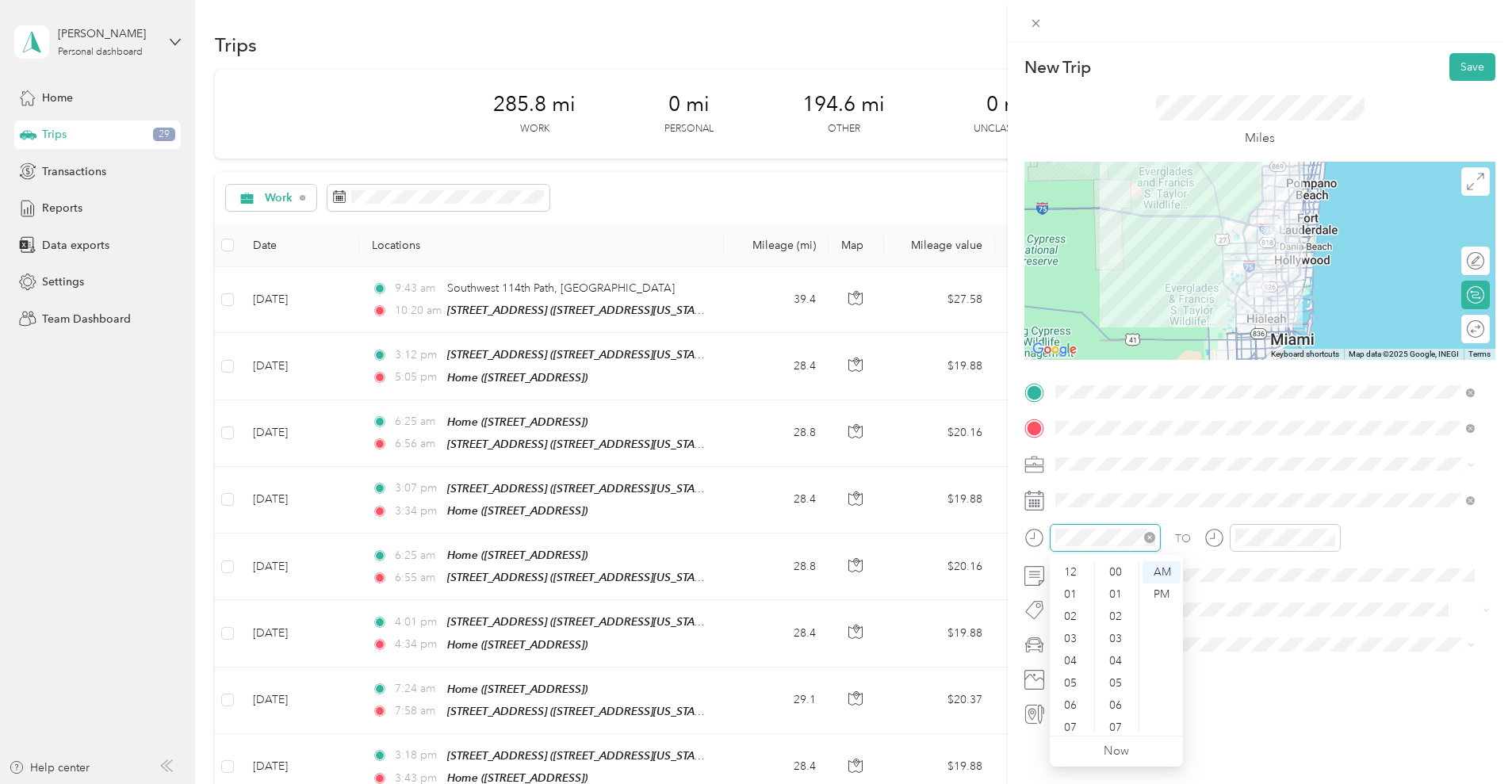 scroll, scrollTop: 444, scrollLeft: 0, axis: vertical 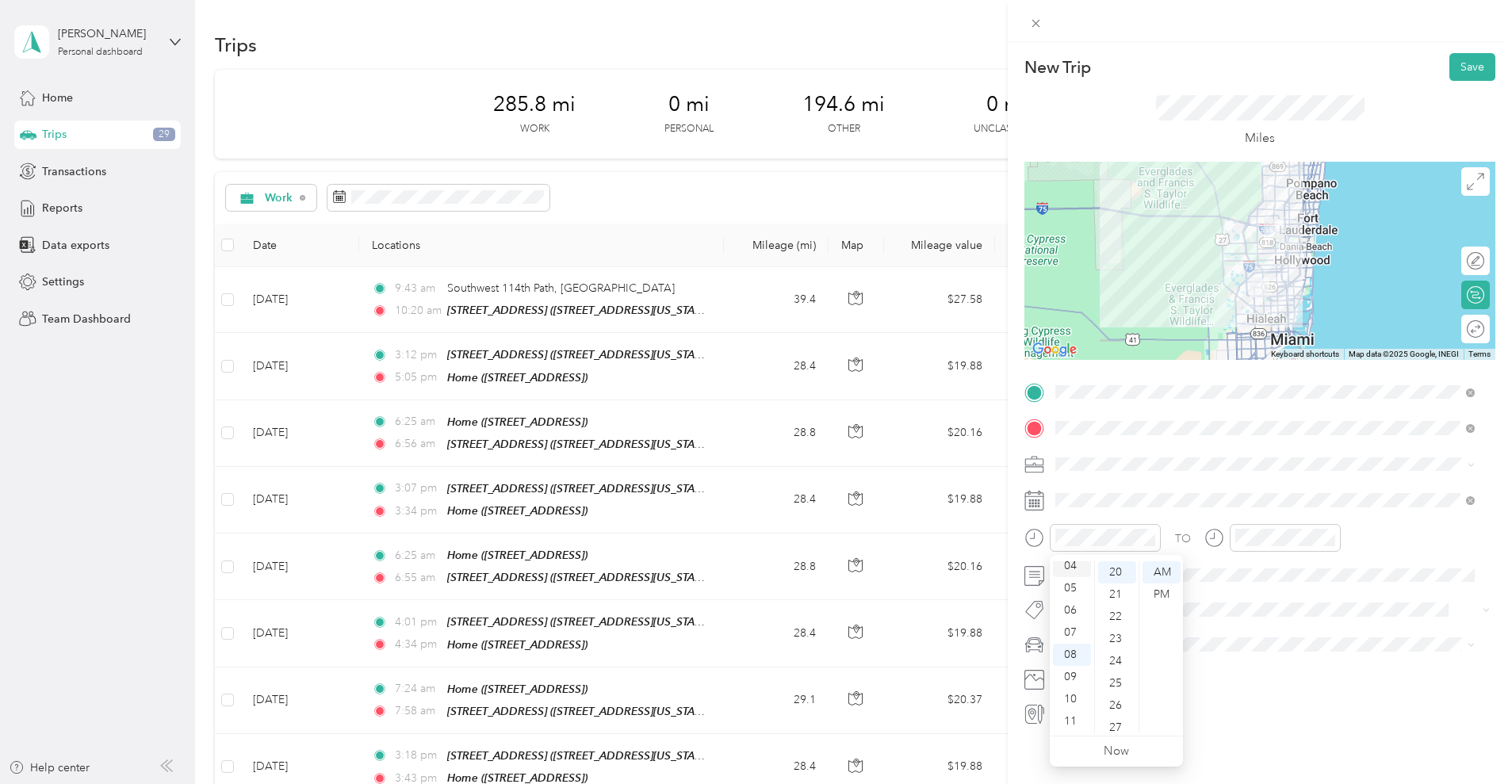click on "04" at bounding box center (1072, 566) 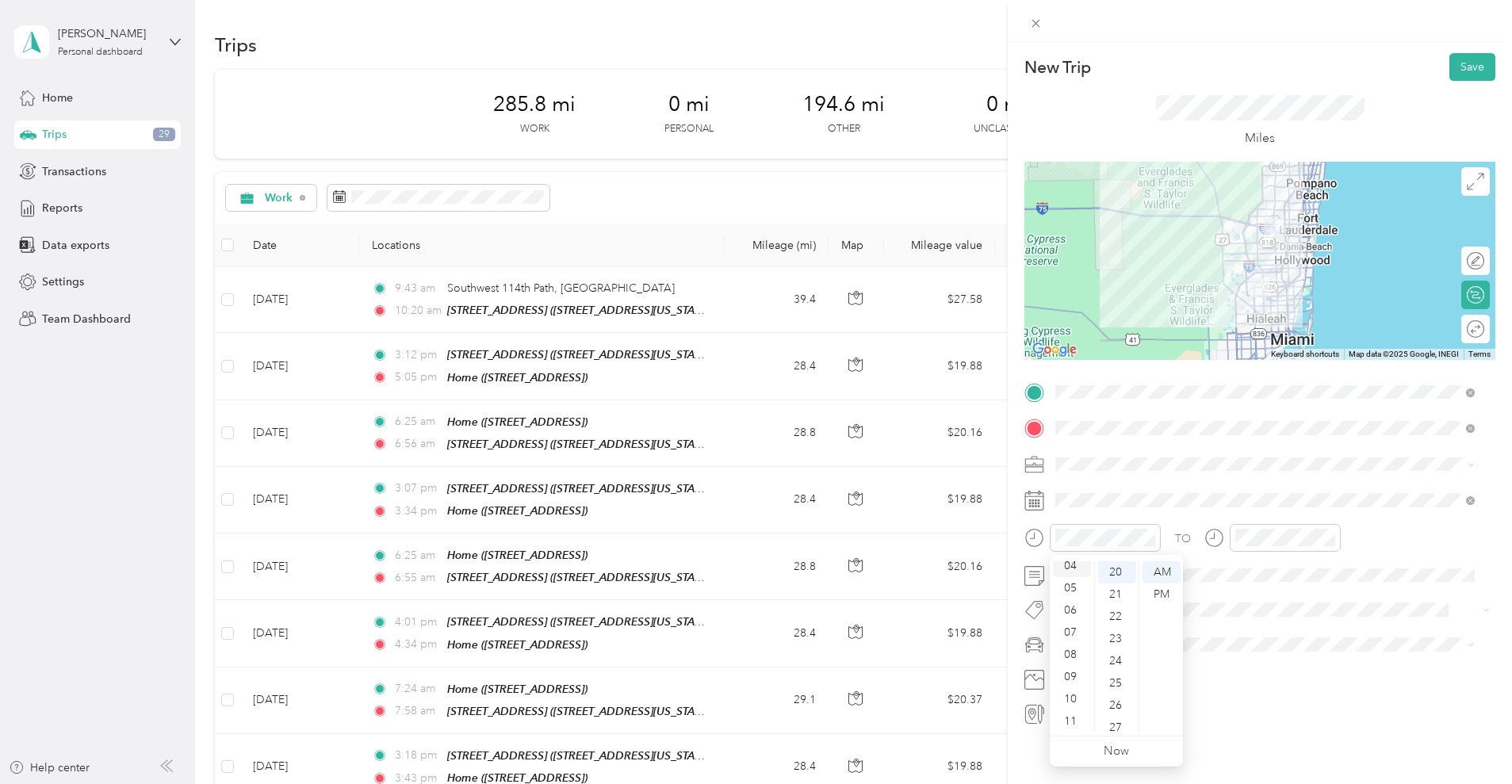 scroll, scrollTop: 89, scrollLeft: 0, axis: vertical 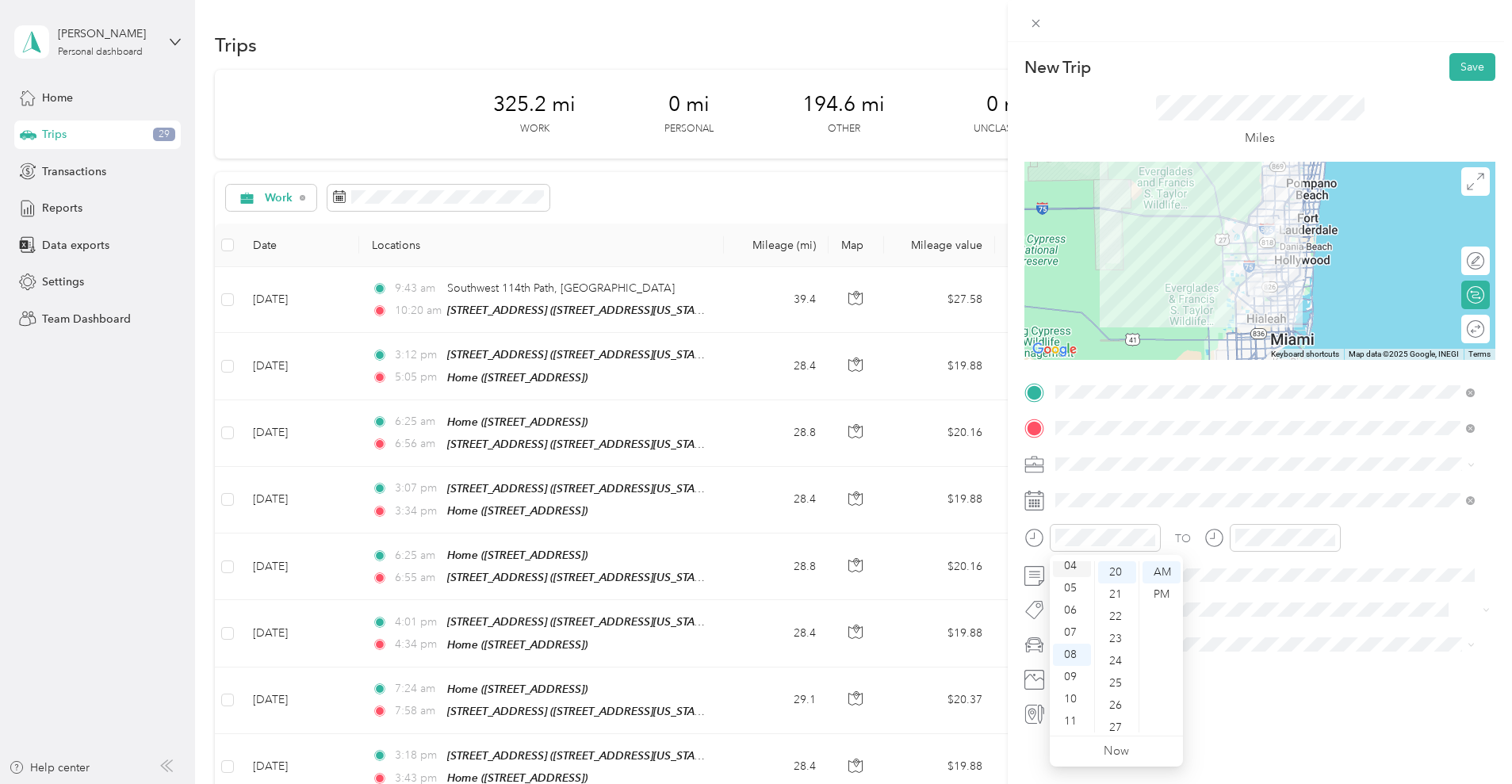 click on "04" at bounding box center (1072, 566) 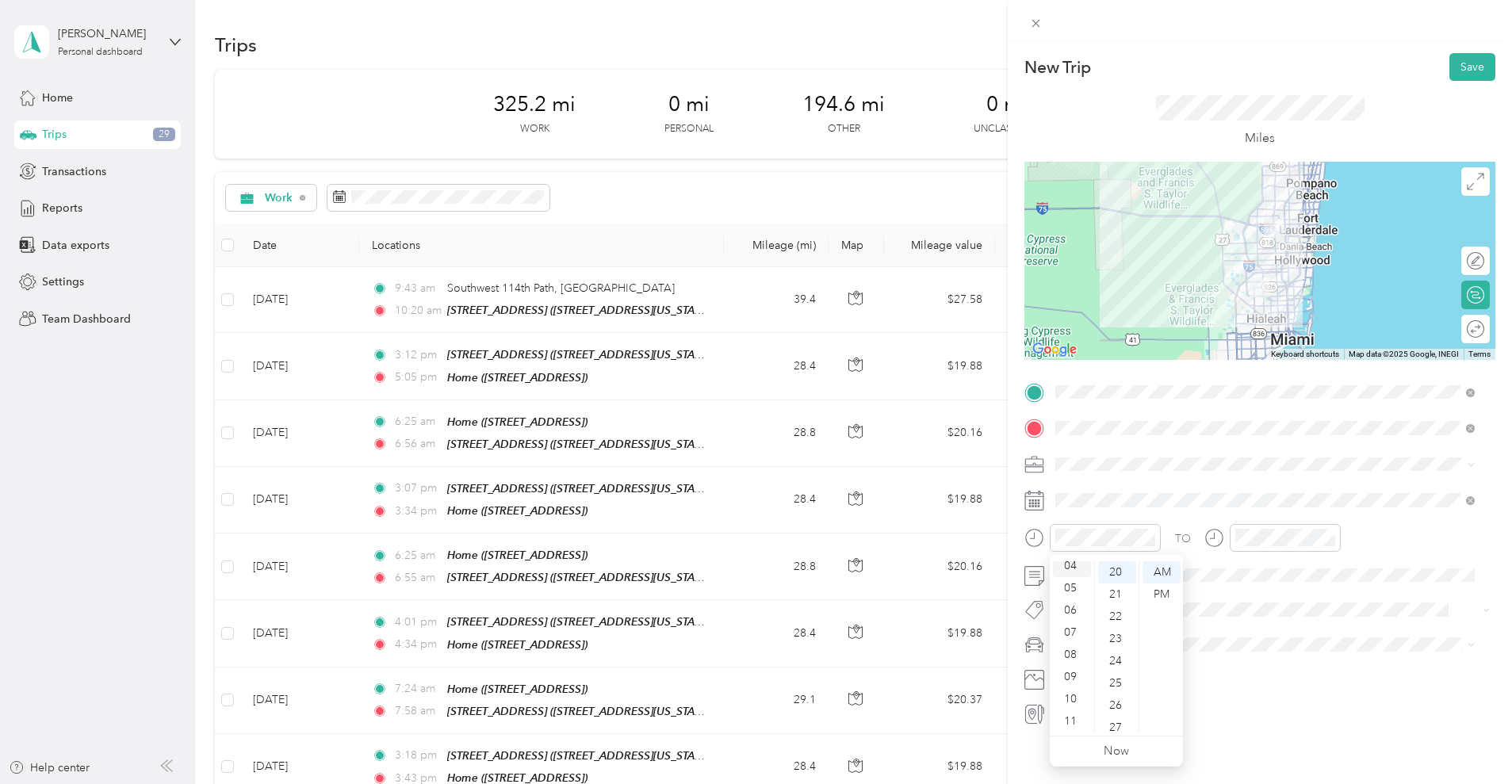 scroll, scrollTop: 89, scrollLeft: 0, axis: vertical 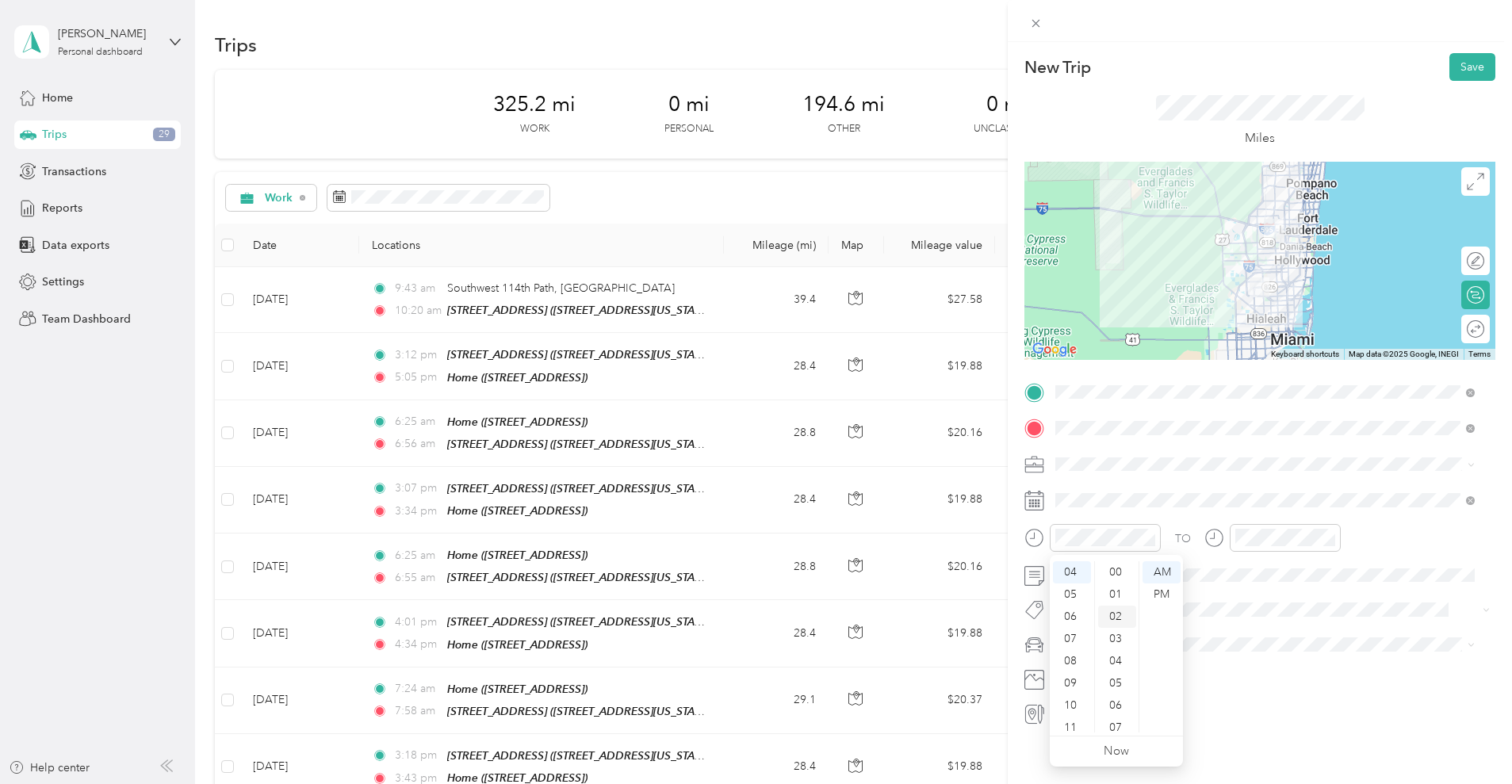 click on "02" at bounding box center [1117, 617] 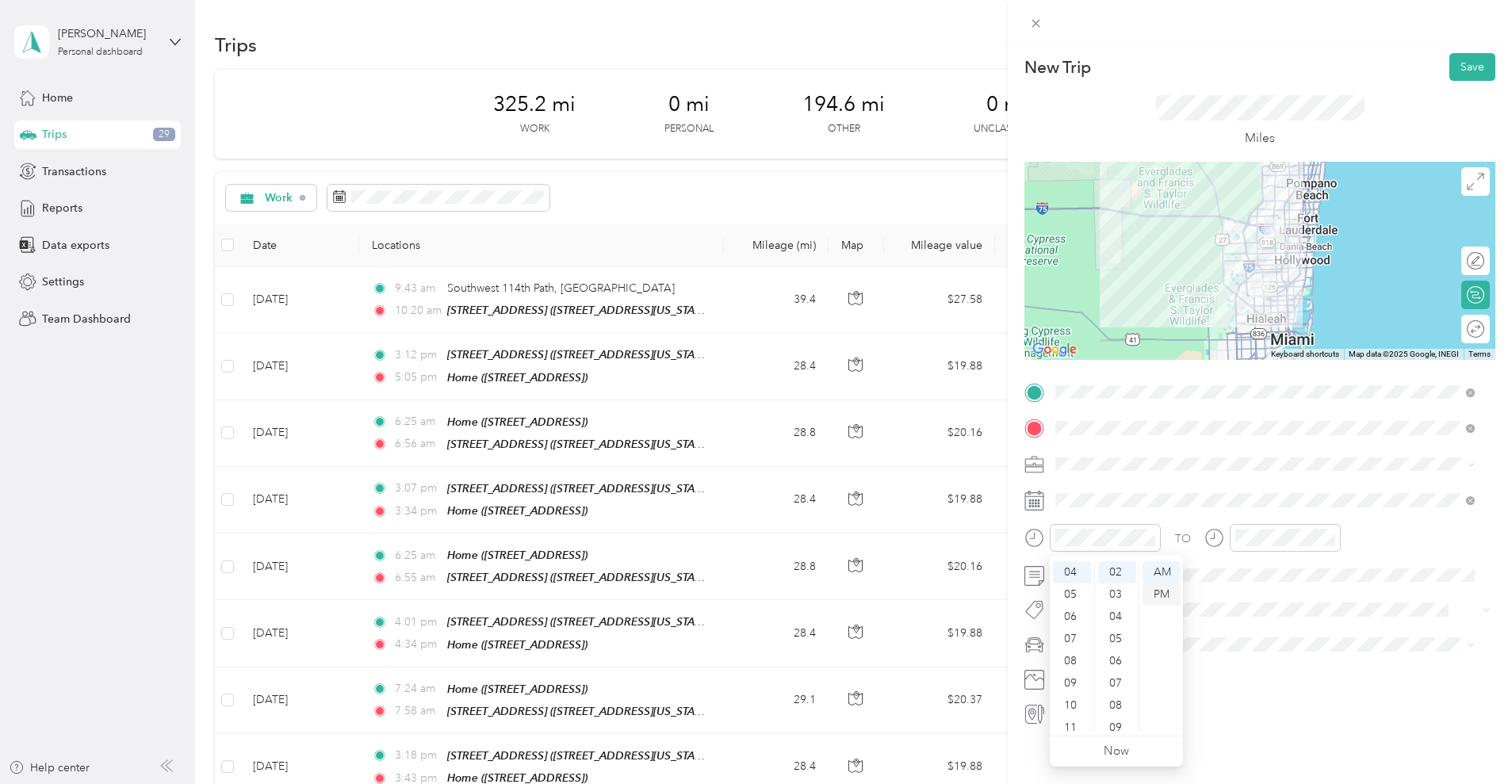 click on "PM" at bounding box center (1162, 595) 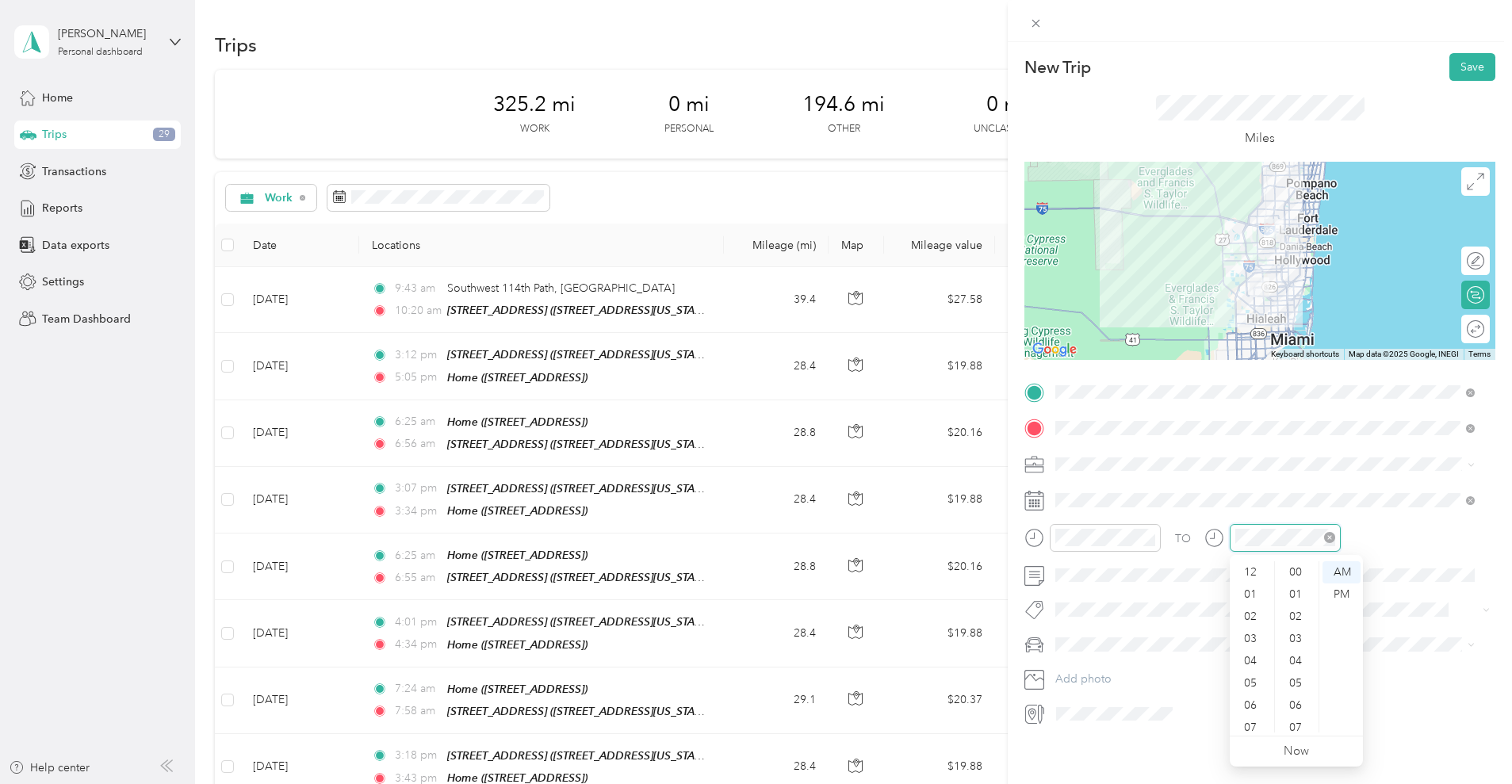 scroll, scrollTop: 444, scrollLeft: 0, axis: vertical 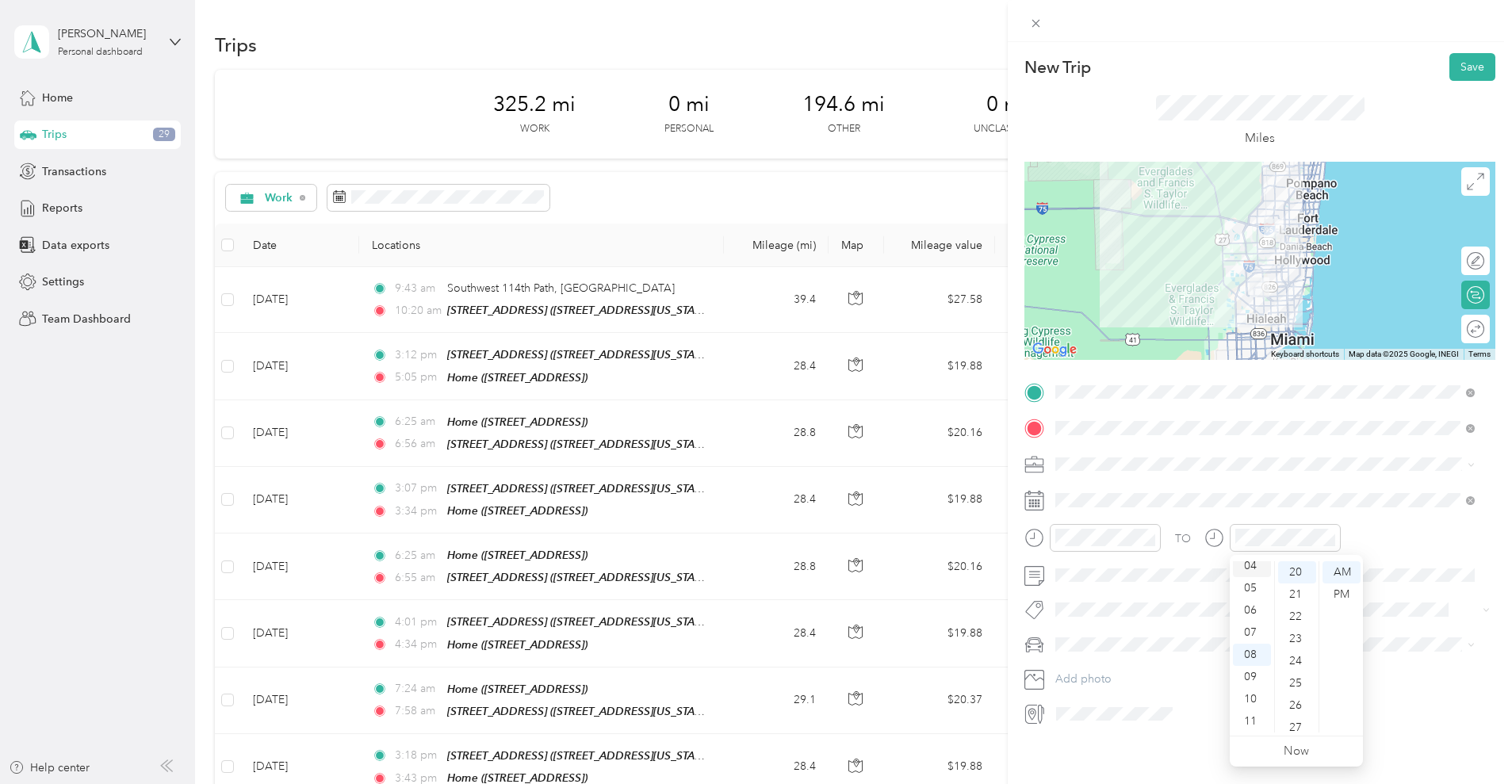 click on "04" at bounding box center (1252, 566) 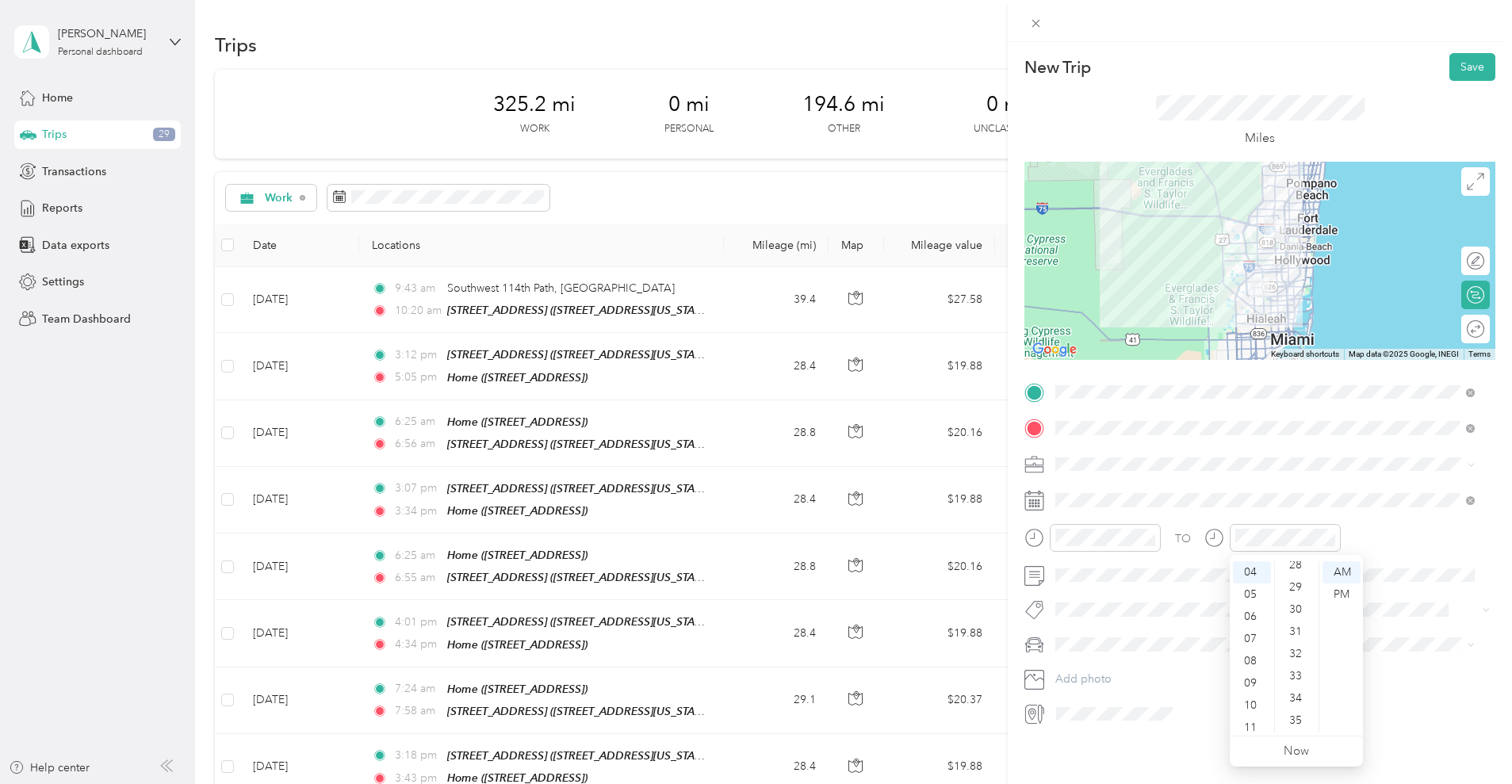 scroll, scrollTop: 630, scrollLeft: 0, axis: vertical 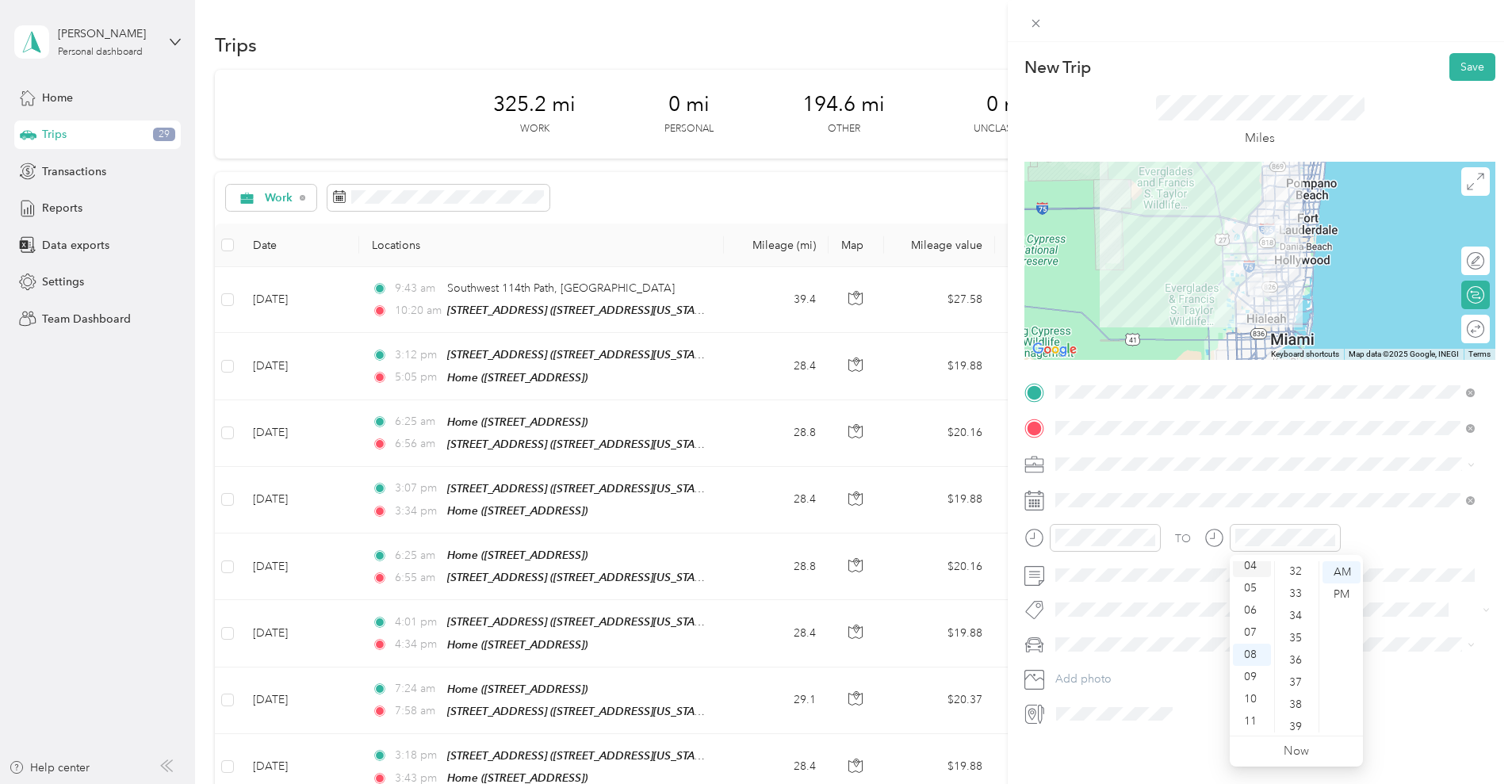 click on "04" at bounding box center (1252, 566) 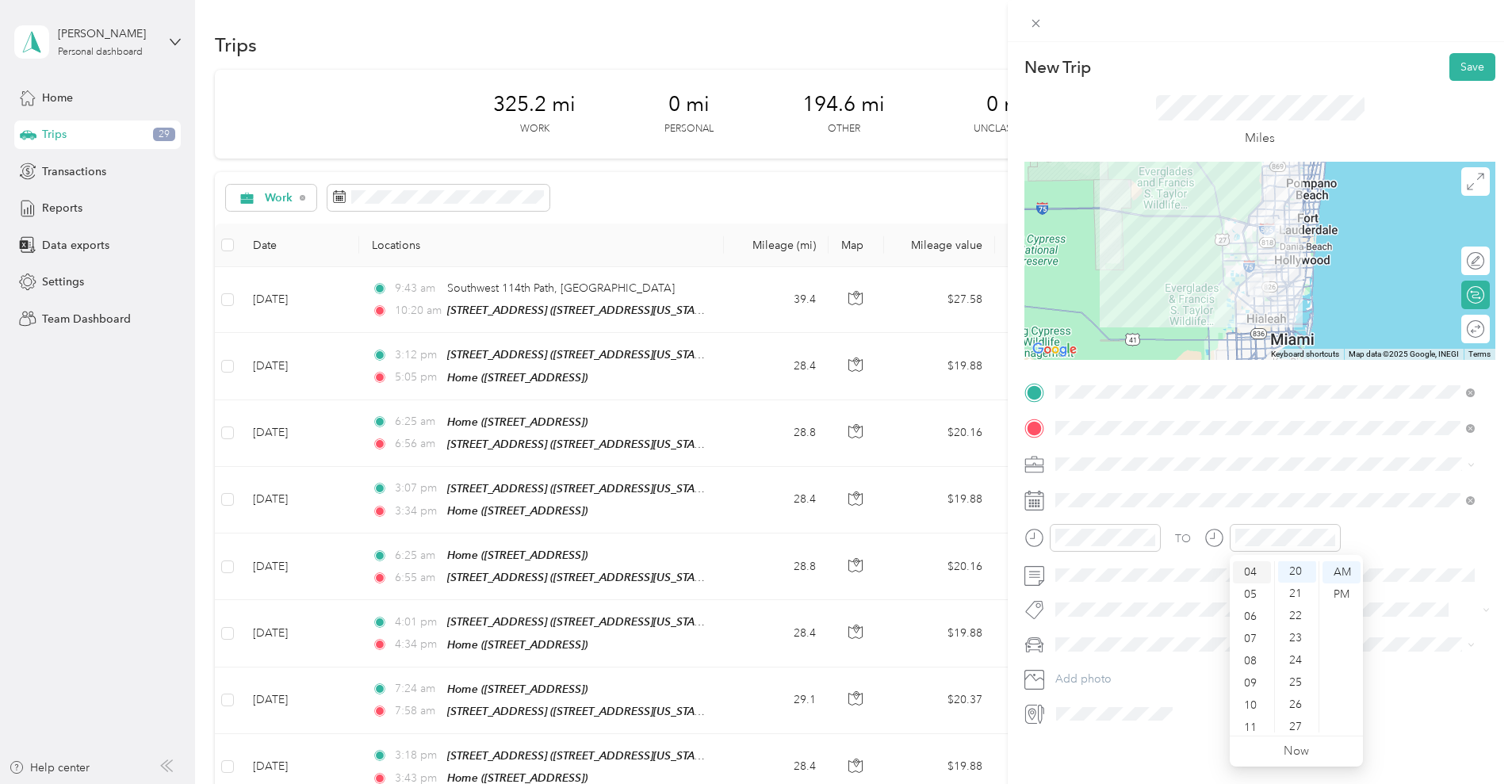 scroll, scrollTop: 444, scrollLeft: 0, axis: vertical 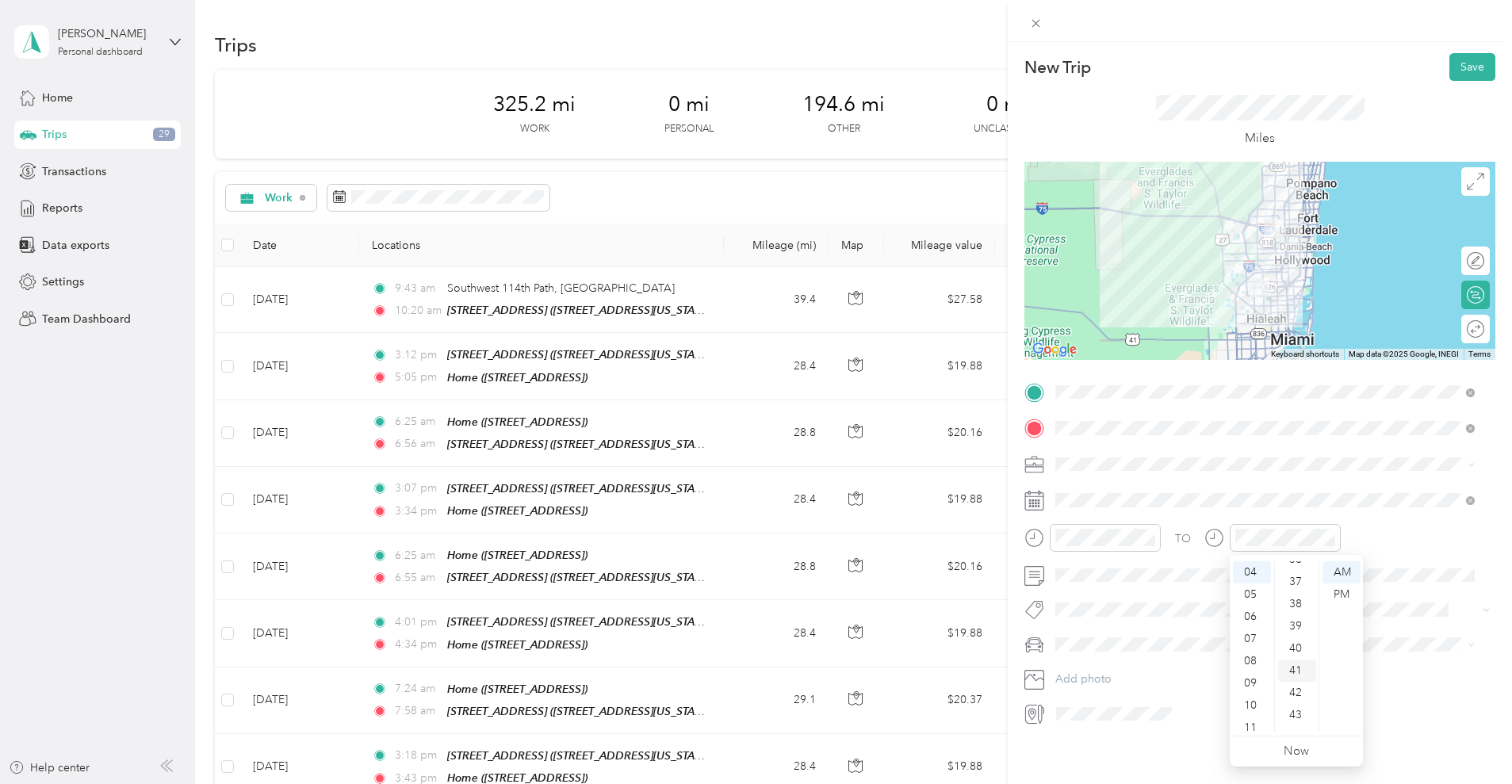 click on "41" at bounding box center (1297, 671) 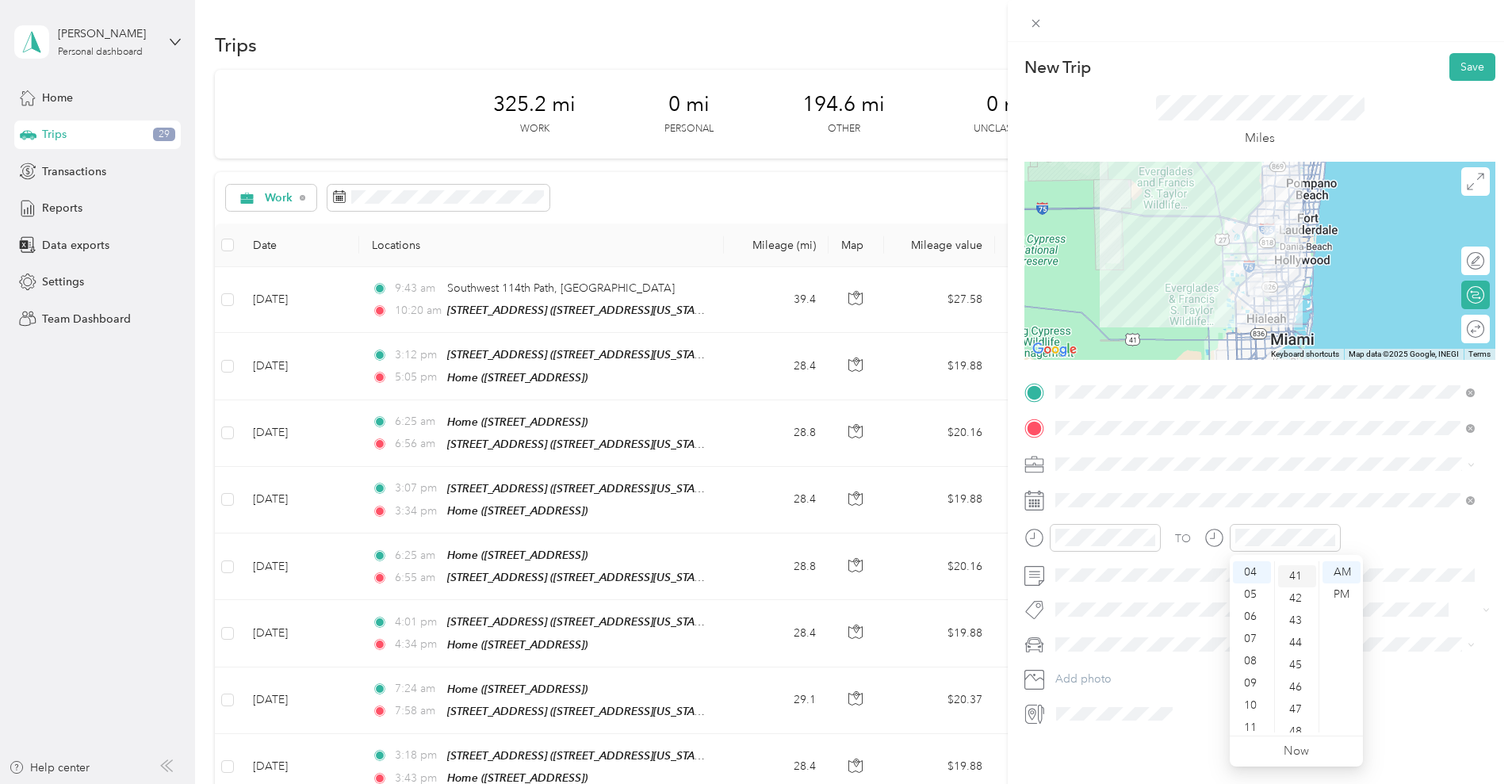 scroll, scrollTop: 910, scrollLeft: 0, axis: vertical 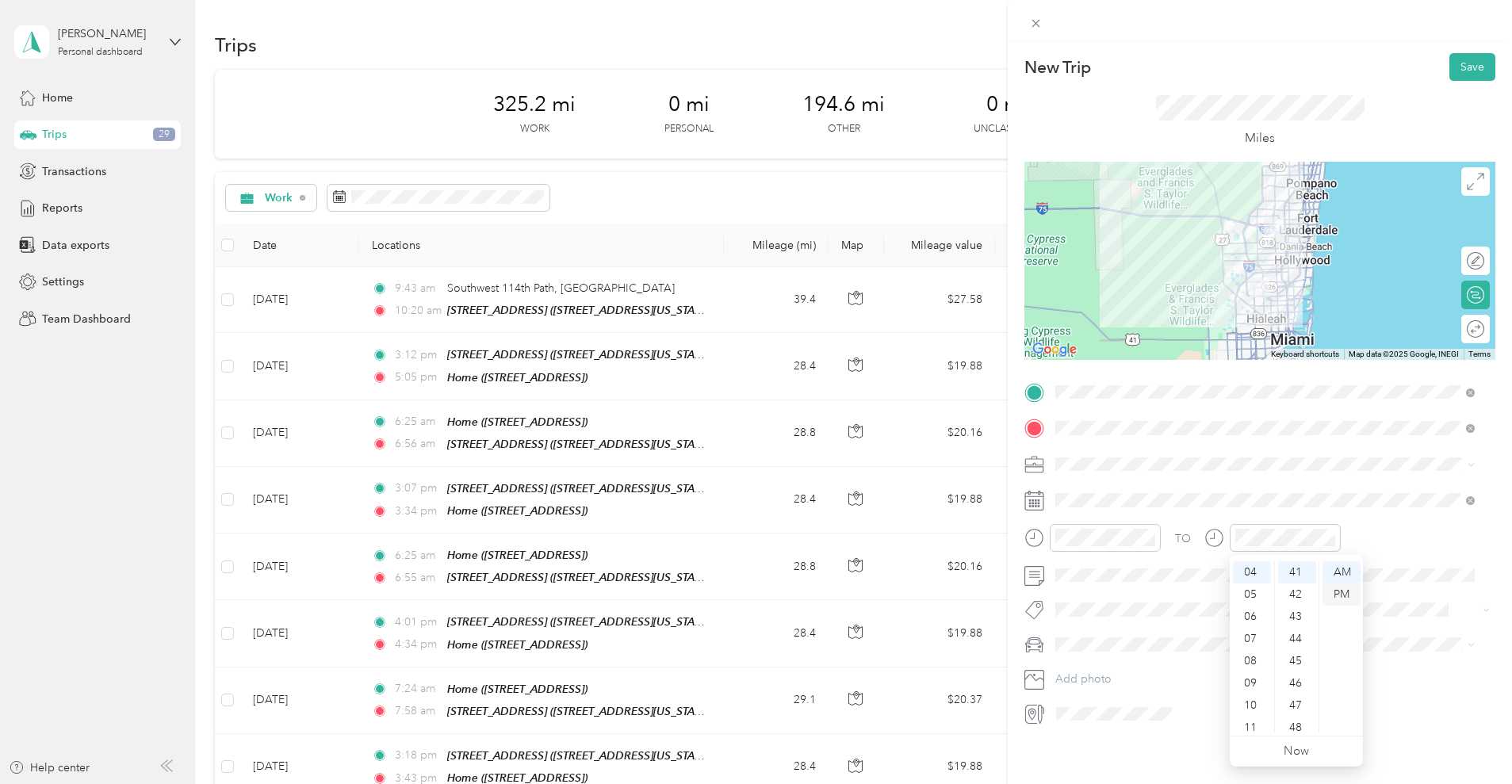 click on "PM" at bounding box center [1342, 595] 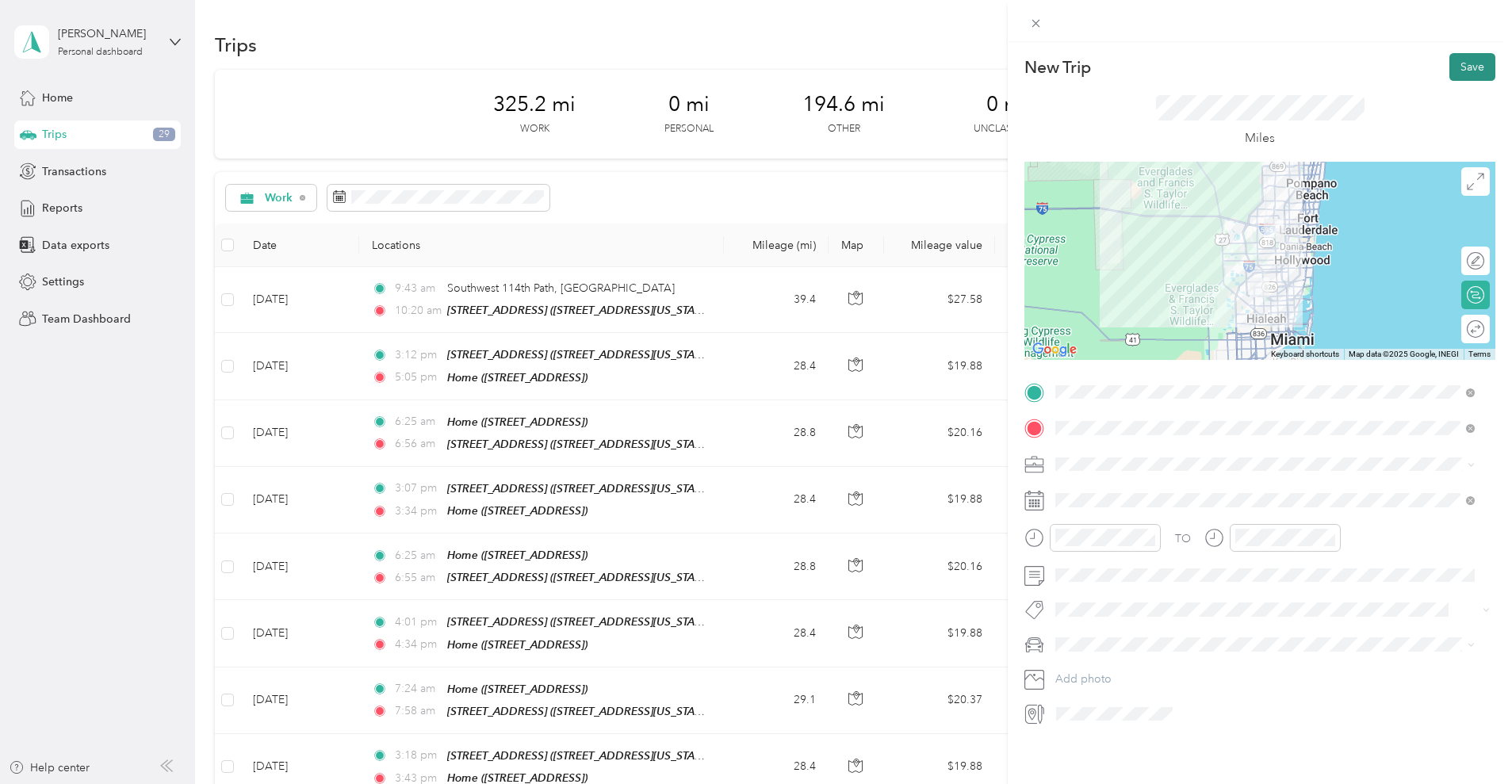 click on "Save" at bounding box center [1472, 67] 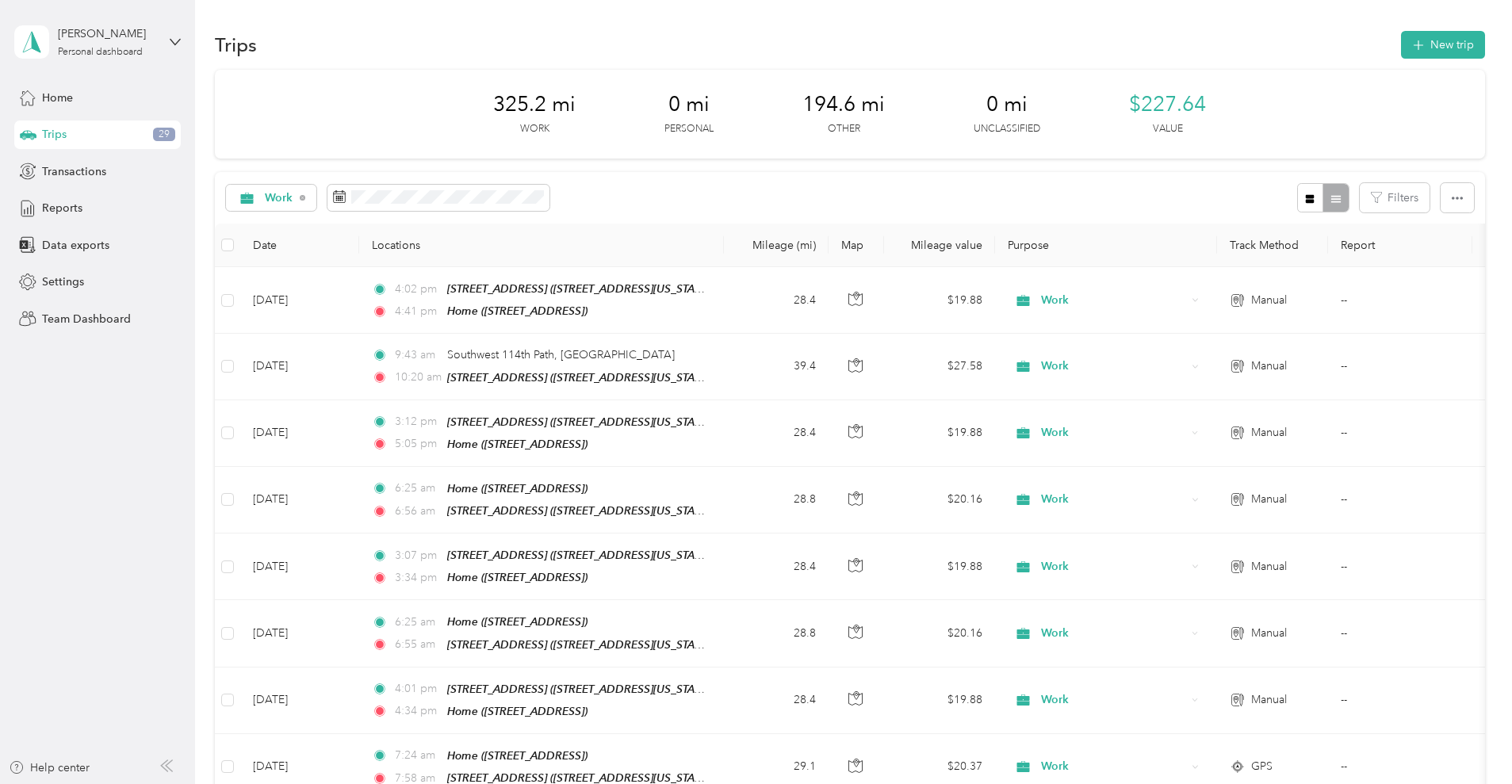 click on "325.2   mi Work 0   mi Personal 194.6   mi Other 0   mi Unclassified $227.64 Value Work Filters Date Locations Mileage (mi) Map Mileage value Purpose Track Method Report                     Jul 12, 2025 4:02 pm 16000 Northwest 59th Avenue, Miami Lakes (16000 Northwest 59th Avenue, Miami Lakes, Florida) 4:41 pm Home (7540 SW 20th St, Plantation, FL, United States , Plantation, FL) 28.4 $19.88 Work Manual -- Jul 12, 2025 9:43 am Southwest 114th Path, Homestead 10:20 am 16000 Northwest 59th Avenue, Miami Lakes (16000 Northwest 59th Avenue, Miami Lakes, Florida) 39.4 $27.58 Work Manual -- Jul 11, 2025 3:12 pm 16000 Northwest 59th Avenue, Miami Lakes (16000 Northwest 59th Avenue, Miami Lakes, Florida) 5:05 pm Home (7540 SW 20th St, Plantation, FL, United States , Plantation, FL) 28.4 $19.88 Work Manual -- Jul 11, 2025 6:25 am Home (7540 SW 20th St, Plantation, FL, United States , Plantation, FL) 6:56 am 16000 Northwest 59th Avenue, Miami Lakes (16000 Northwest 59th Avenue, Miami Lakes, Florida) 28.8 Work" at bounding box center [850, 624] 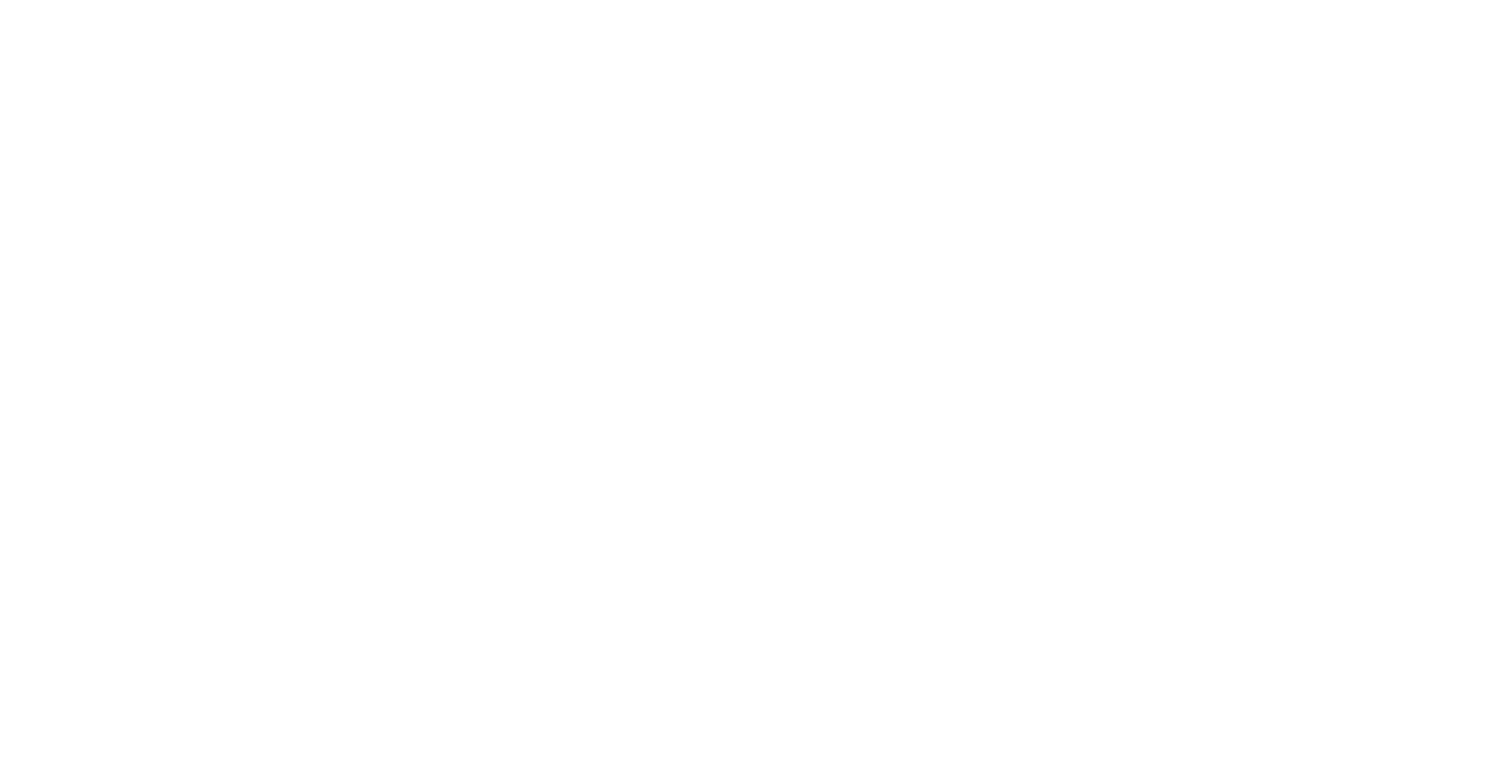 scroll, scrollTop: 0, scrollLeft: 0, axis: both 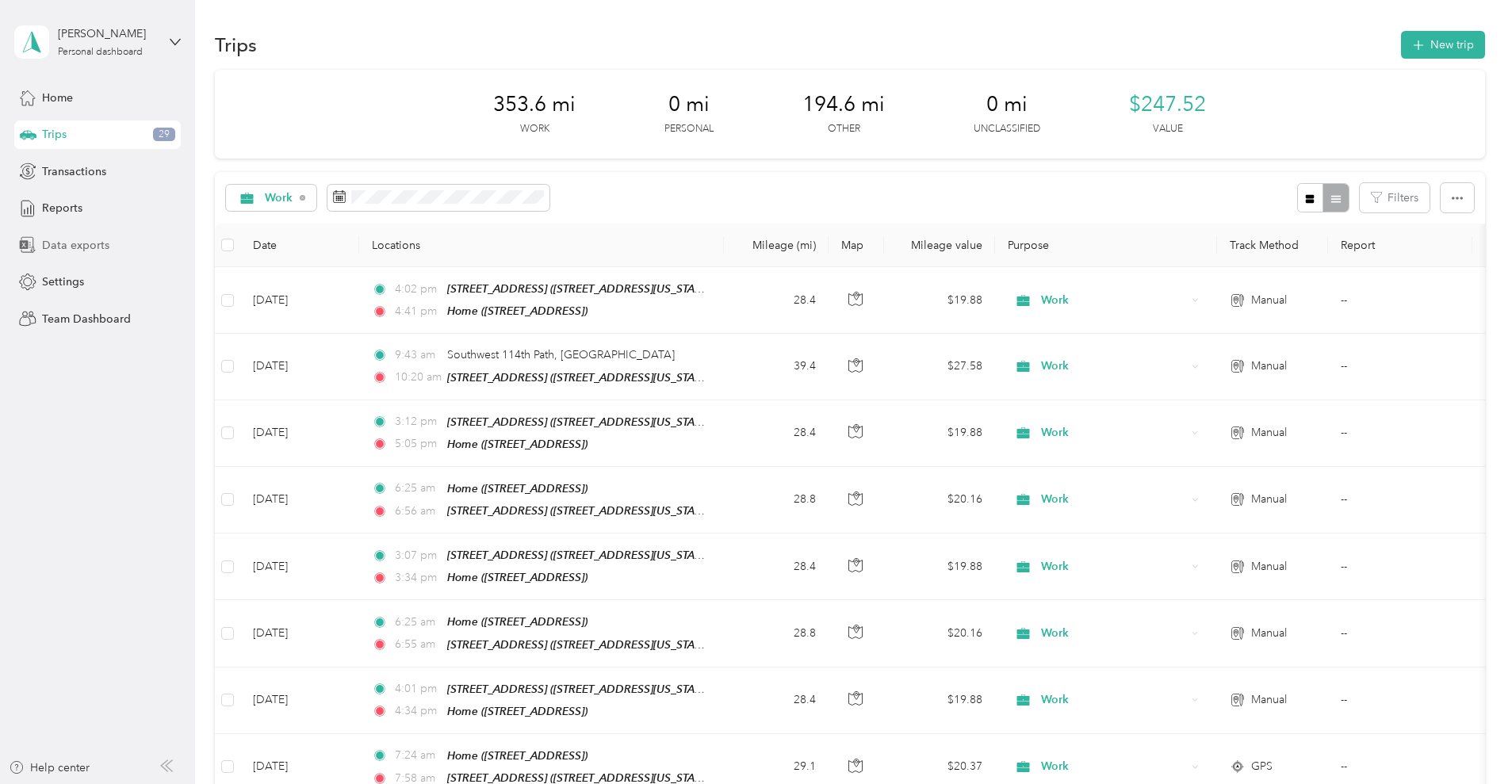 click on "Data exports" at bounding box center (75, 245) 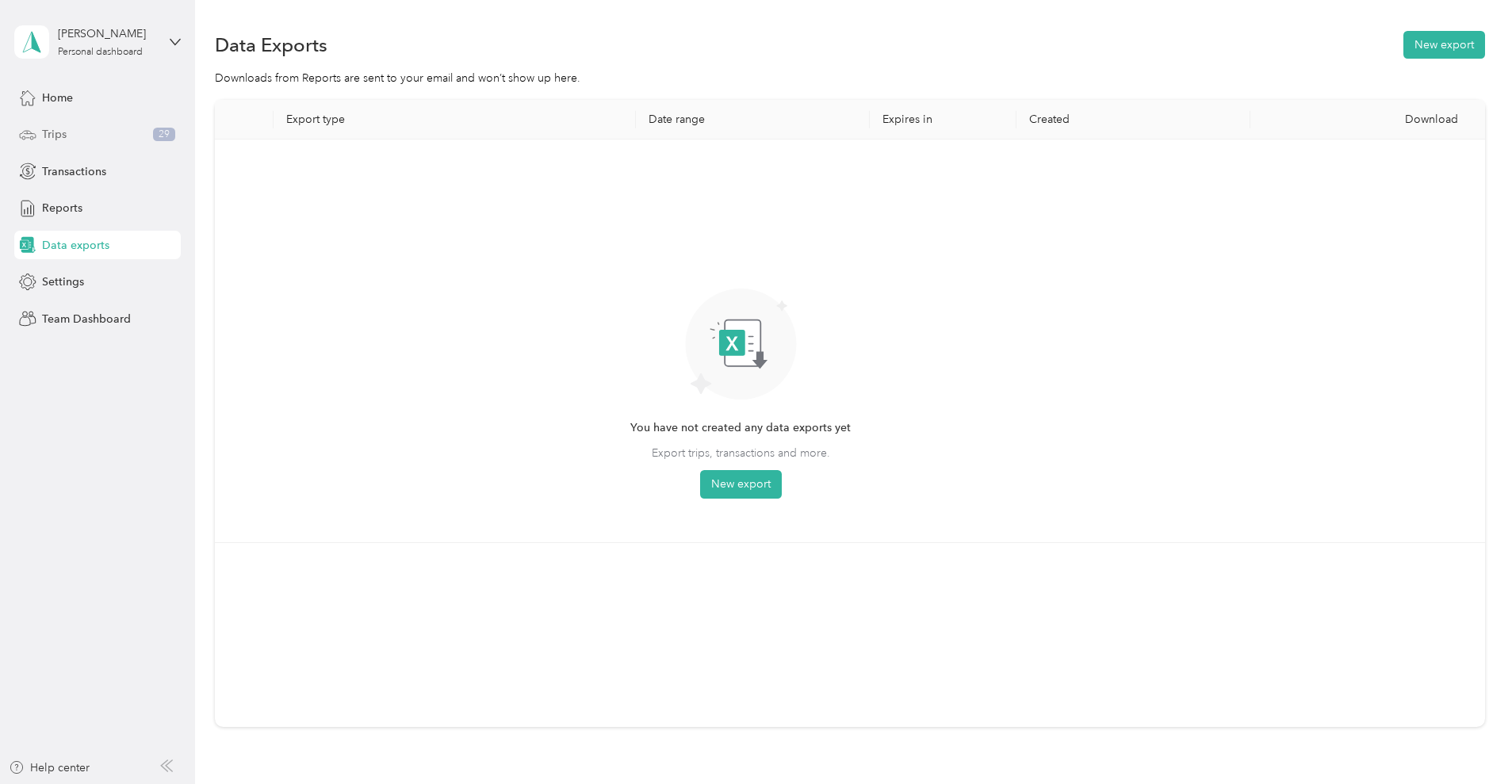 click on "Trips 29" at bounding box center (98, 135) 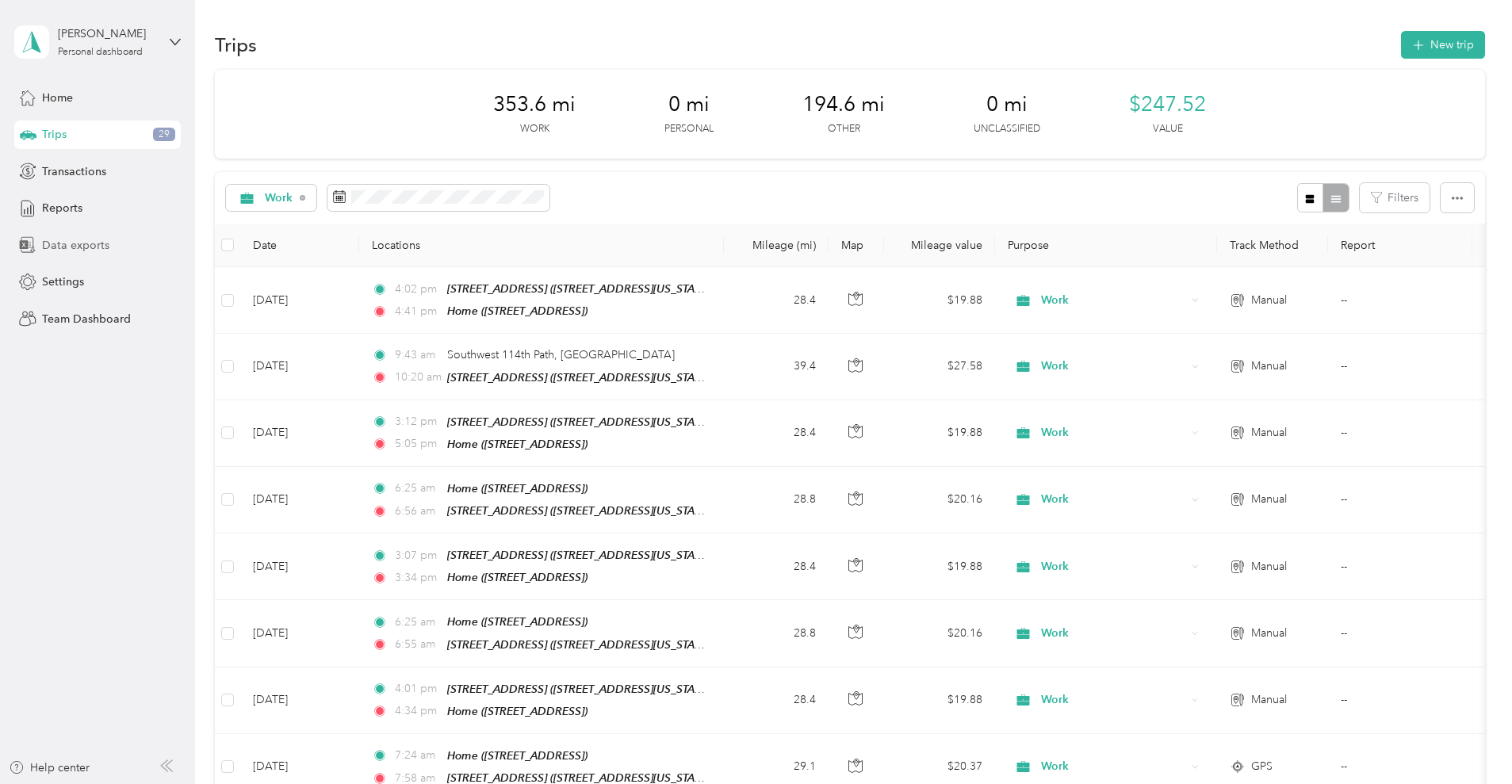 click on "Data exports" at bounding box center (75, 245) 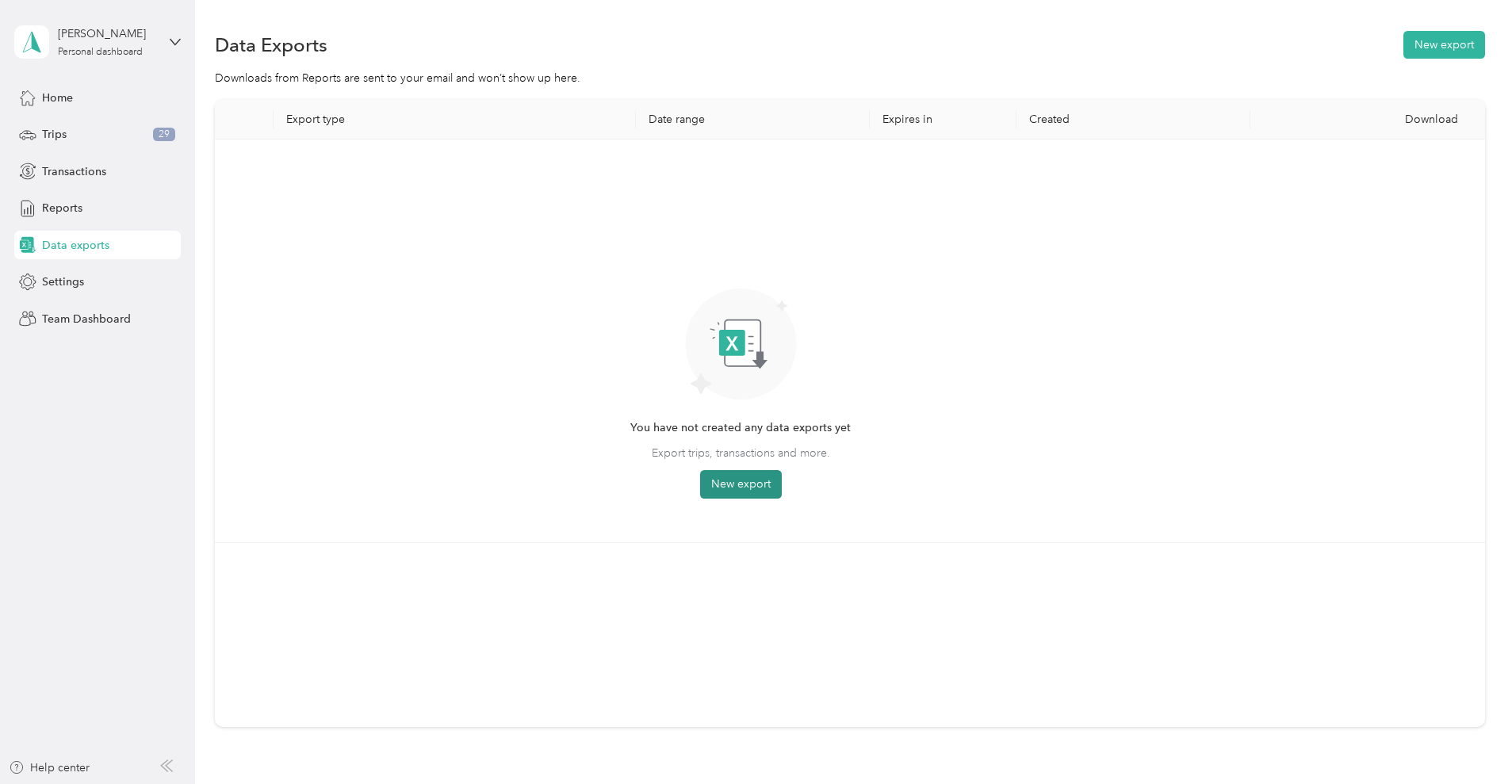 click on "New export" at bounding box center [741, 484] 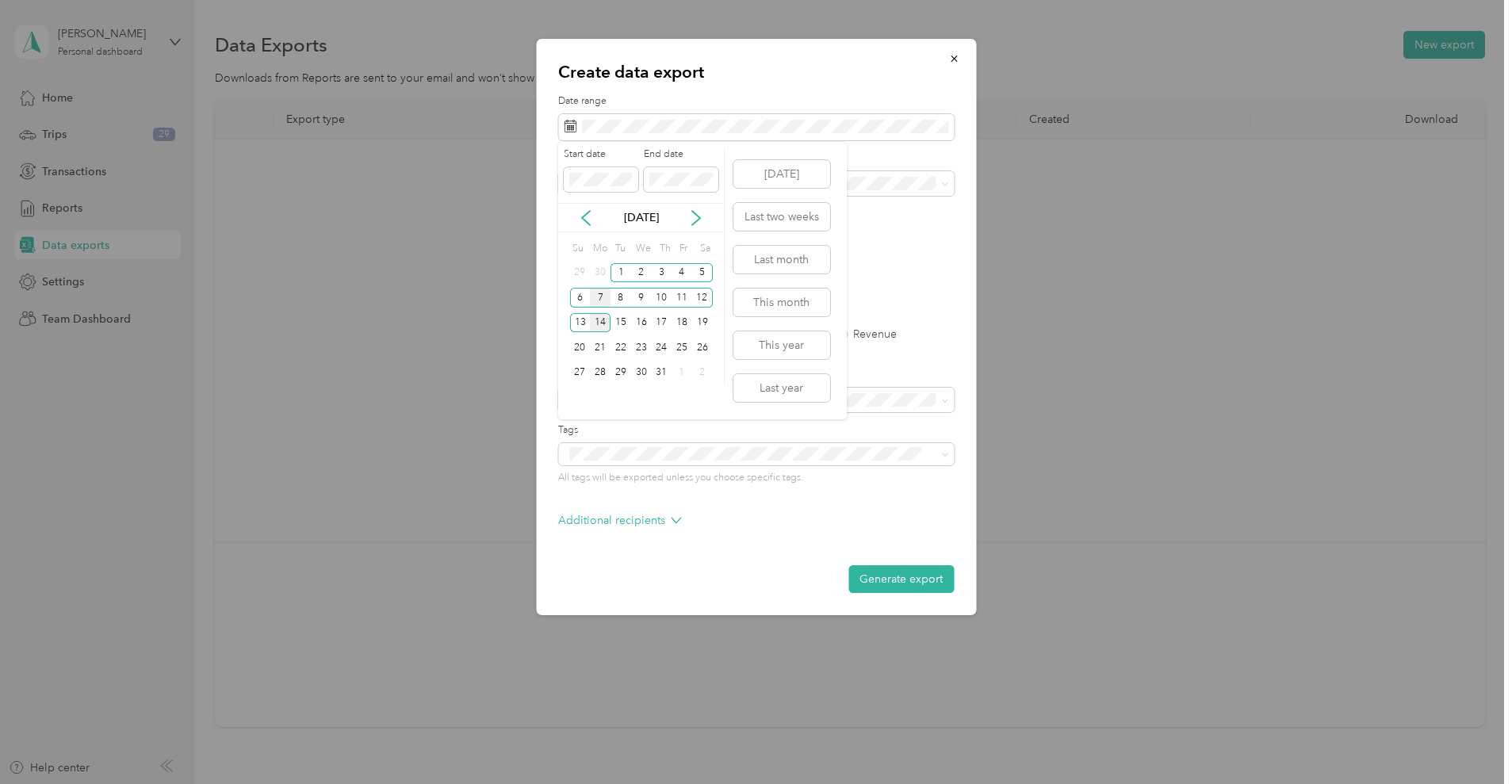 click on "7" at bounding box center (600, 297) 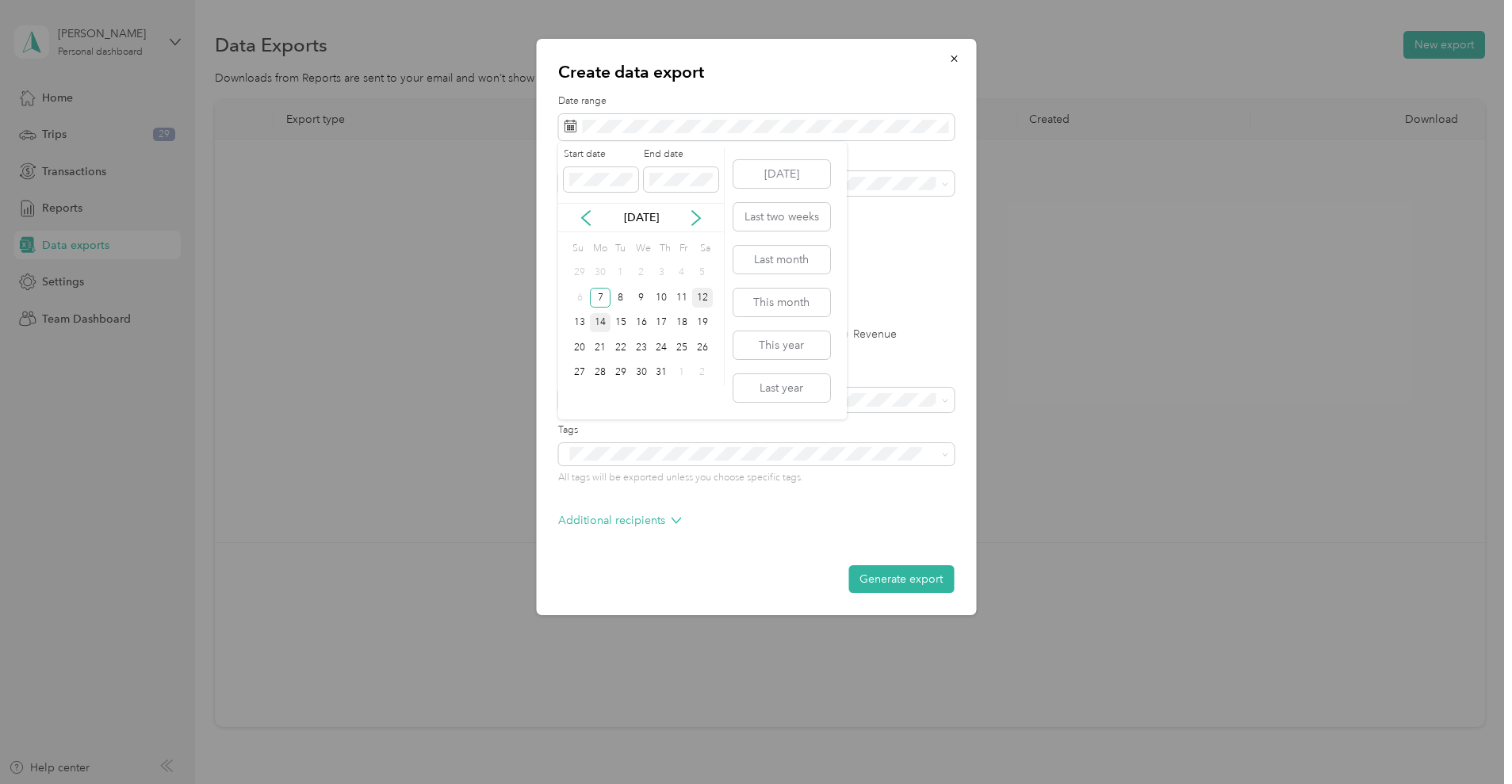 click on "12" at bounding box center [702, 297] 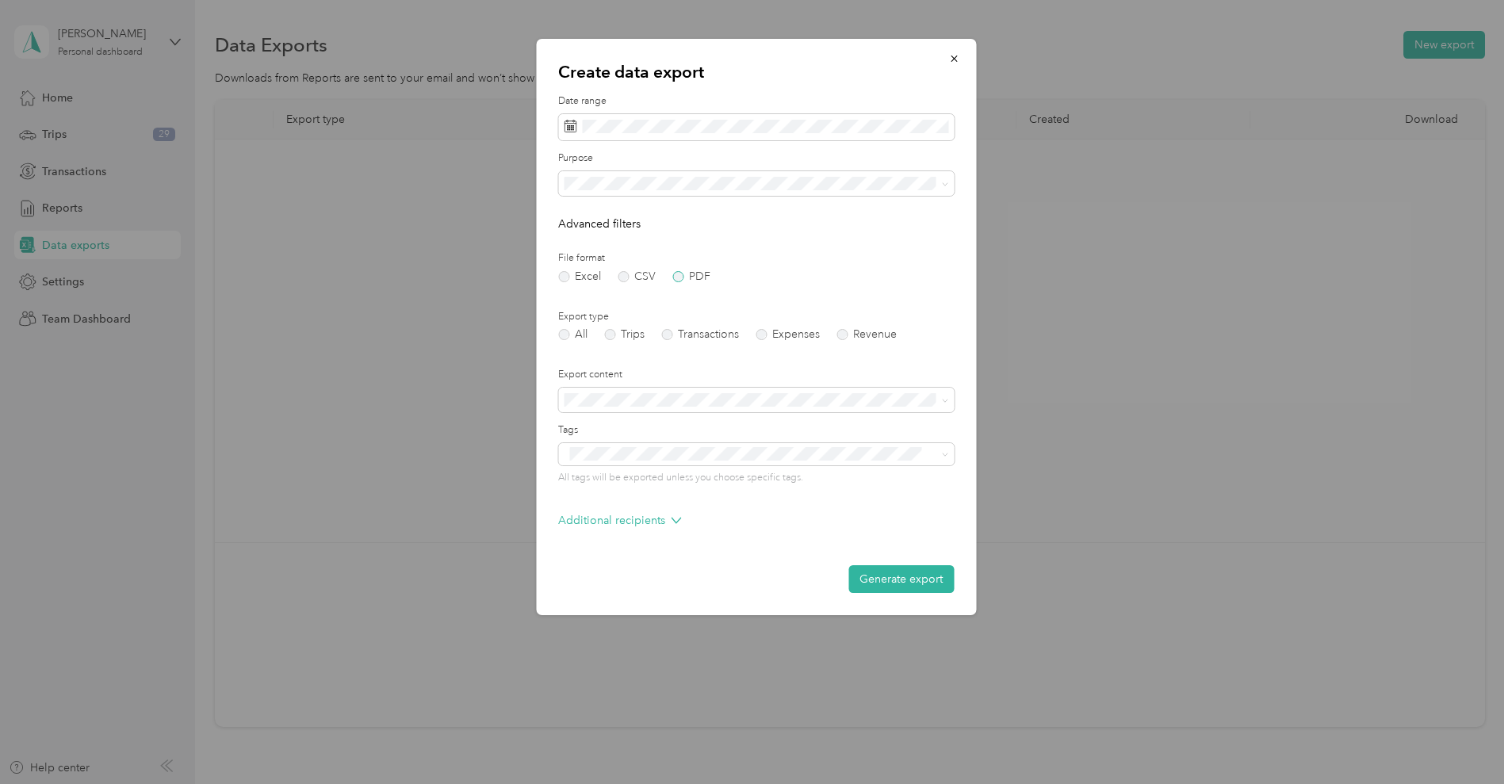 click on "PDF" at bounding box center [691, 277] 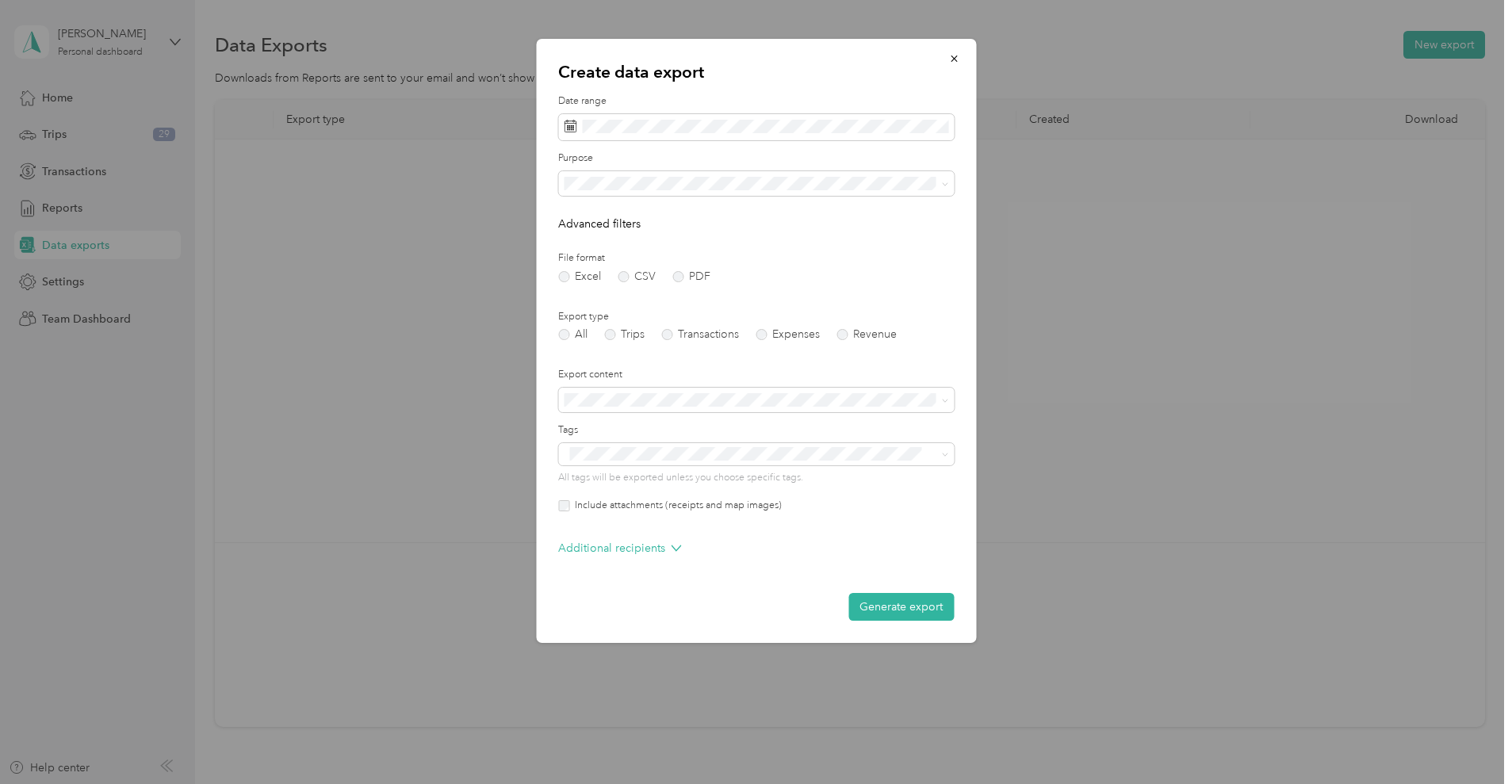click on "Work" at bounding box center [756, 230] 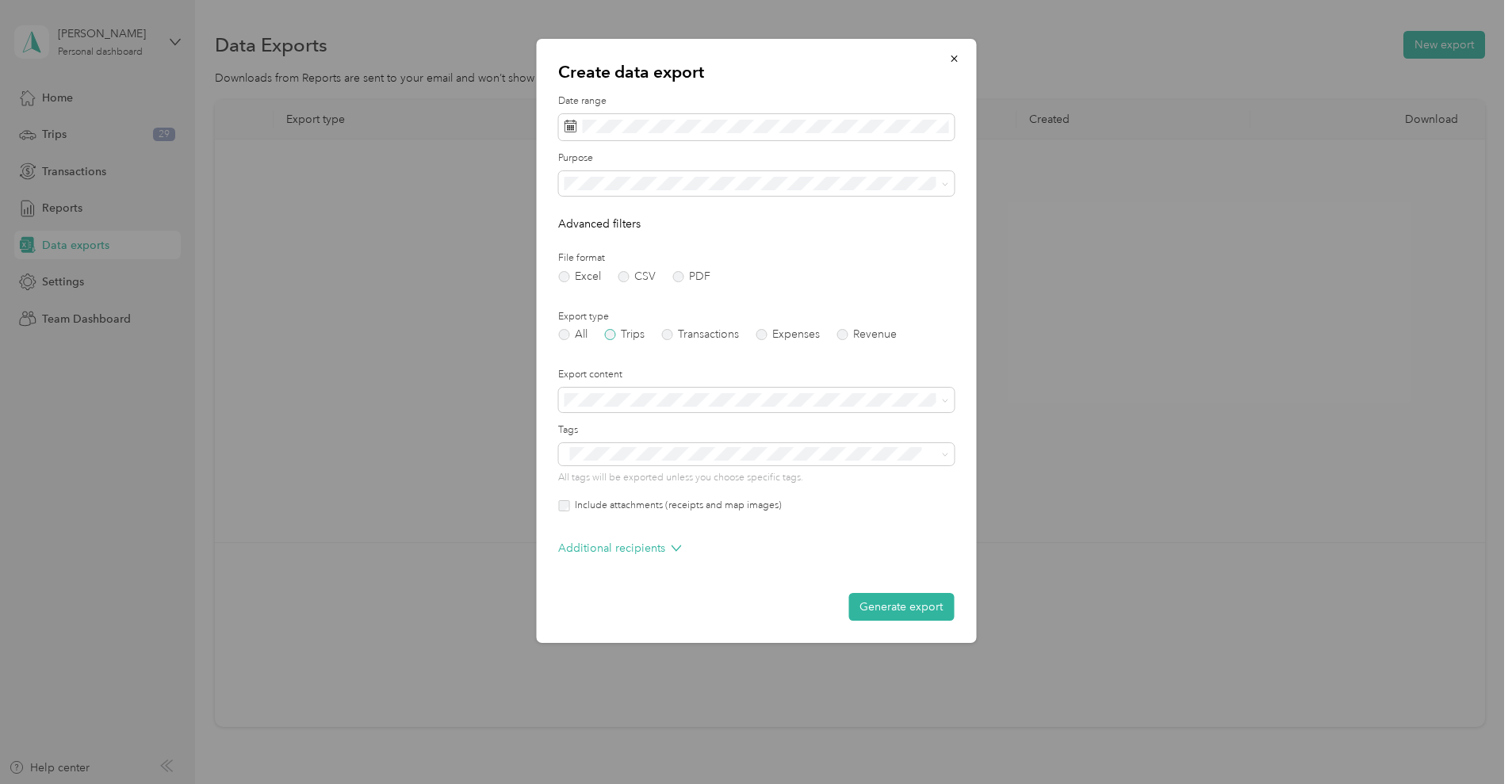 click on "Trips" at bounding box center [624, 335] 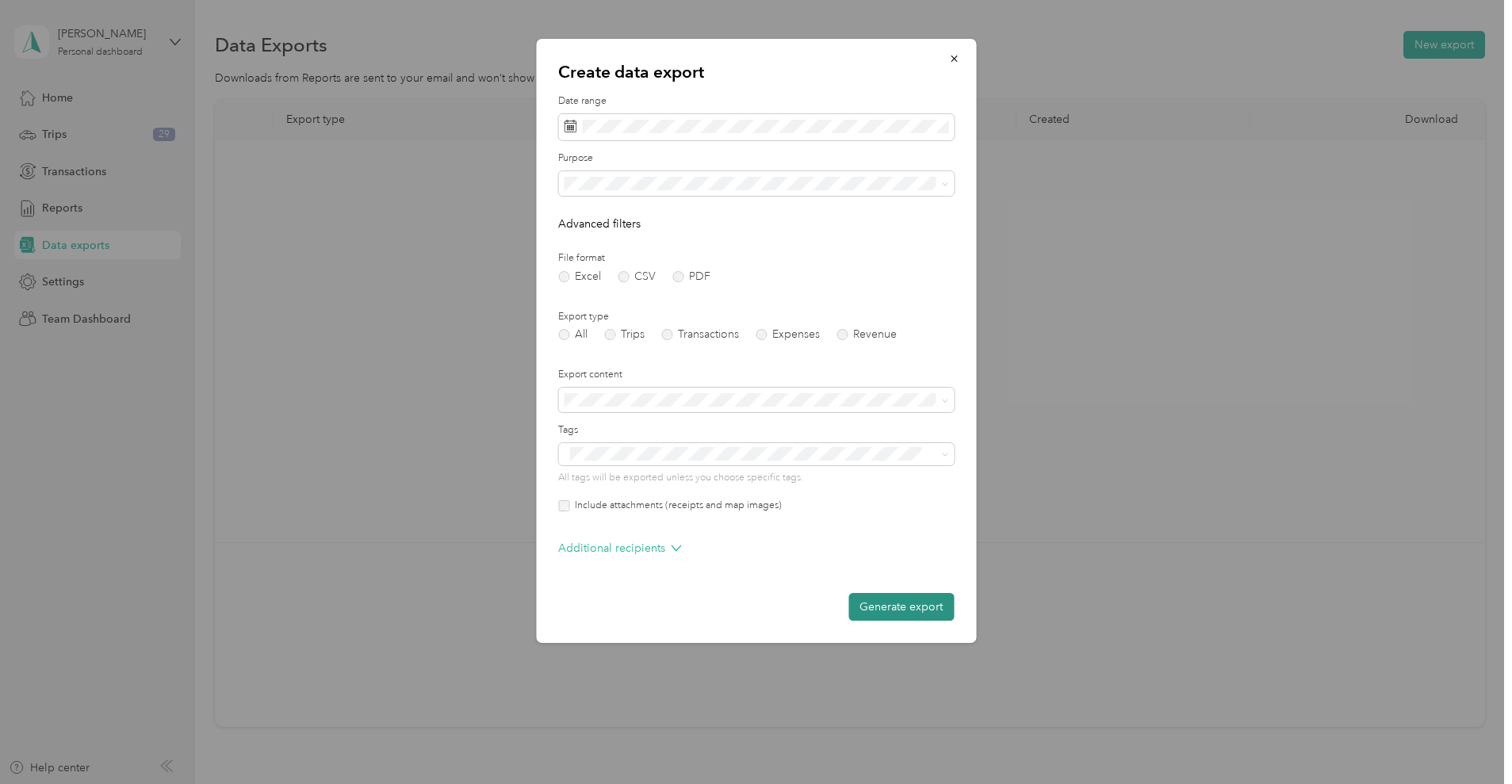 click on "Generate export" at bounding box center [901, 606] 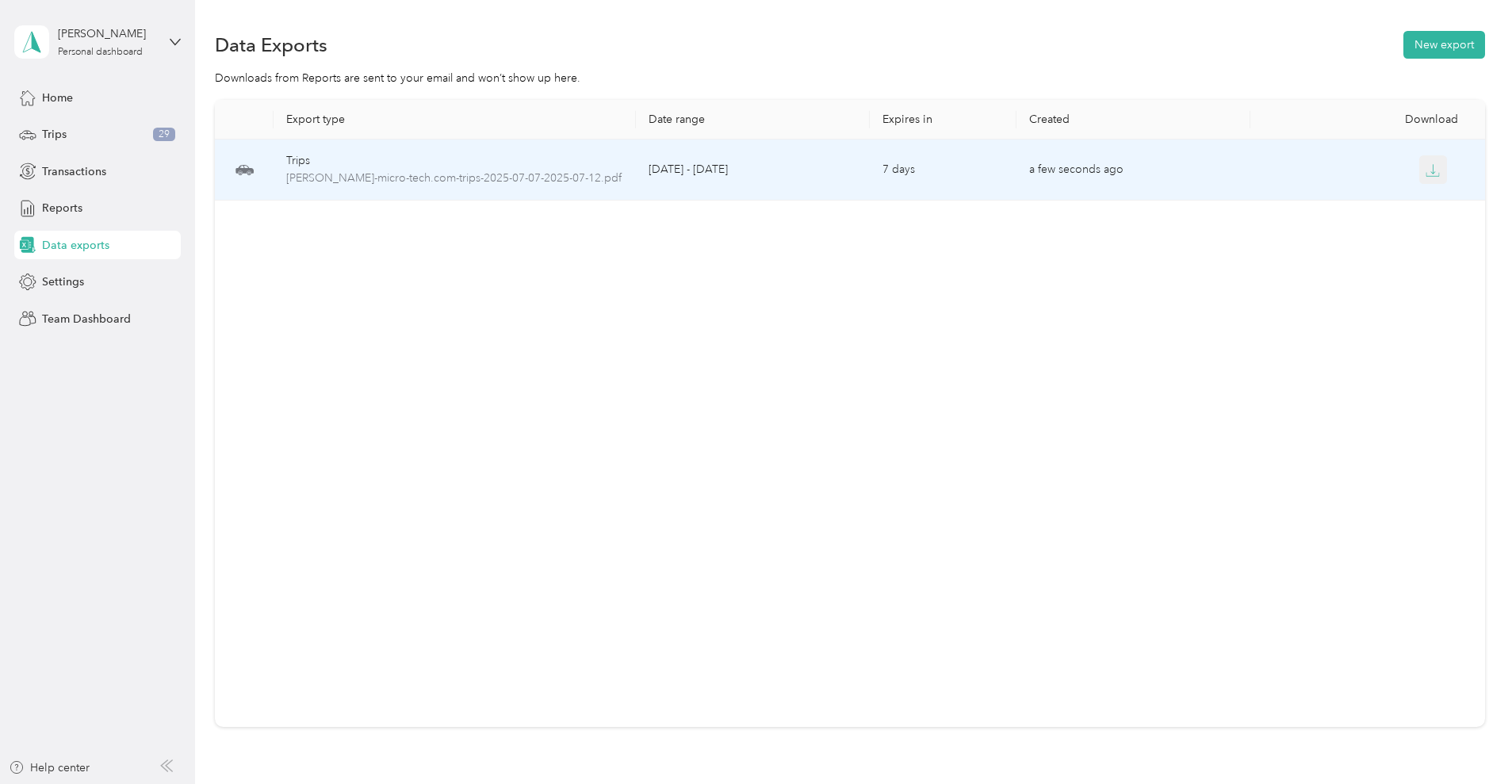 click at bounding box center [1434, 170] 